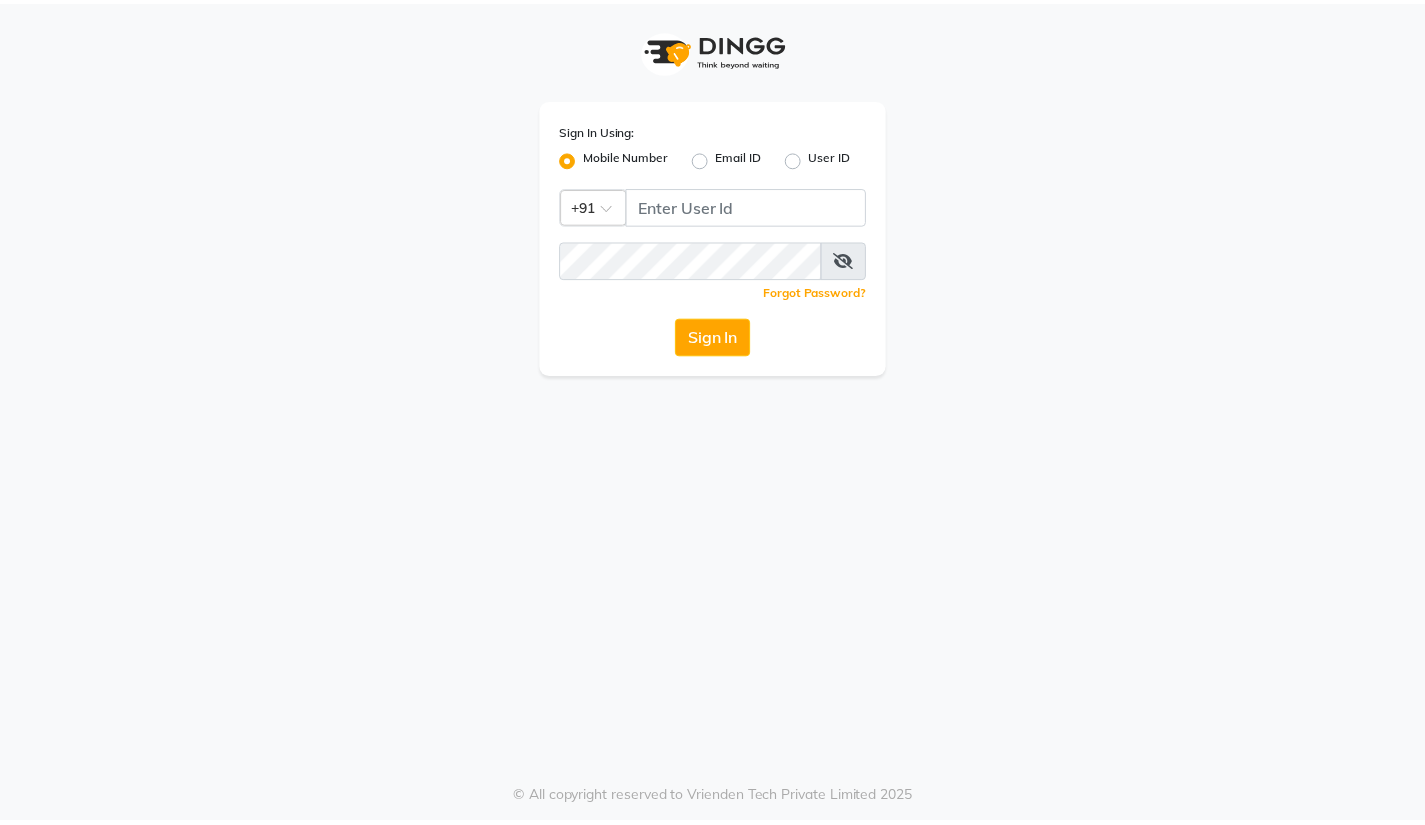 scroll, scrollTop: 0, scrollLeft: 0, axis: both 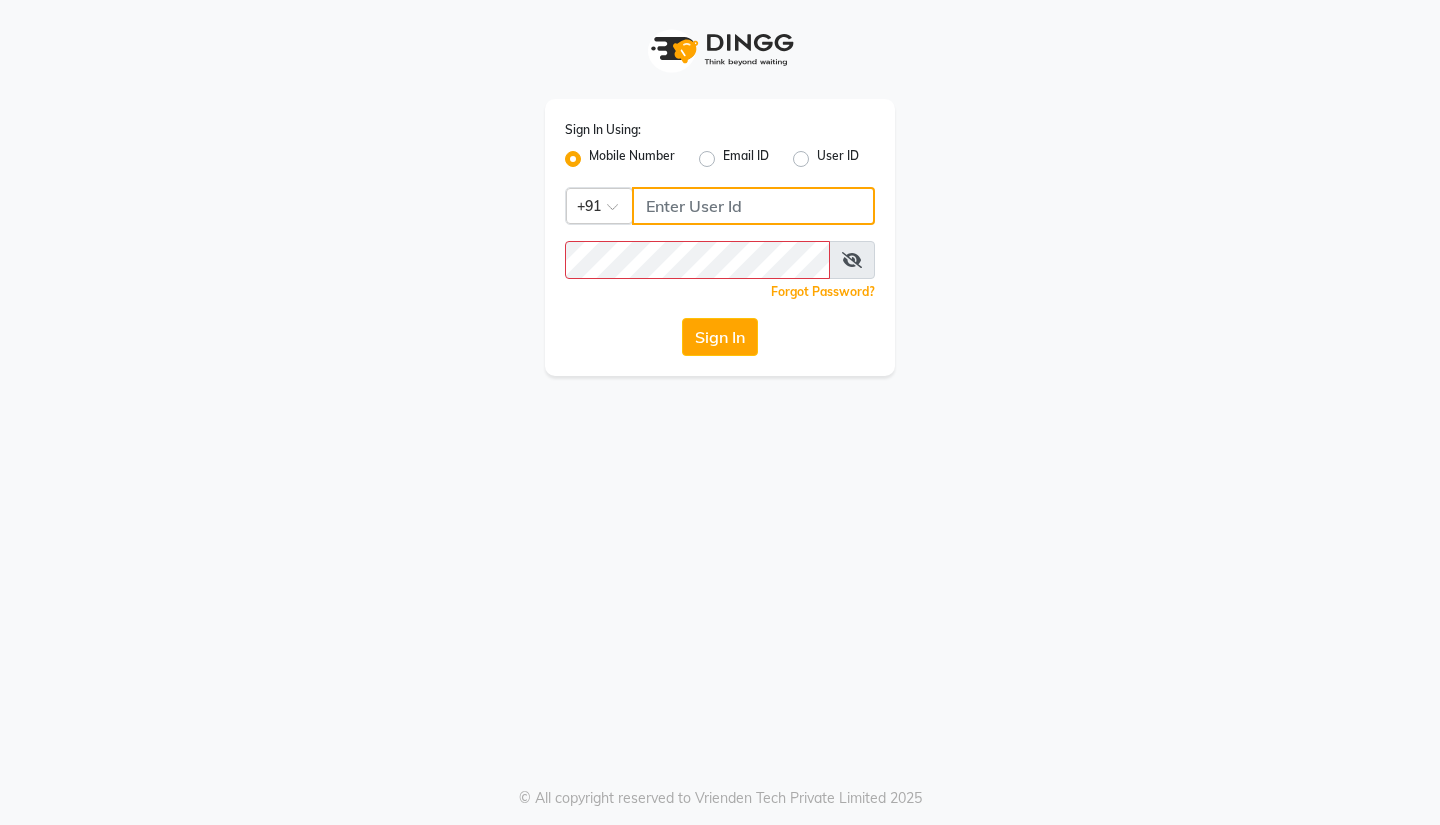 type on "3097658911" 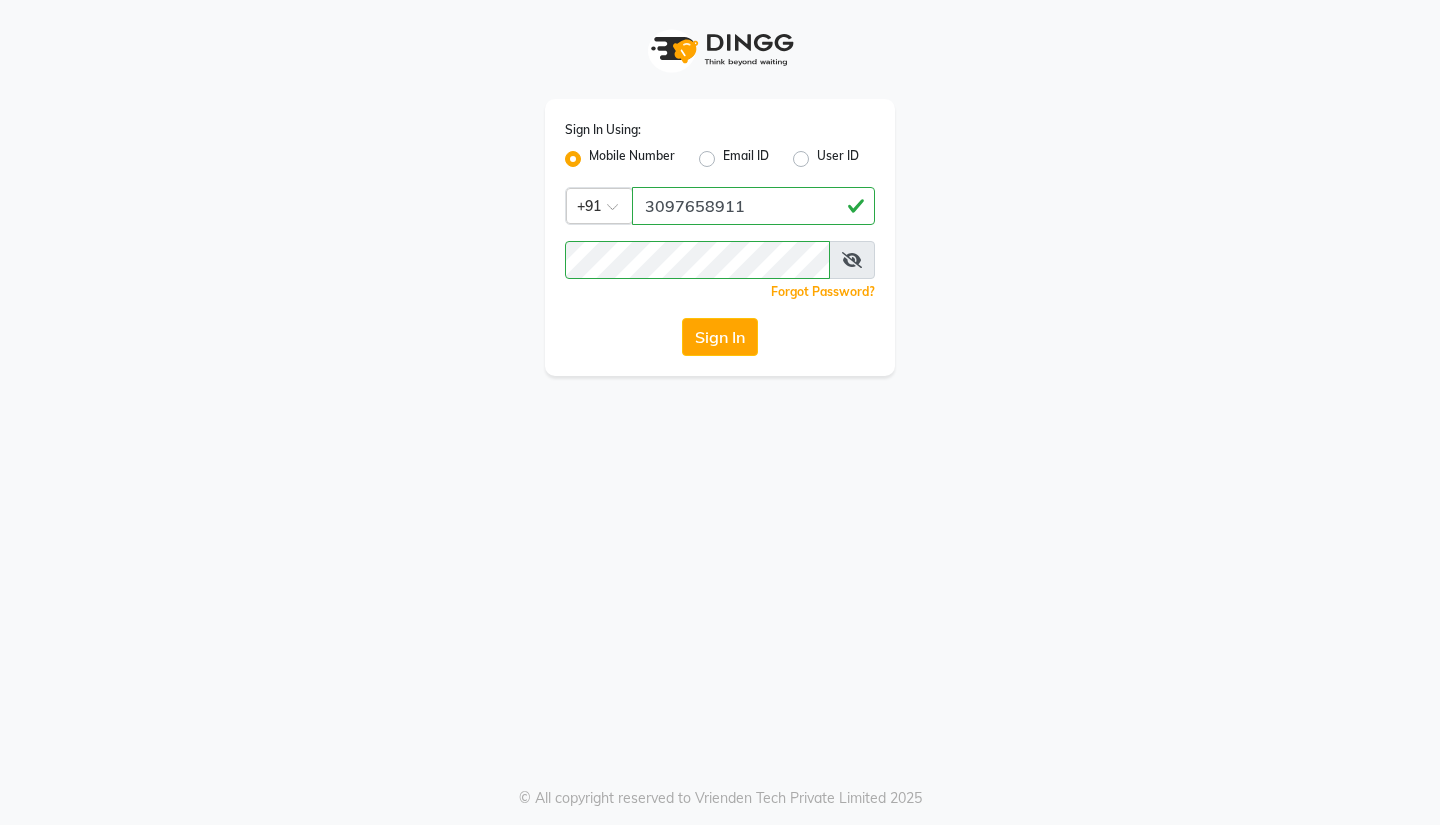 click on "Sign In Using: Mobile Number Email ID User ID Country Code × +91 [PHONE] Remember me Forgot Password? Sign In" 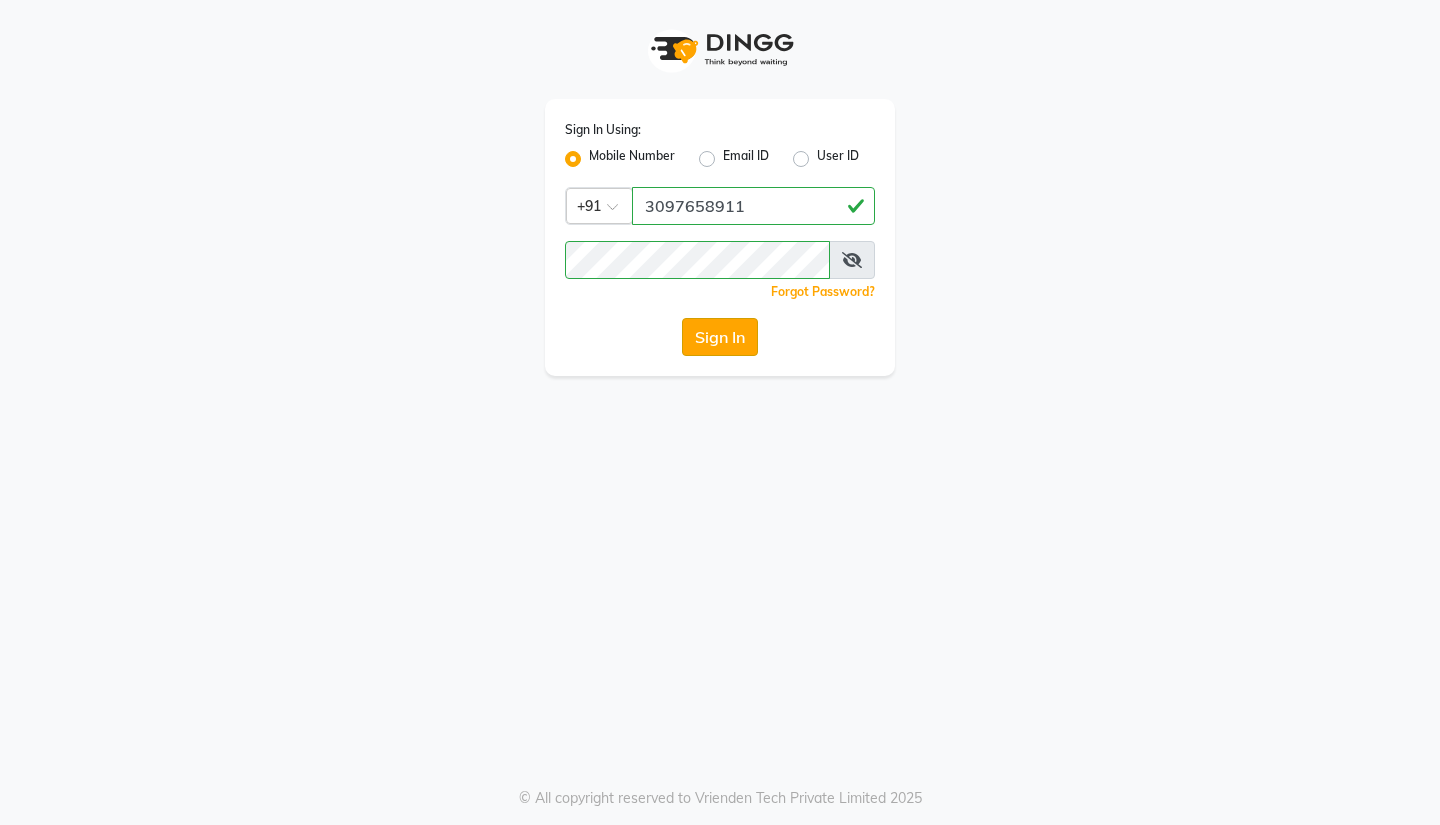 click on "Sign In" 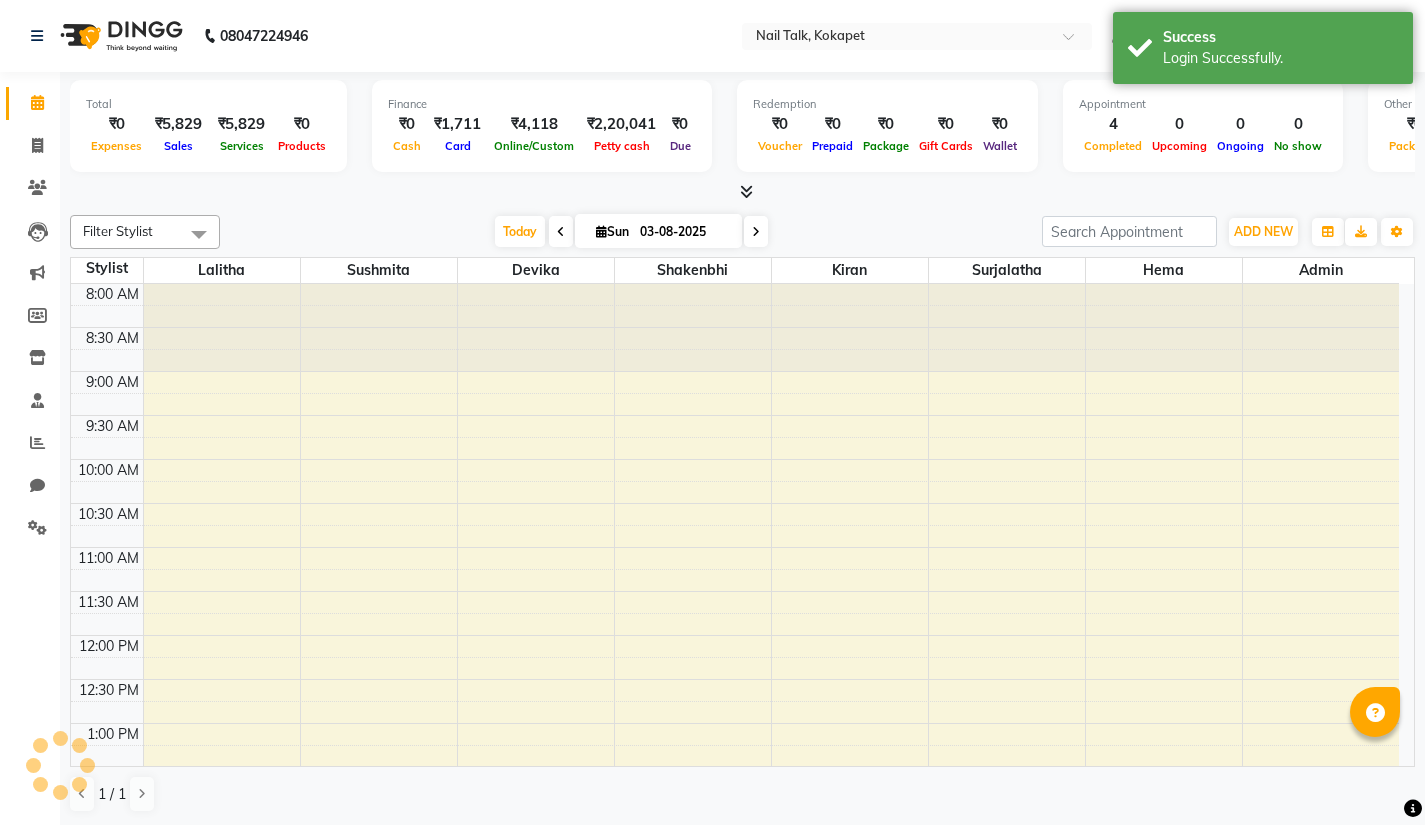 scroll, scrollTop: 0, scrollLeft: 0, axis: both 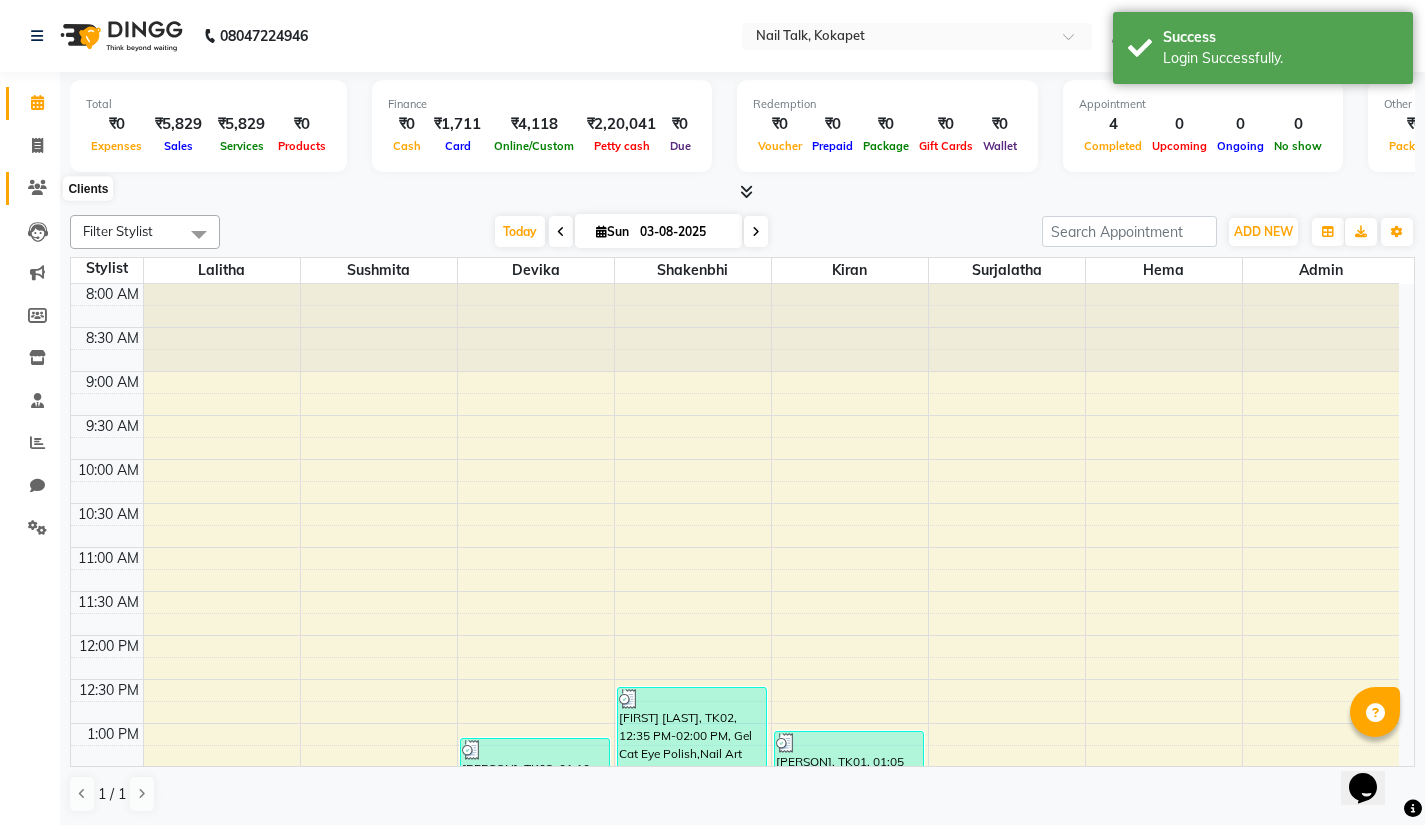 click 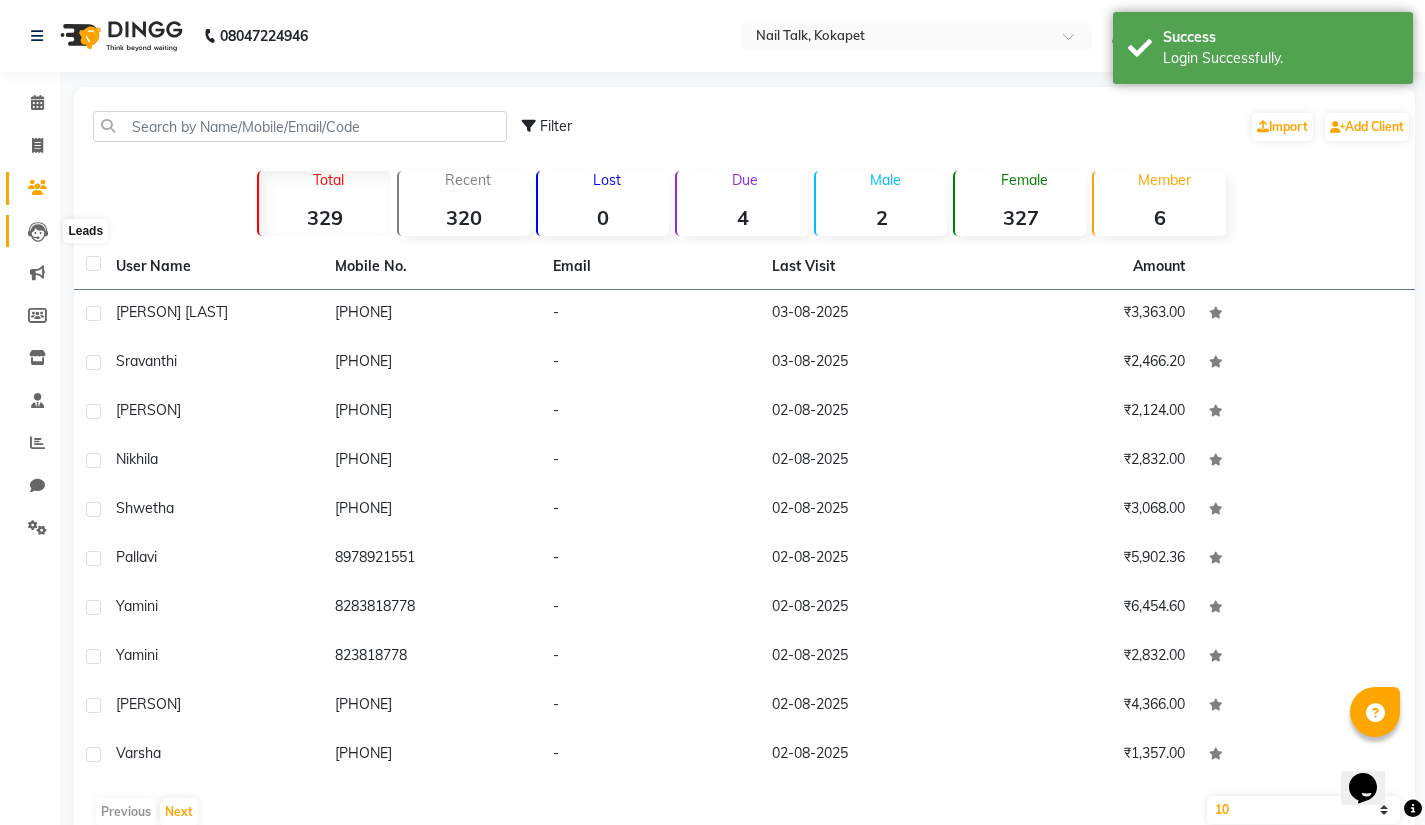 click 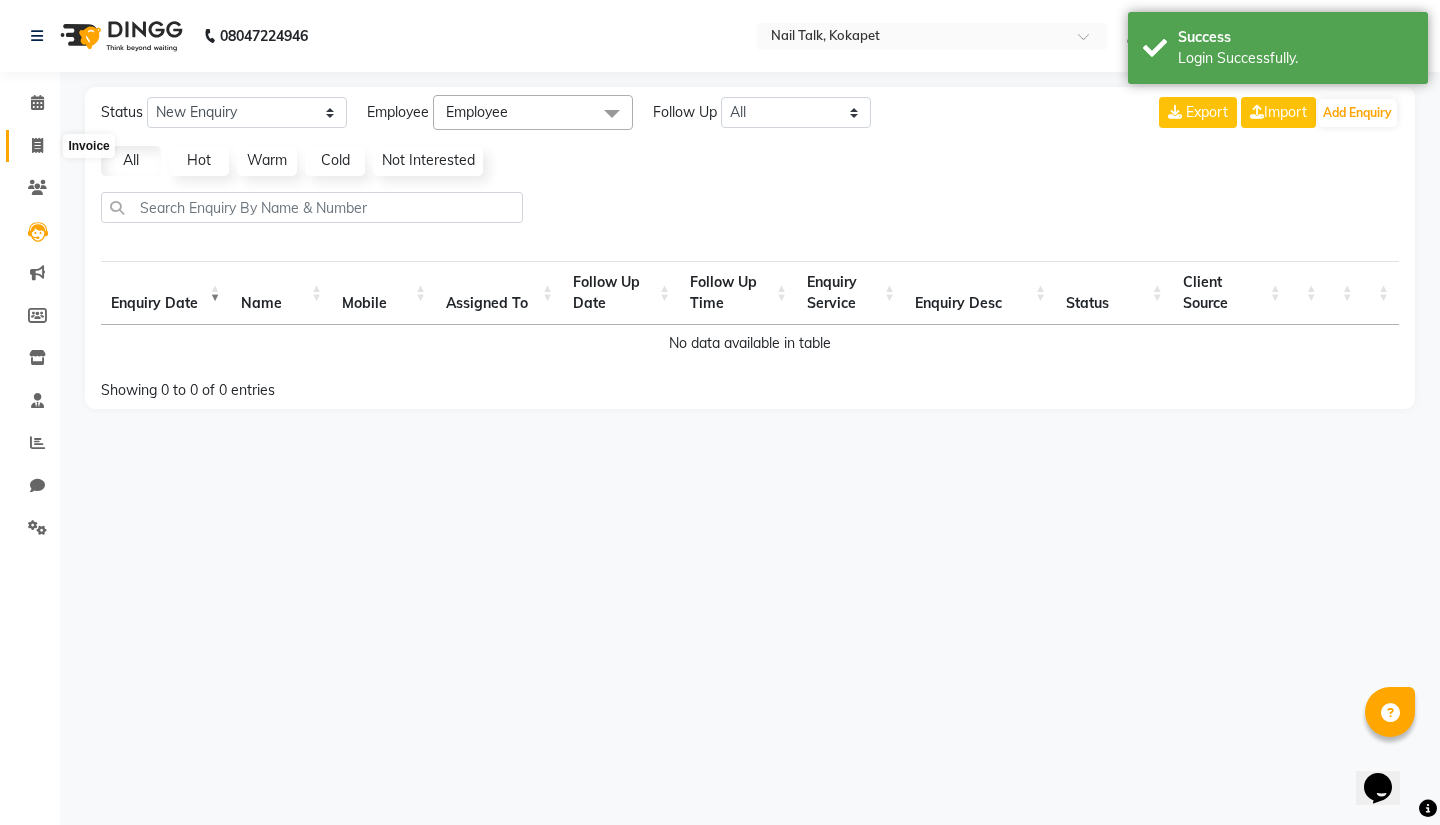 click 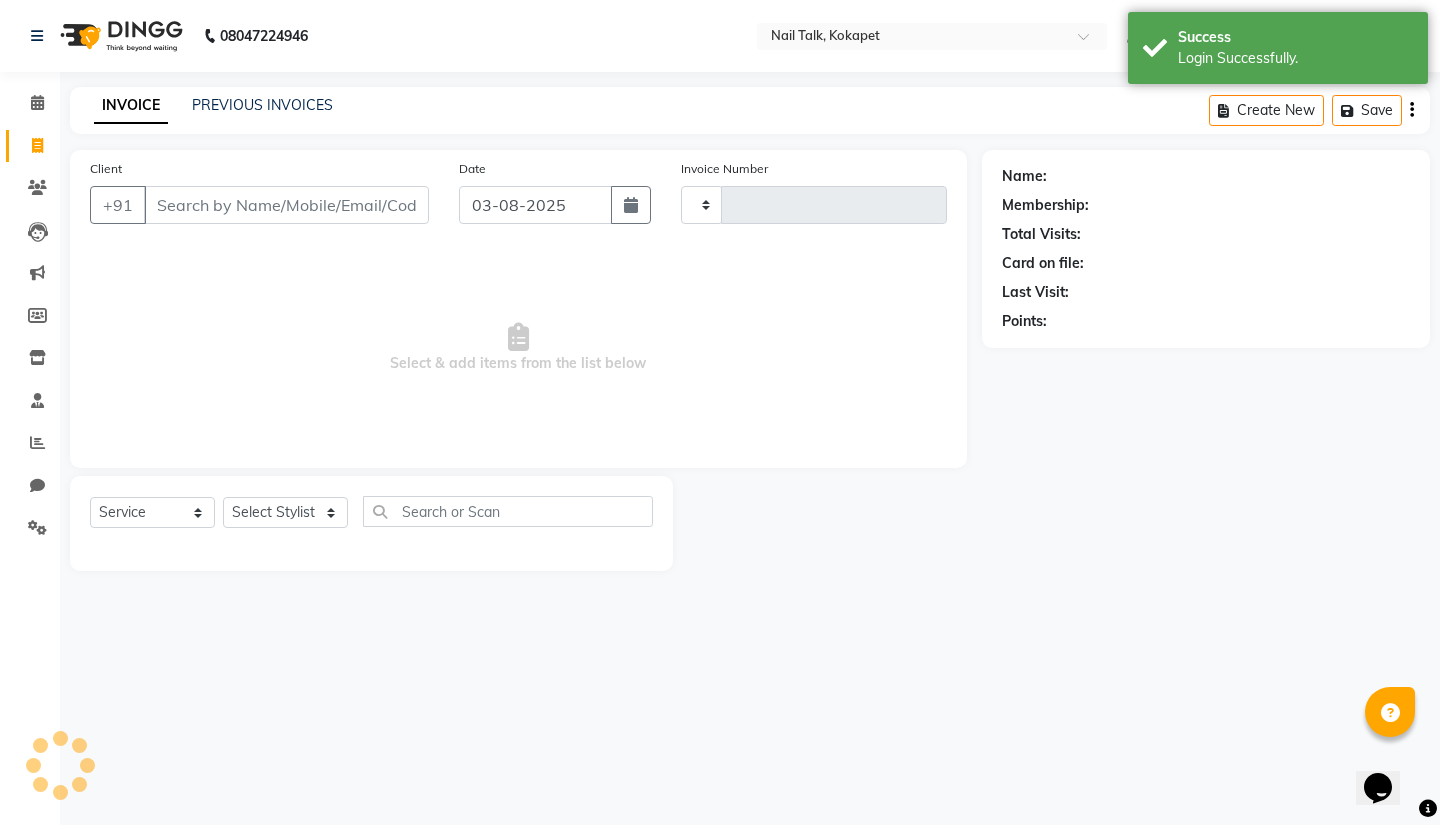 type on "0423" 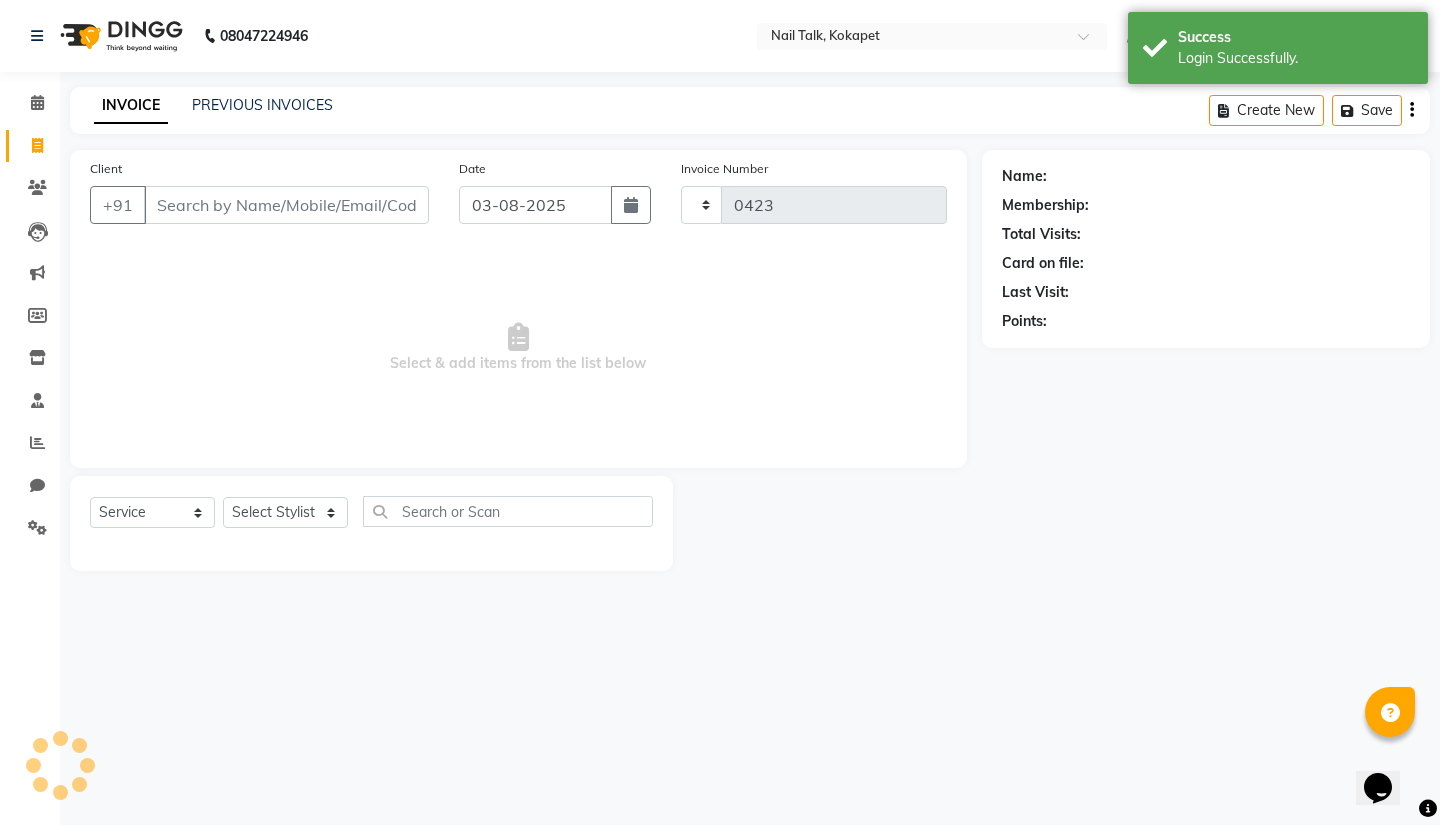 select on "8456" 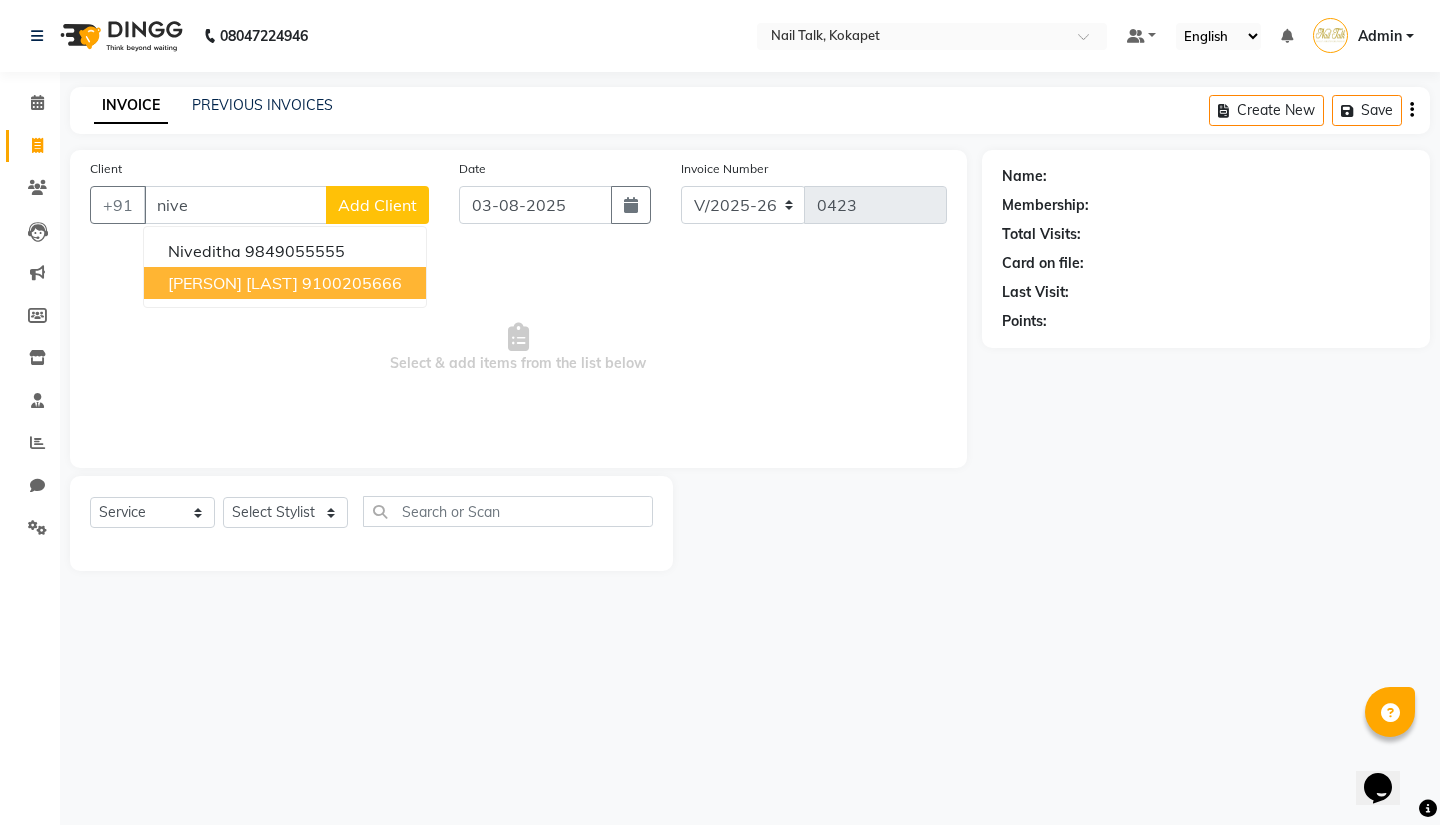 click on "[PERSON] [LAST]" at bounding box center [233, 283] 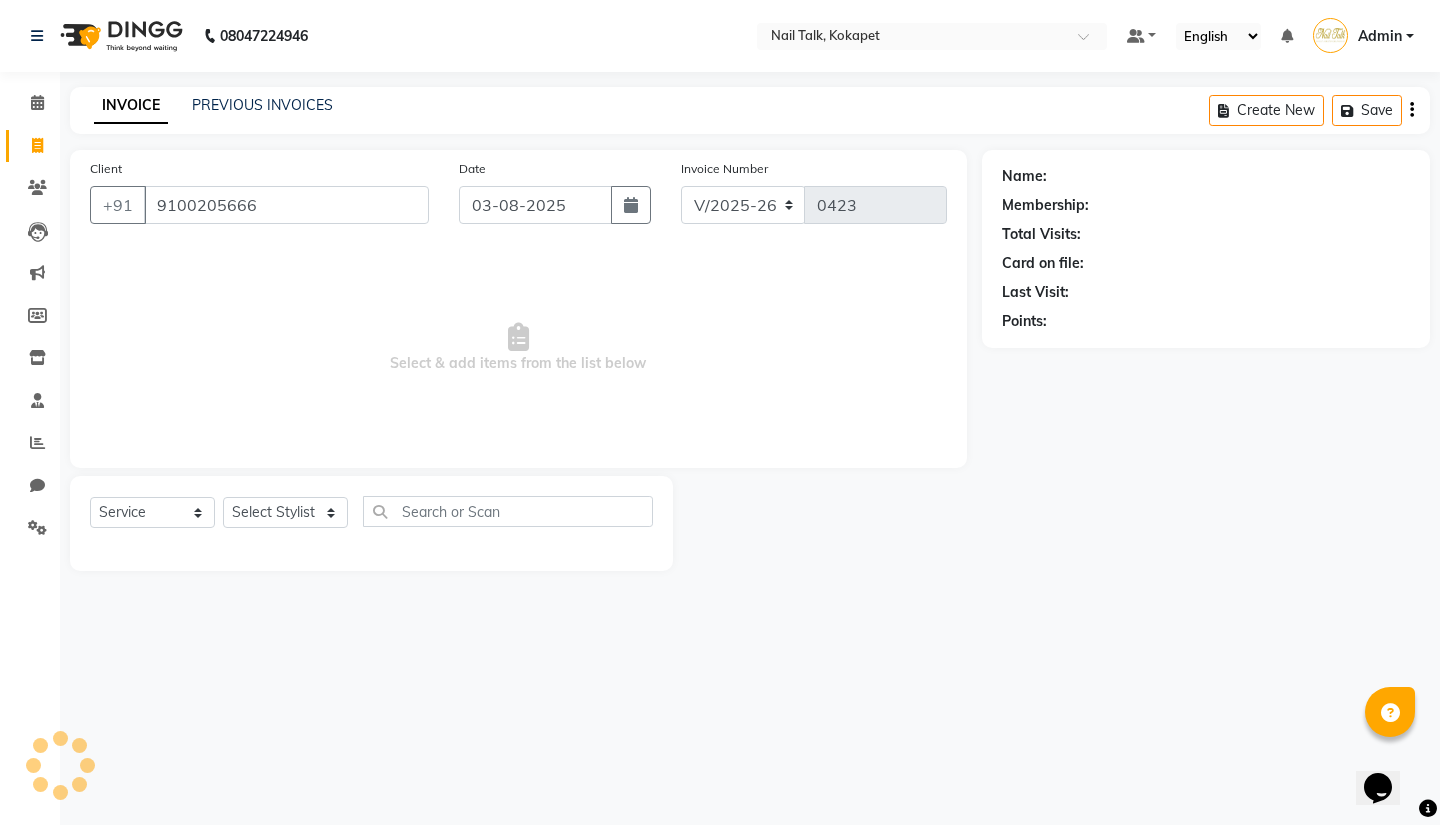 type on "9100205666" 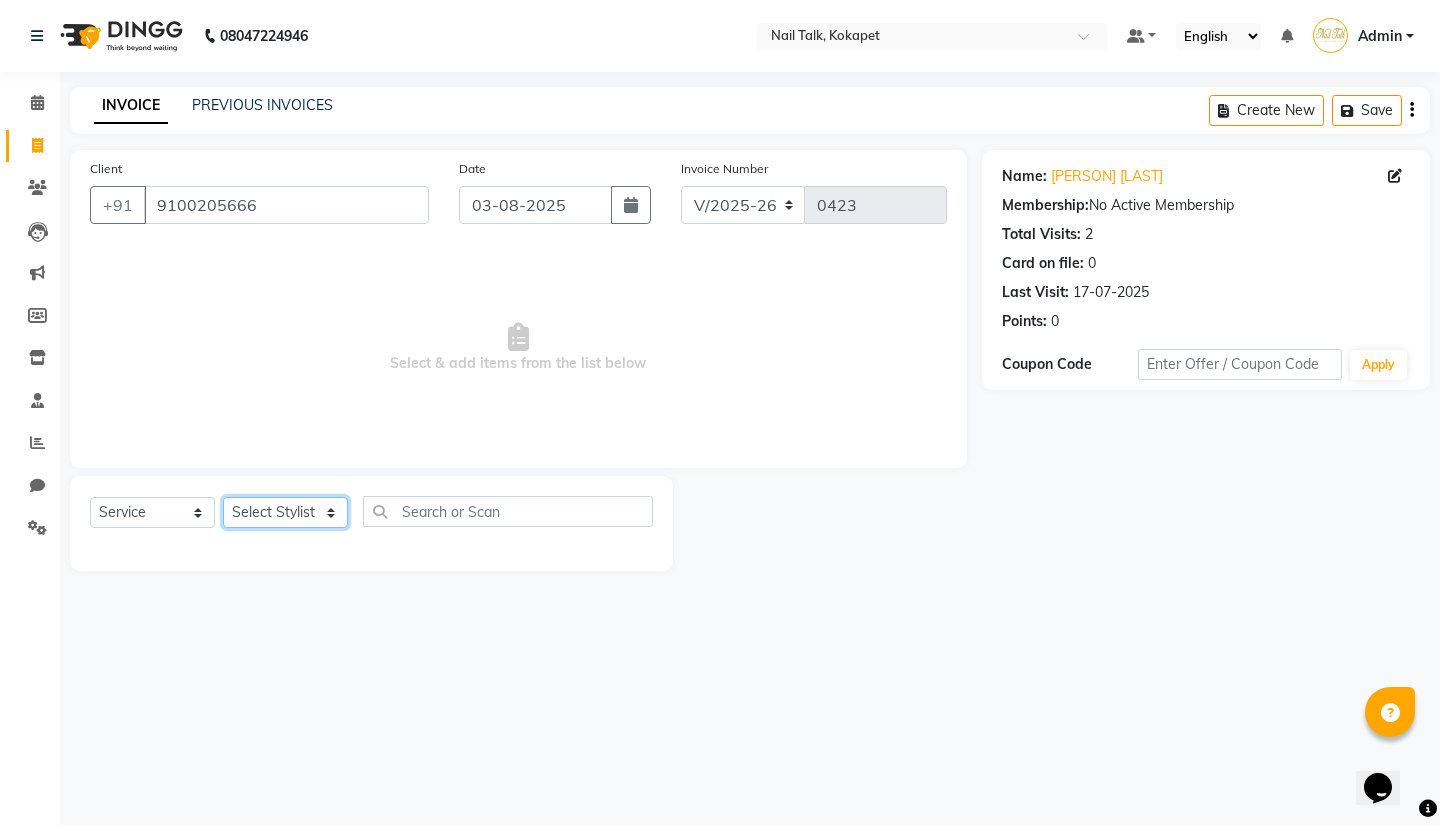 click on "Select Stylist Admin [PERSON] [PERSON] [PERSON] [PERSON] [PERSON] [PERSON] [PERSON]" 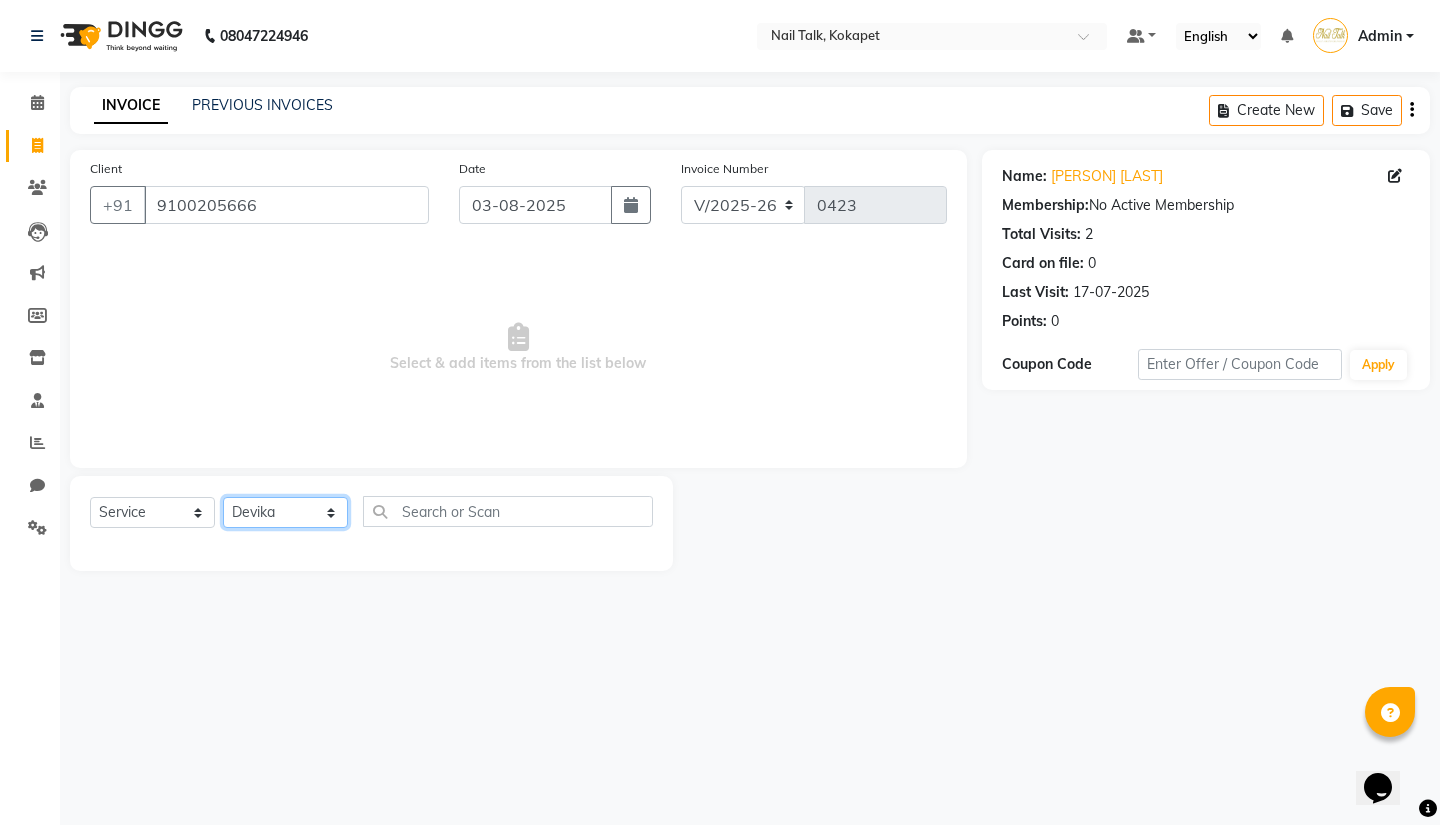 click on "Select Stylist Admin [PERSON] [PERSON] [PERSON] [PERSON] [PERSON] [PERSON] [PERSON]" 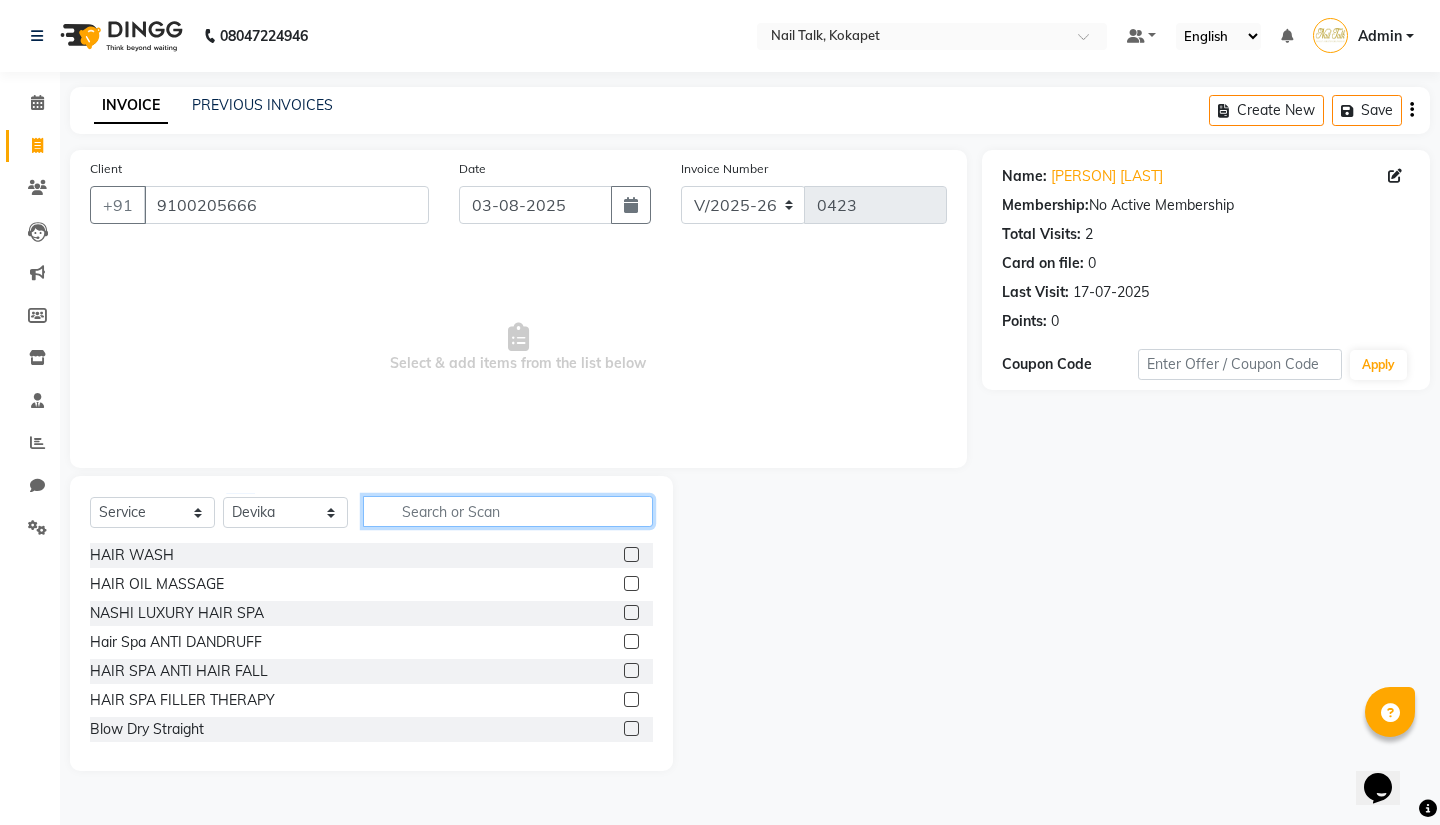 click 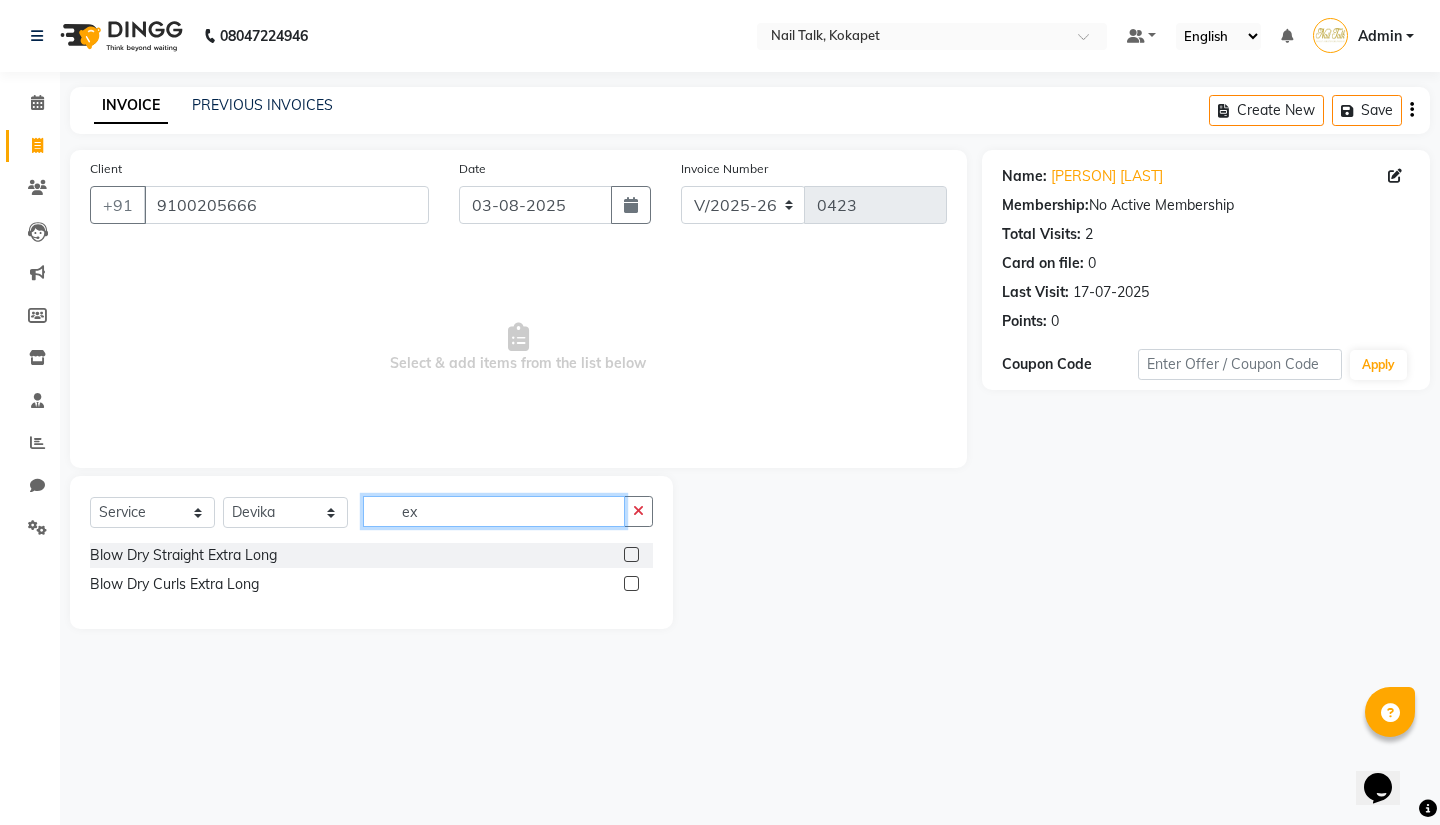 type on "e" 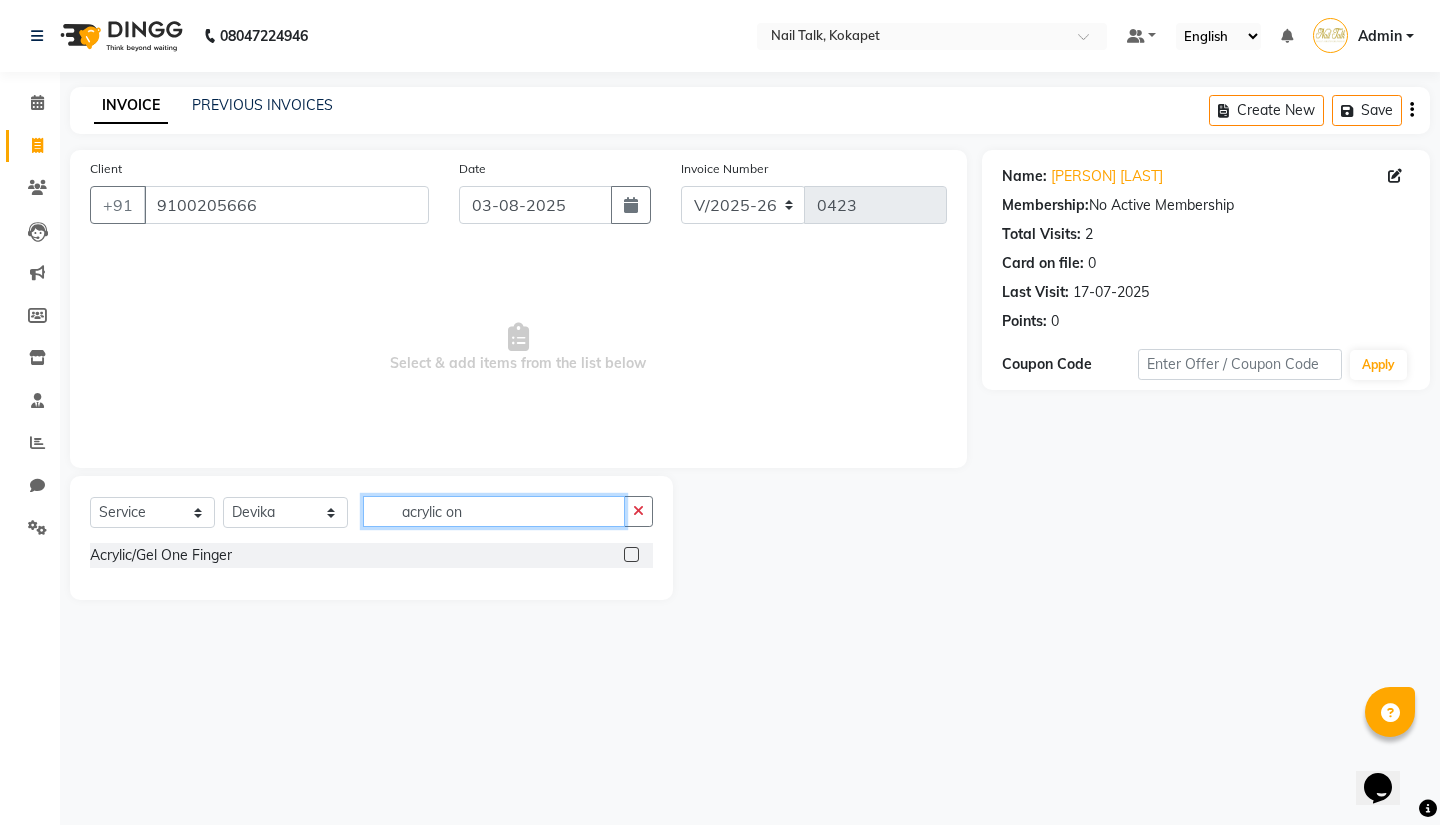 type on "acrylic on" 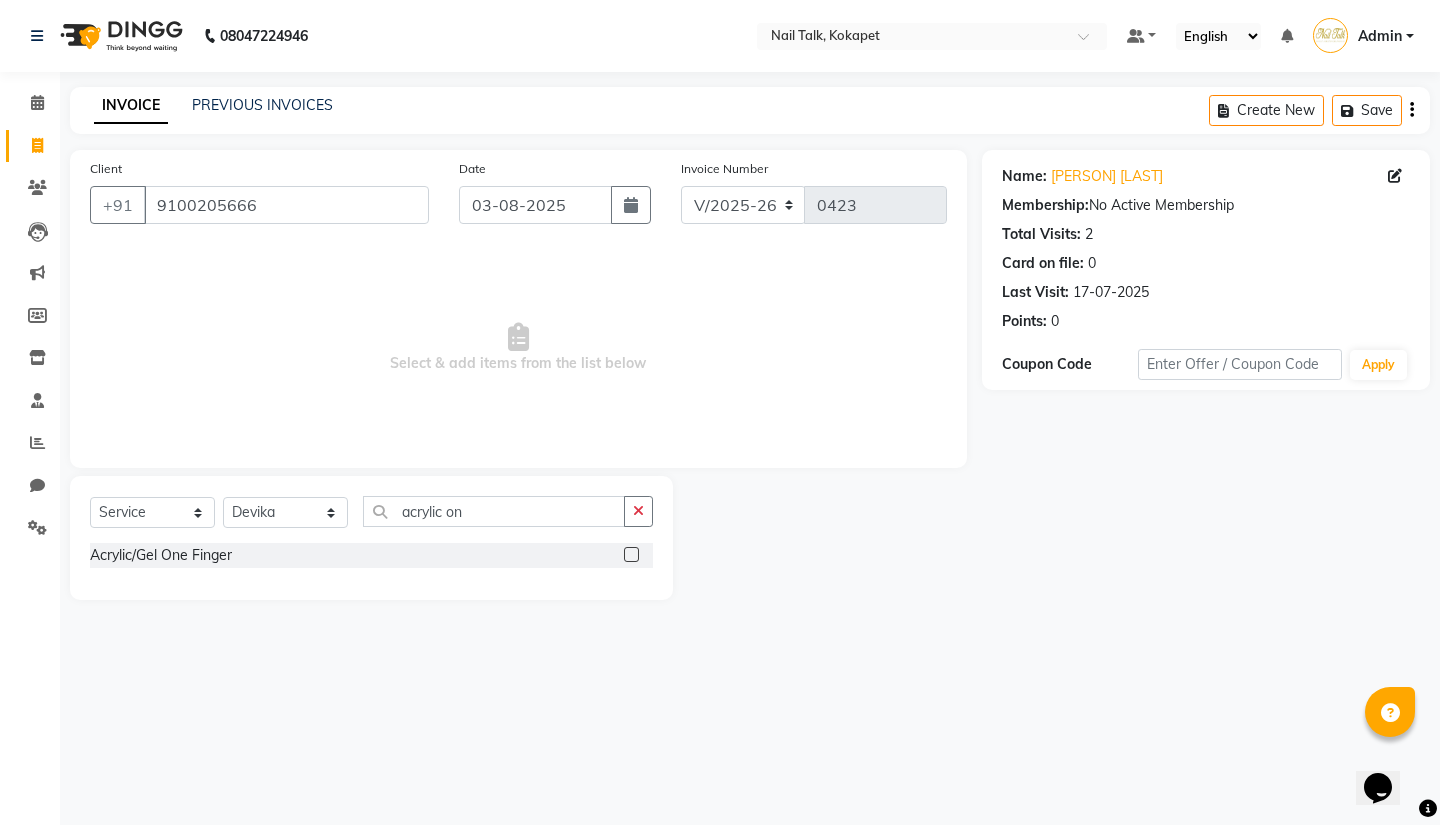 click 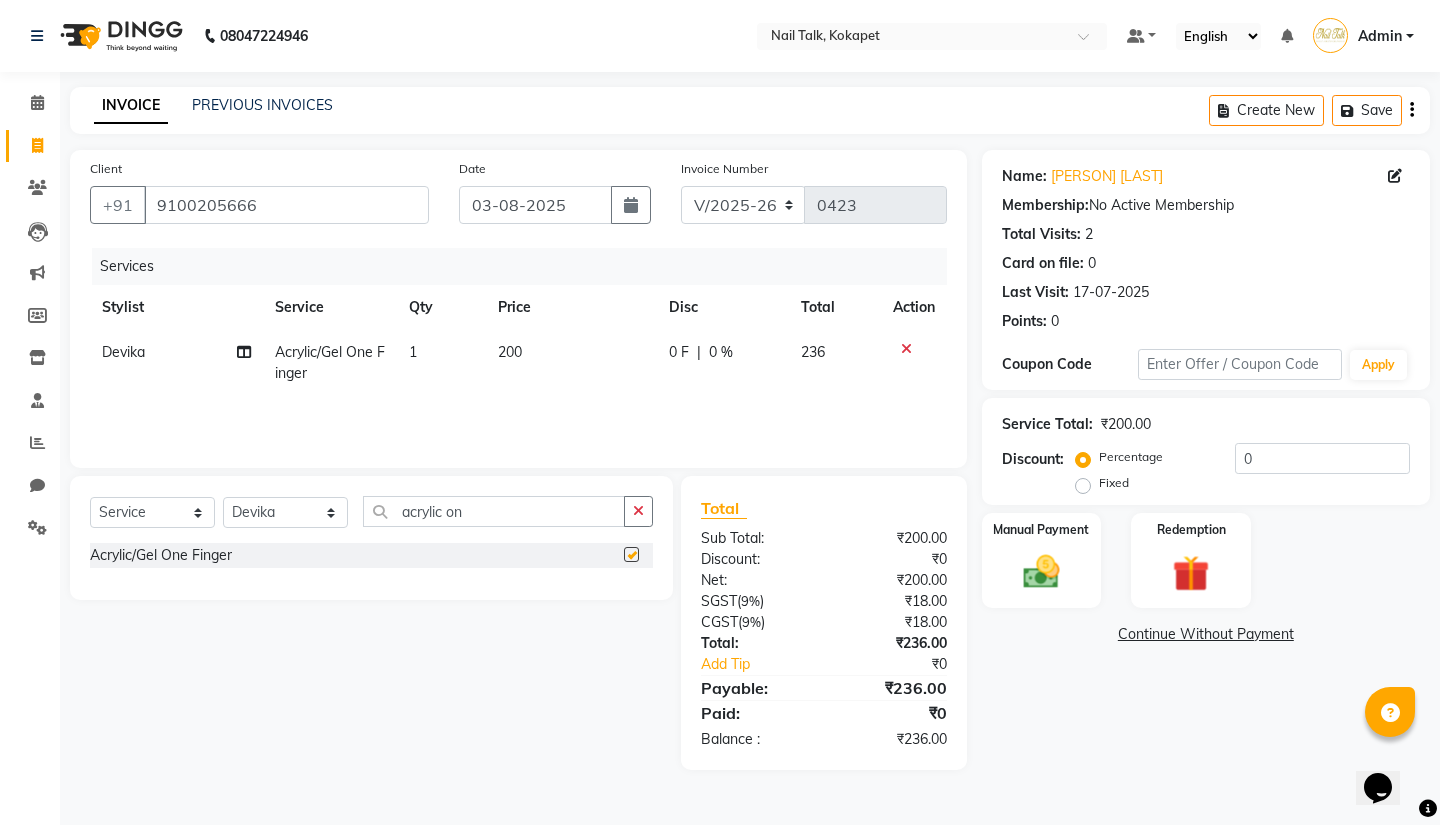 checkbox on "false" 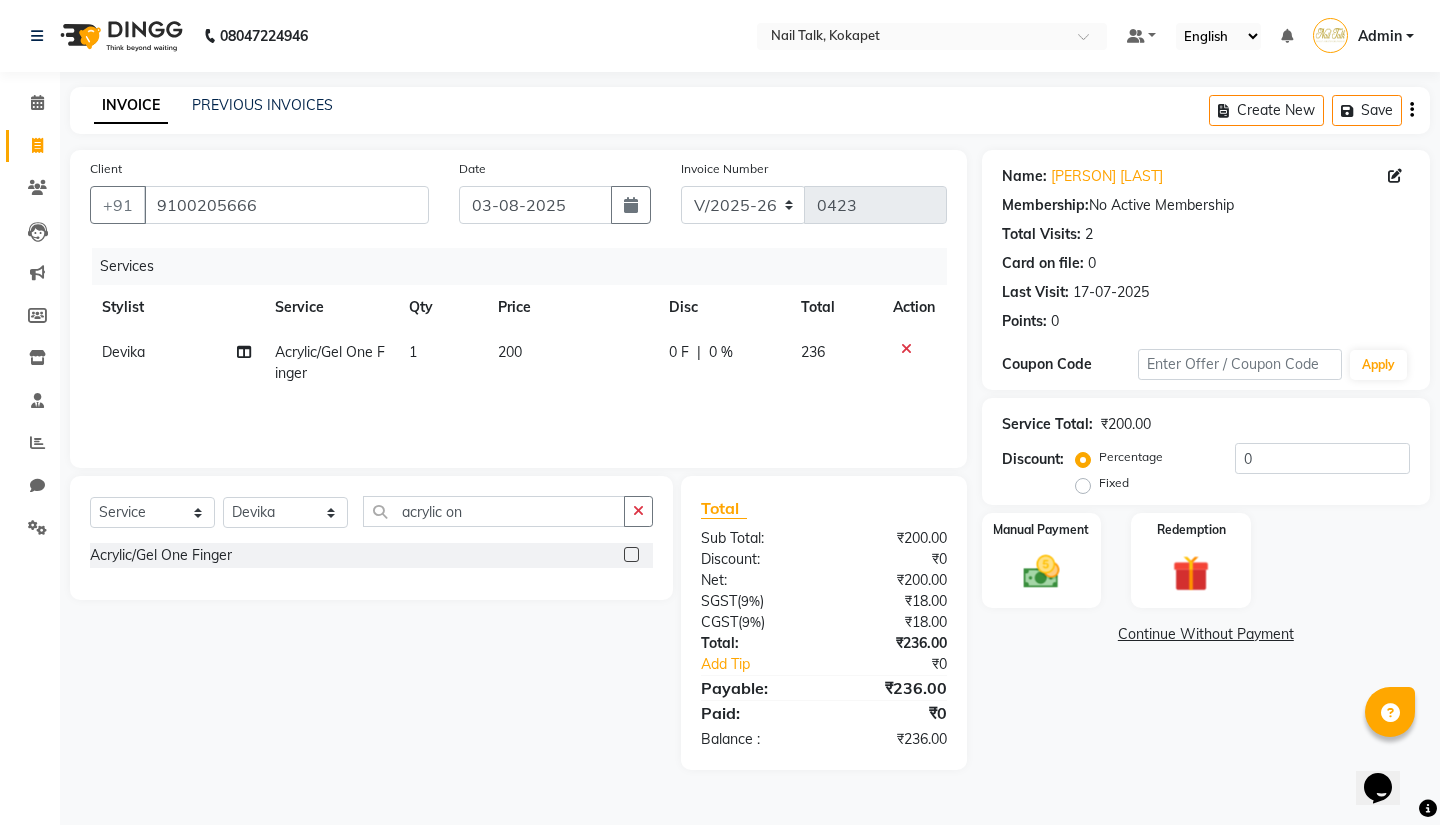 click on "1" 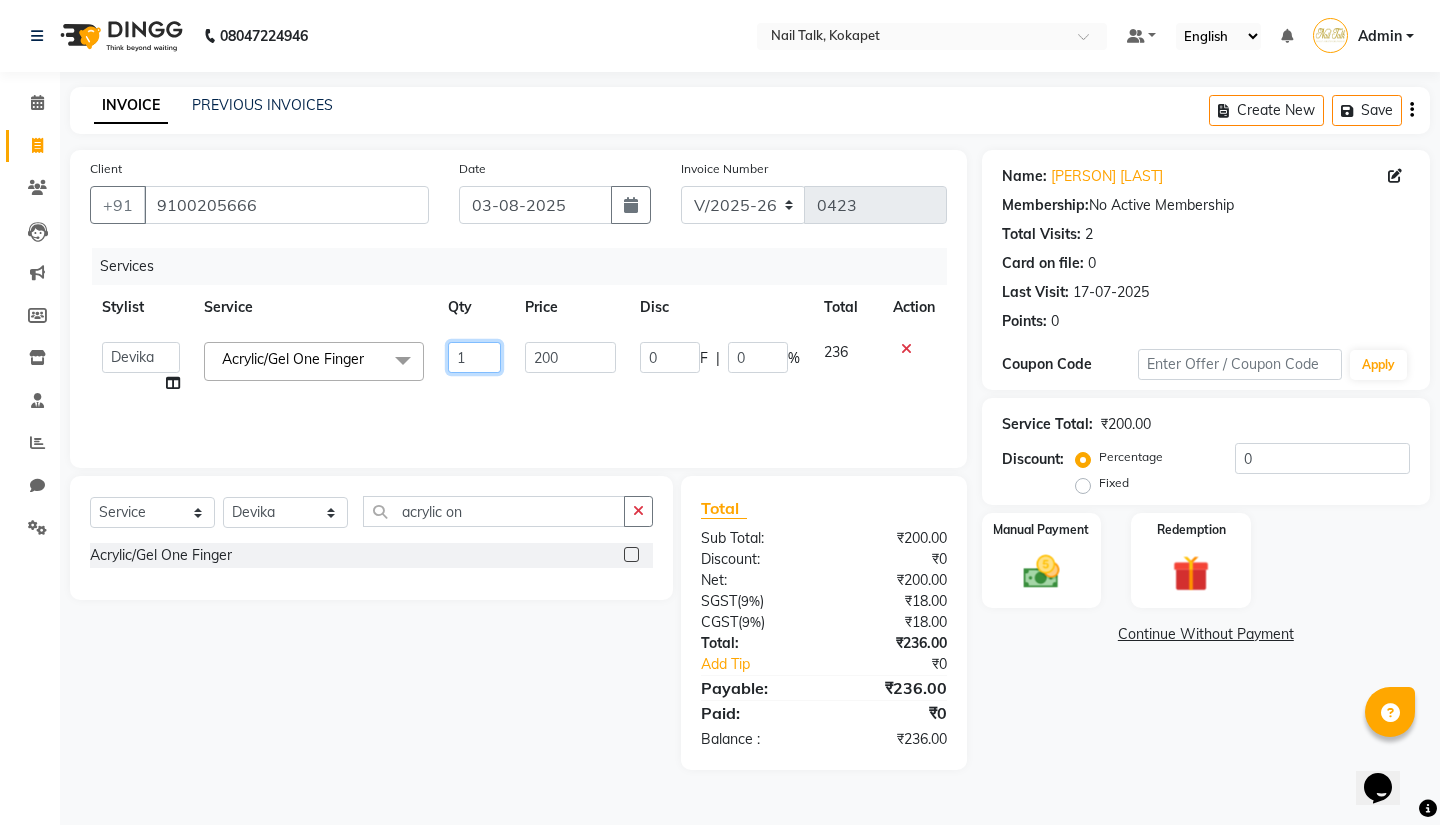 click on "1" 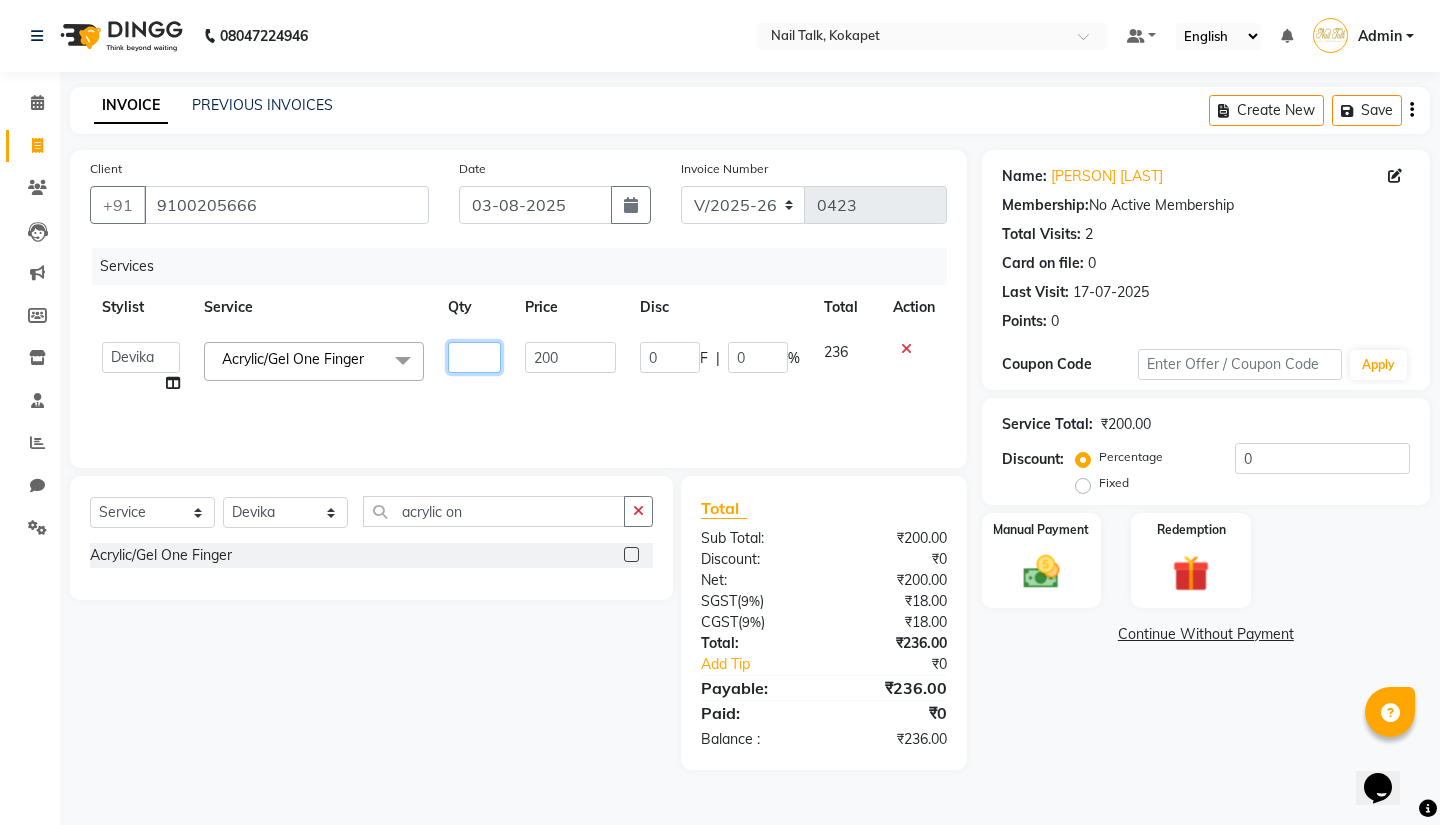 type on "3" 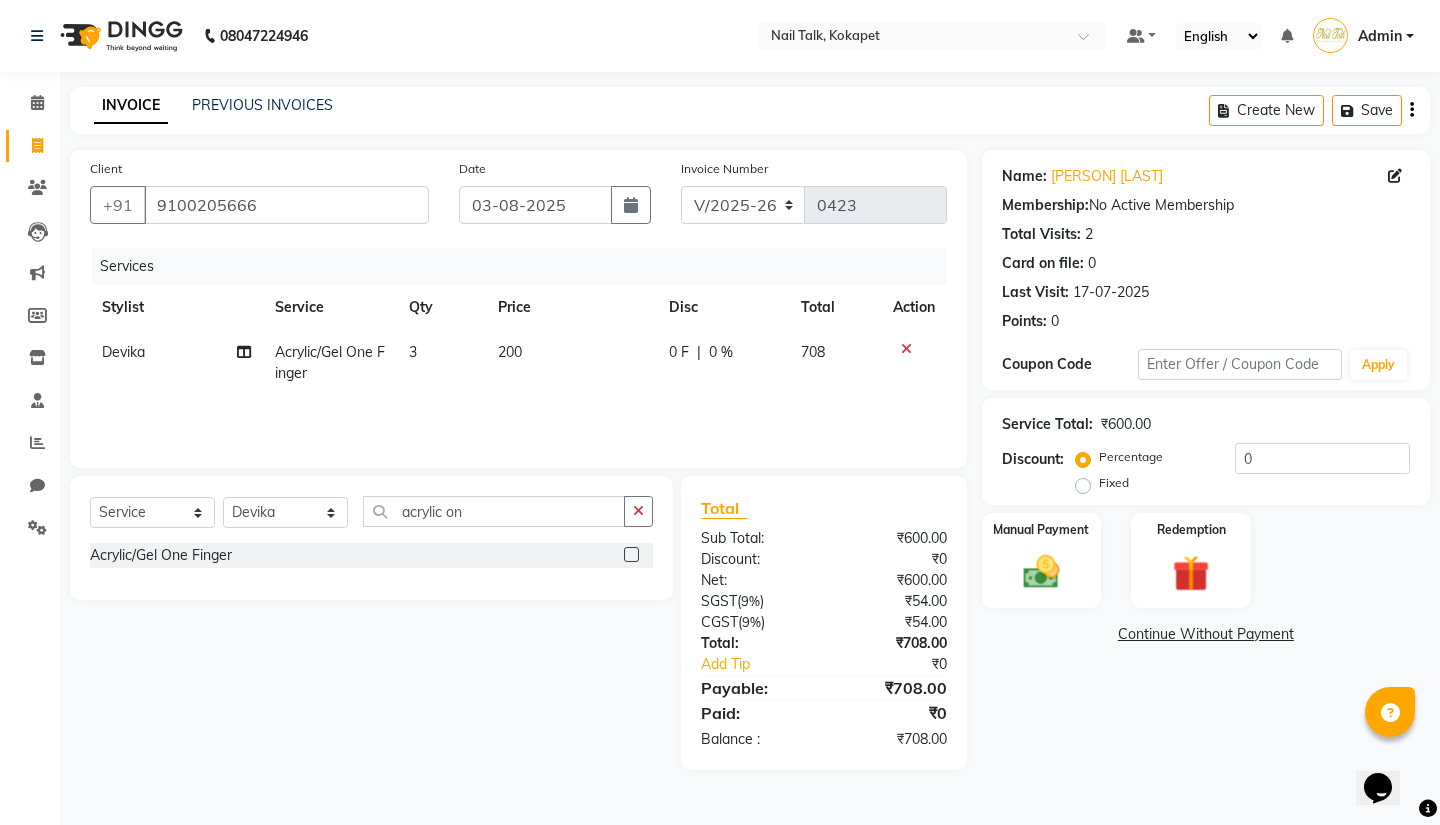 click on "Select Service Product Membership Package Voucher Prepaid Gift Card Select Stylist Admin Devika Hema Kiran Lalitha Shakenbhi Surjalatha Sushmita acrylic on Acrylic/Gel One Finger" 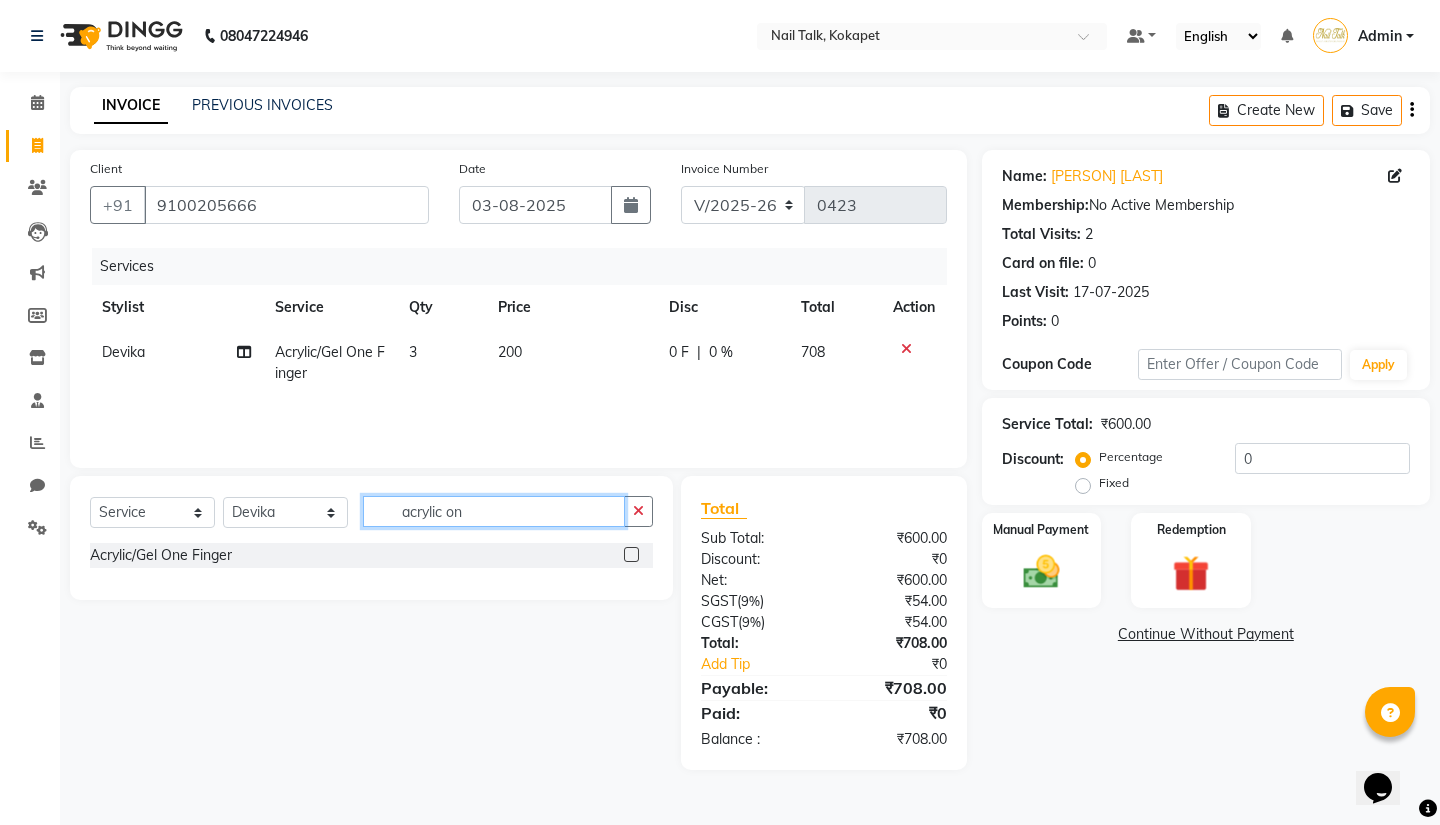 click on "acrylic on" 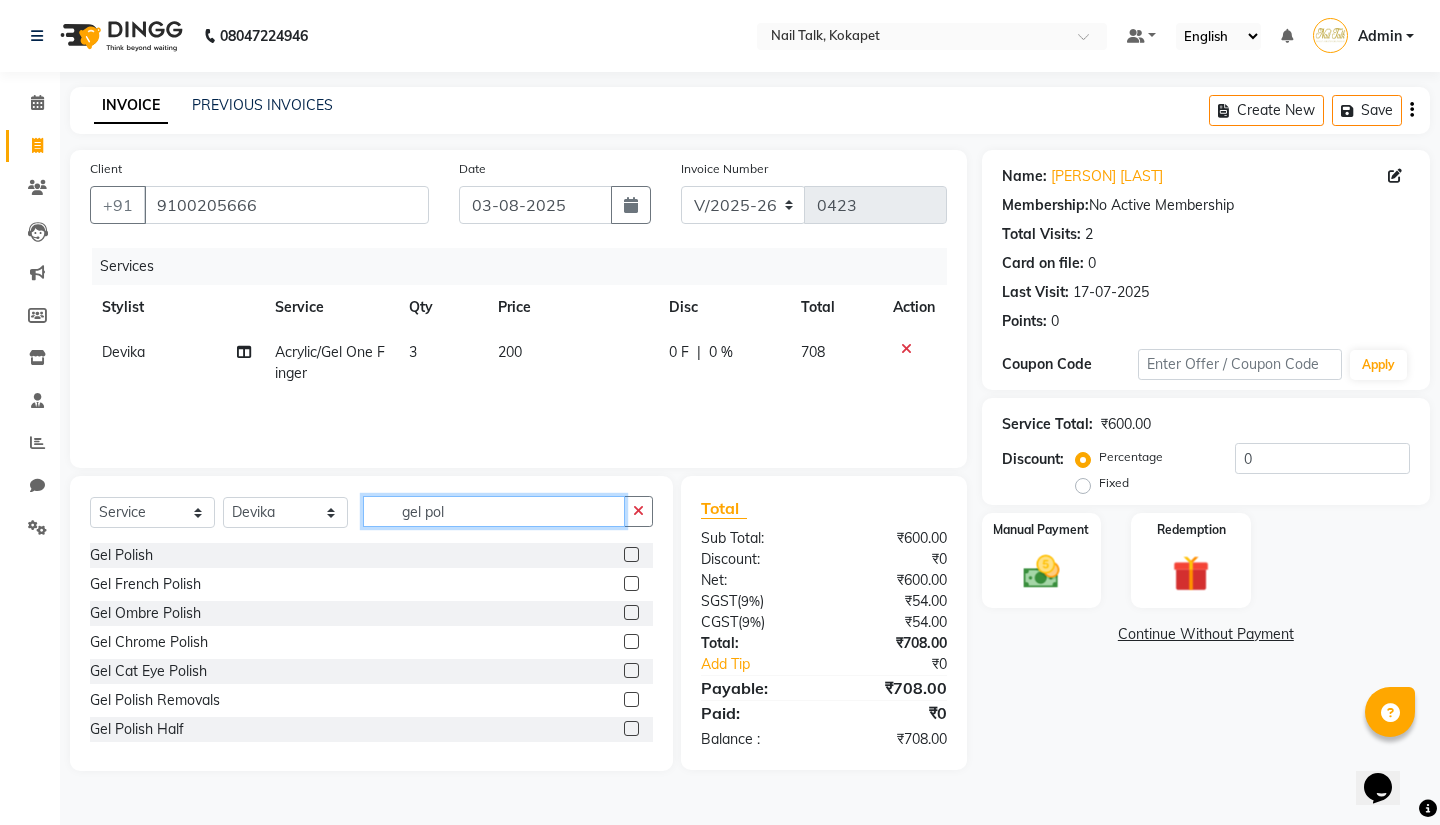 type on "gel pol" 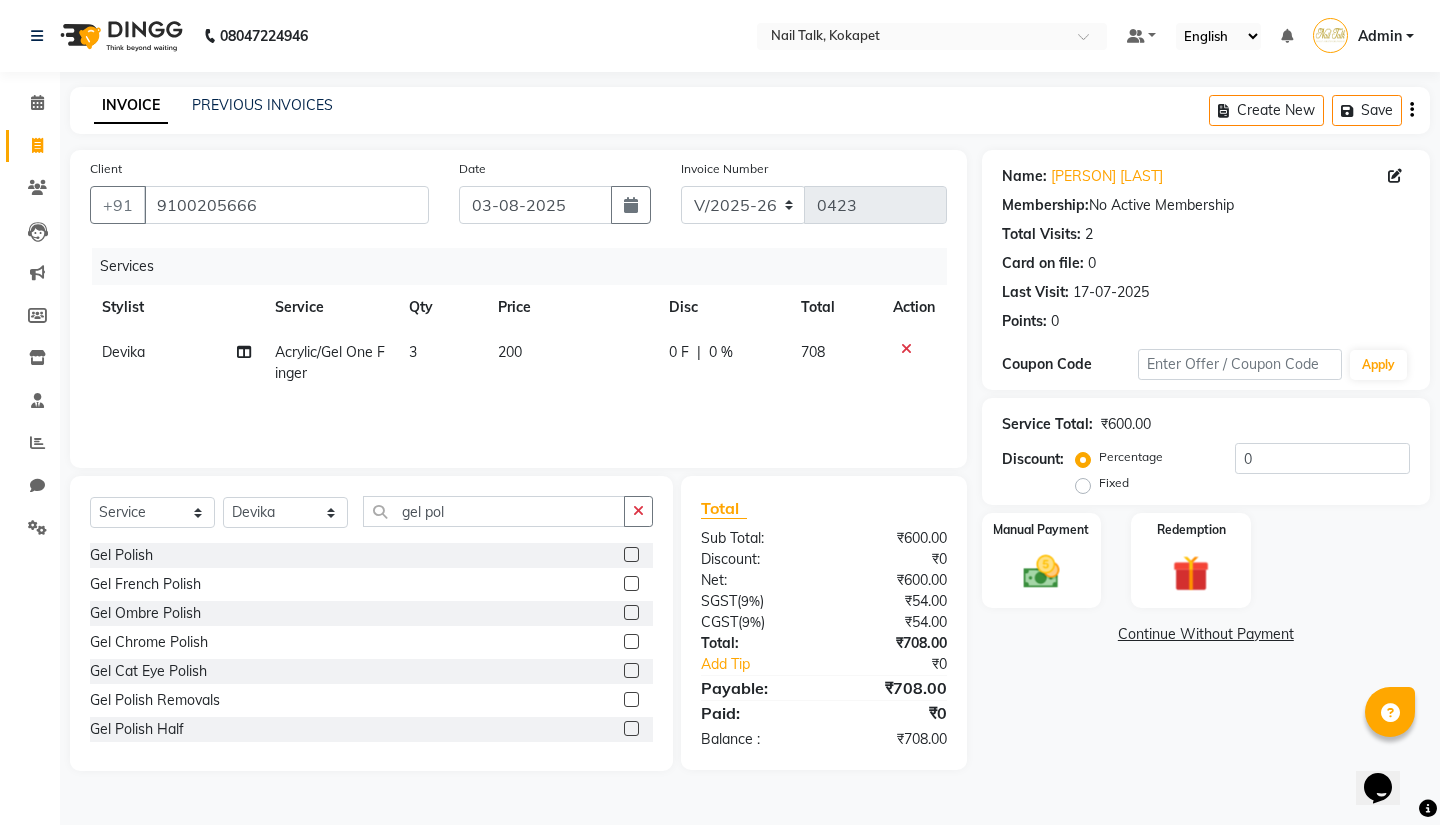 click 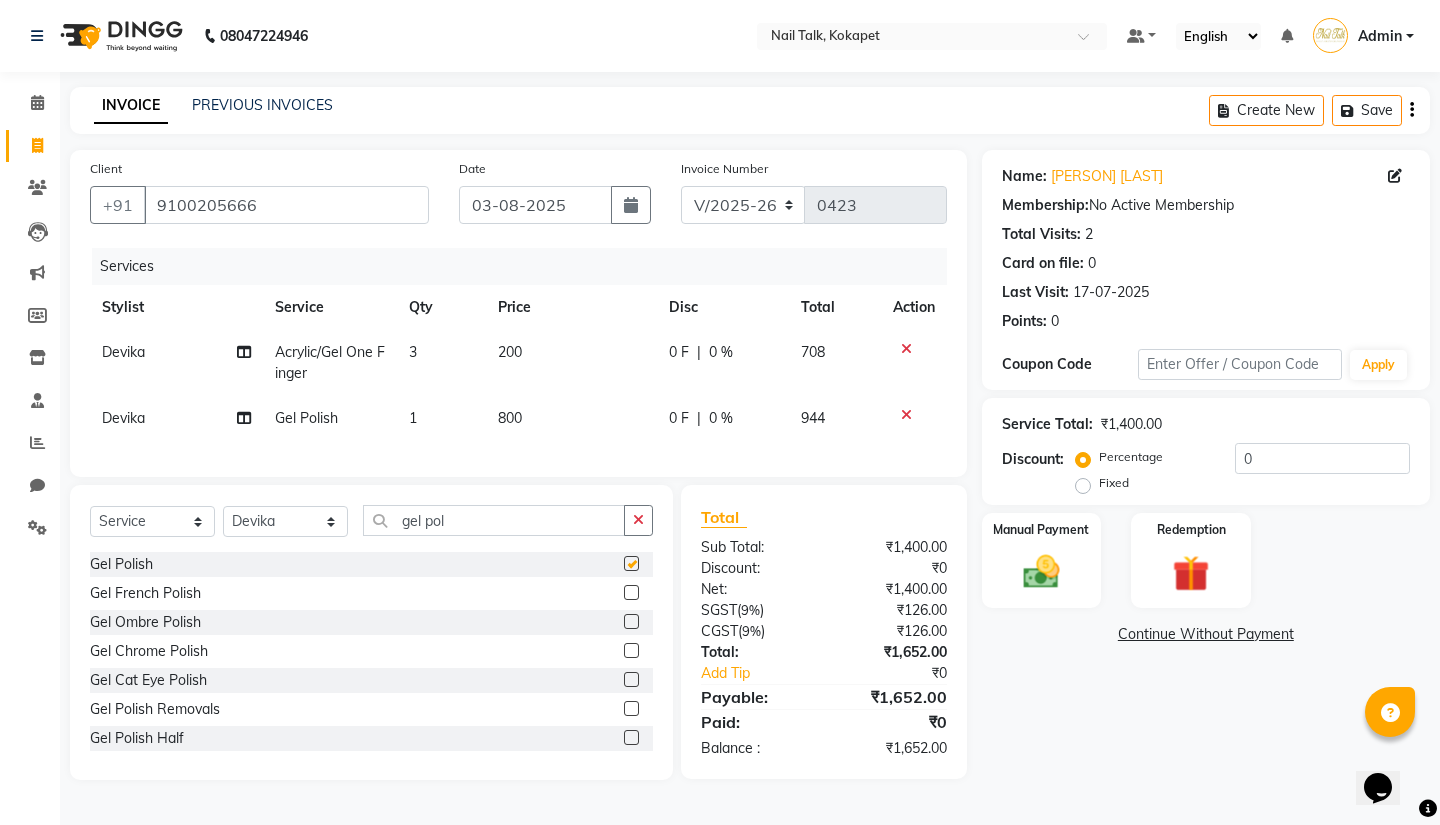 checkbox on "false" 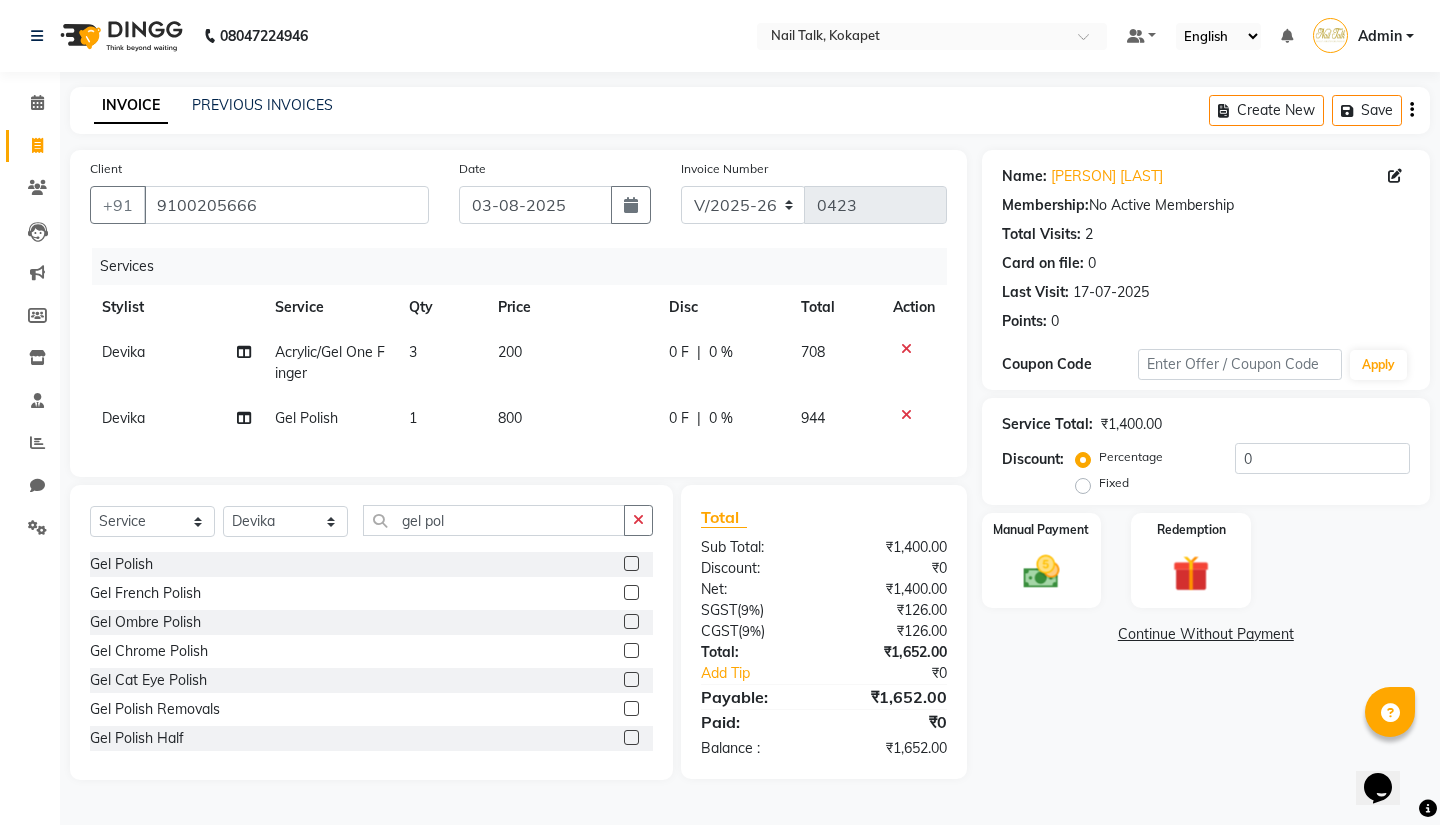 click on "800" 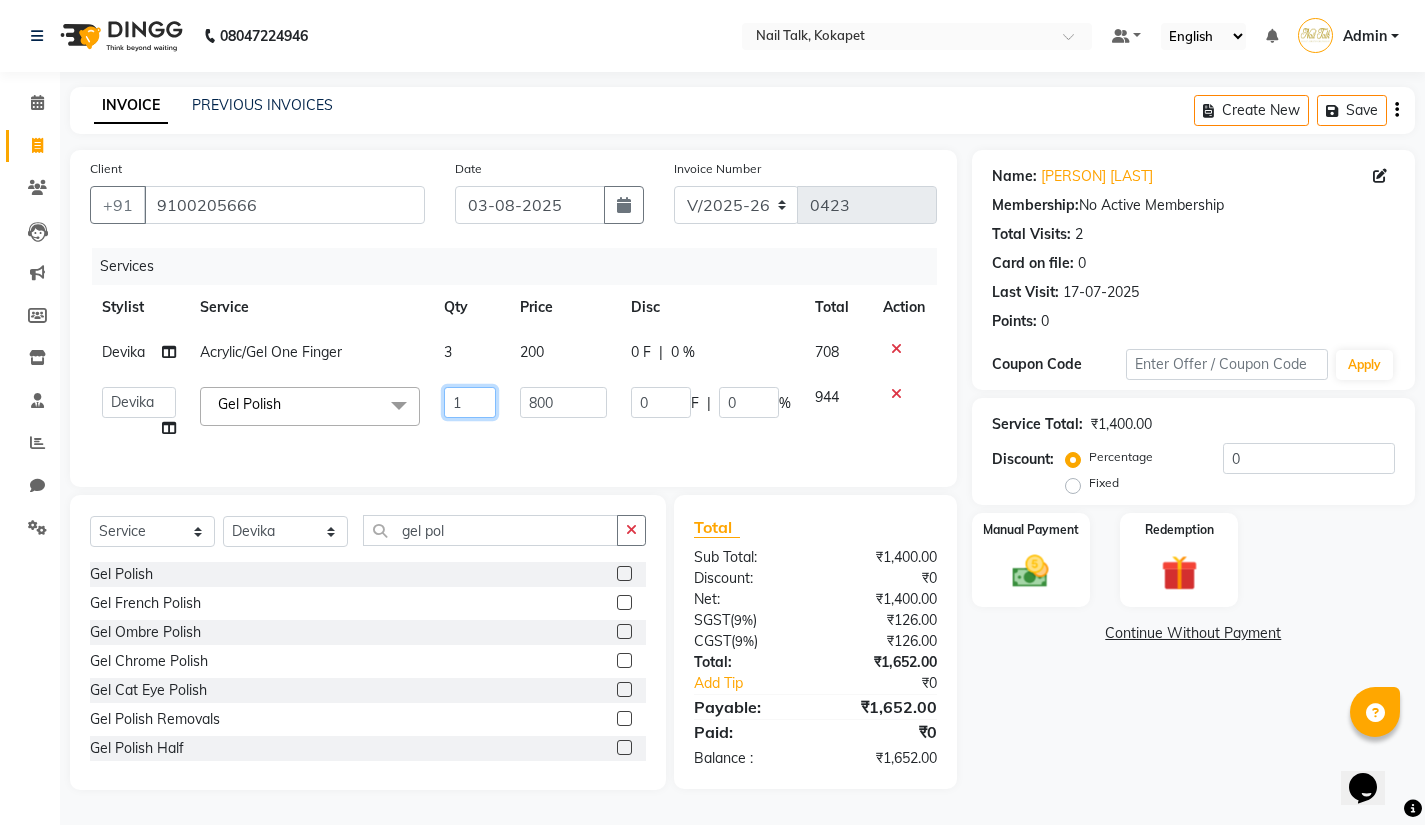 click on "1" 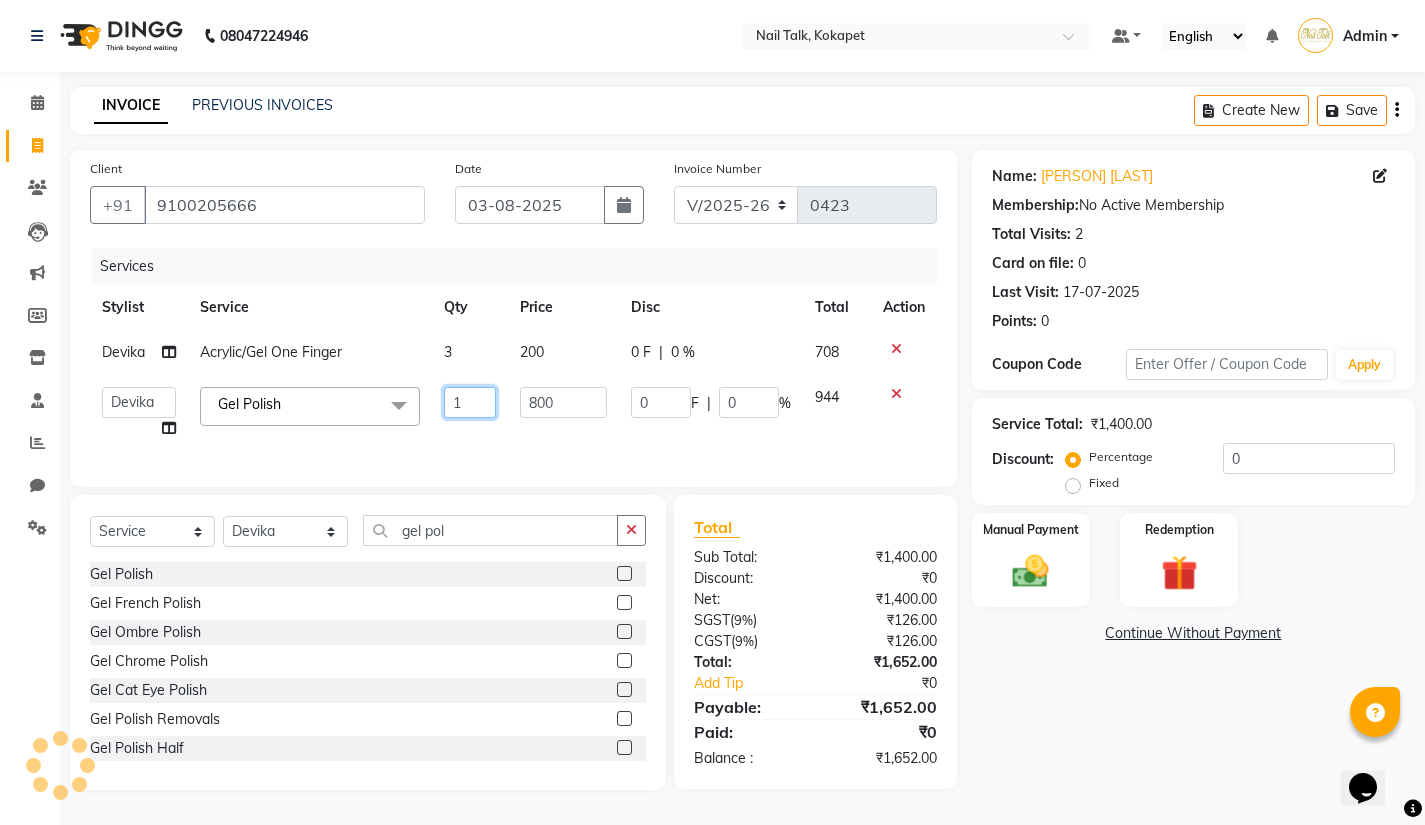drag, startPoint x: 485, startPoint y: 403, endPoint x: 441, endPoint y: 397, distance: 44.407207 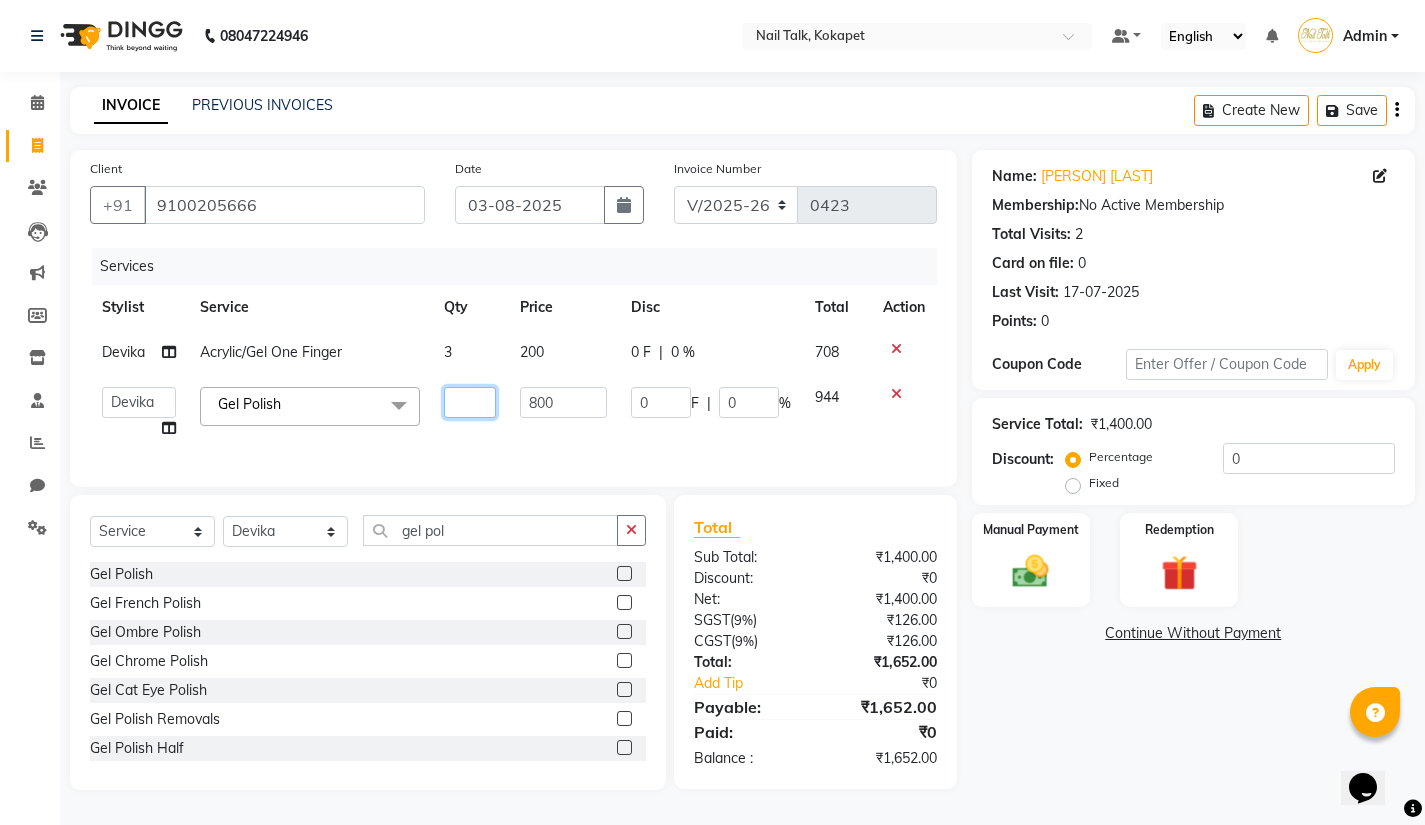 type on "3" 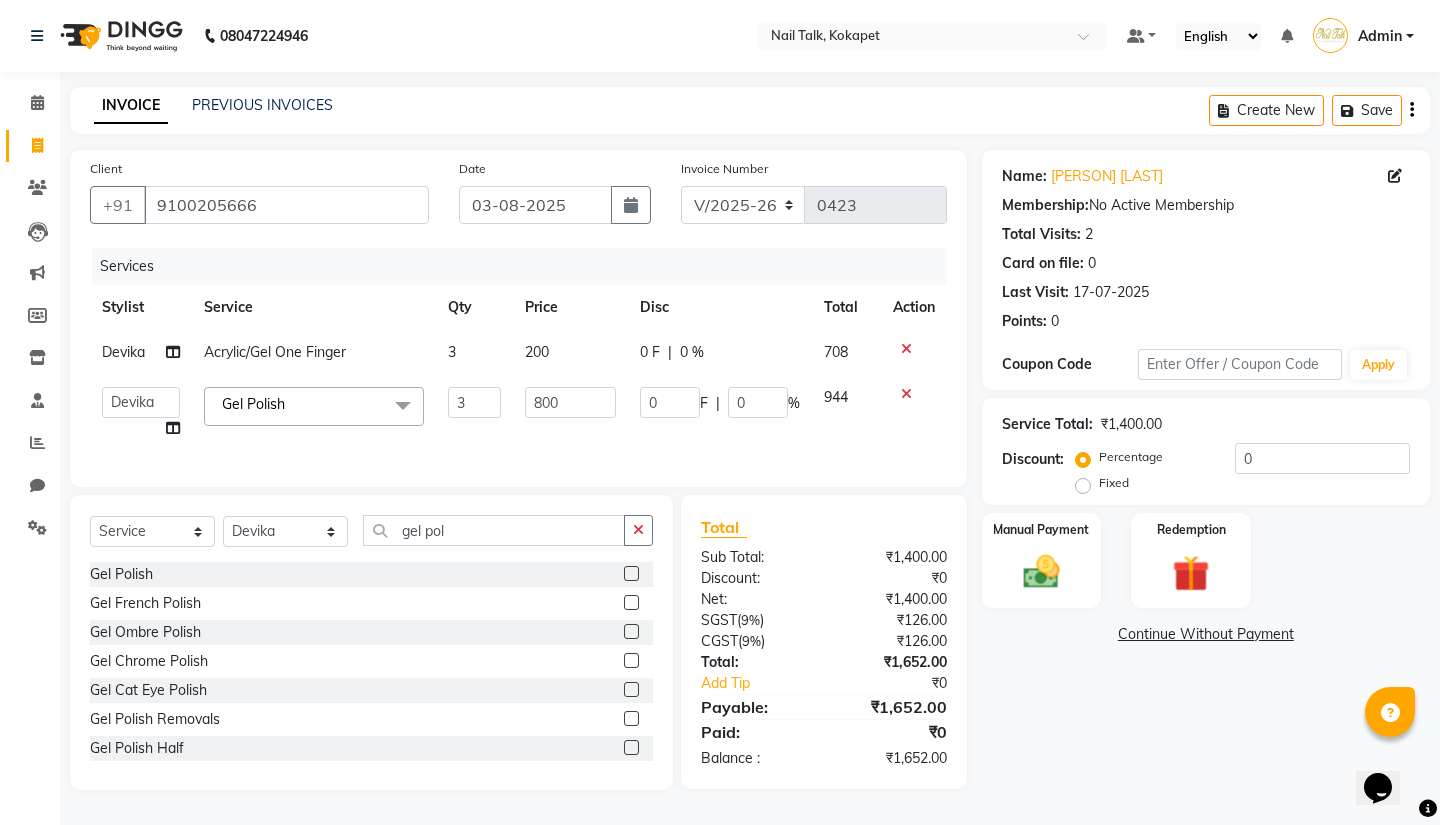 click on "Name: [PERSON] [LAST] Membership: No Active Membership Total Visits: 2 Card on file: 0 Last Visit: 17-07-2025 Points: 0 Coupon Code Apply Service Total: ₹1,400.00 Discount: Percentage Fixed 0 Manual Payment Redemption Continue Without Payment" 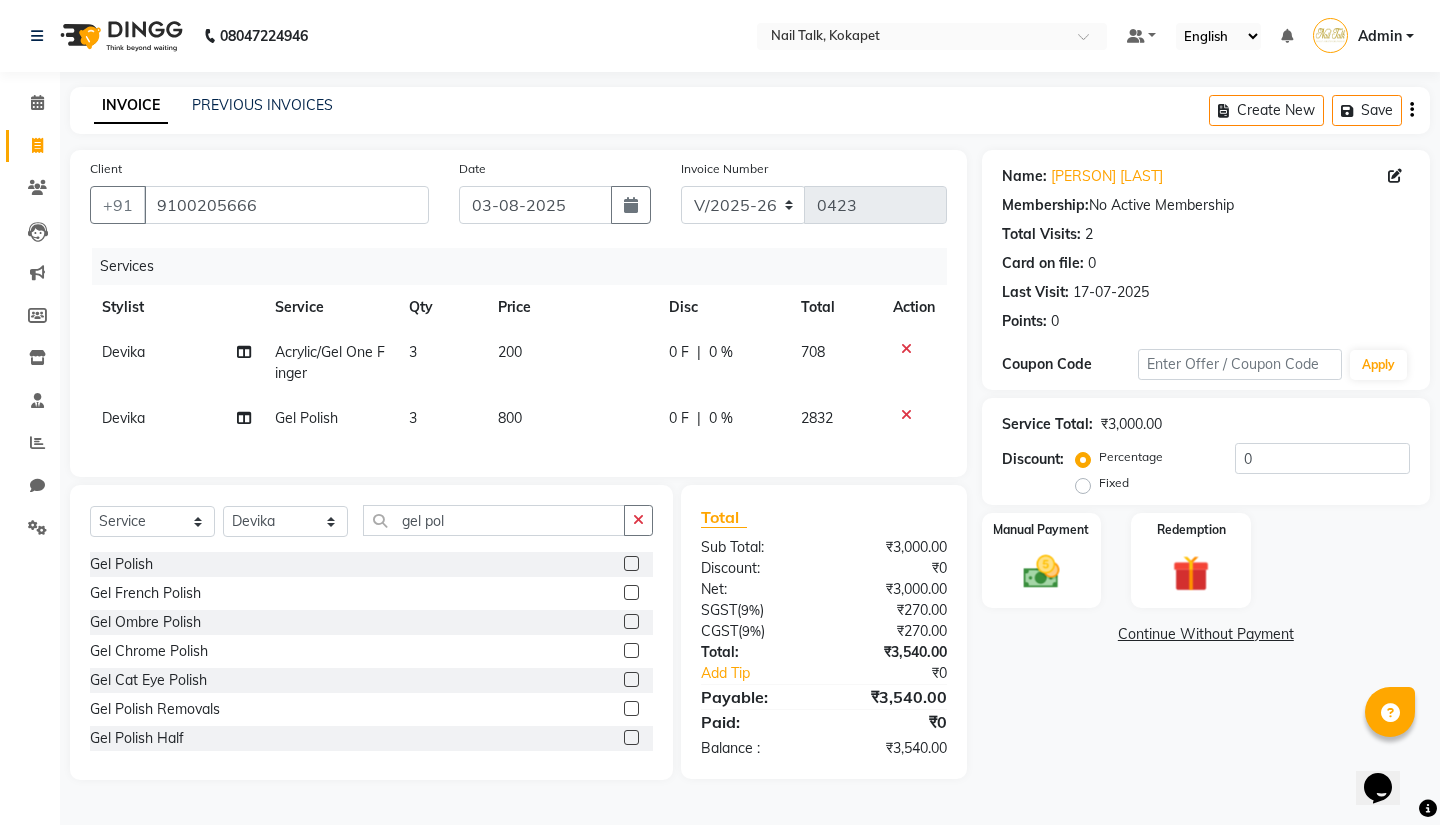 click on "3" 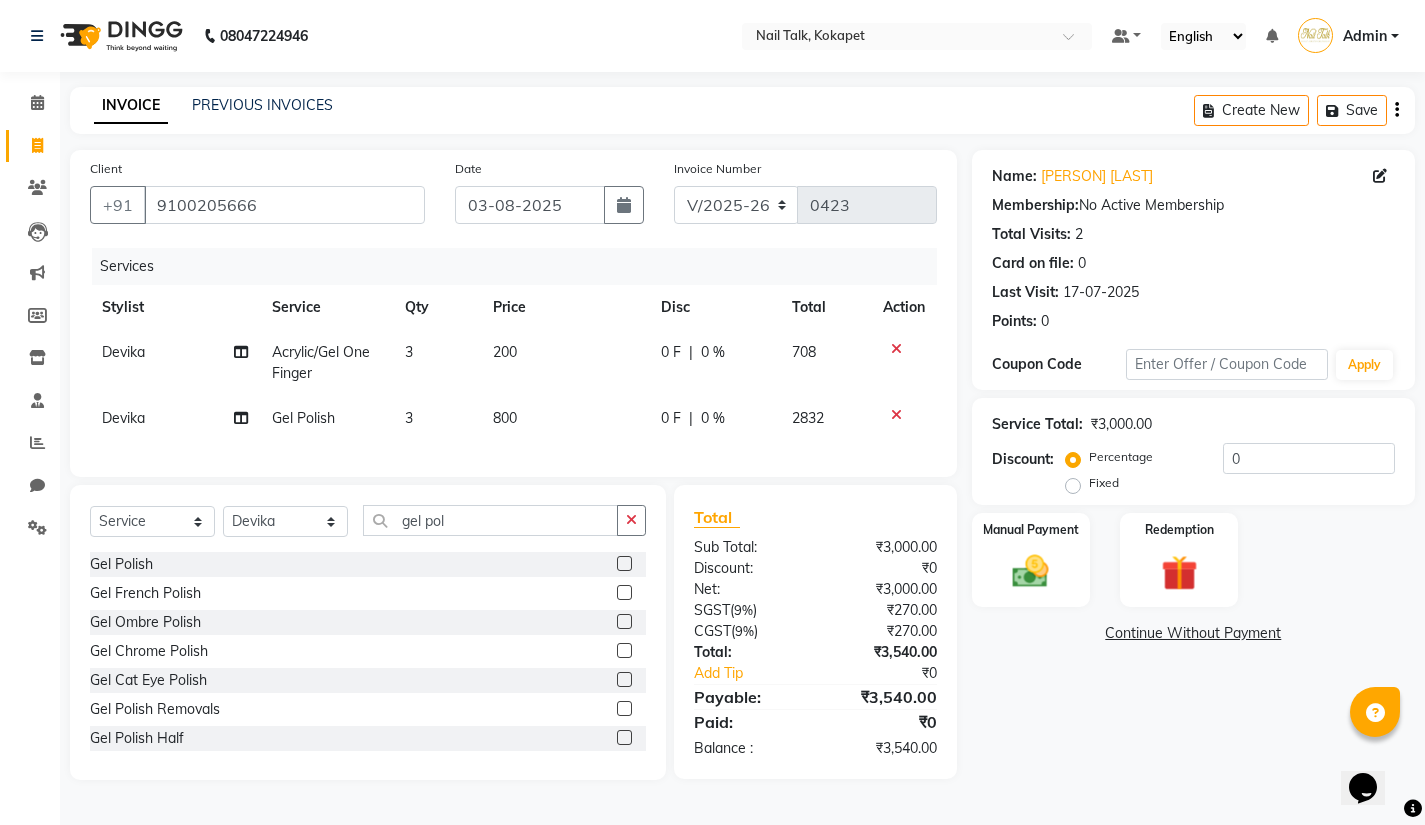 select on "82626" 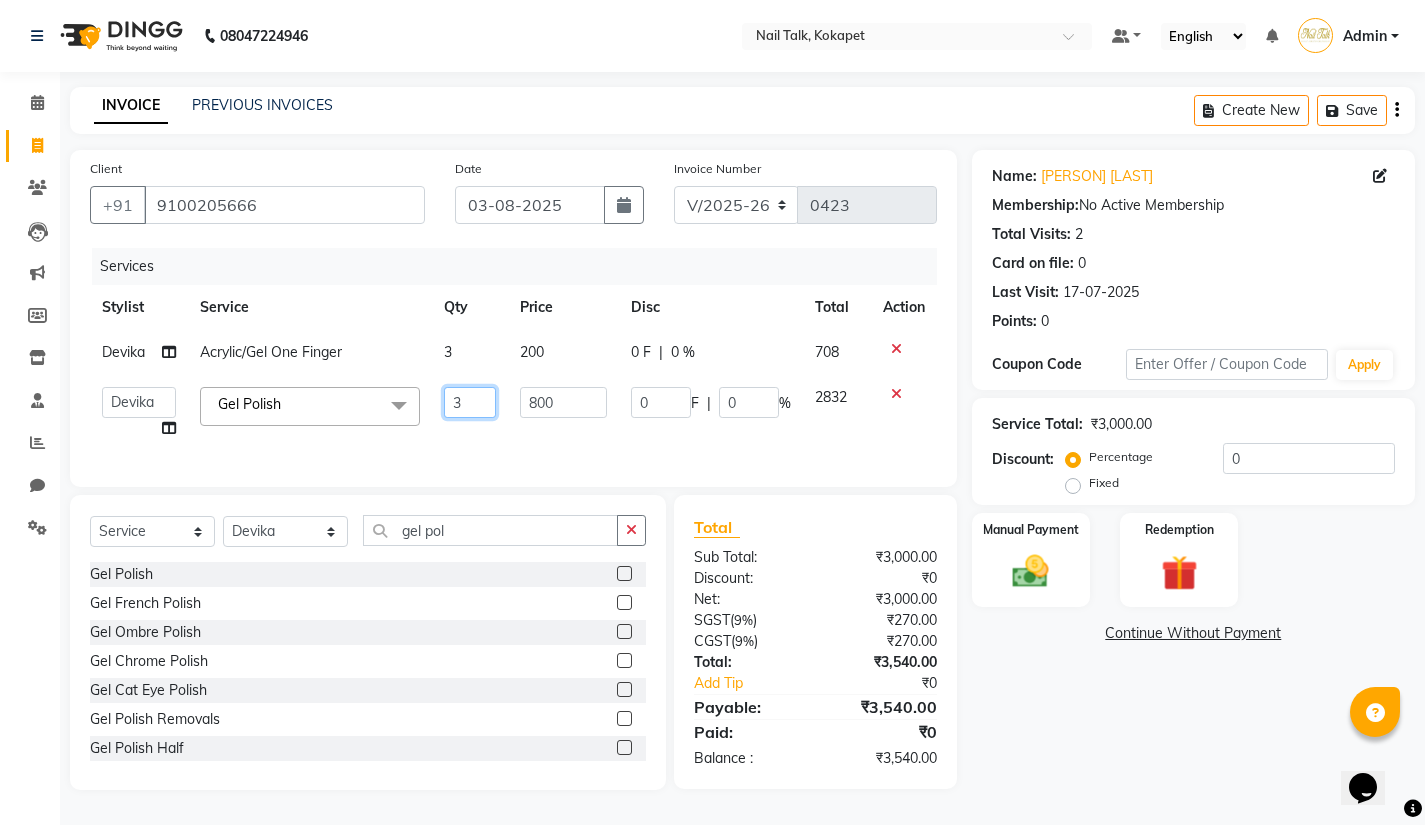 click on "3" 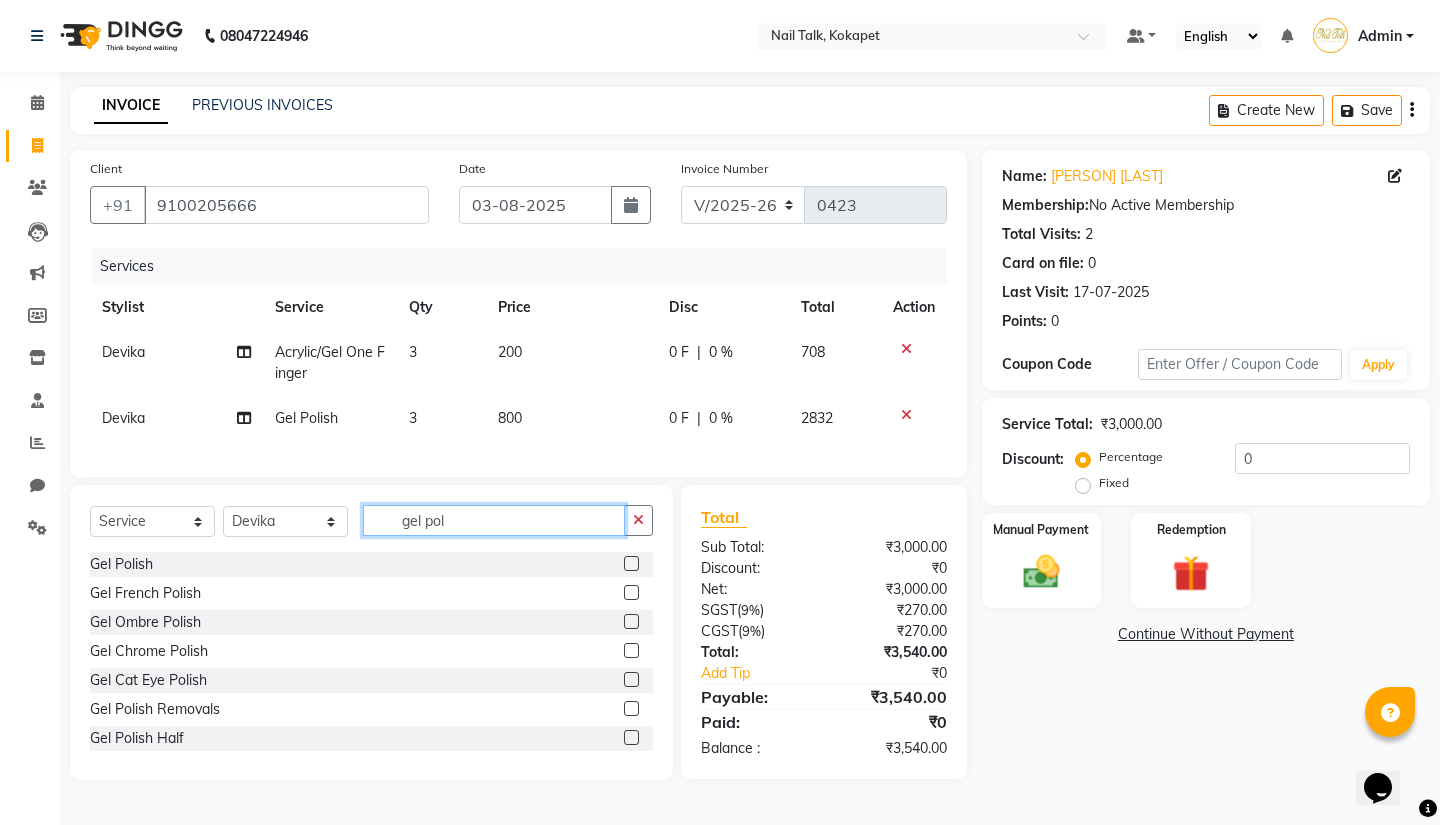 click on "gel pol" 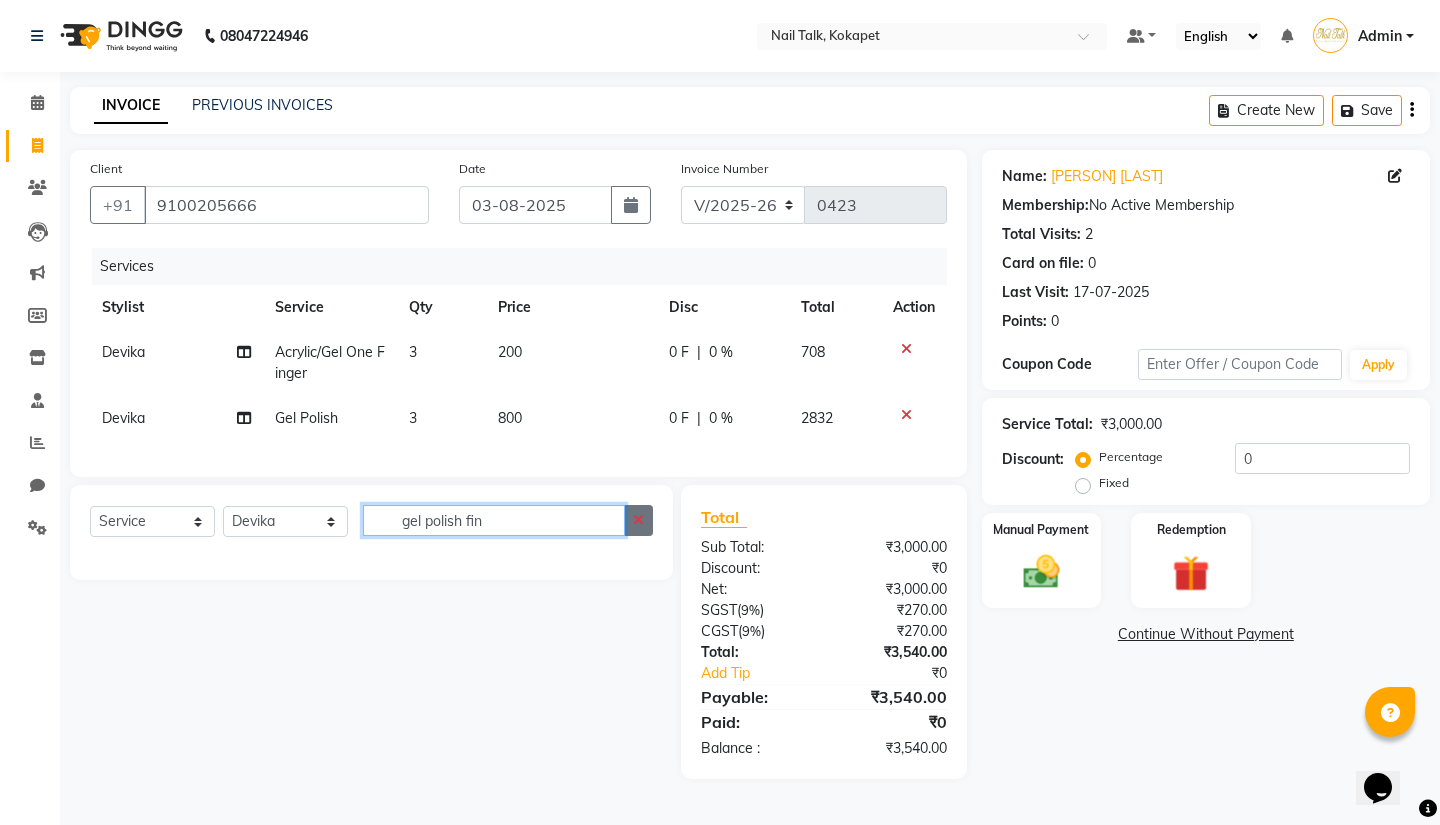 type on "gel polish fin" 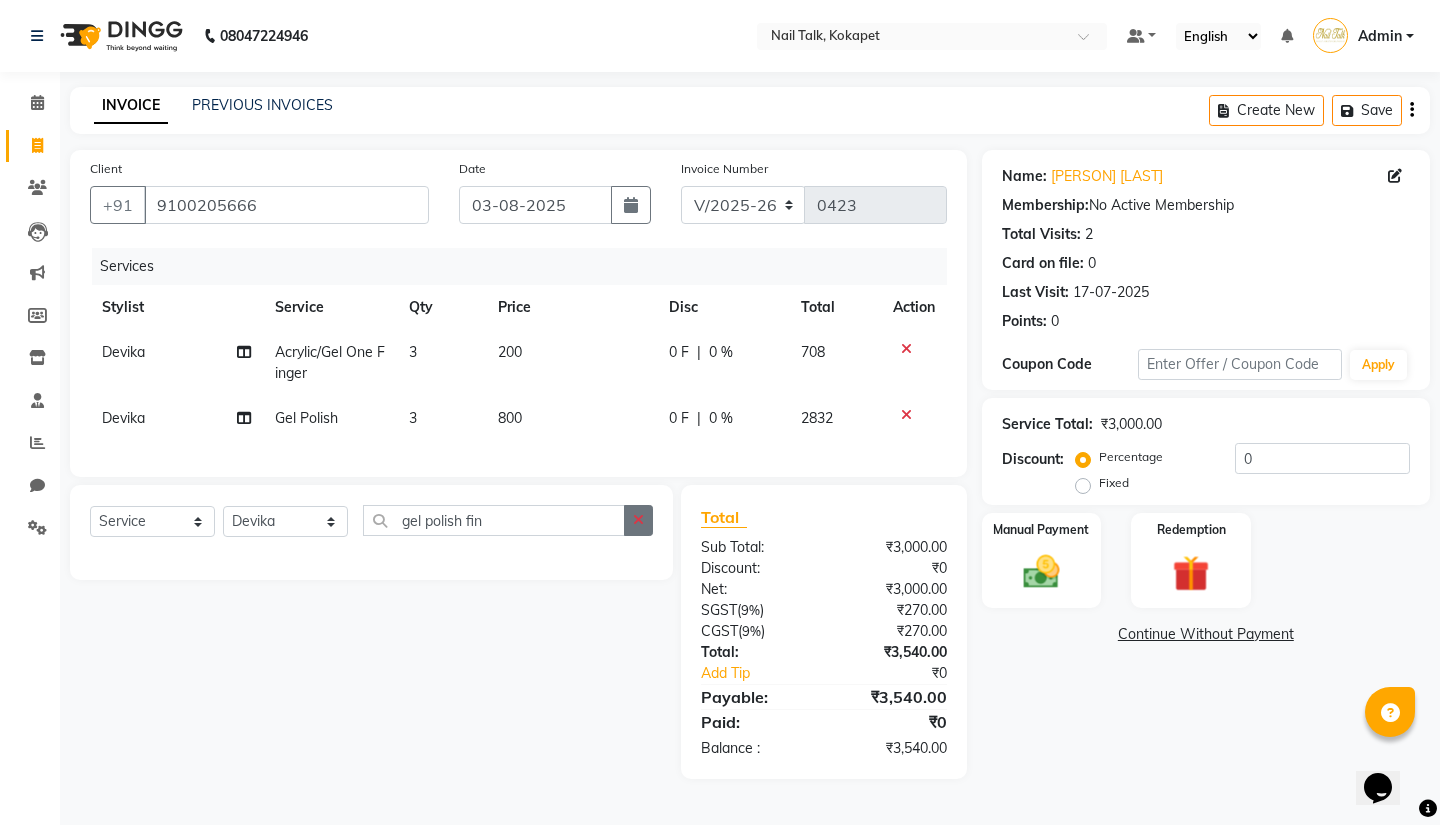 click 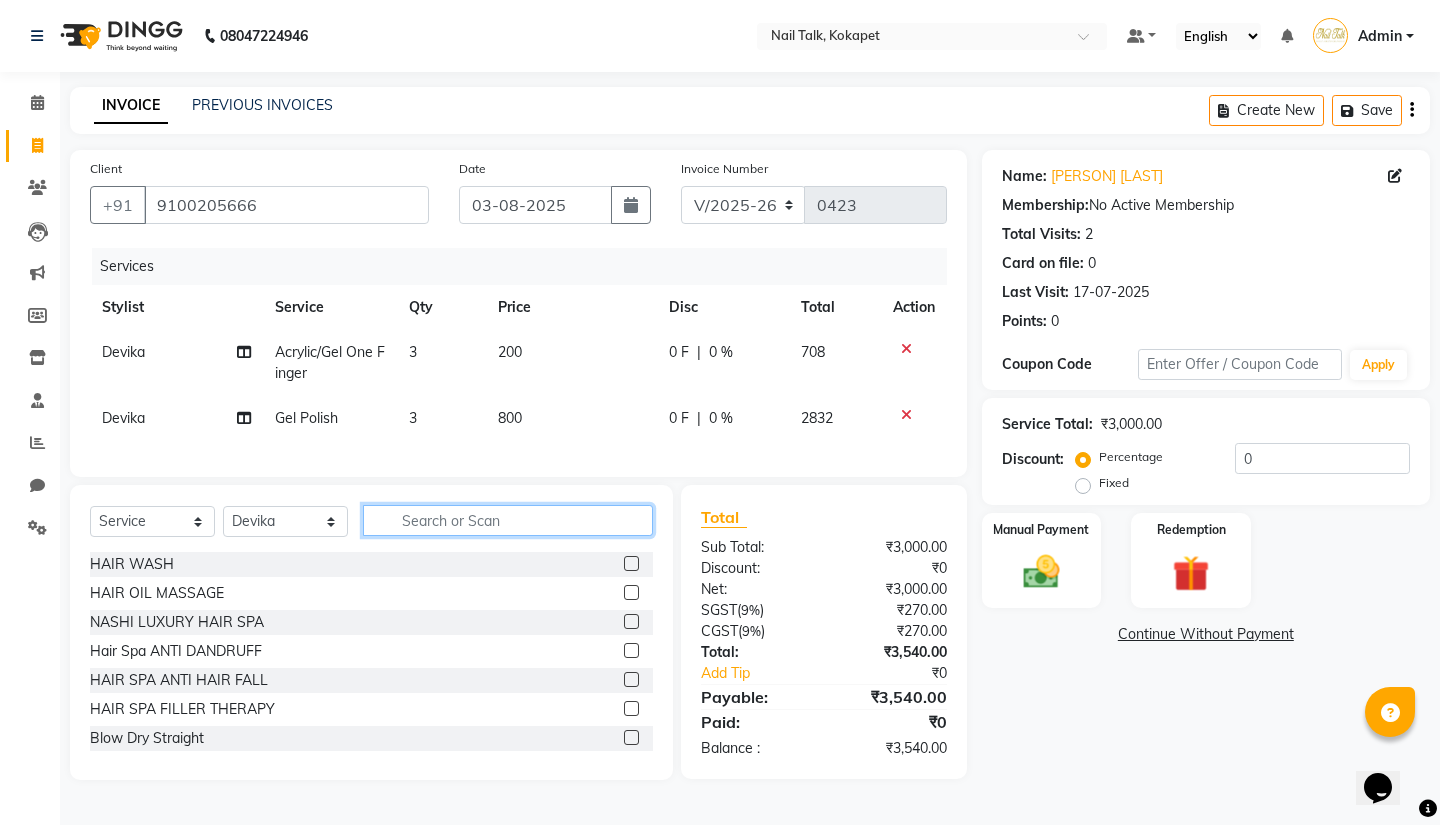 click 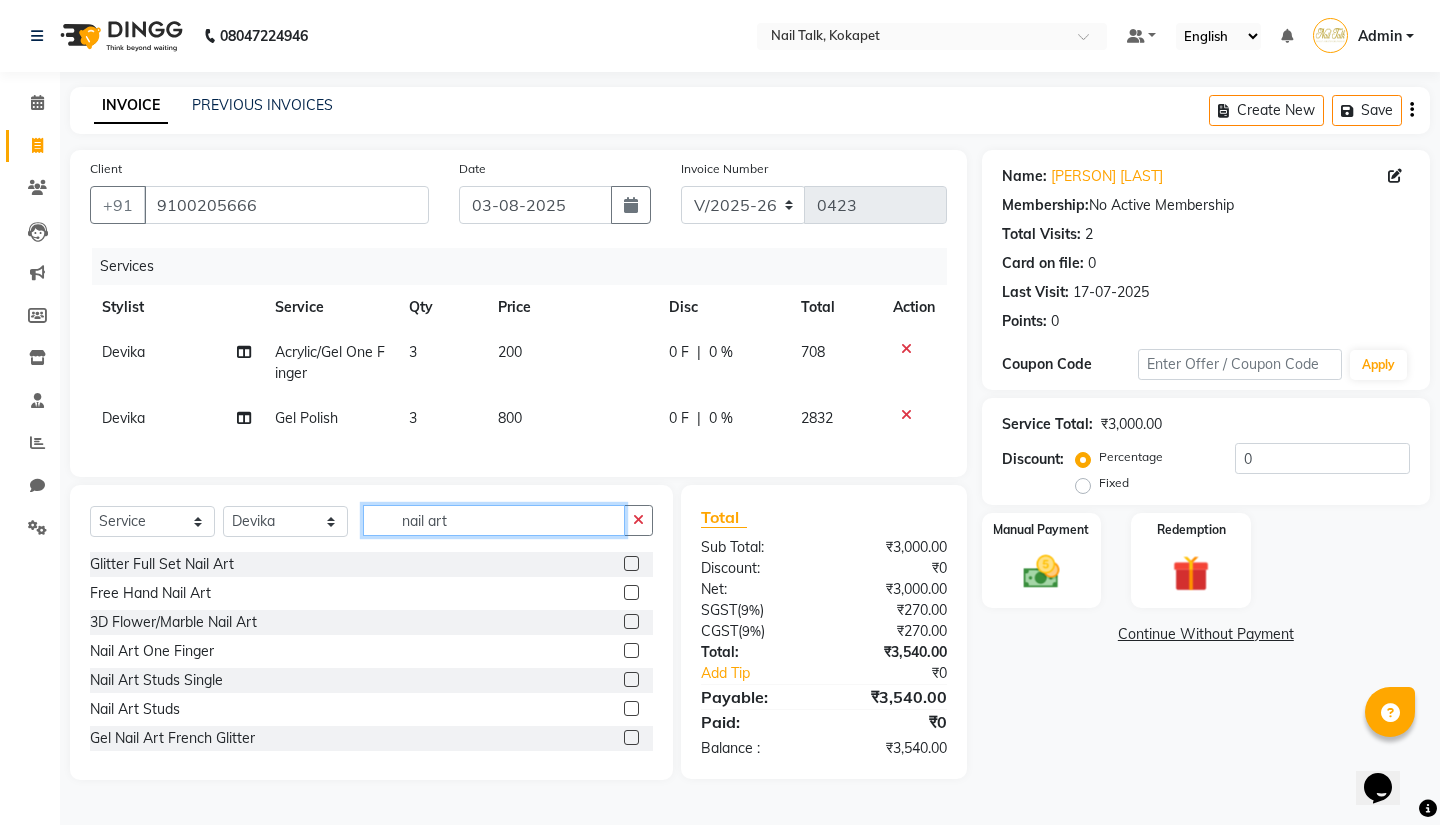 type on "nail art" 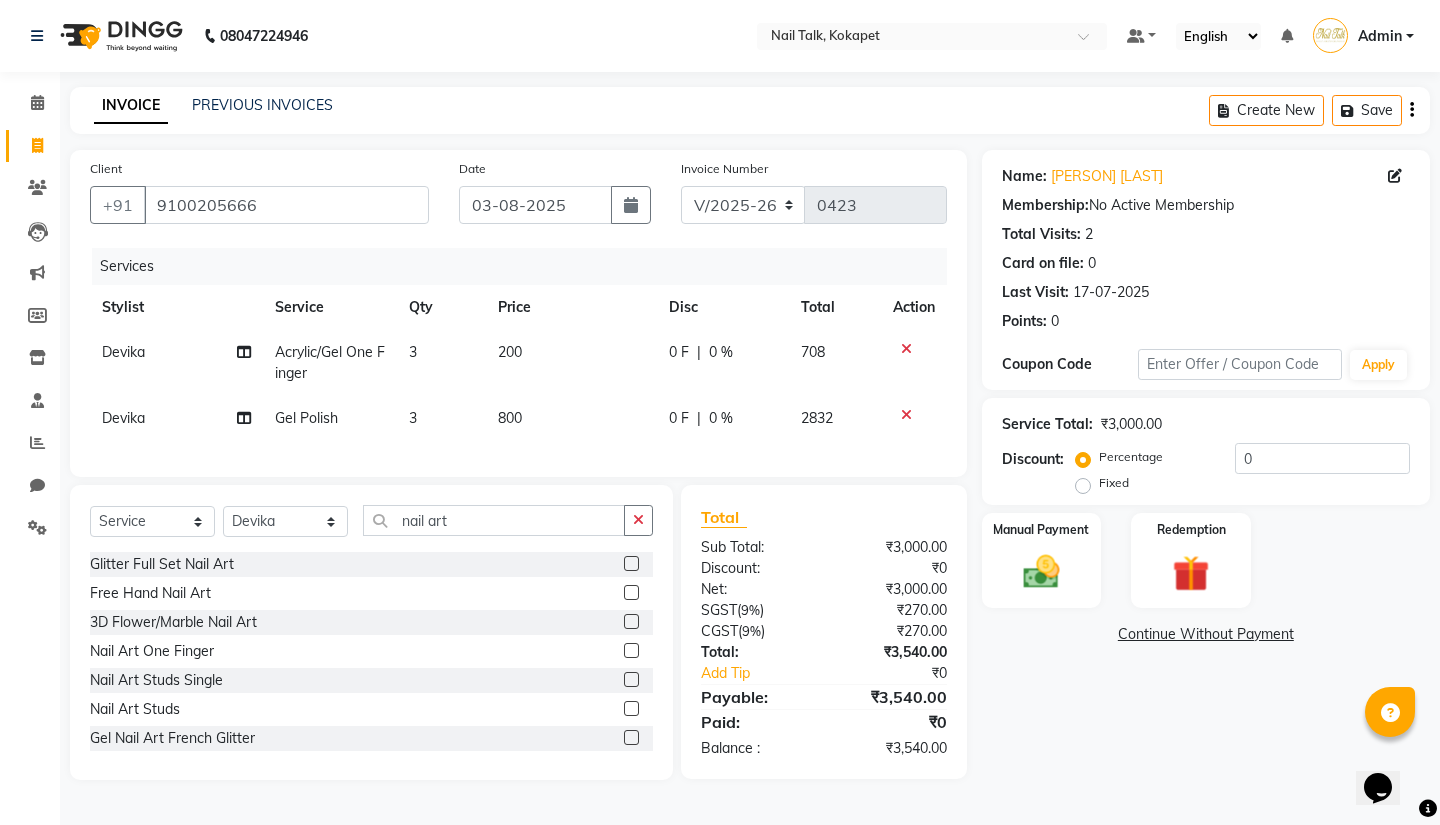 click on "3" 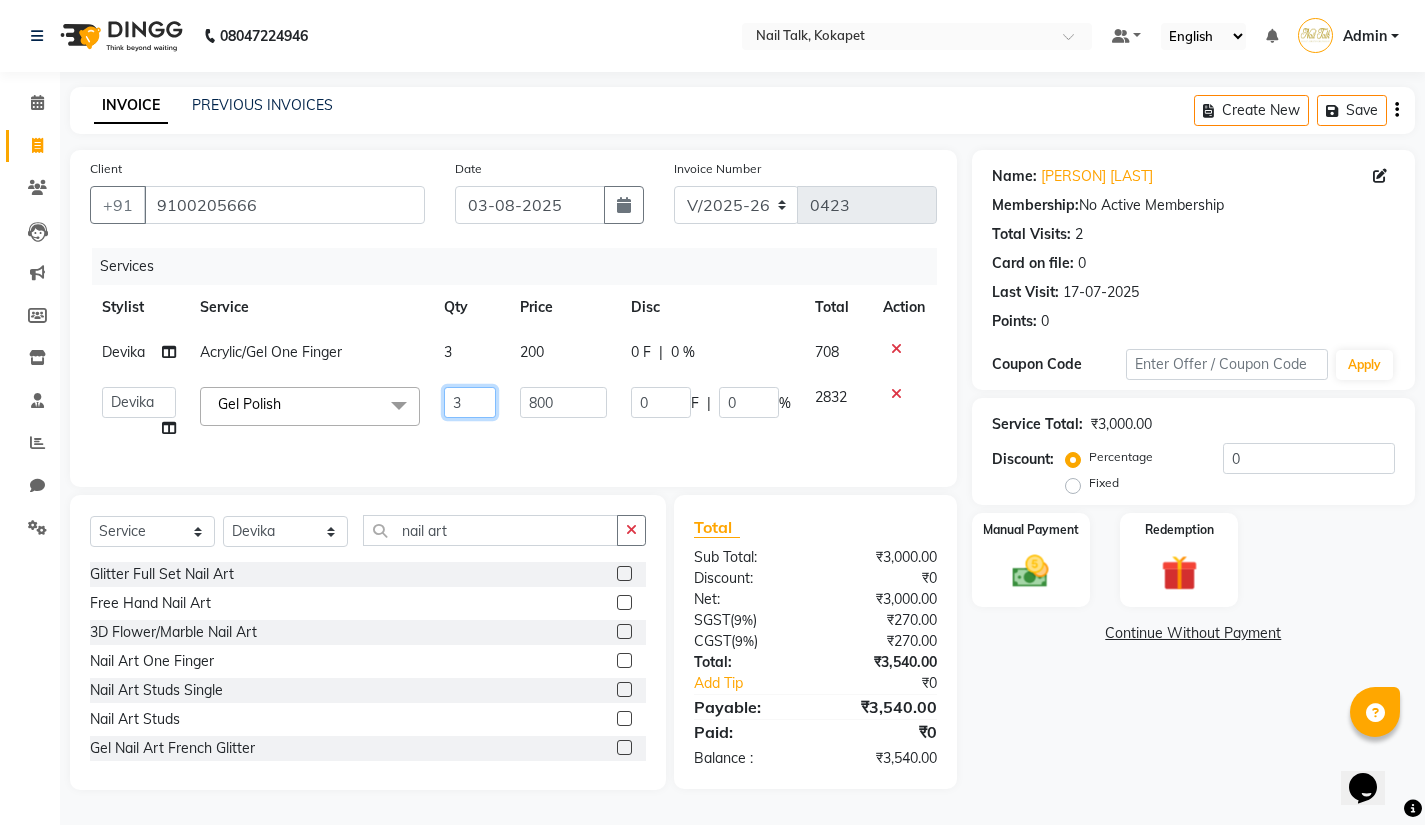 click on "3" 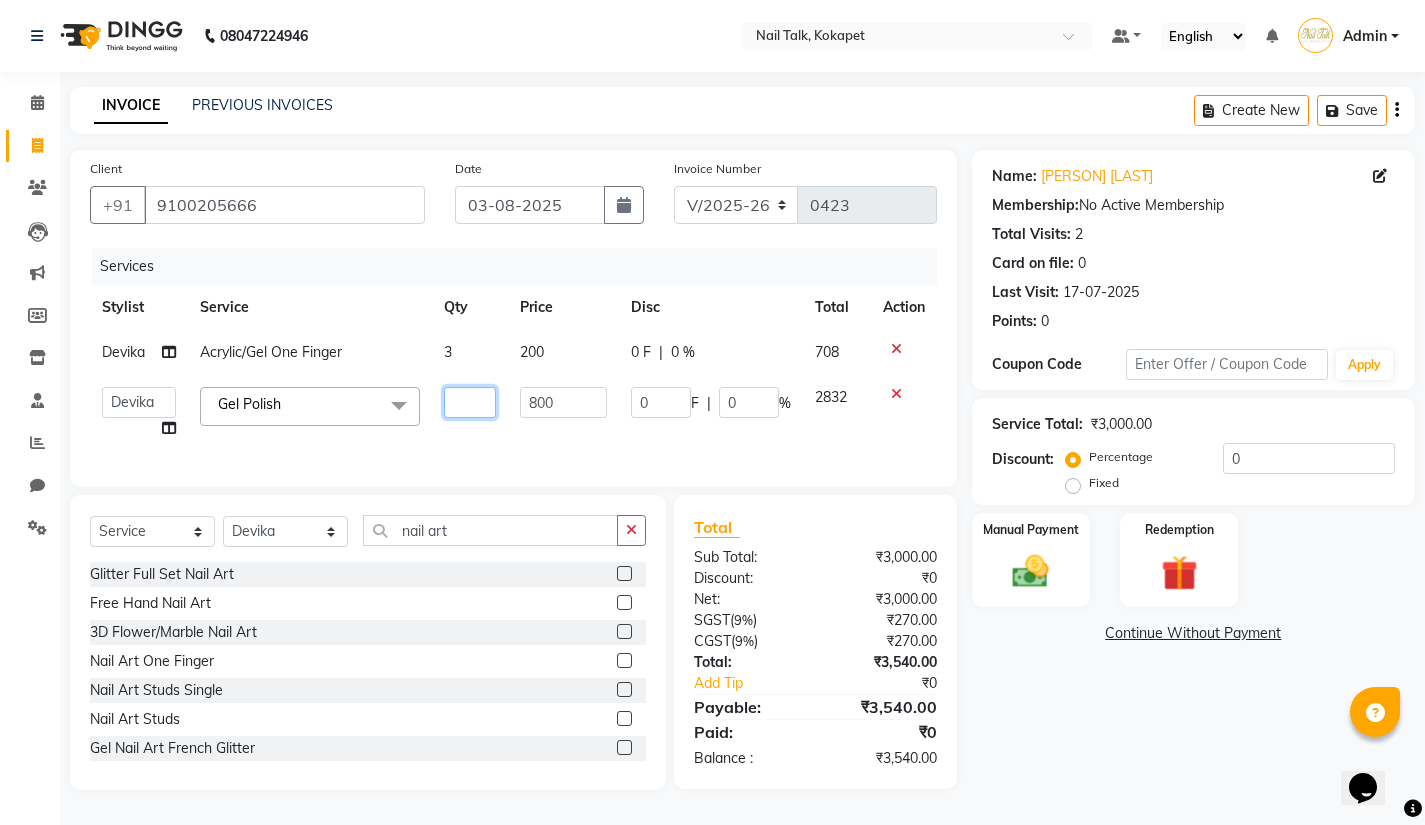 type on "1" 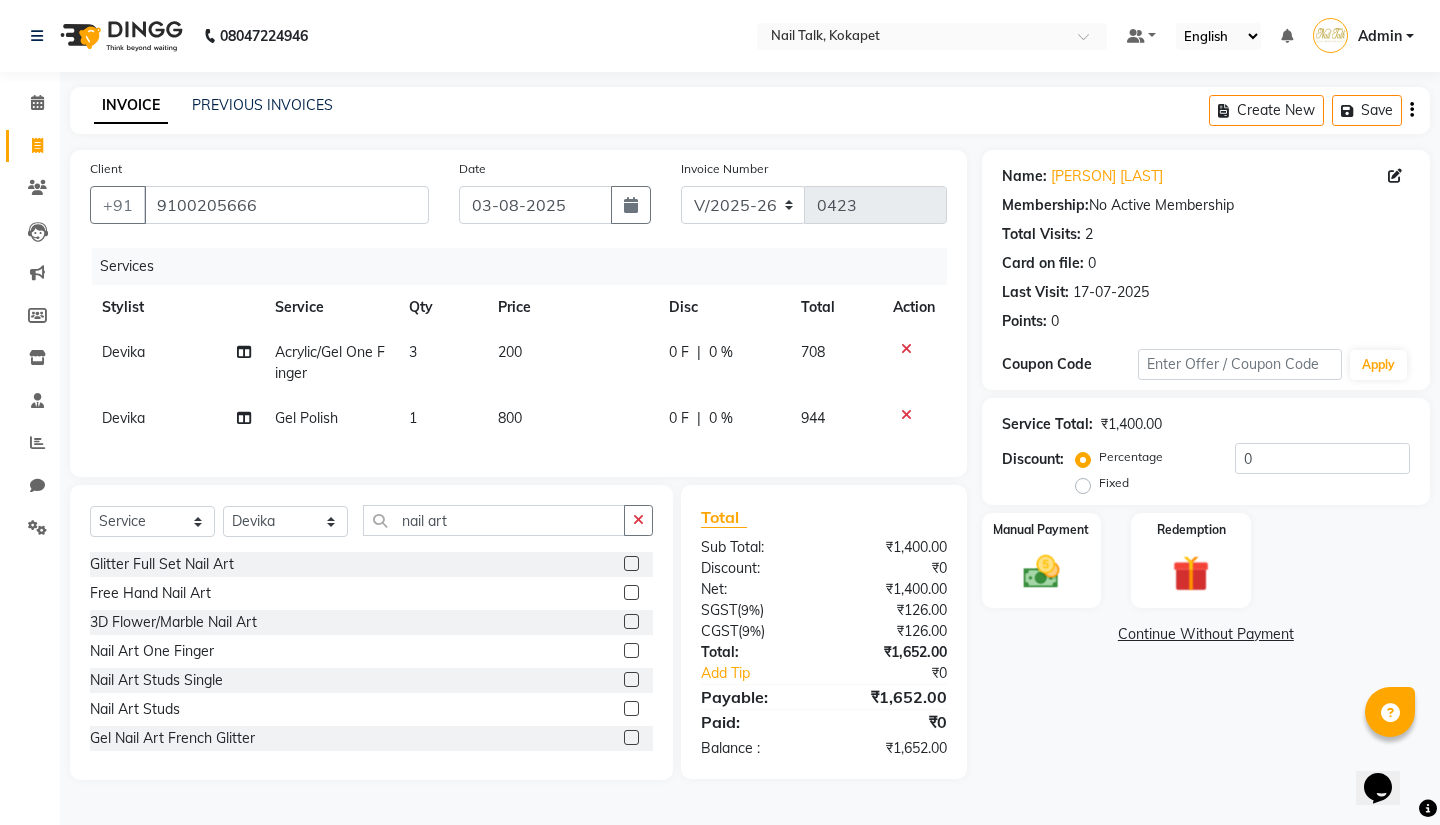 click on "Name: [PERSON] [LAST] Membership: No Active Membership Total Visits: 2 Card on file: 0 Last Visit: 17-07-2025 Points: 0 Coupon Code Apply Service Total: ₹1,400.00 Discount: Percentage Fixed 0 Manual Payment Redemption Continue Without Payment" 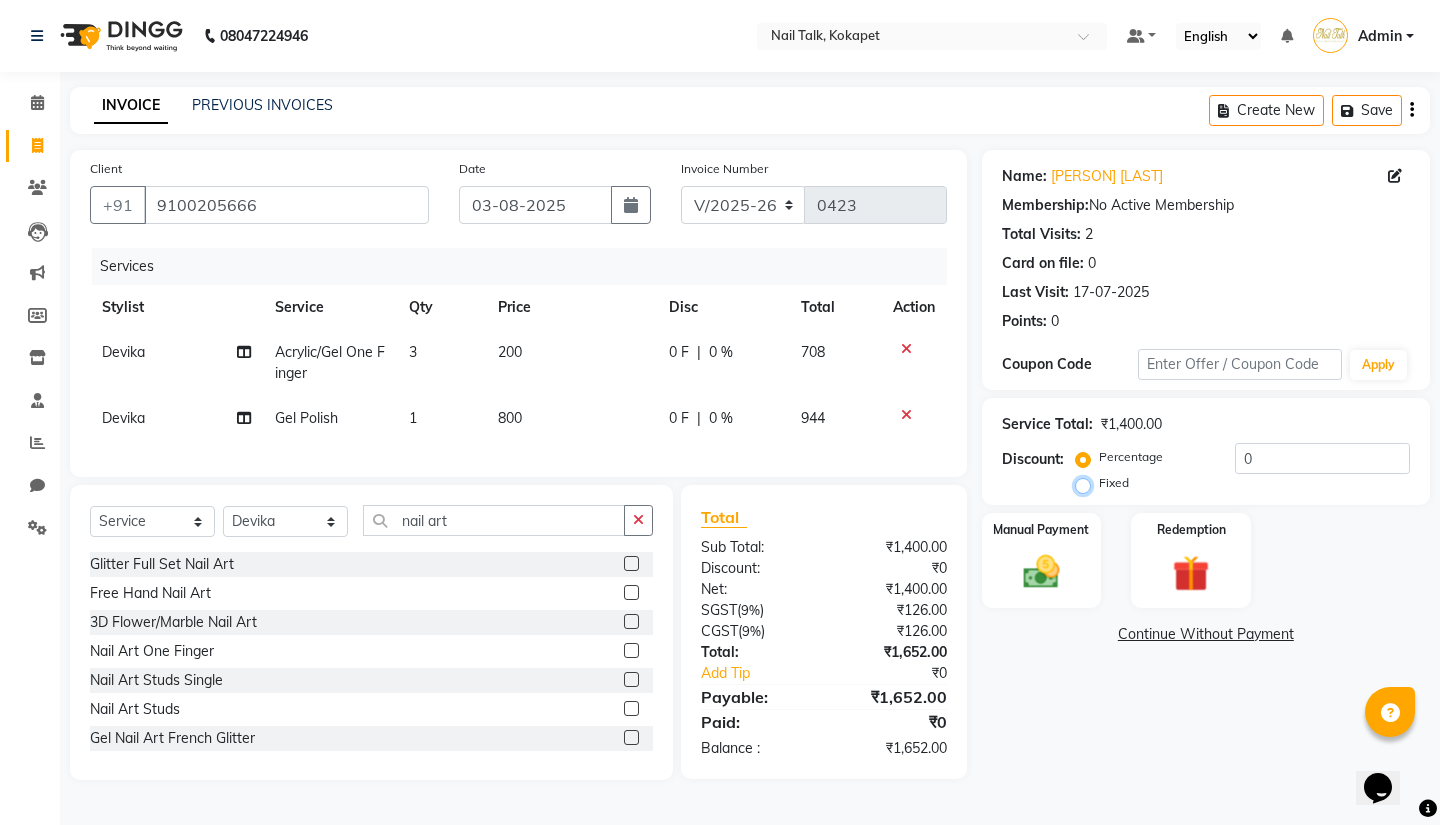 click on "Fixed" at bounding box center [1087, 483] 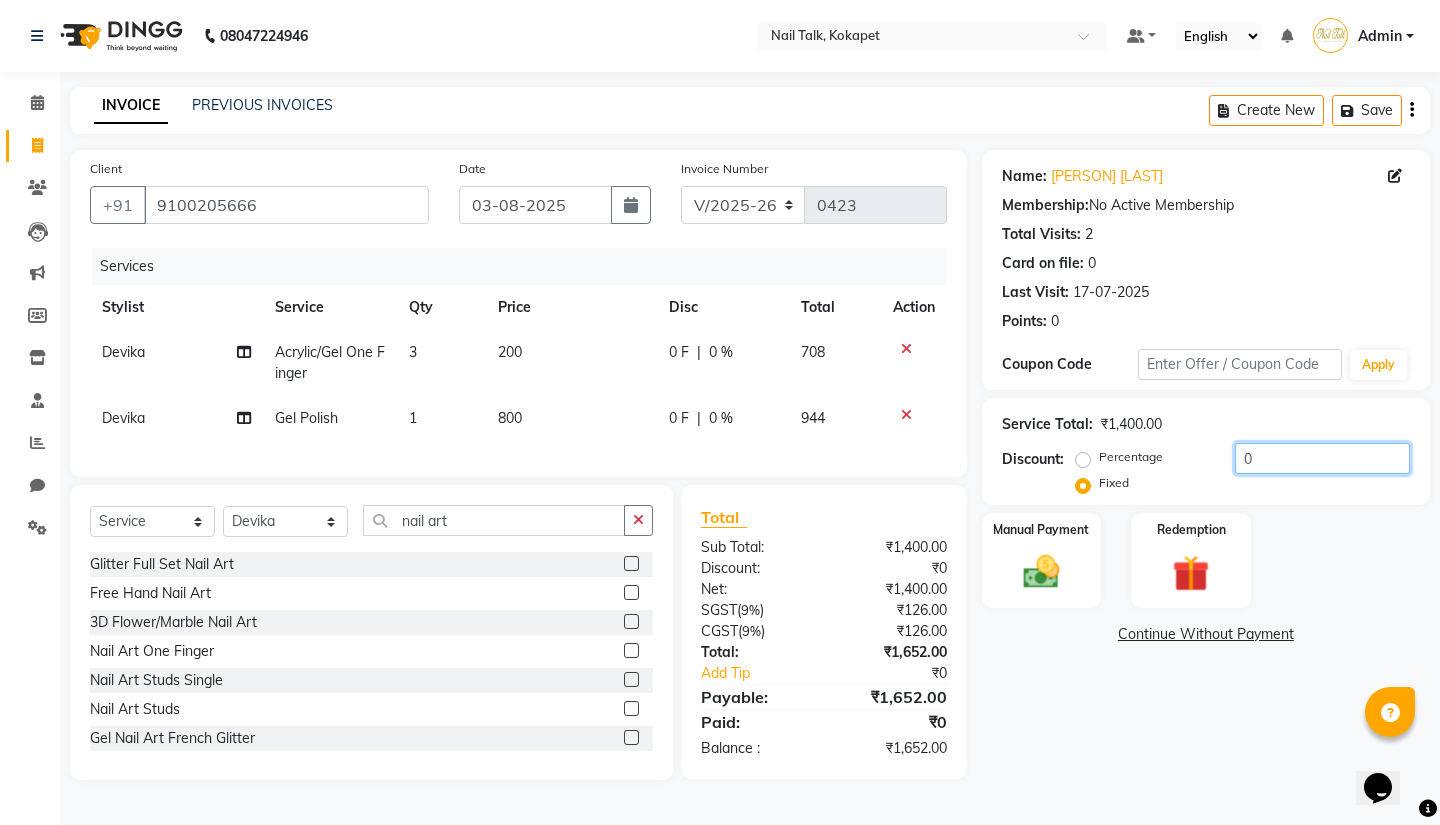 click on "0" 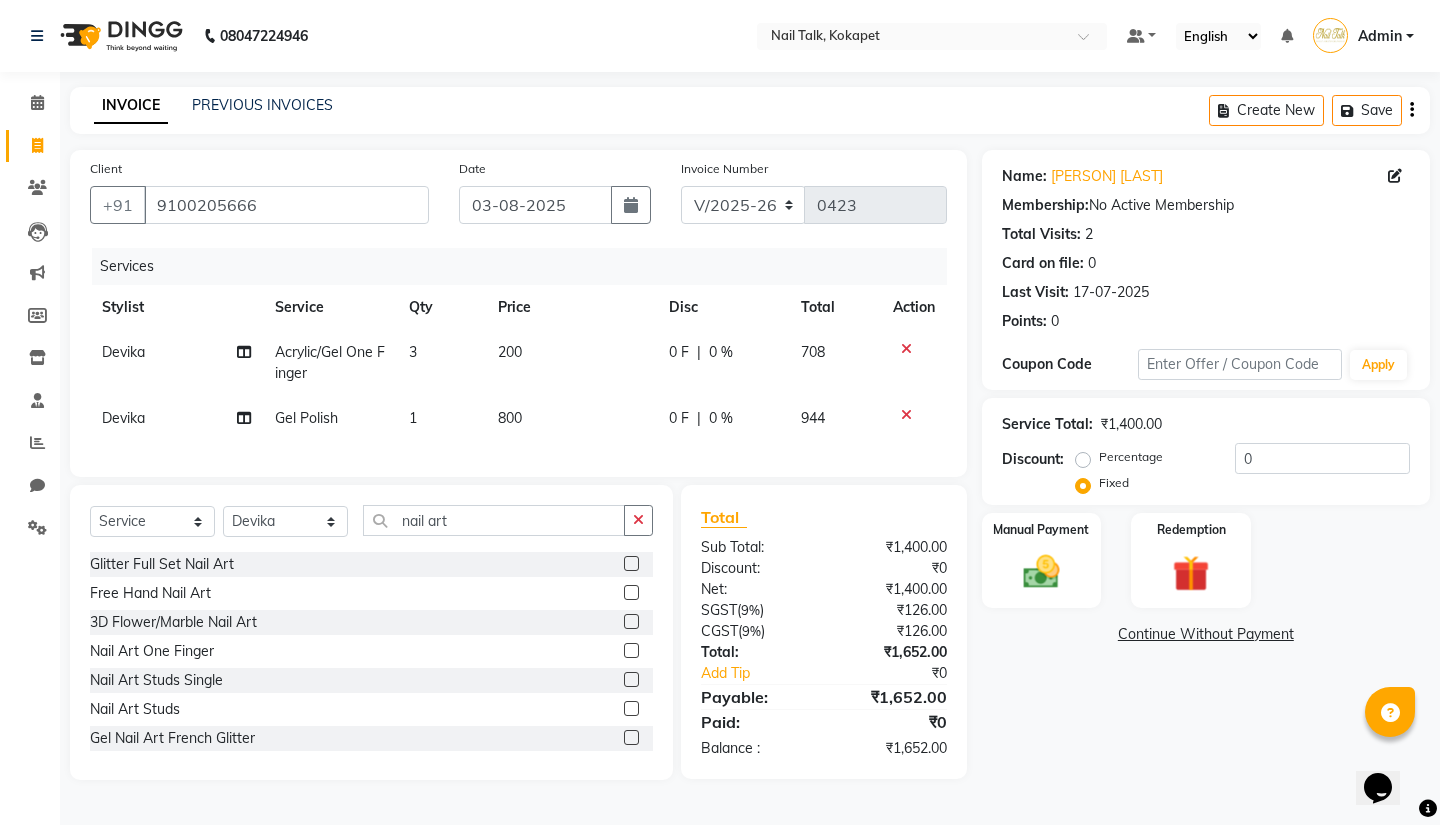 click on "0 %" 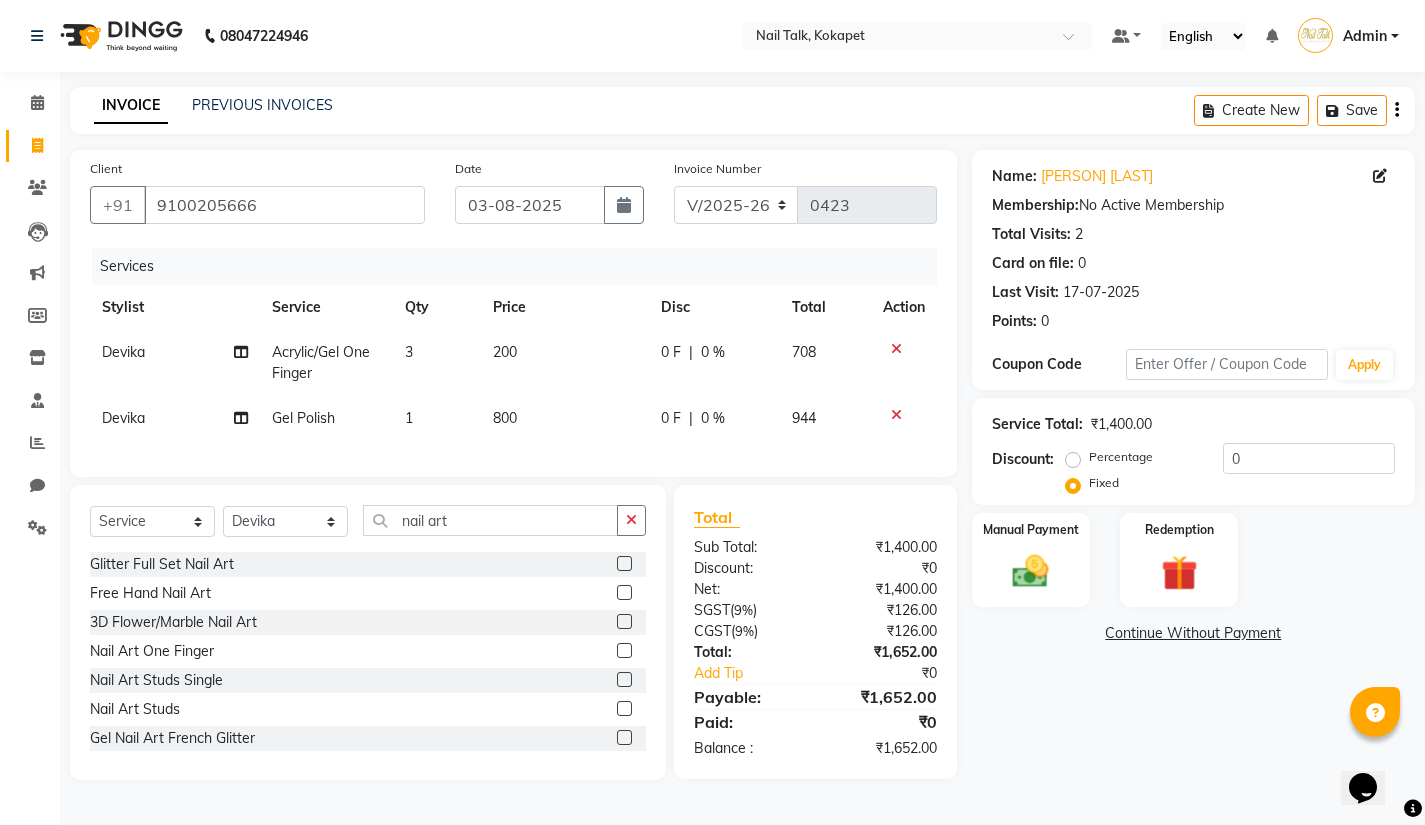 select on "82626" 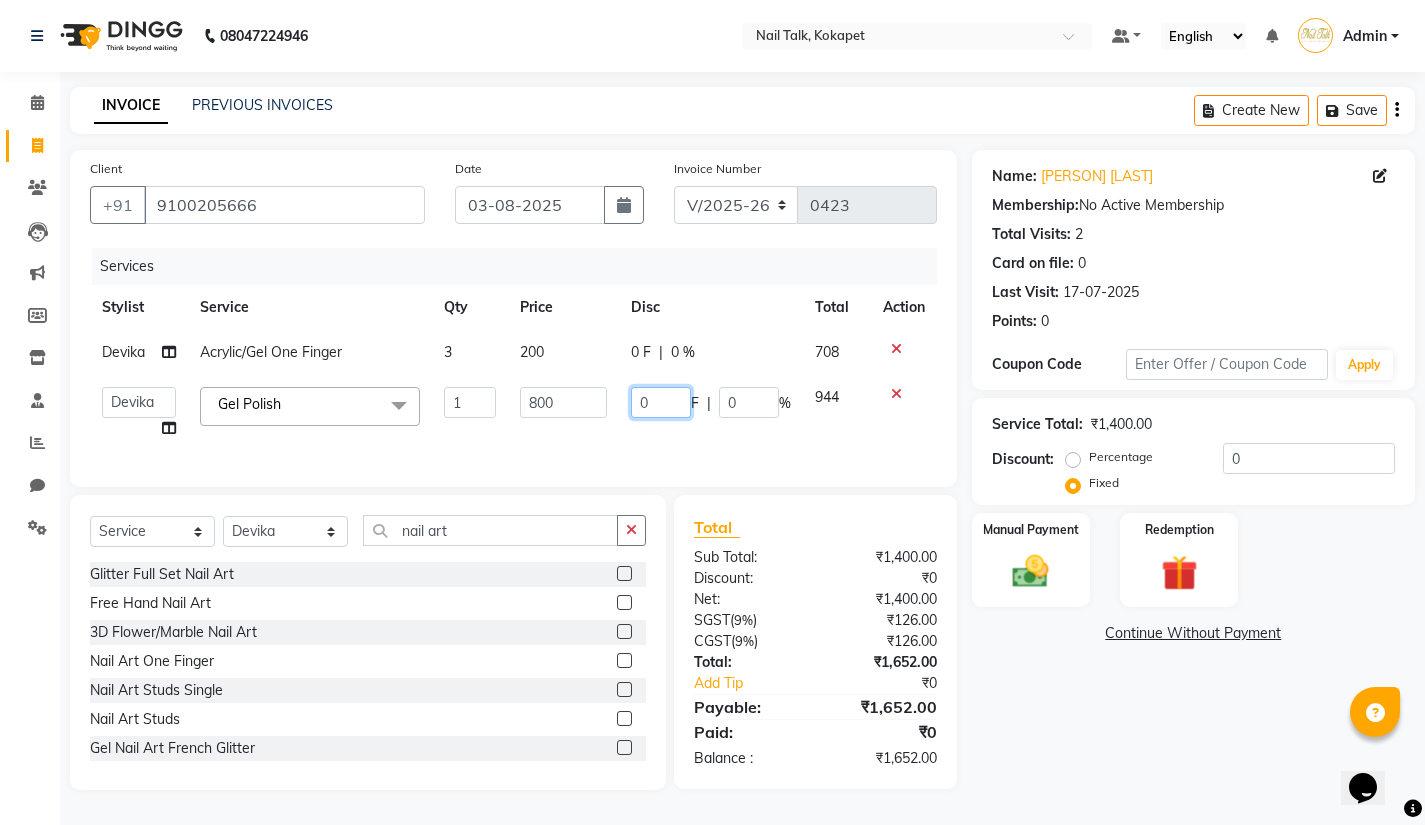 click on "0" 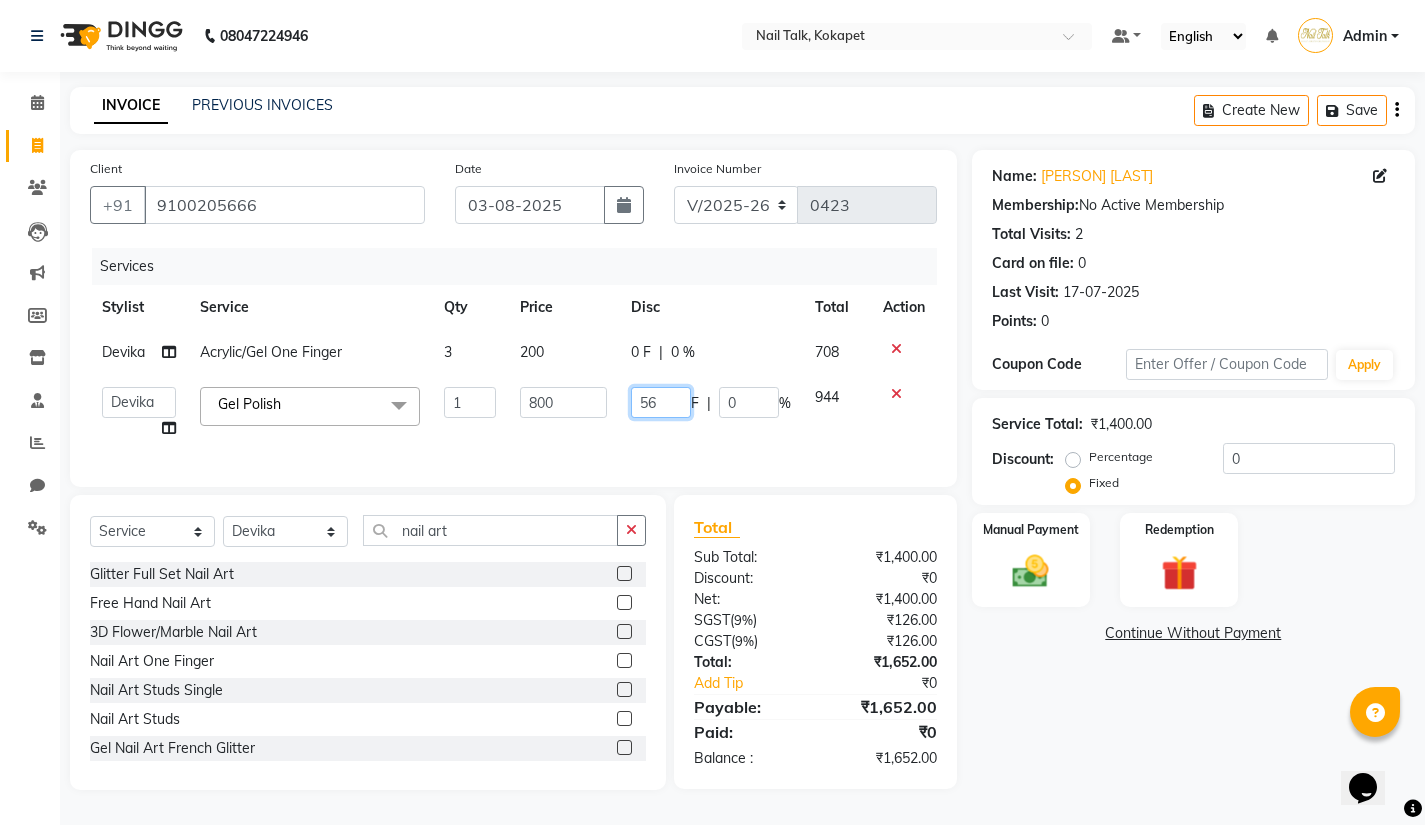 type on "560" 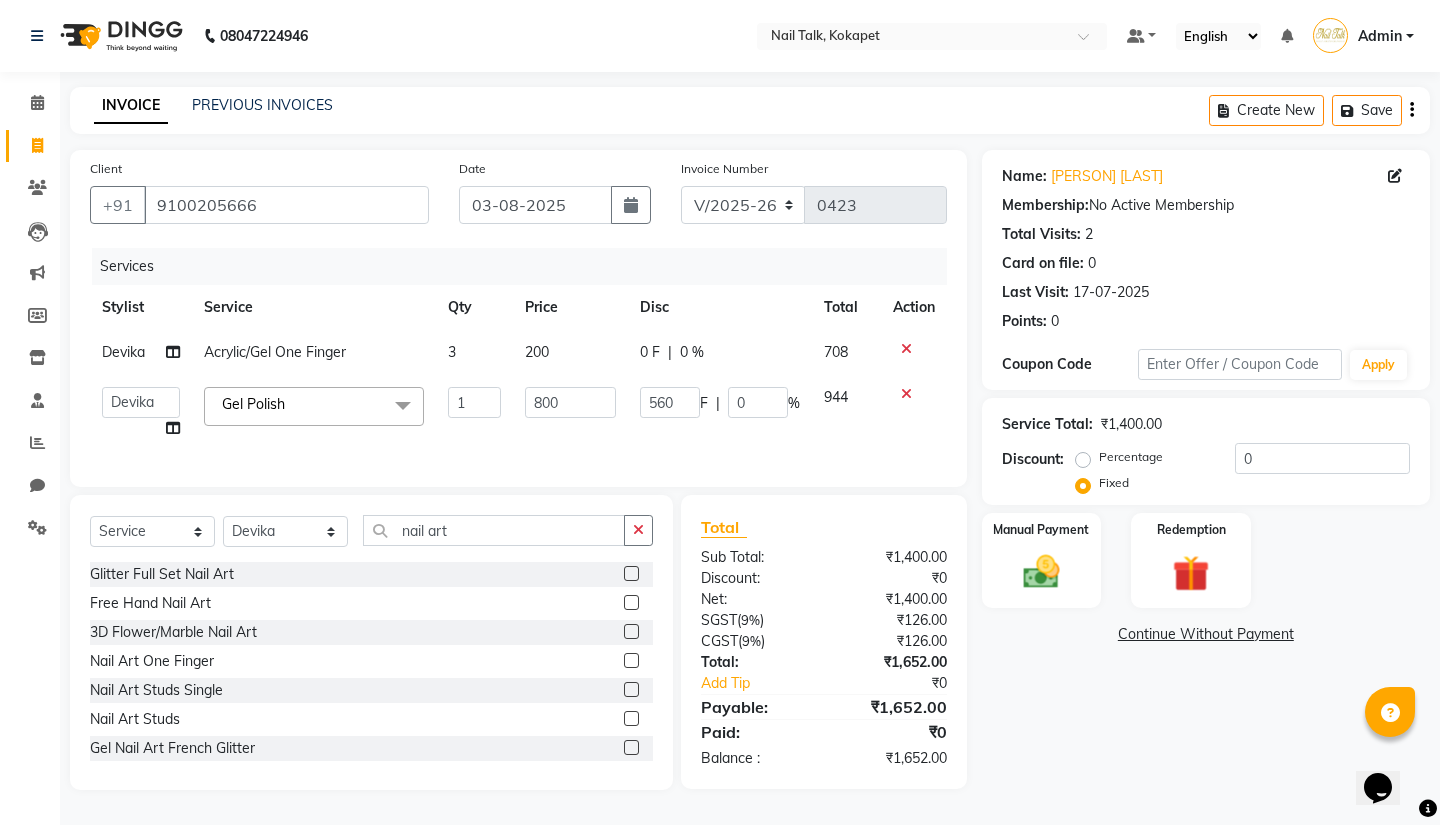 click on "Name: [PERSON] [LAST] Membership: No Active Membership Total Visits: 2 Card on file: 0 Last Visit: 17-07-2025 Points: 0 Coupon Code Apply Service Total: ₹1,400.00 Discount: Percentage Fixed 0 Manual Payment Redemption Continue Without Payment" 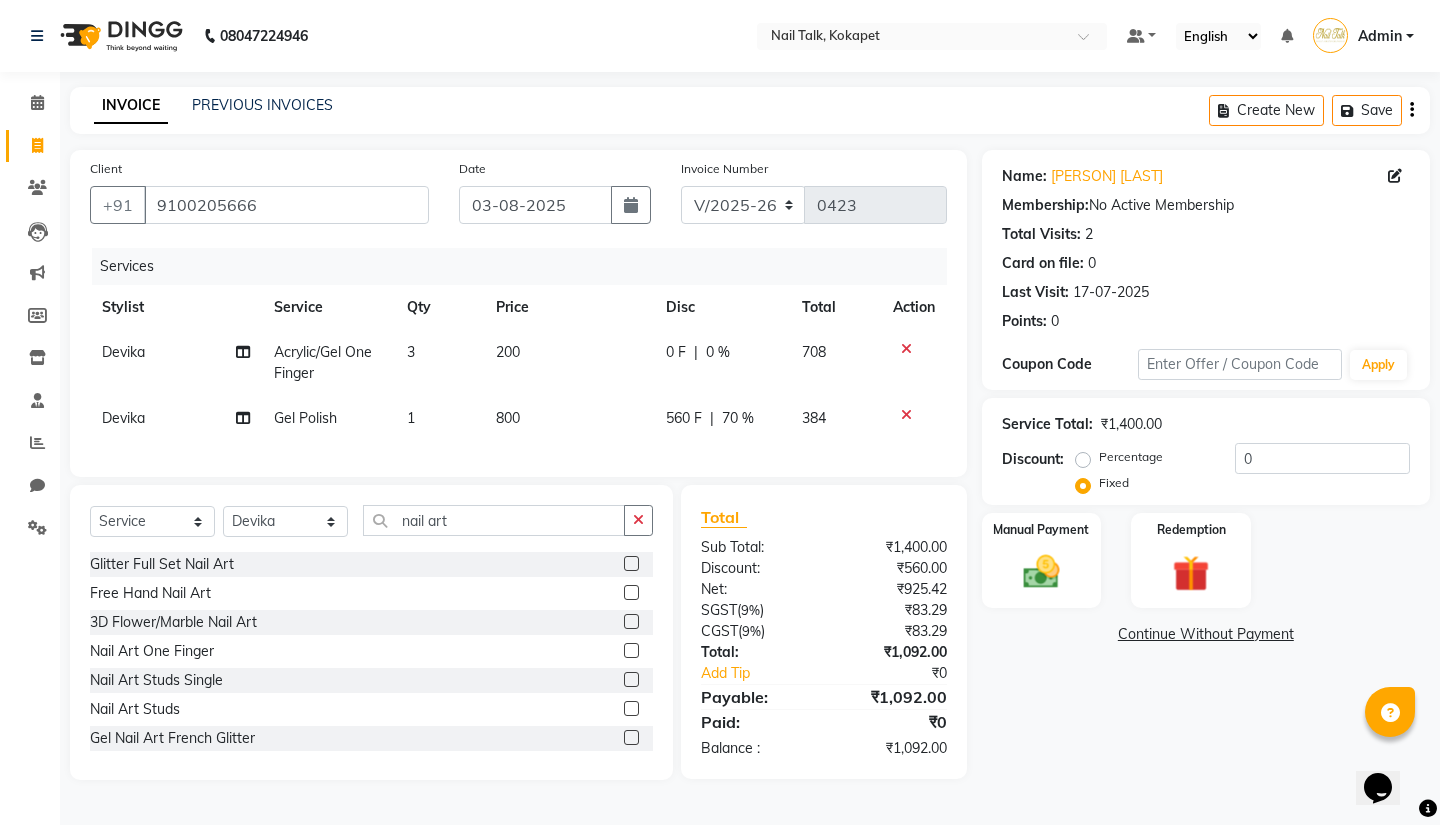 click on "560 F" 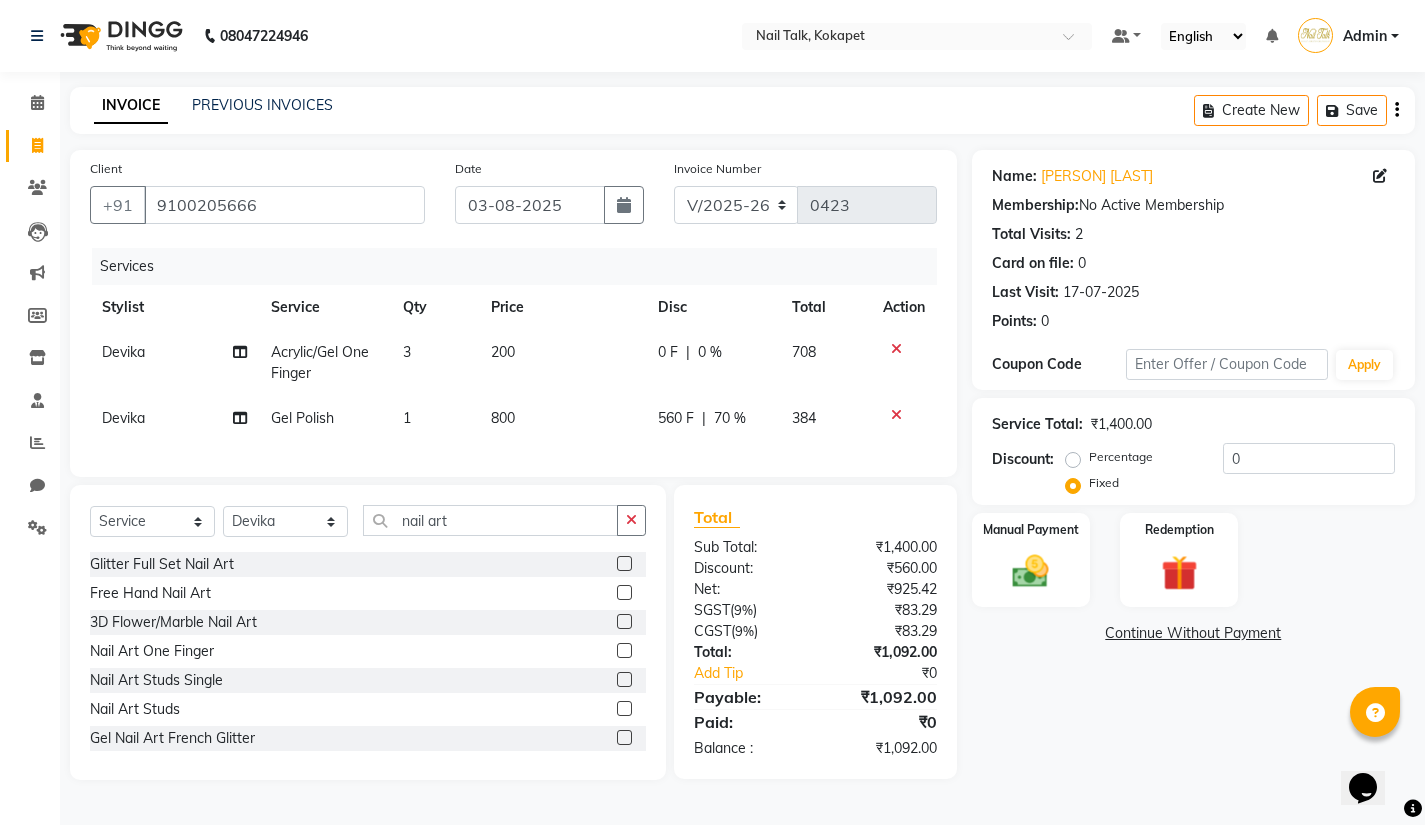 select on "82626" 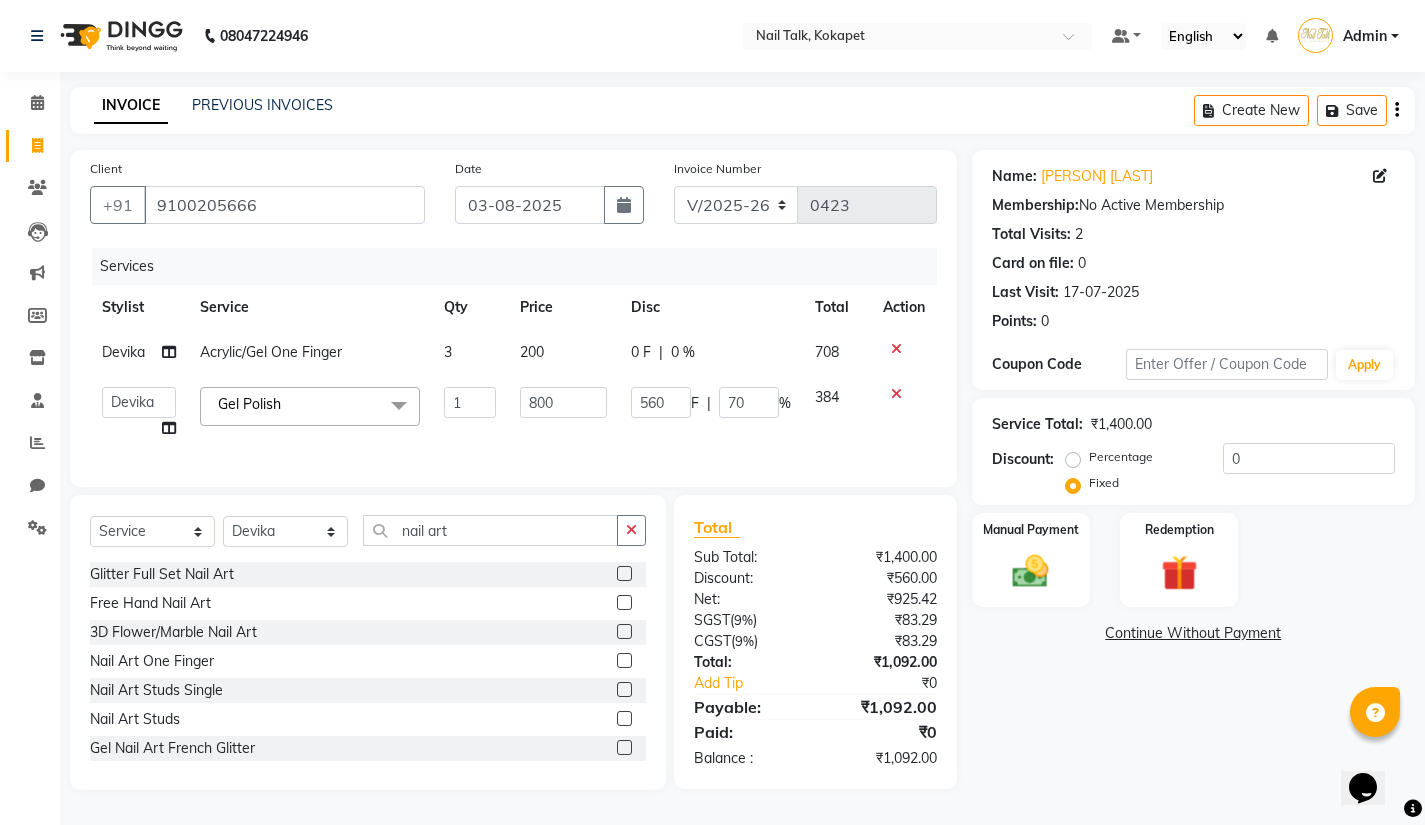 click on "560 F | 70 %" 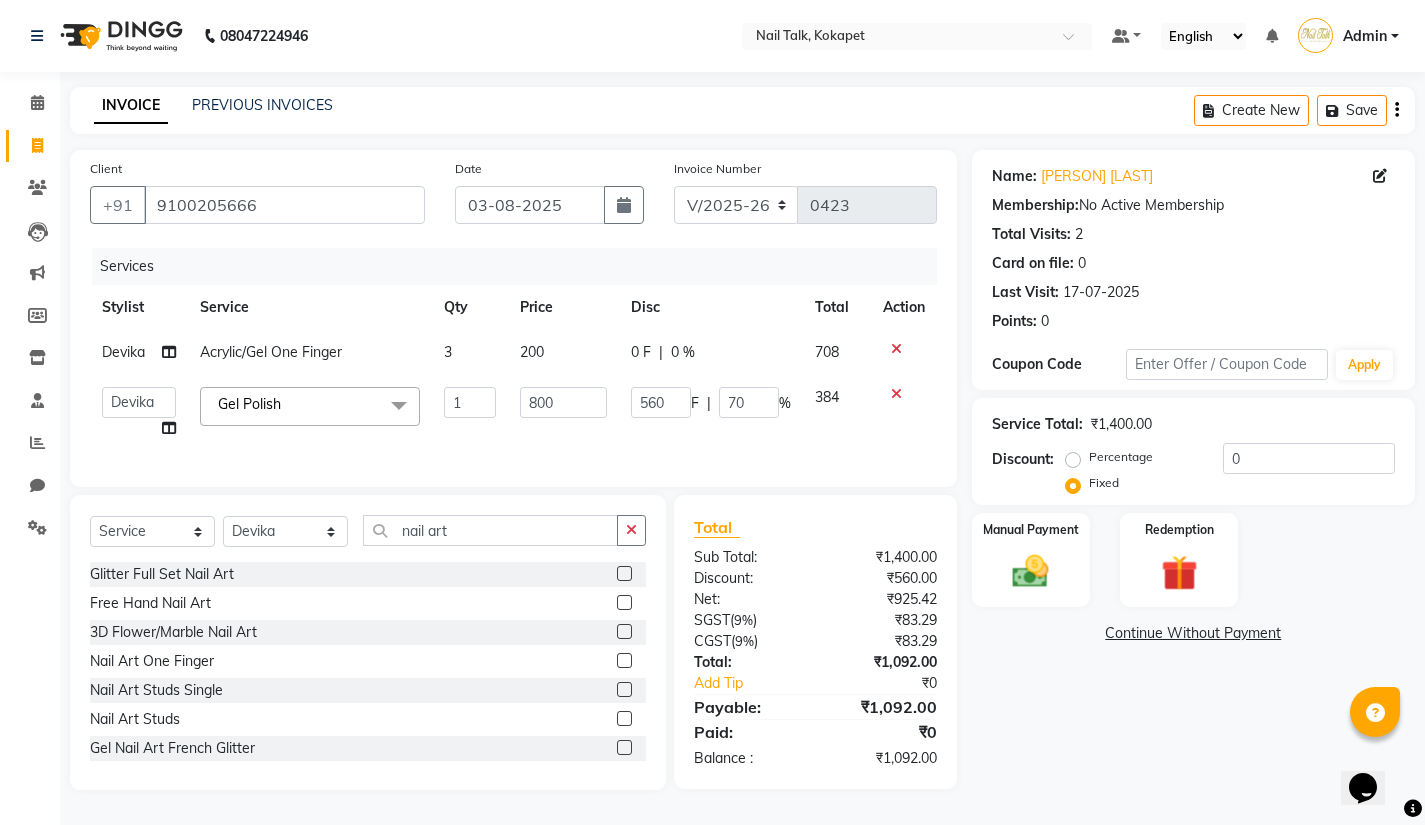 click on "Name: [PERSON] [LAST] Membership: No Active Membership Total Visits: 2 Card on file: 0 Last Visit: 17-07-2025 Points: 0 Coupon Code Apply Service Total: ₹1,400.00 Discount: Percentage Fixed 0 Manual Payment Redemption Continue Without Payment" 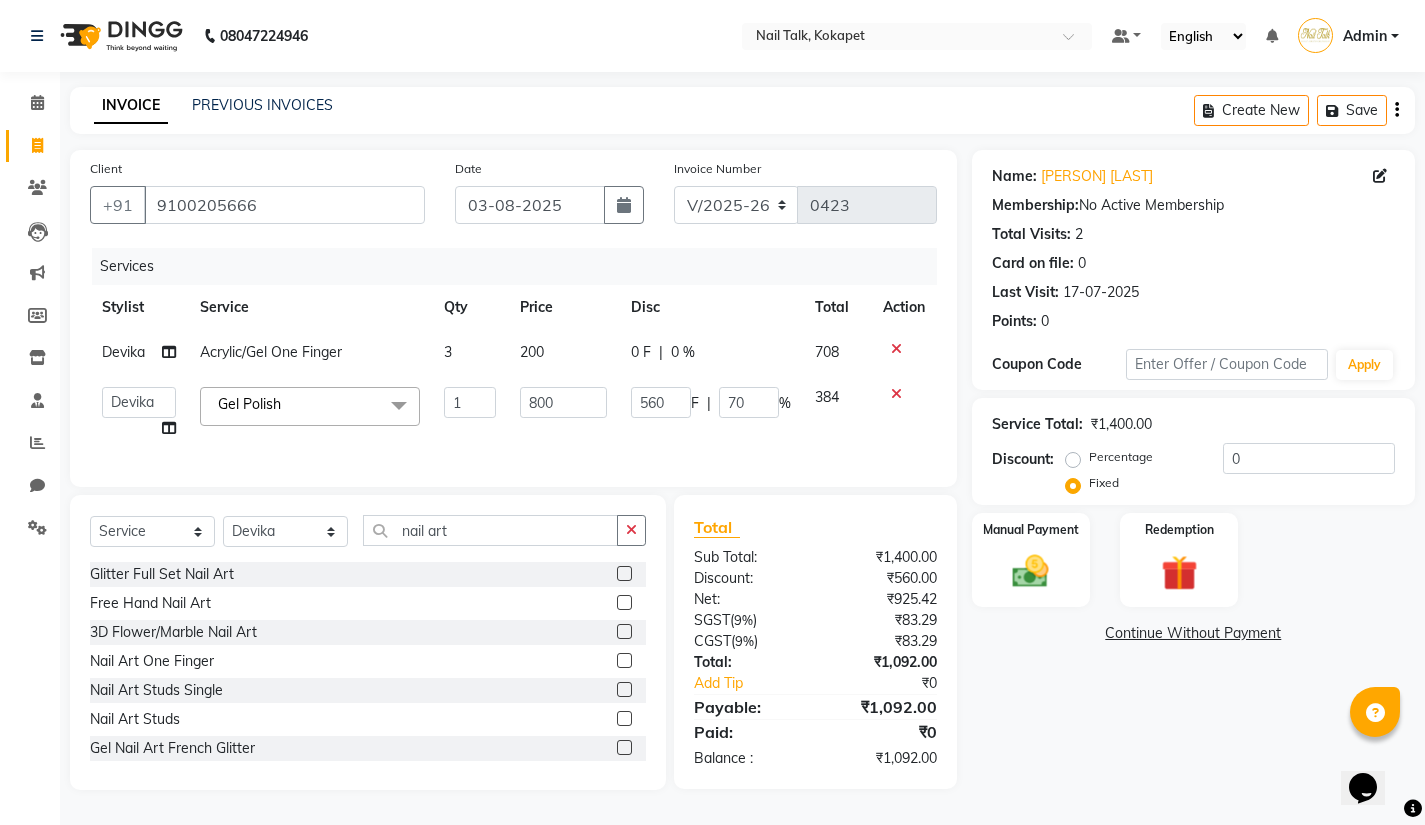 click on "Name: [PERSON] [LAST] Membership: No Active Membership Total Visits: 2 Card on file: 0 Last Visit: 17-07-2025 Points: 0 Coupon Code Apply Service Total: ₹1,400.00 Discount: Percentage Fixed 0 Manual Payment Redemption Continue Without Payment" 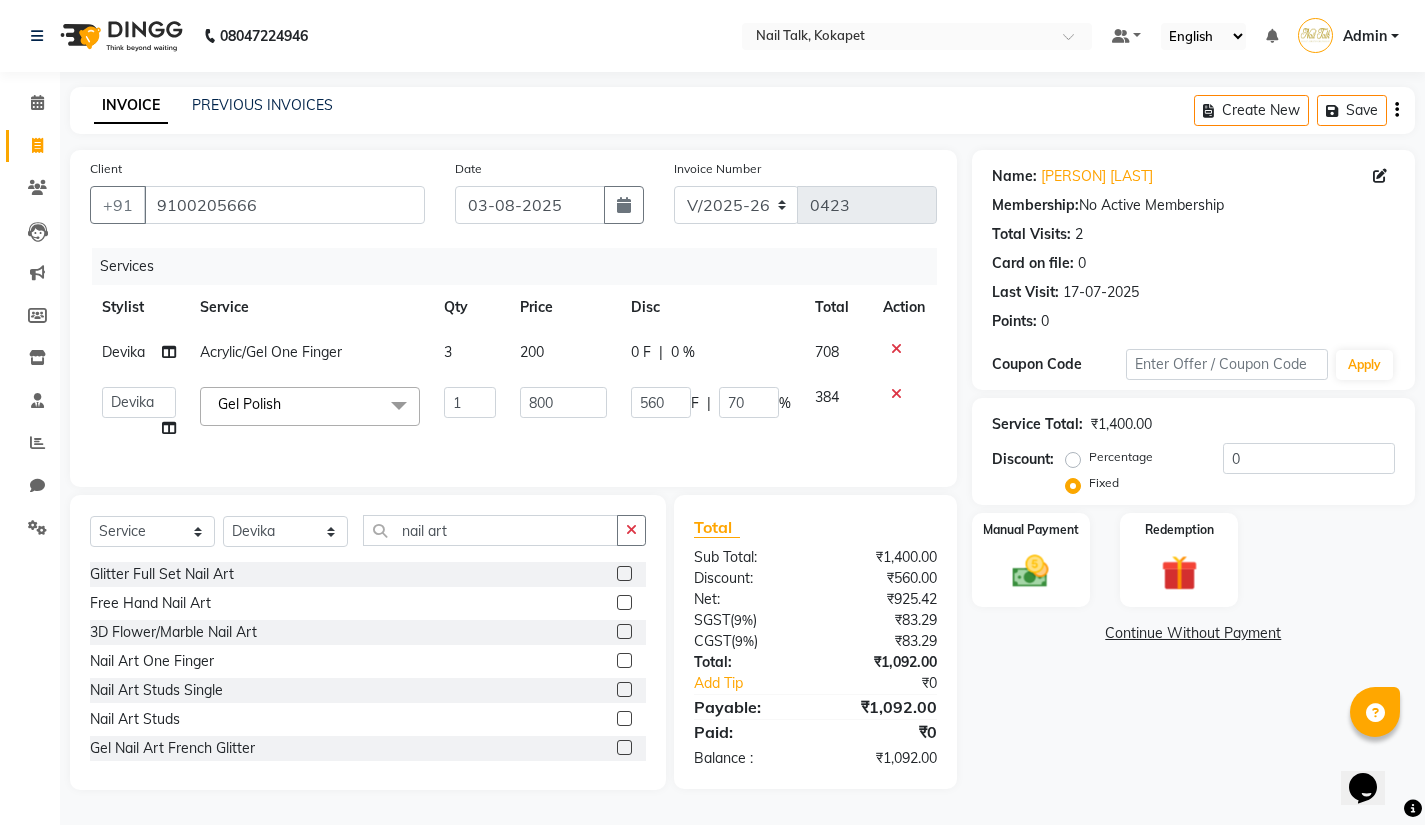 click on "₹925.42" 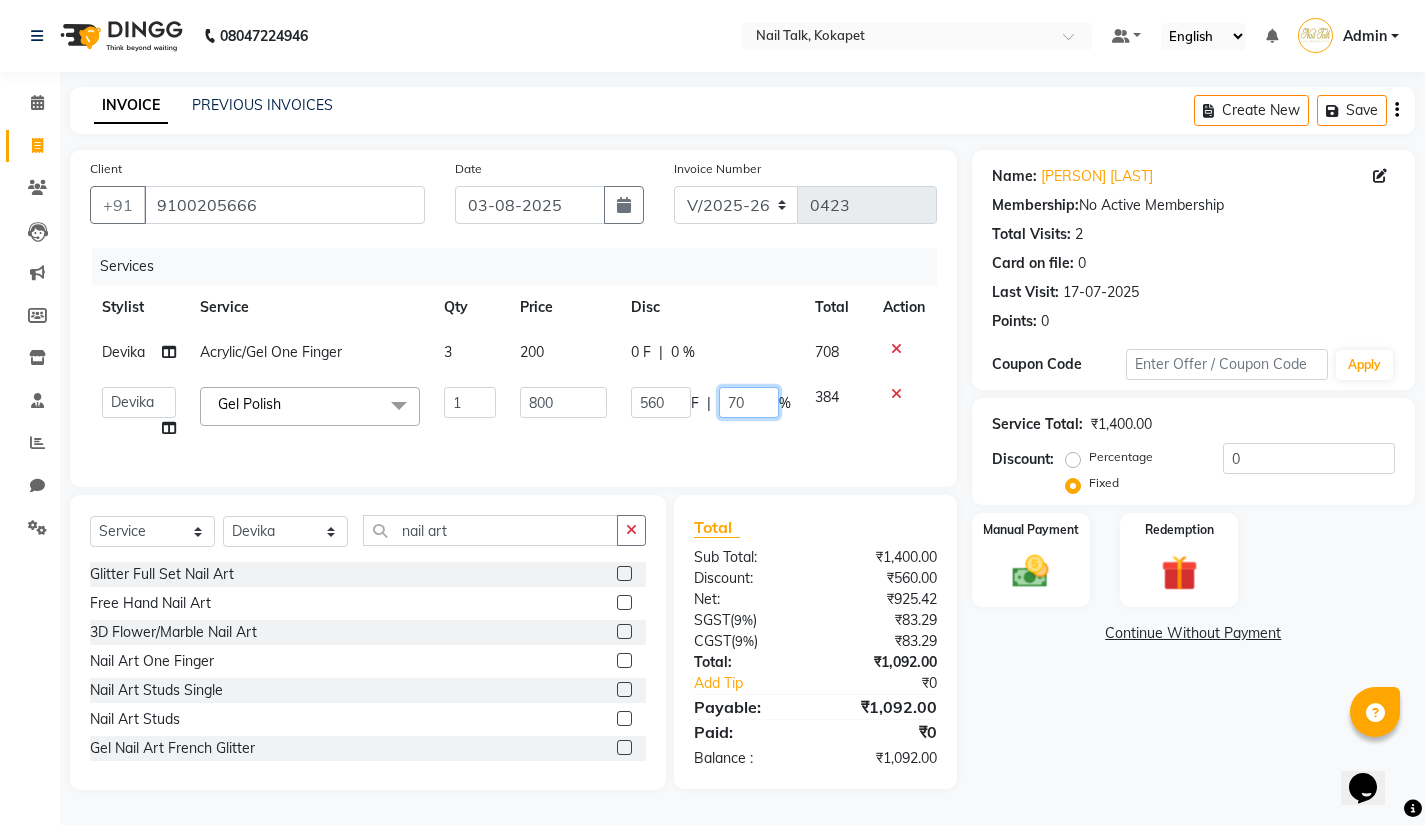 click on "70" 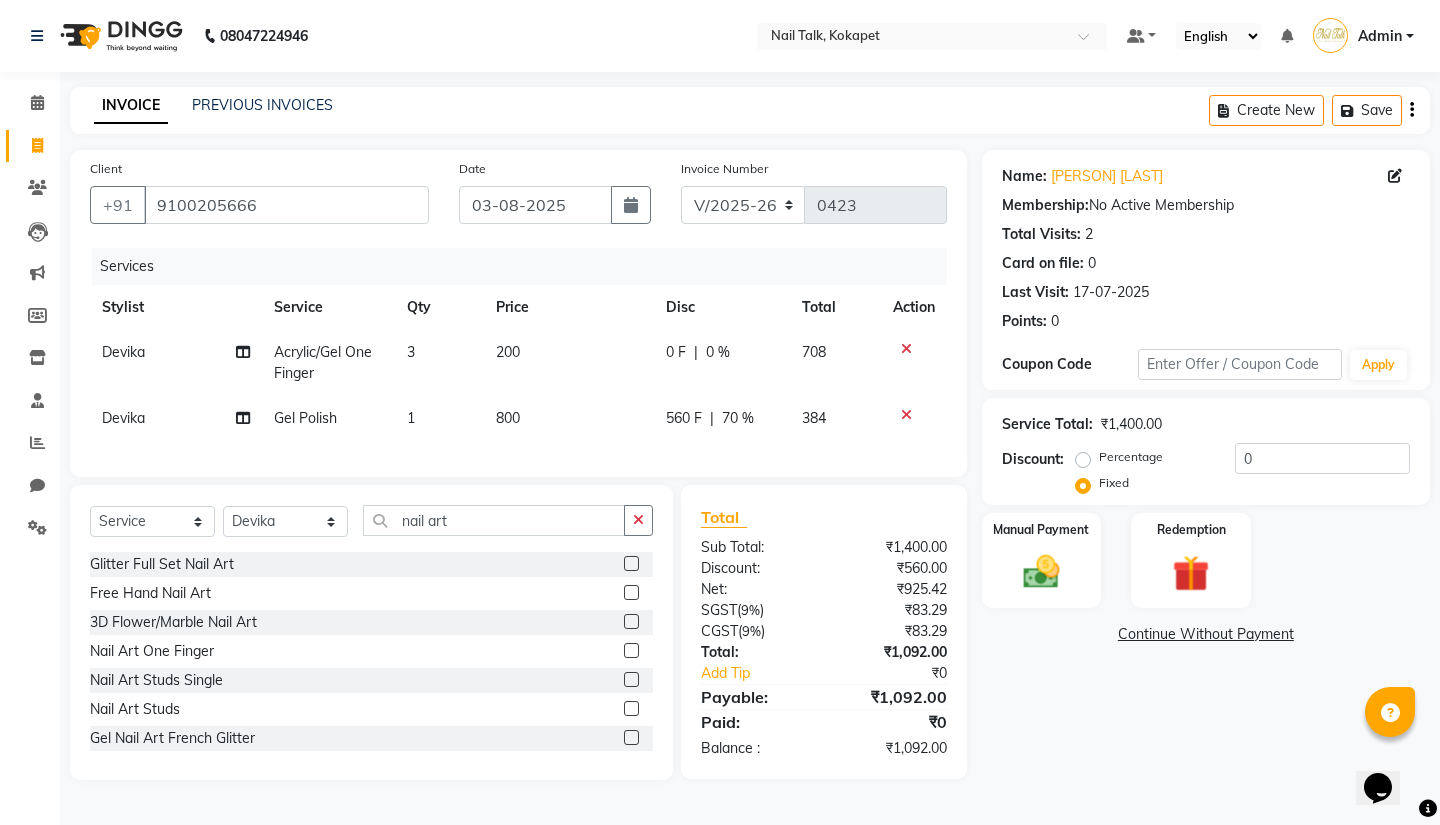 click on "200" 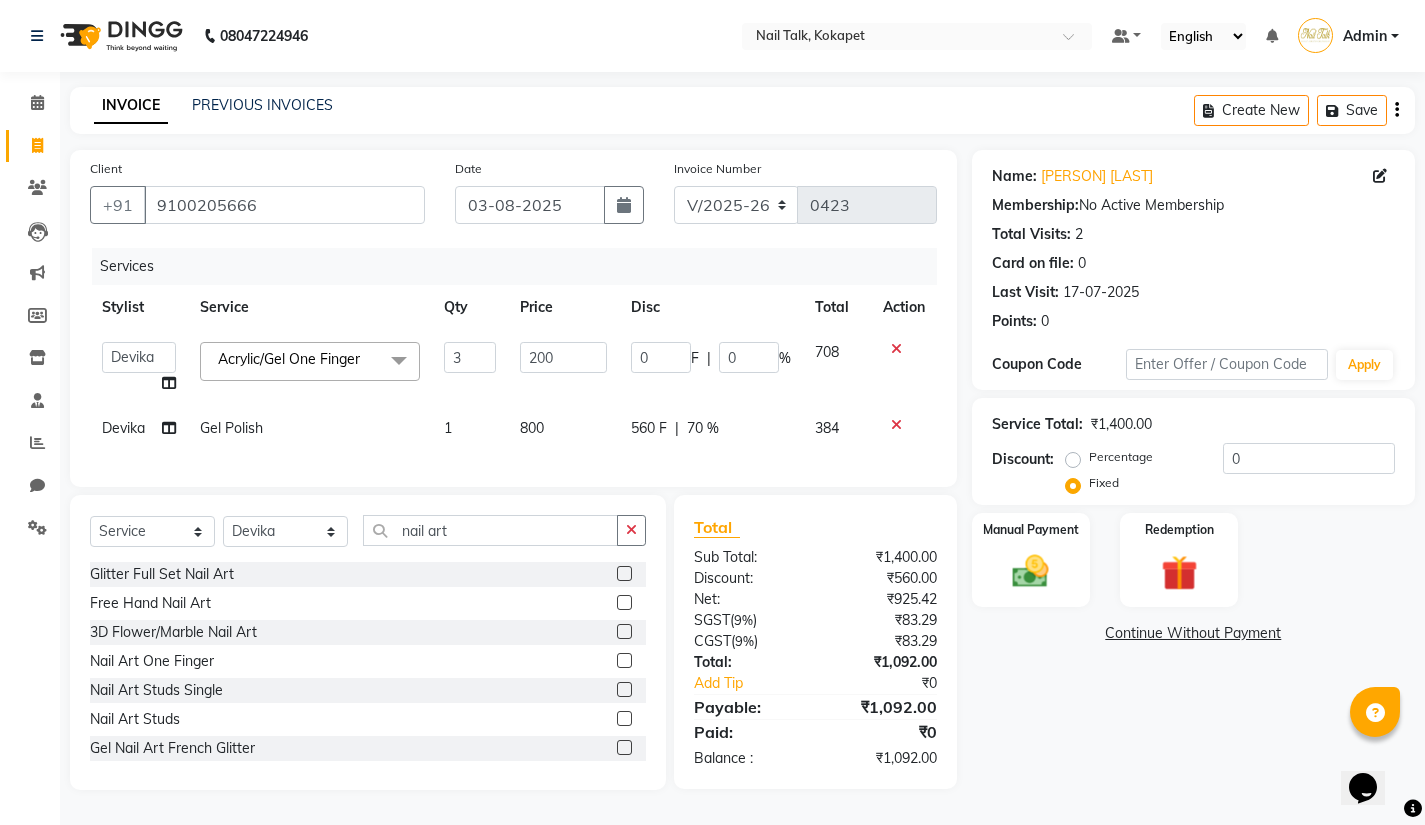 click on "384" 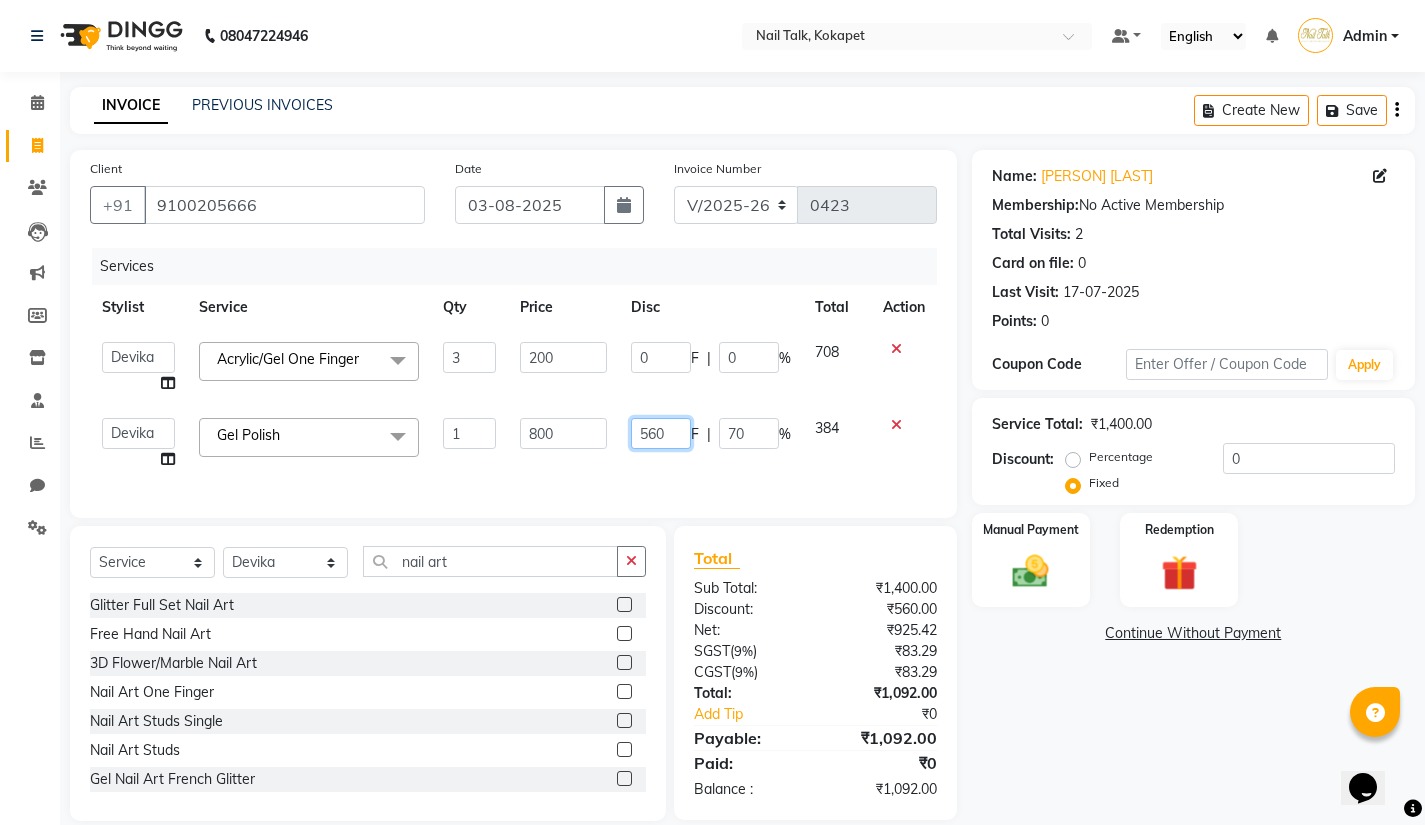 click on "560" 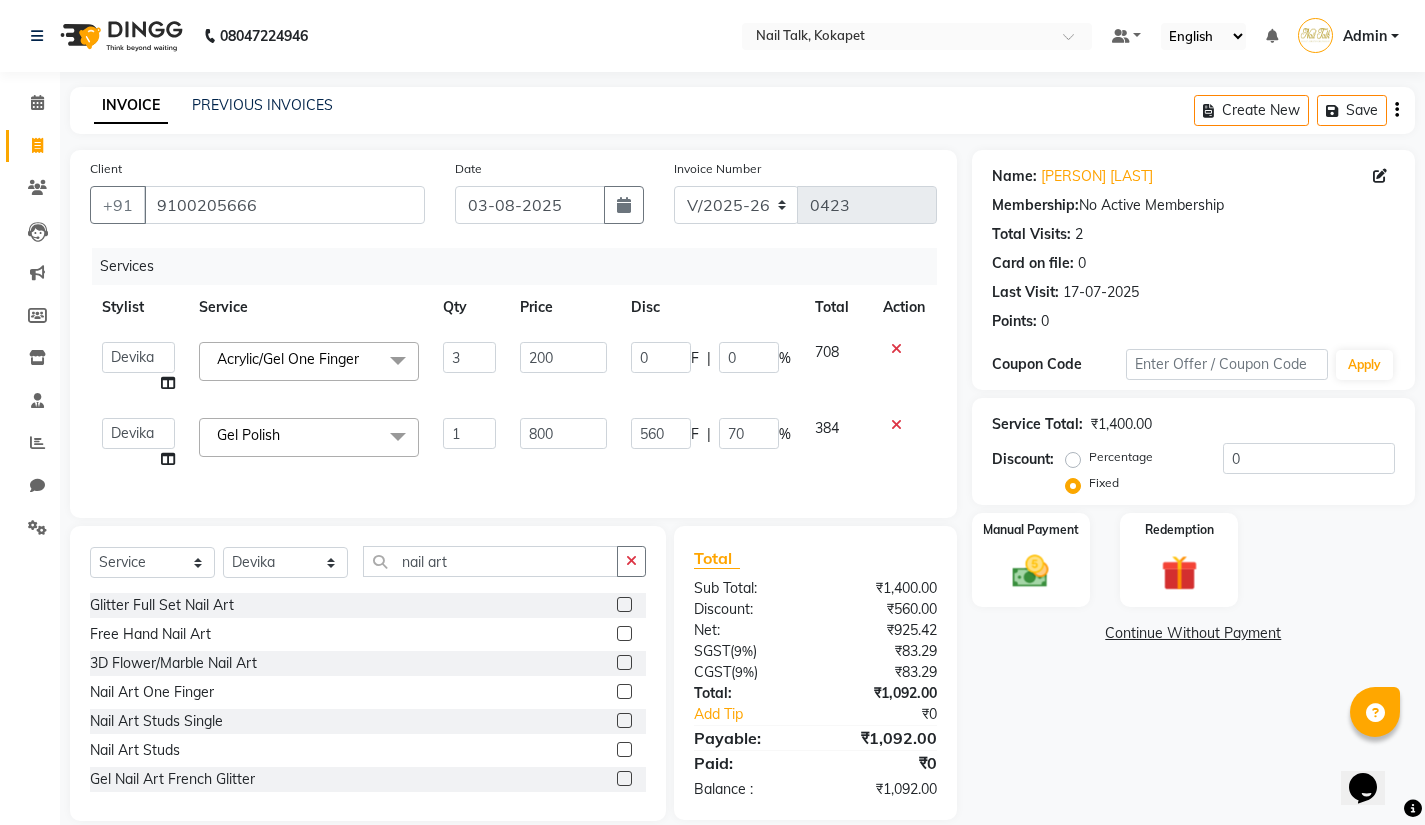 click 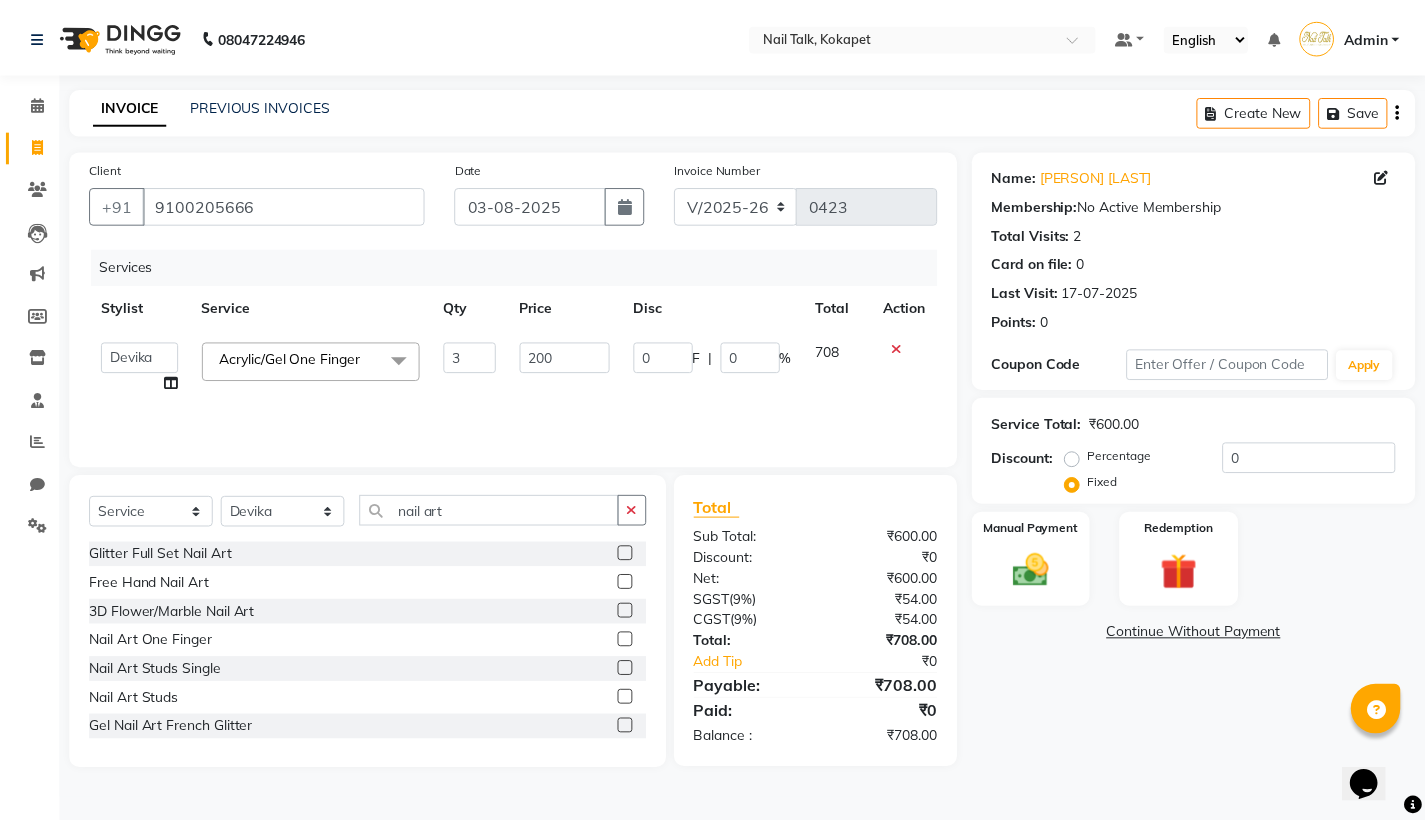 scroll, scrollTop: 0, scrollLeft: 0, axis: both 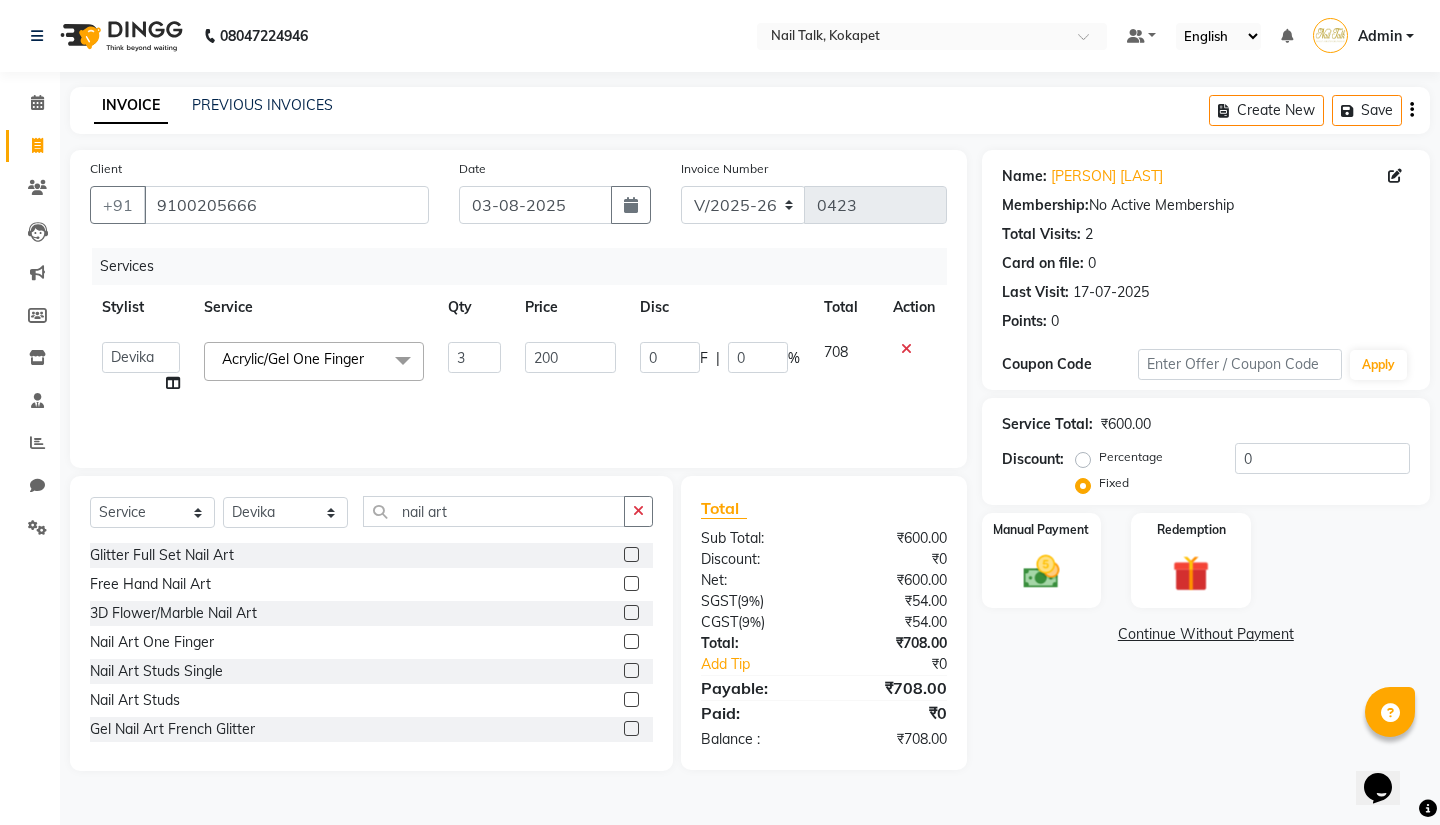 click 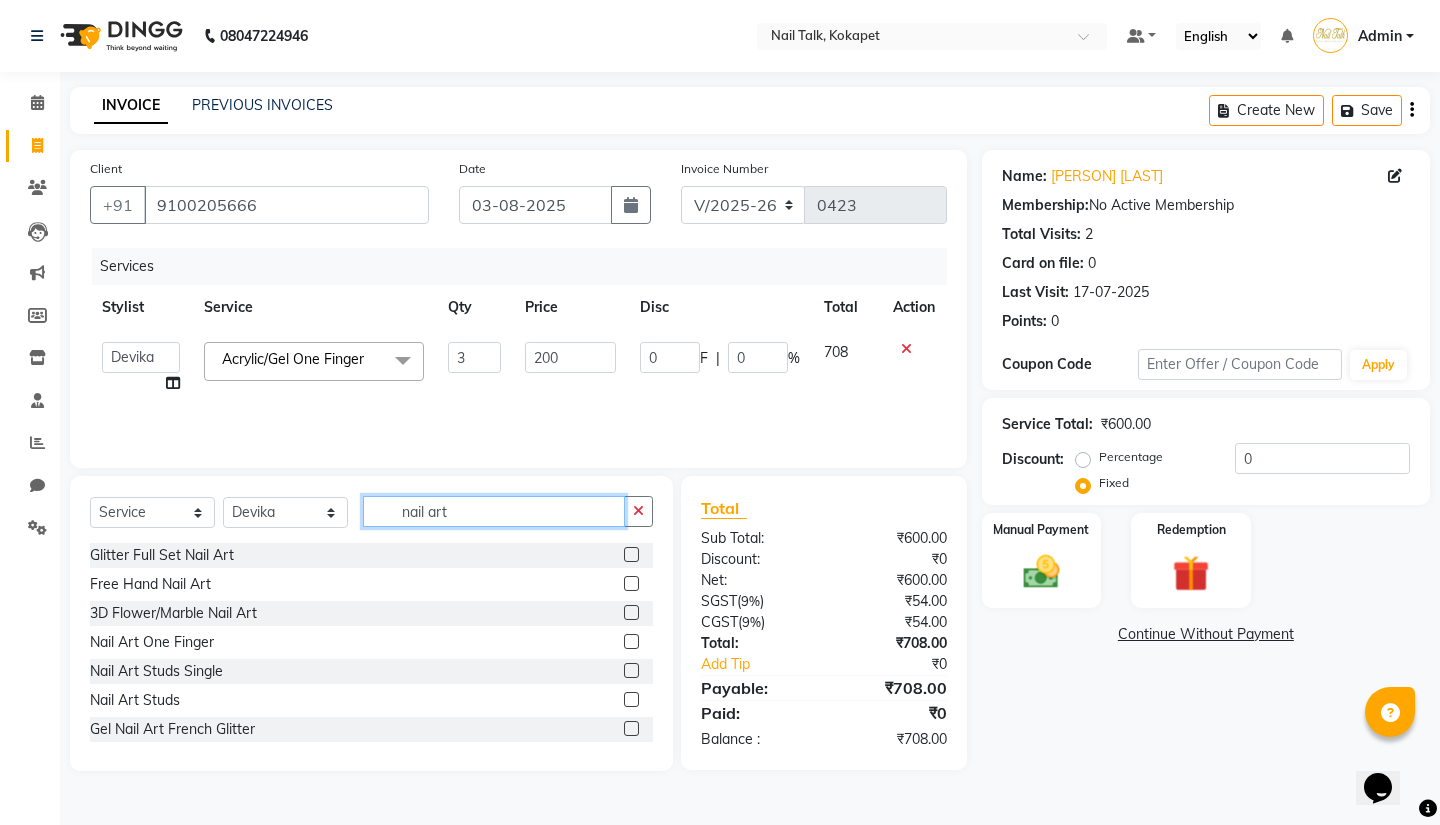 click on "nail art" 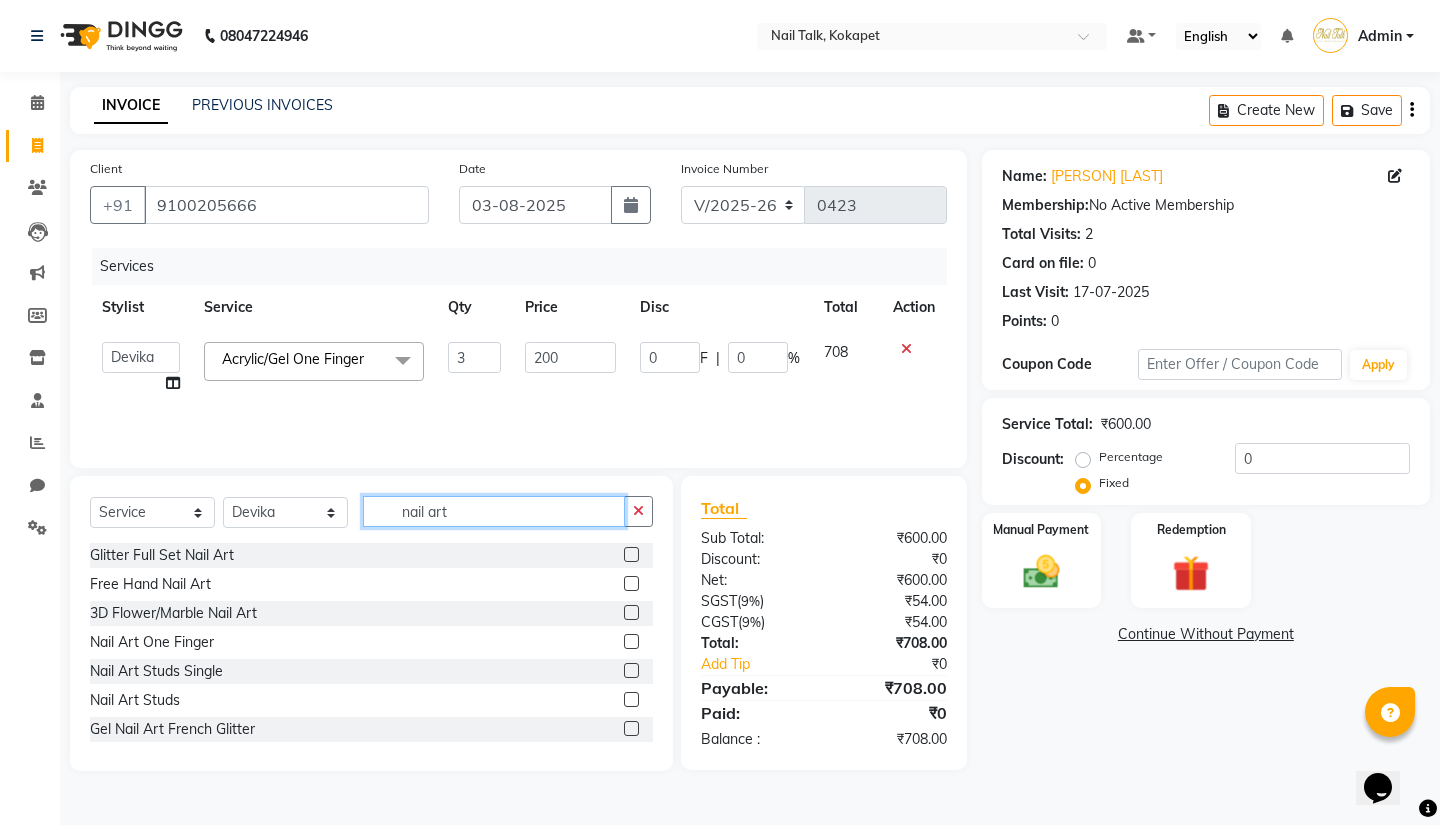 click on "nail art" 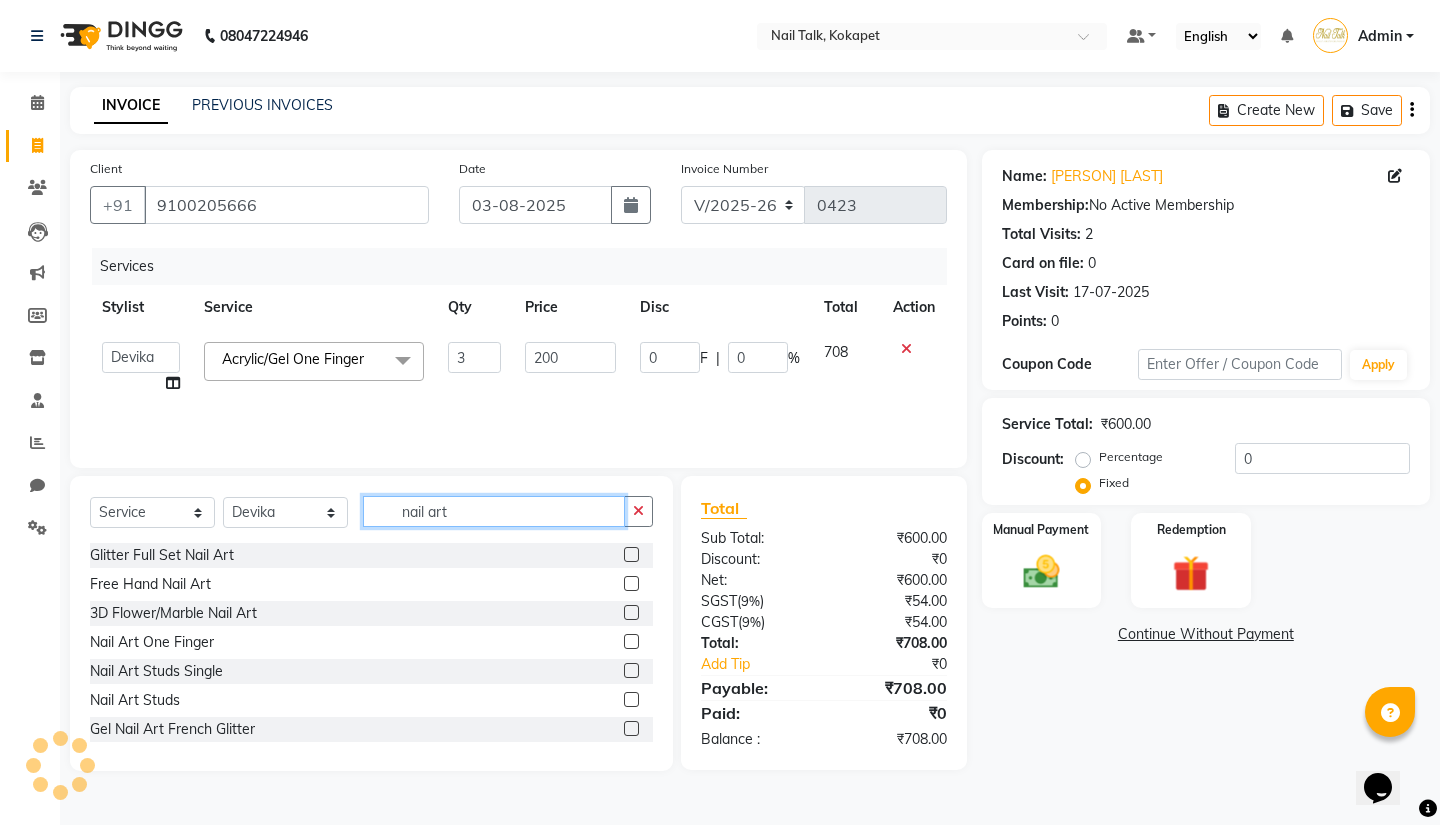 click on "nail art" 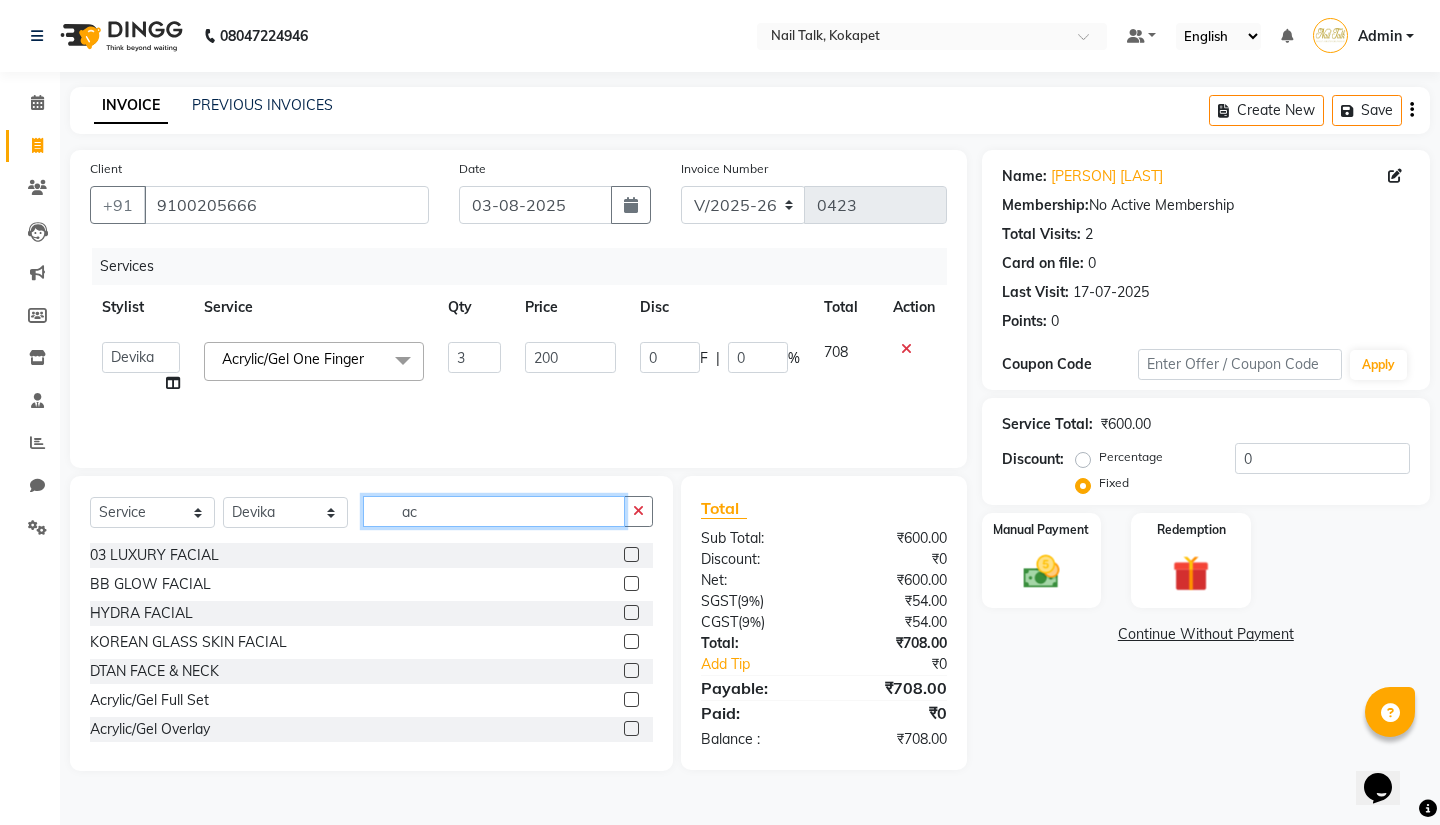 type on "a" 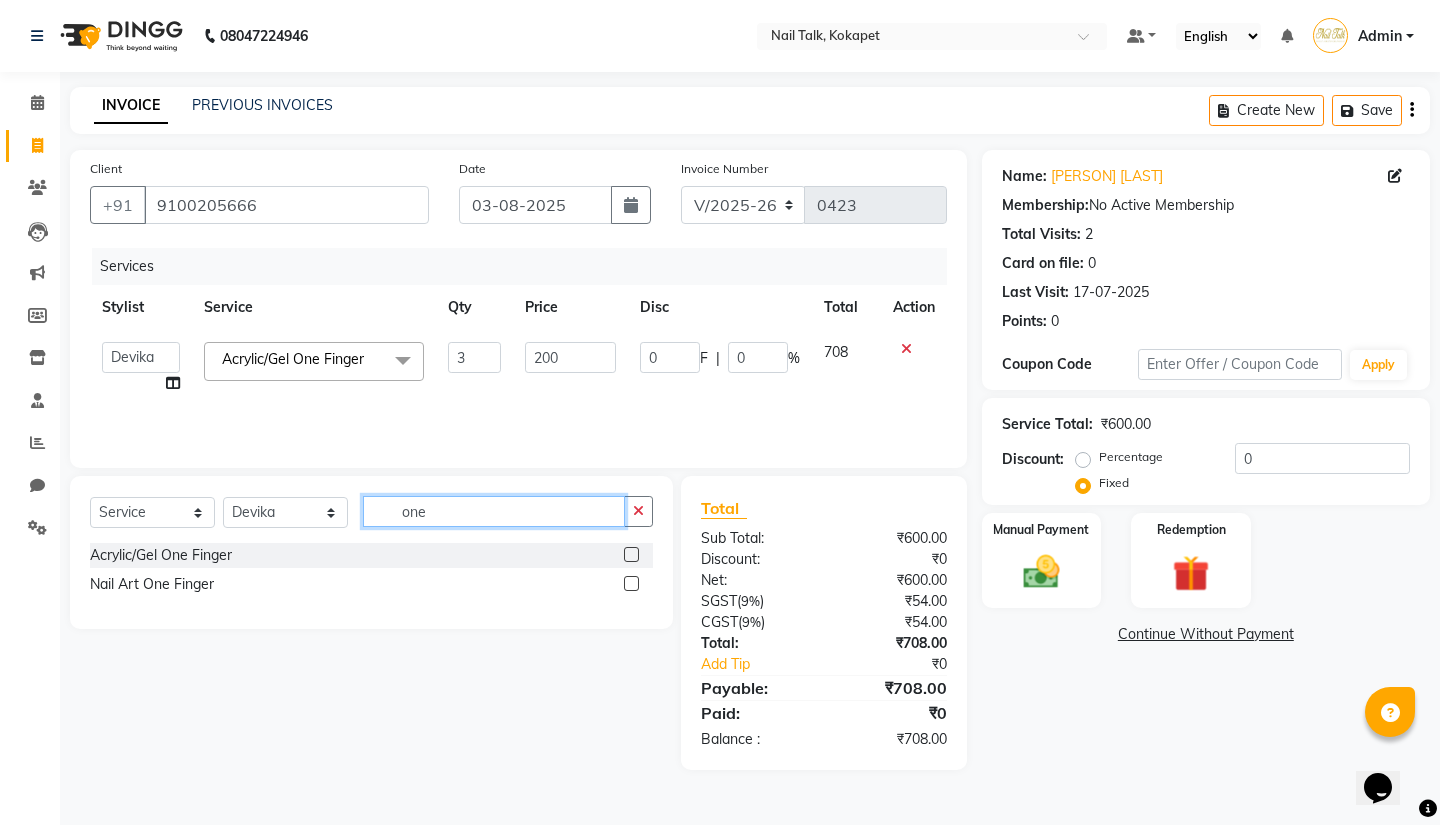 type on "one" 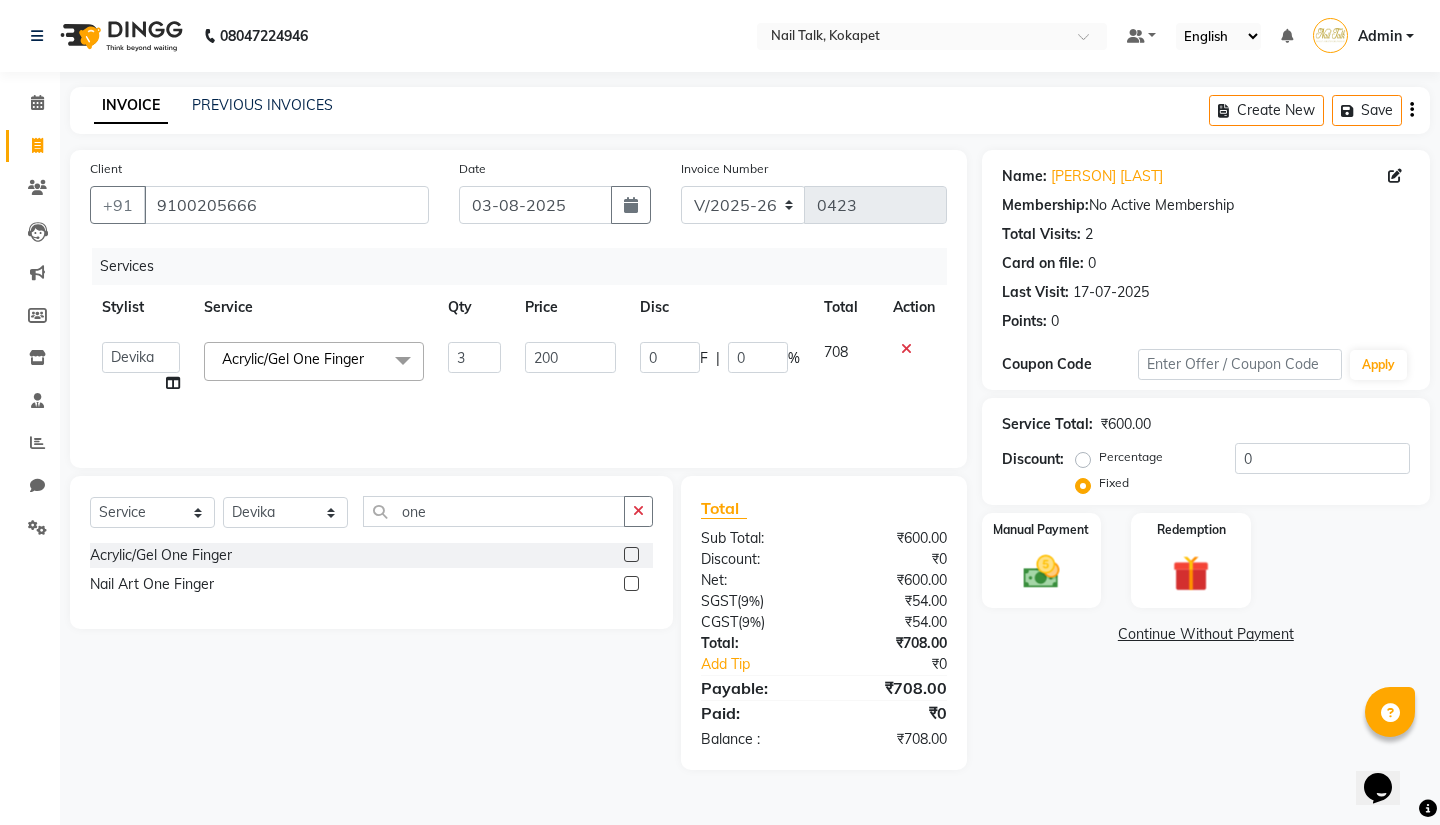 click 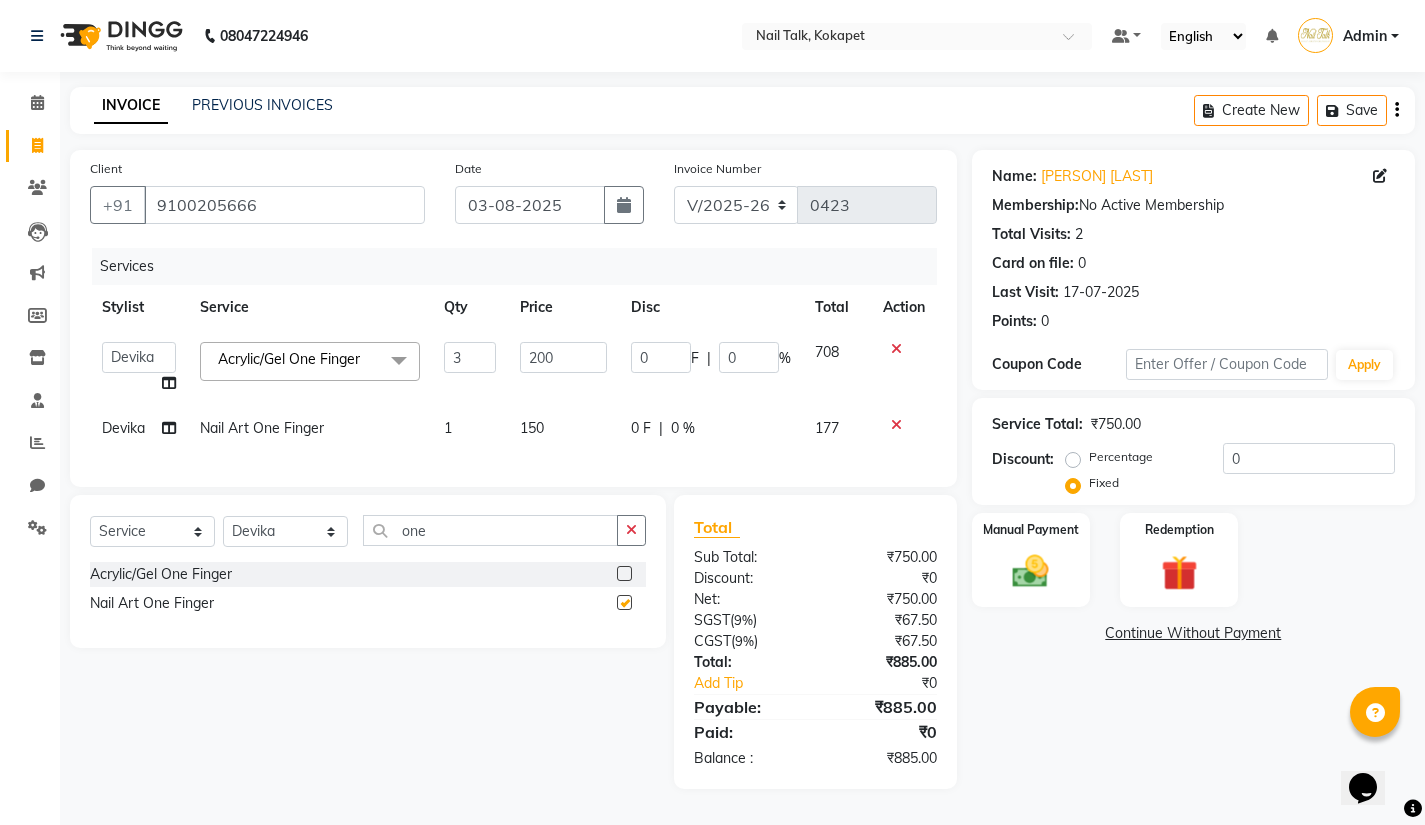 checkbox on "false" 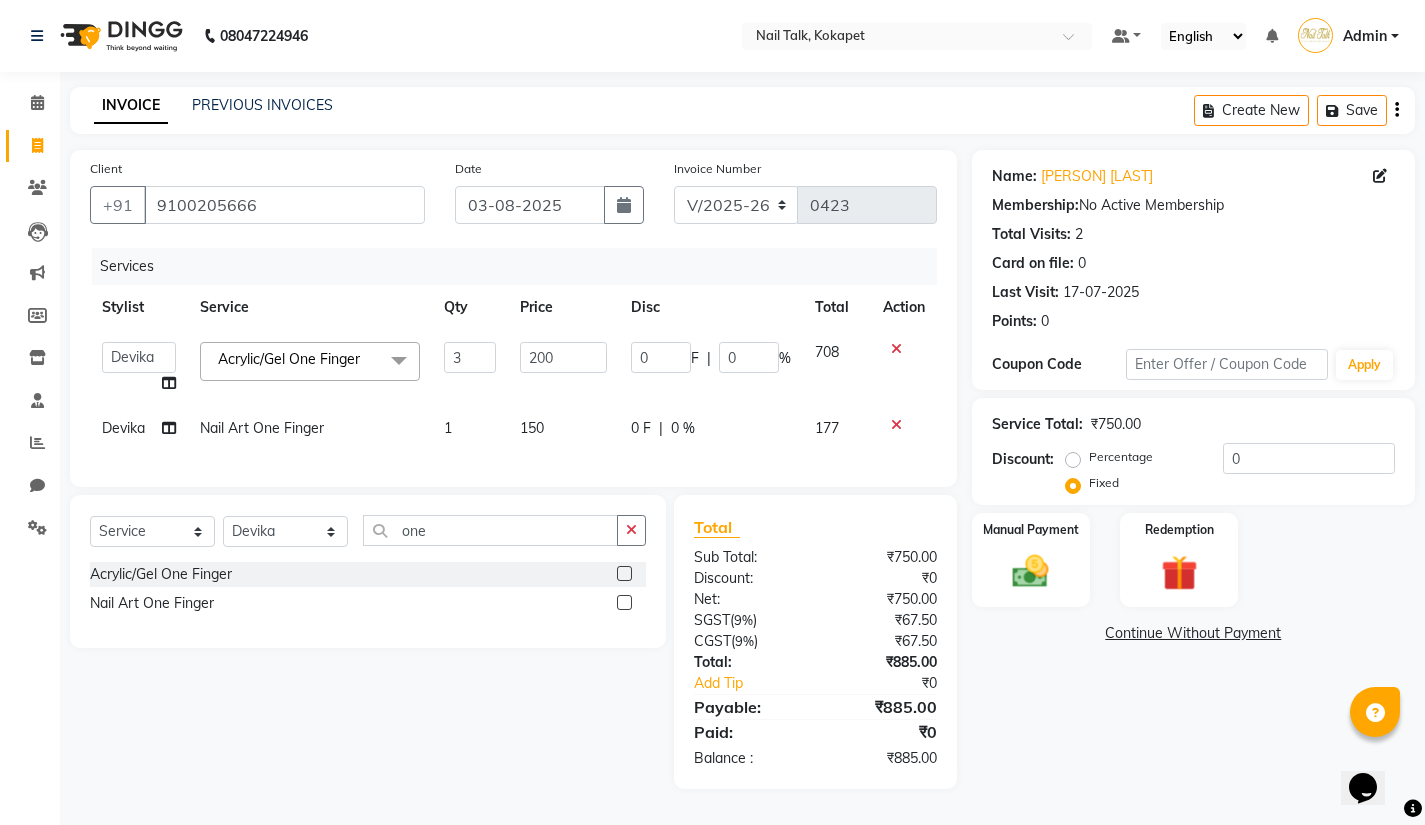 click on "Select Service Product Membership Package Voucher Prepaid Gift Card Select Stylist Admin [PERSON] [PERSON] [PERSON] [PERSON] [PERSON] [PERSON] [PERSON] one Acrylic/Gel One Finger Nail Art One Finger" 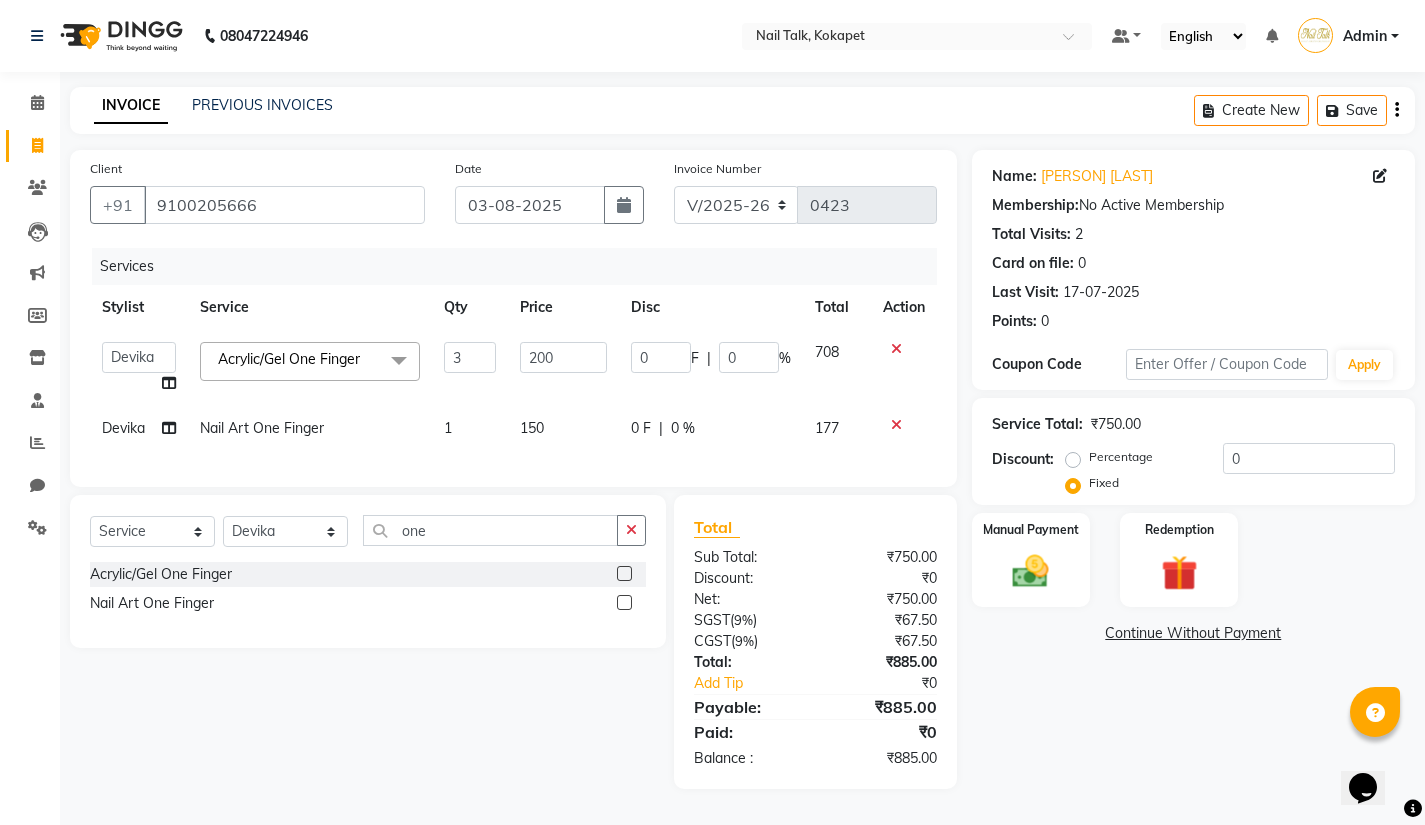 click on "1" 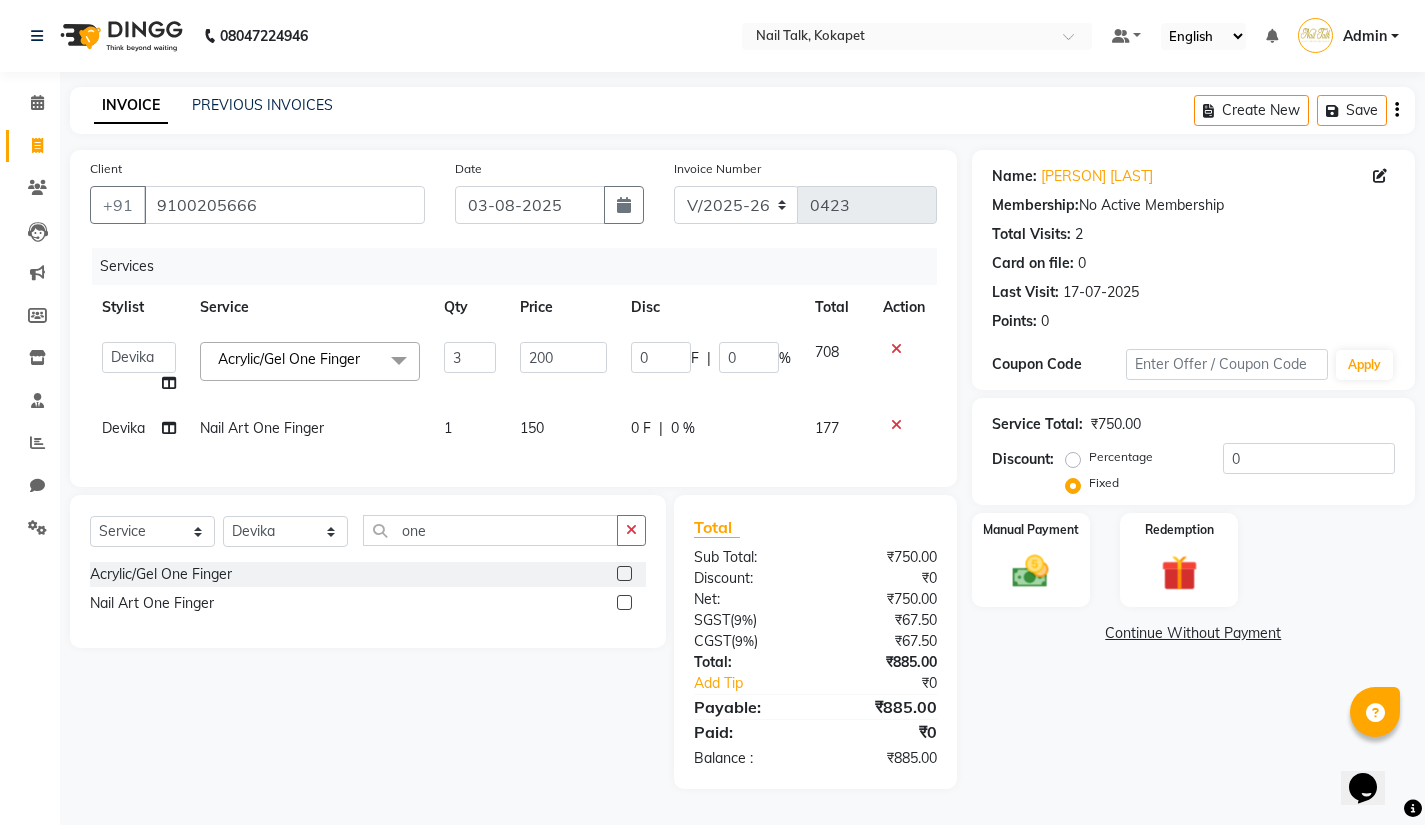 select on "82626" 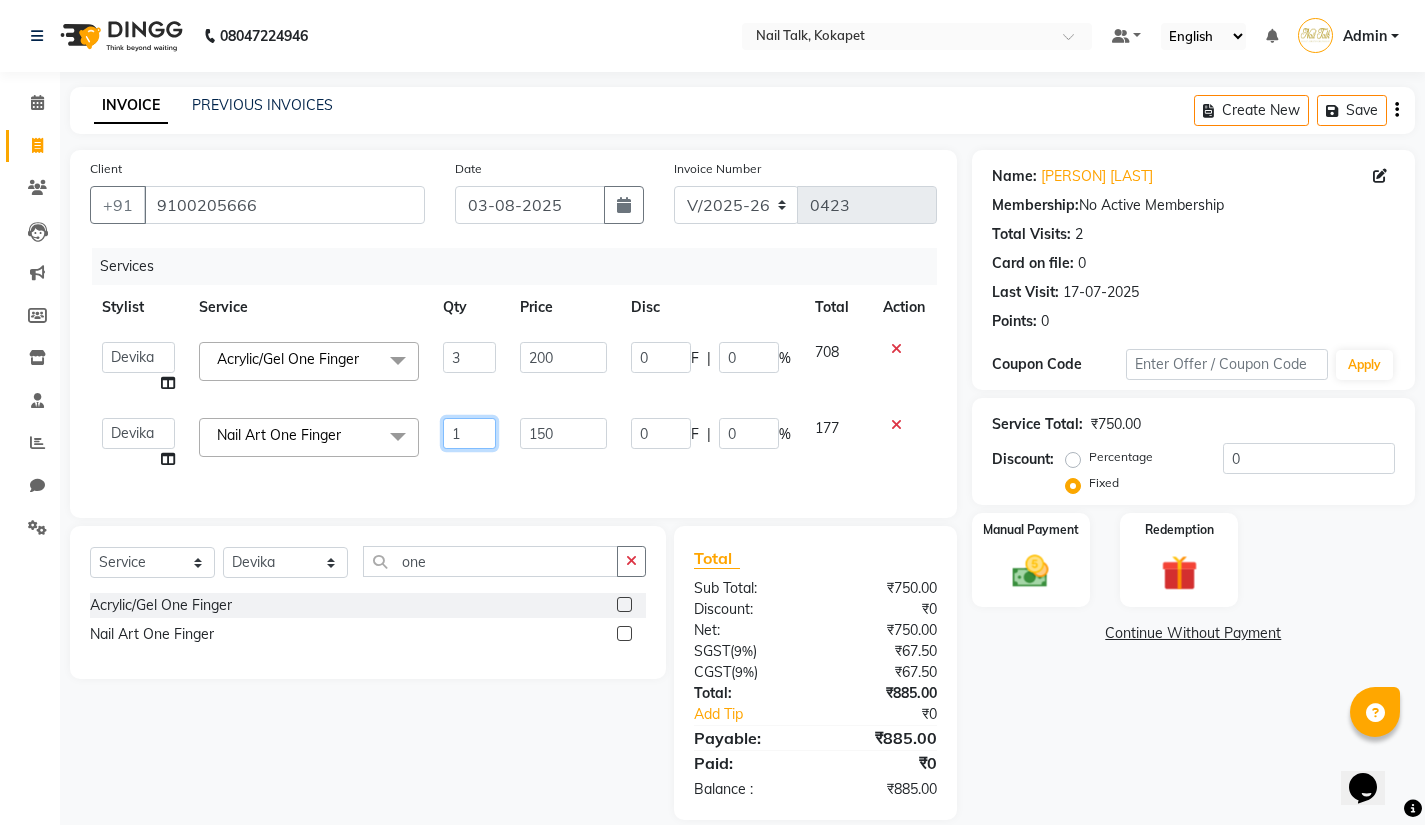 click on "1" 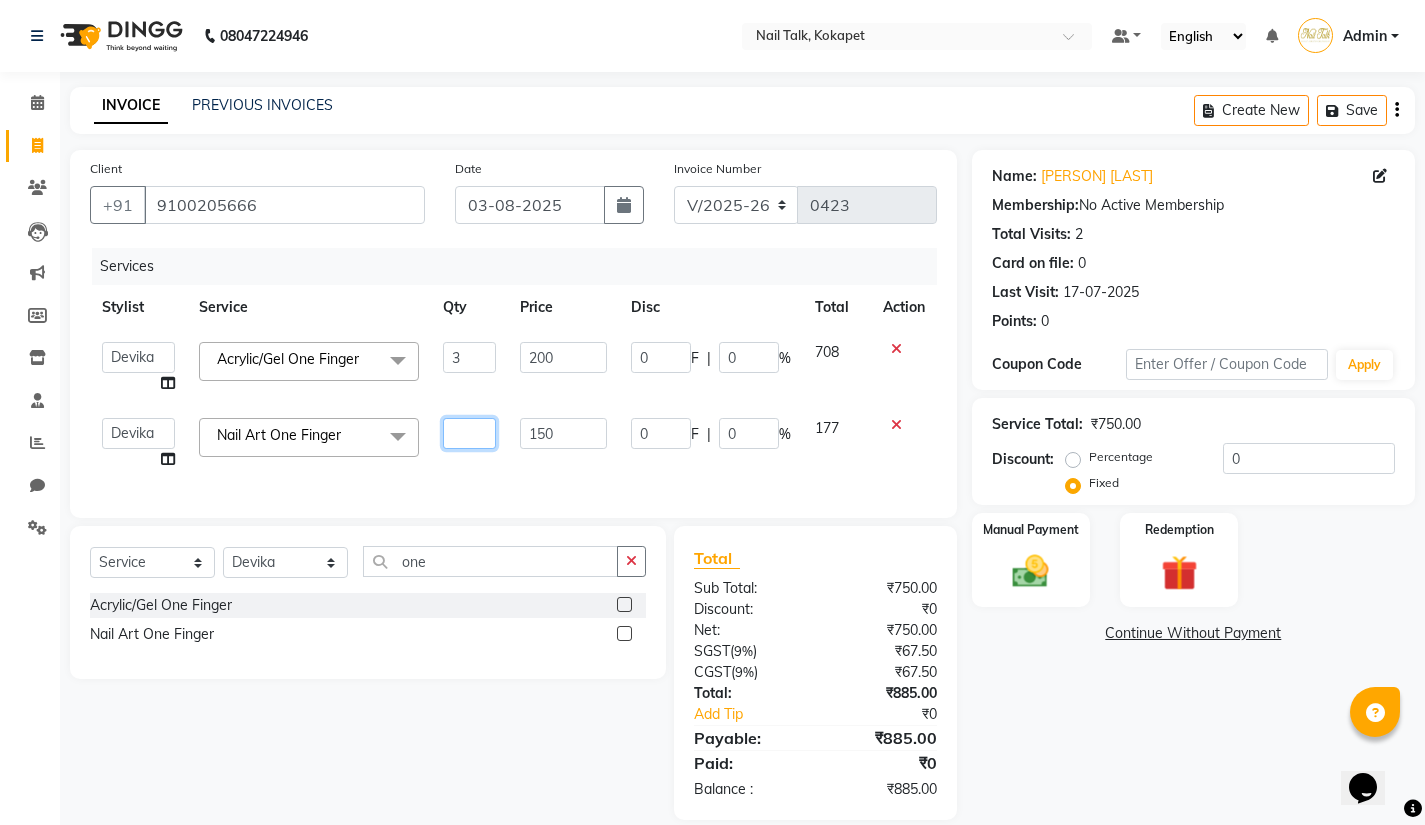 type on "2" 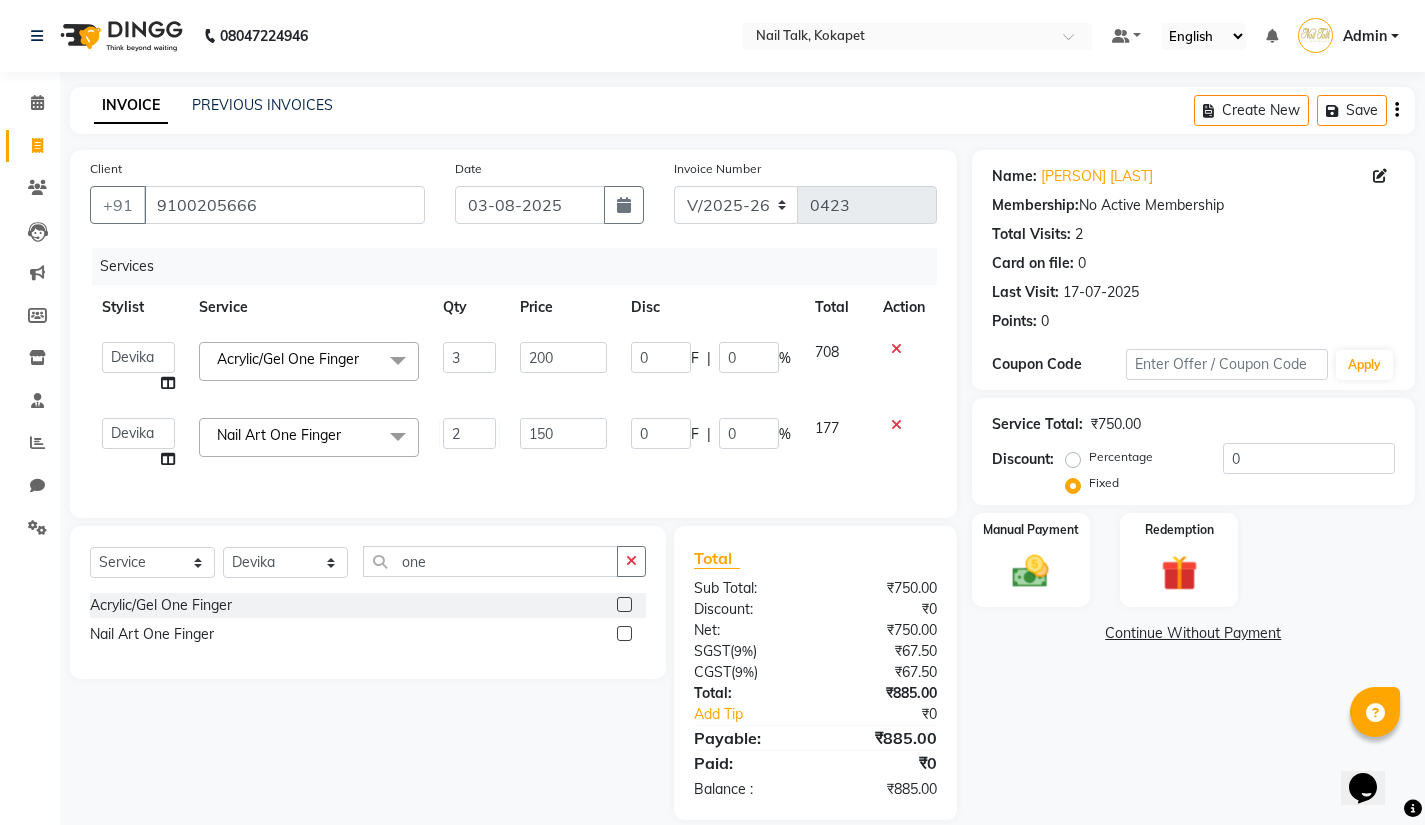 click on "Select Service Product Membership Package Voucher Prepaid Gift Card Select Stylist Admin [PERSON] [PERSON] [PERSON] [PERSON] [PERSON] [PERSON] [PERSON] one Acrylic/Gel One Finger Nail Art One Finger" 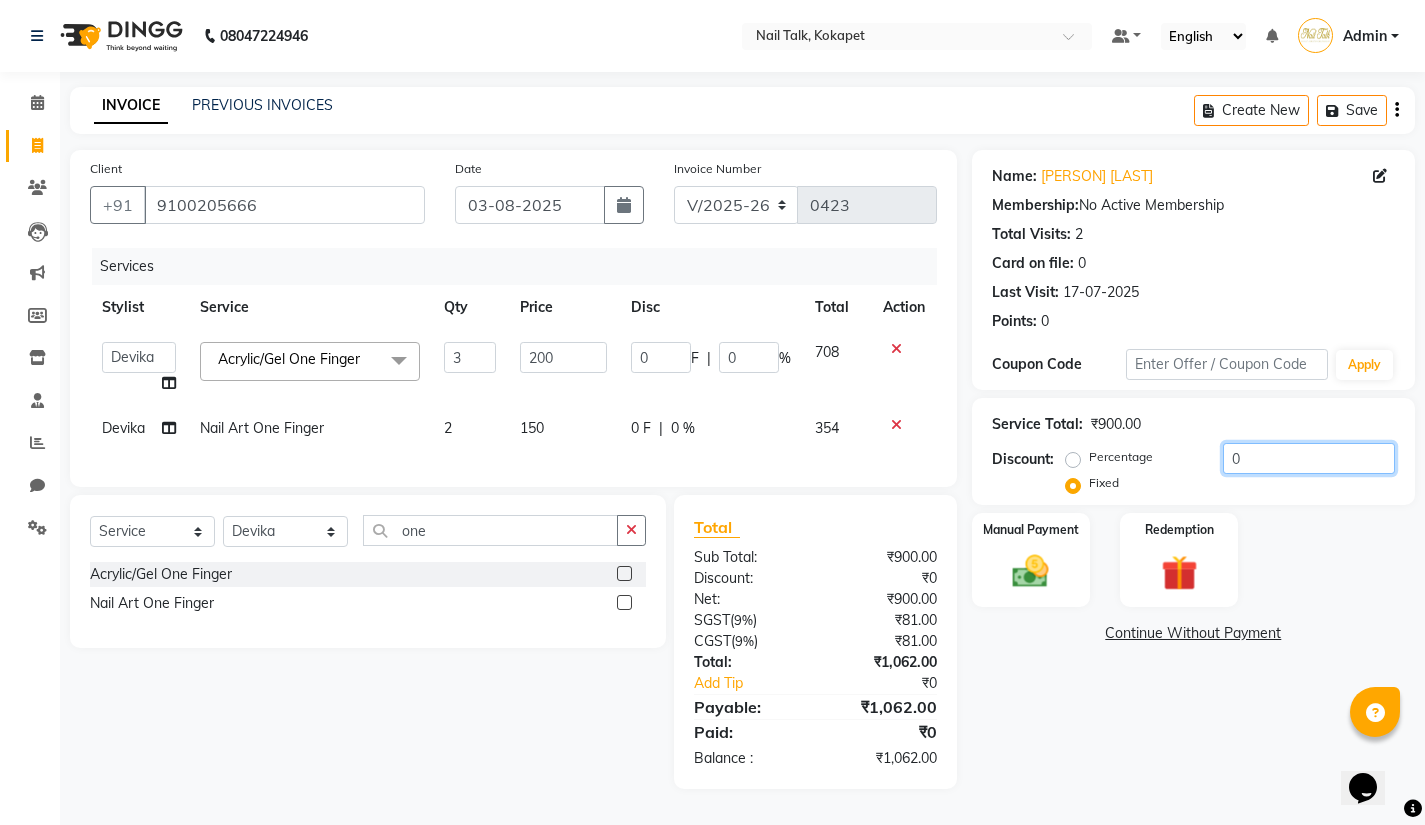 click on "0" 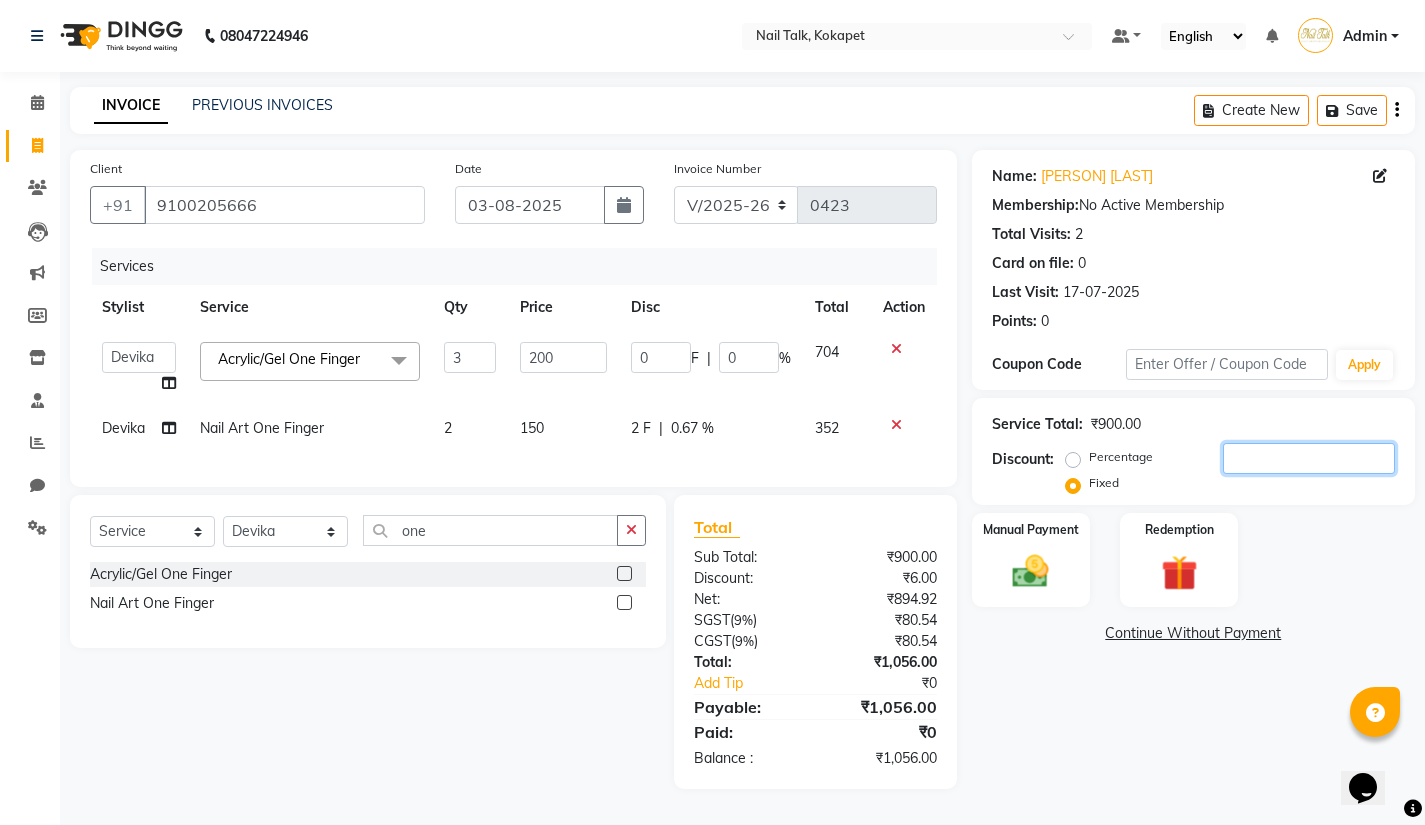 type on "6" 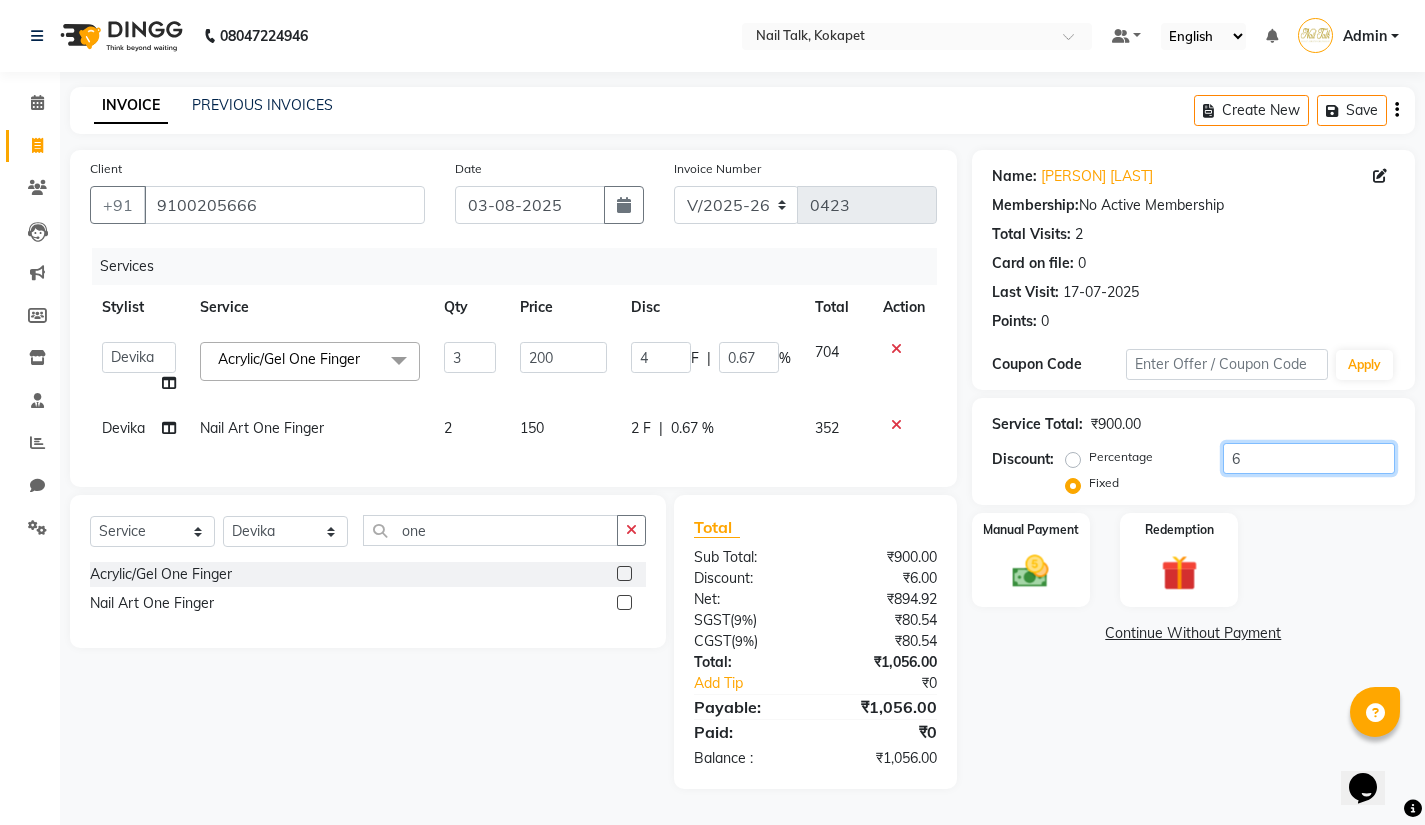 type on "60" 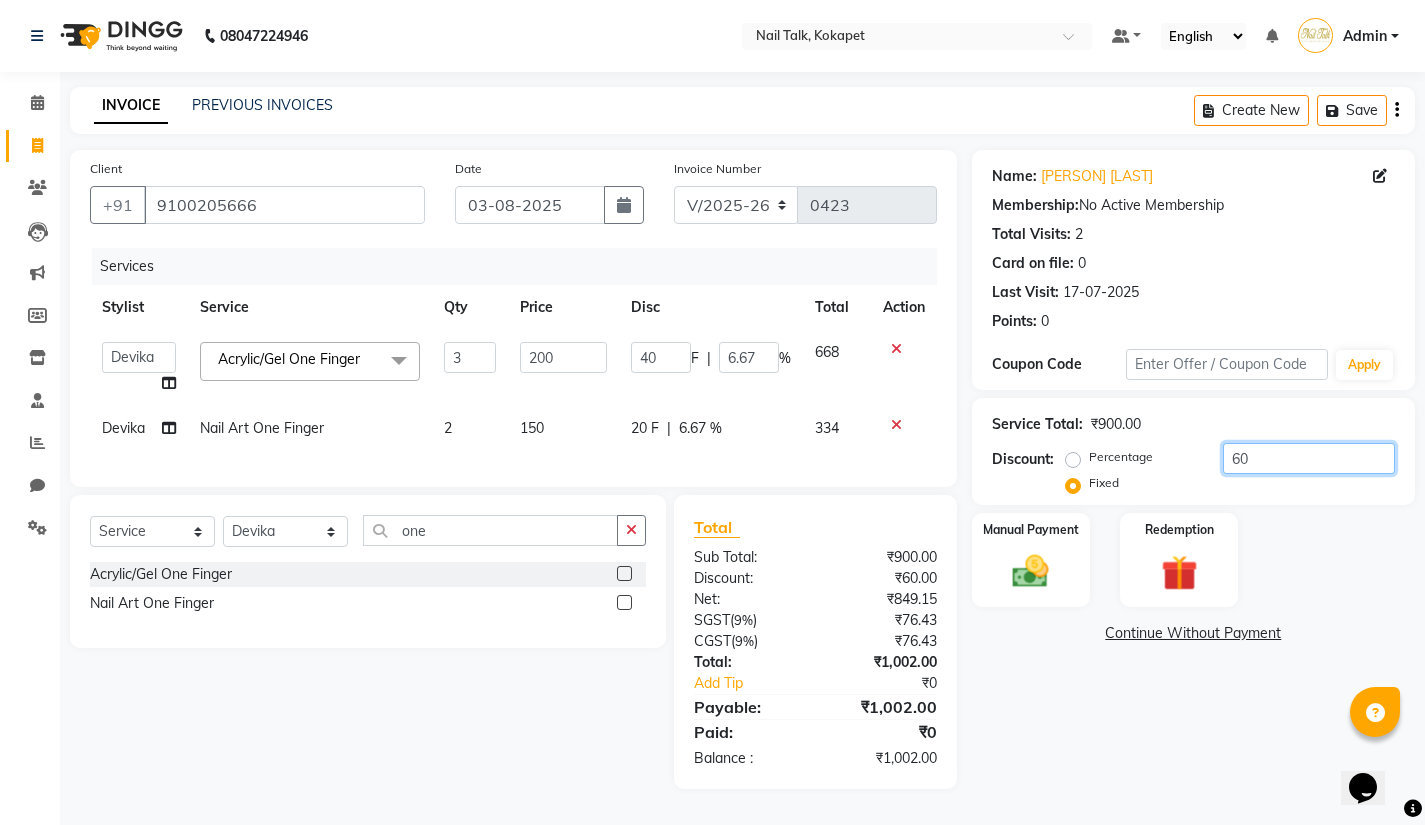type on "60" 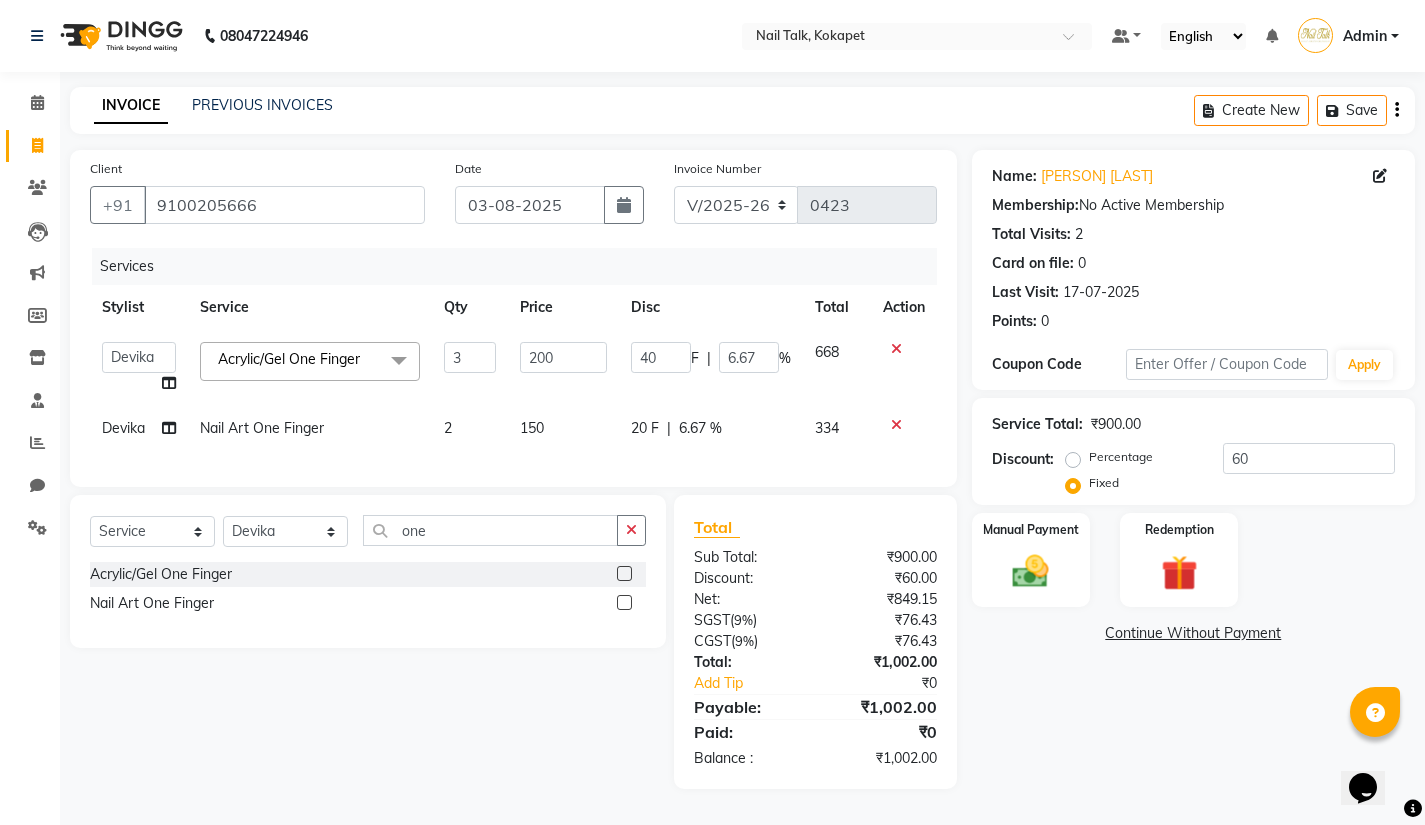 click on "INVOICE PREVIOUS INVOICES Create New Save Client +91 [PHONE] Date 03-08-2025 Invoice Number V/2025 V/2025-26 0423 Services Stylist Service Qty Price Disc Total Action Admin [PERSON] [PERSON] [PERSON] [PERSON] [PERSON] [PERSON] [PERSON] Acrylic/Gel One Finger x HAIR WASH HAIR OIL MASSAGE NASHI LUXURY HAIR SPA Hair Spa ANTI DANDRUFF HAIR SPA ANTI HAIR FALL HAIR SPA FILLER THERAPY Blow Dry Straight Blow Dry Straight Extra Long Blow Dry Curls Blow Dry Curls Extra Long Hair Setting 03 LUXURY FACIAL DERMABRASION BB GLOW FACIAL HYDRA FACIAL KOREAN GLASS SKIN FACIAL EYEBROWS RICA UNDER ARMS RICA FULL HANDS RICA FULL LEGS RICA BRAZILIAN WAX DTAN FACE & NECK DTAN FULL HANDS. DTAN FULL LEGS. Upper Lip Forehead Chin Rica Half Hands Rica Half Legs Dtan Half Hands Dtan Half Legs Acrylic/Gel Full Set Acrylic/Gel Overlay Acrylic French Tips Acrylic Pink & White Acrylic/Gel Refills Acrylic P/W Refills Acrylic/Gel Removals Acrylic File & Polish Gel Polish Gel French Polish Gel Ombre Polish Gel Chrome Polish" 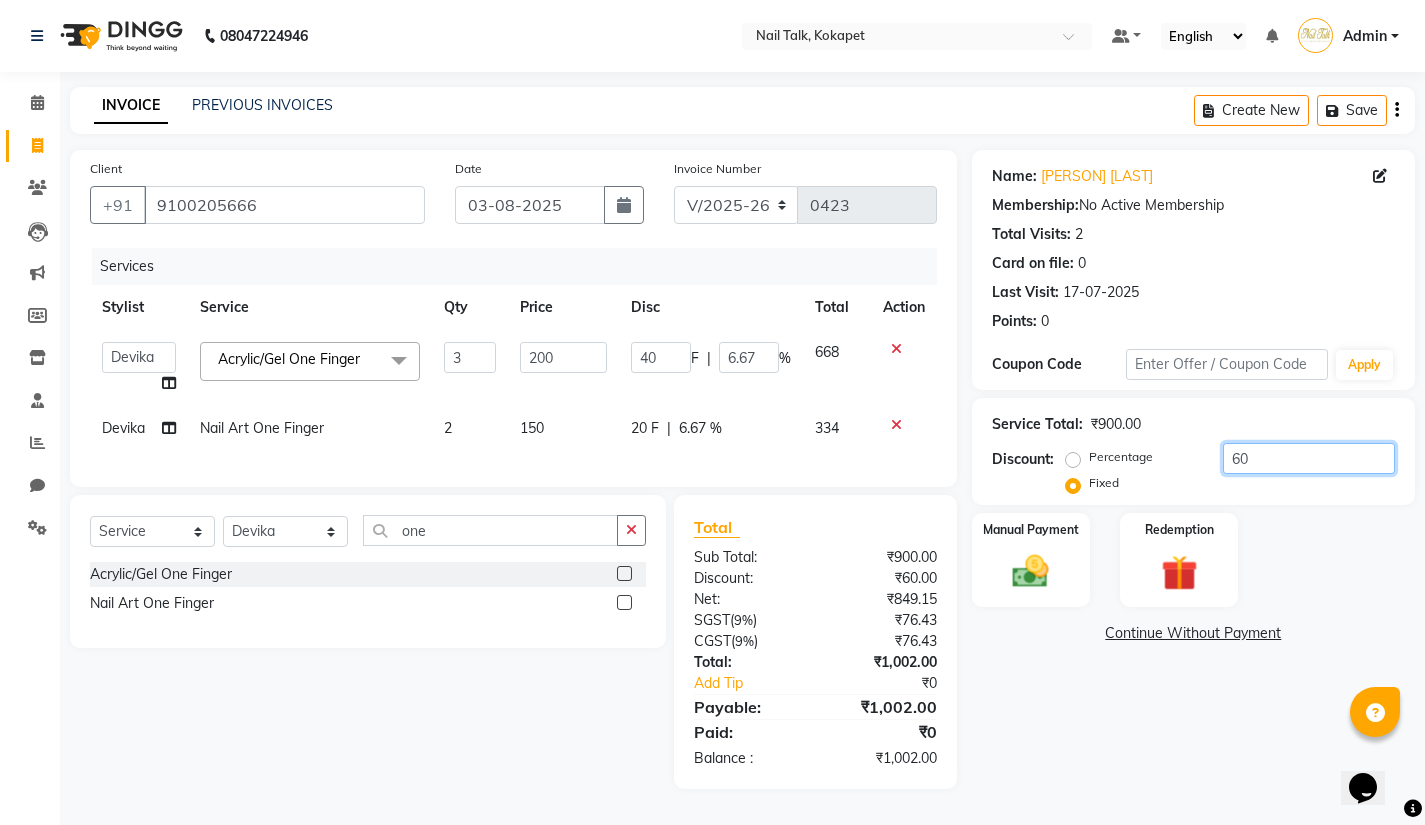 click on "60" 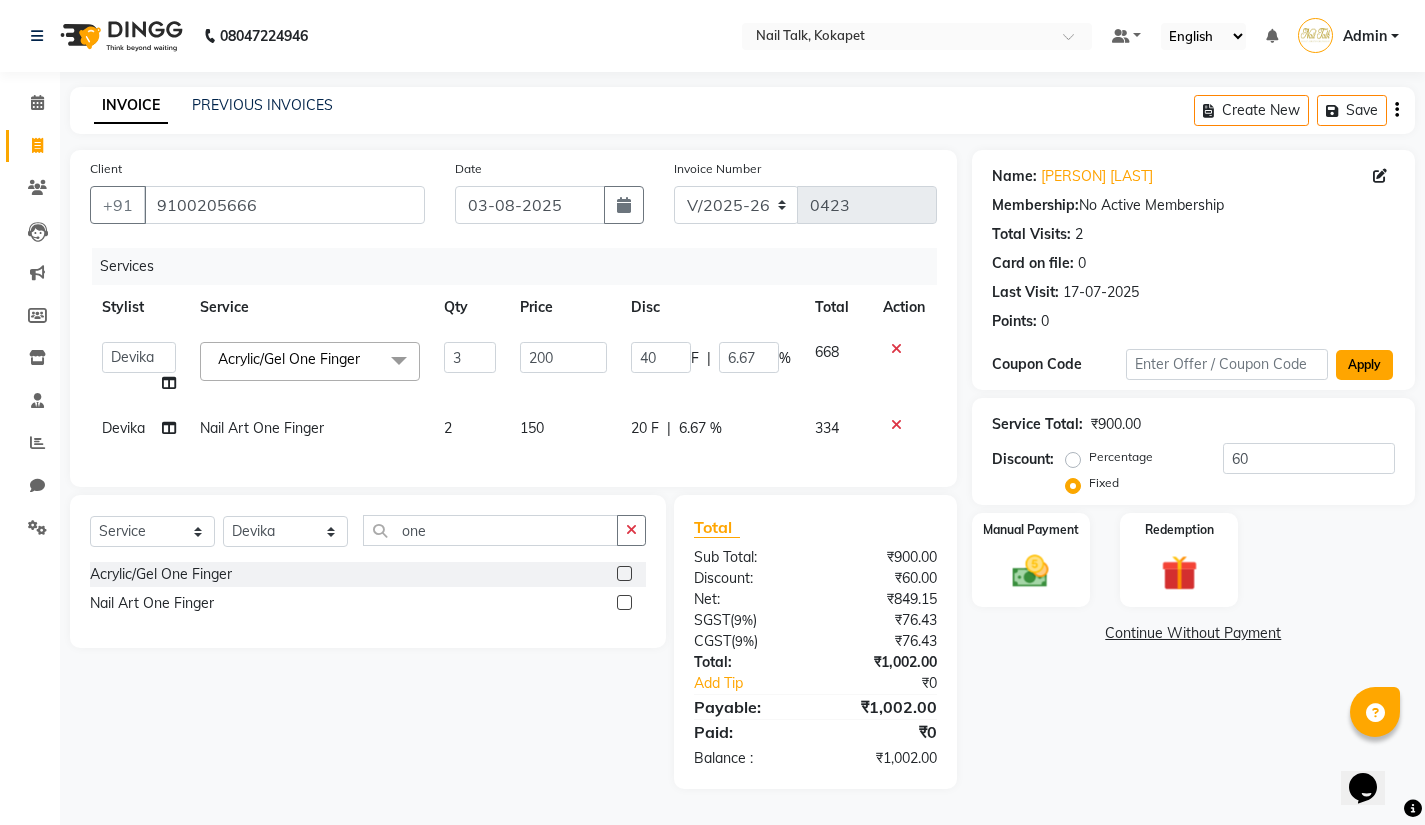 click on "Apply" 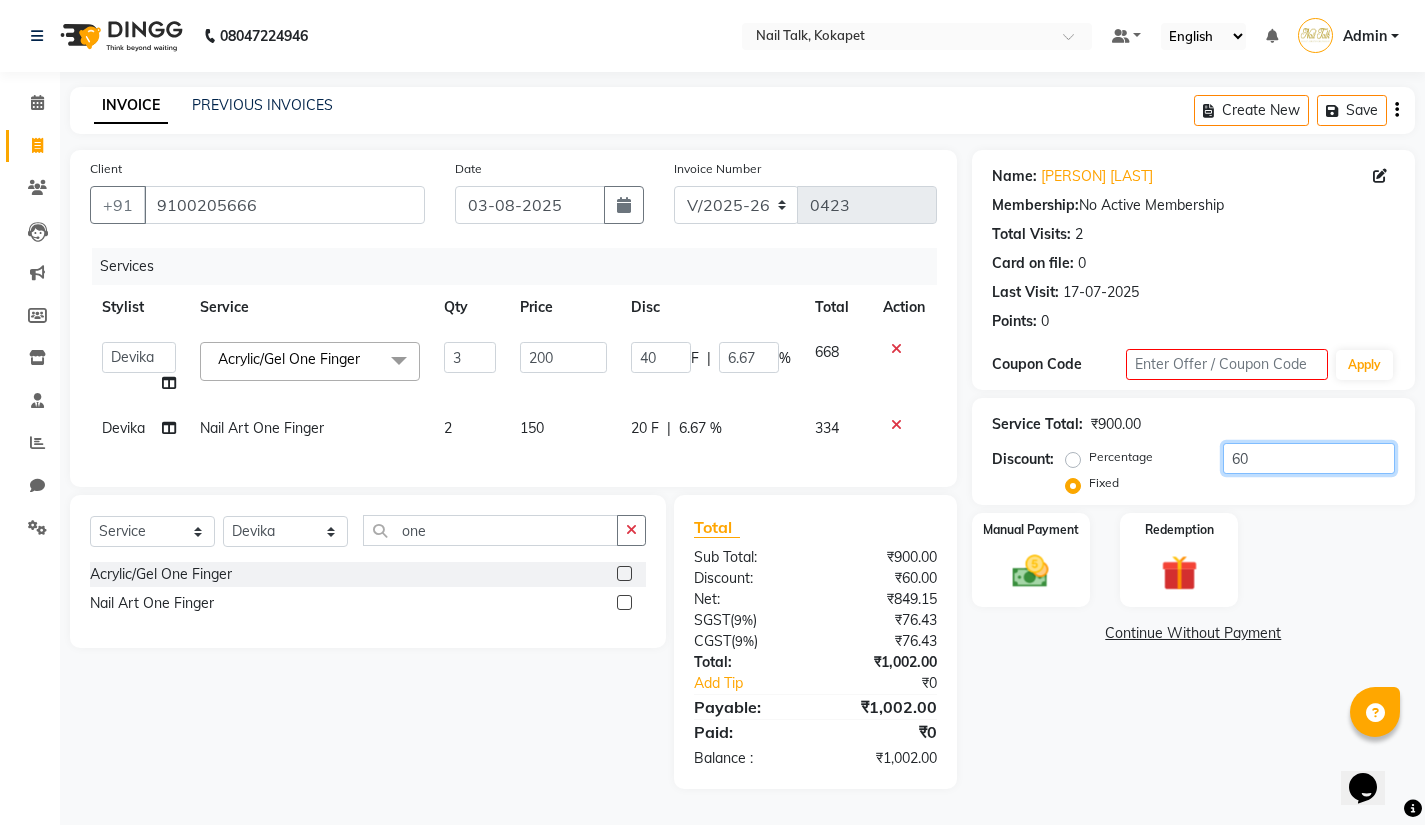 click on "60" 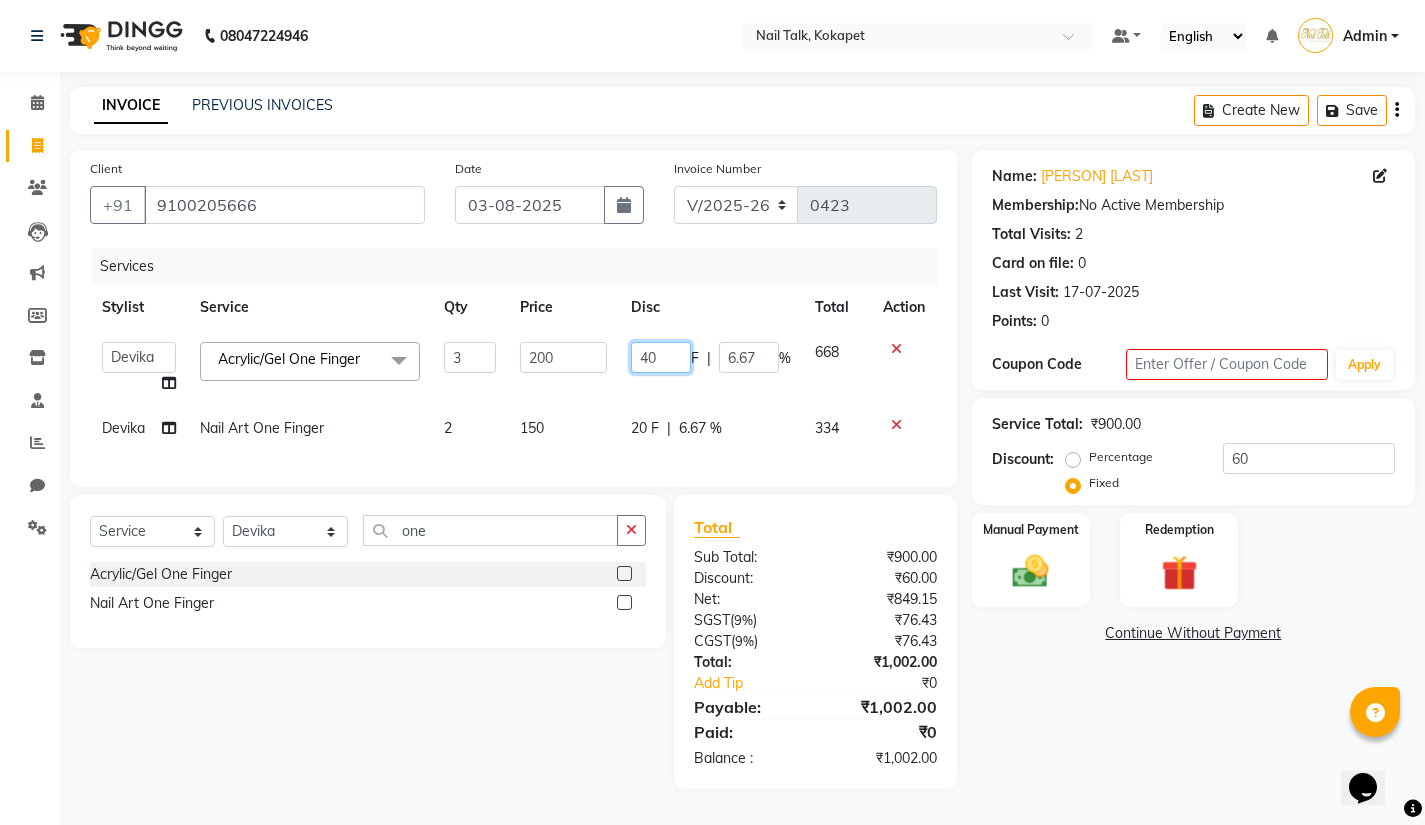 click on "40" 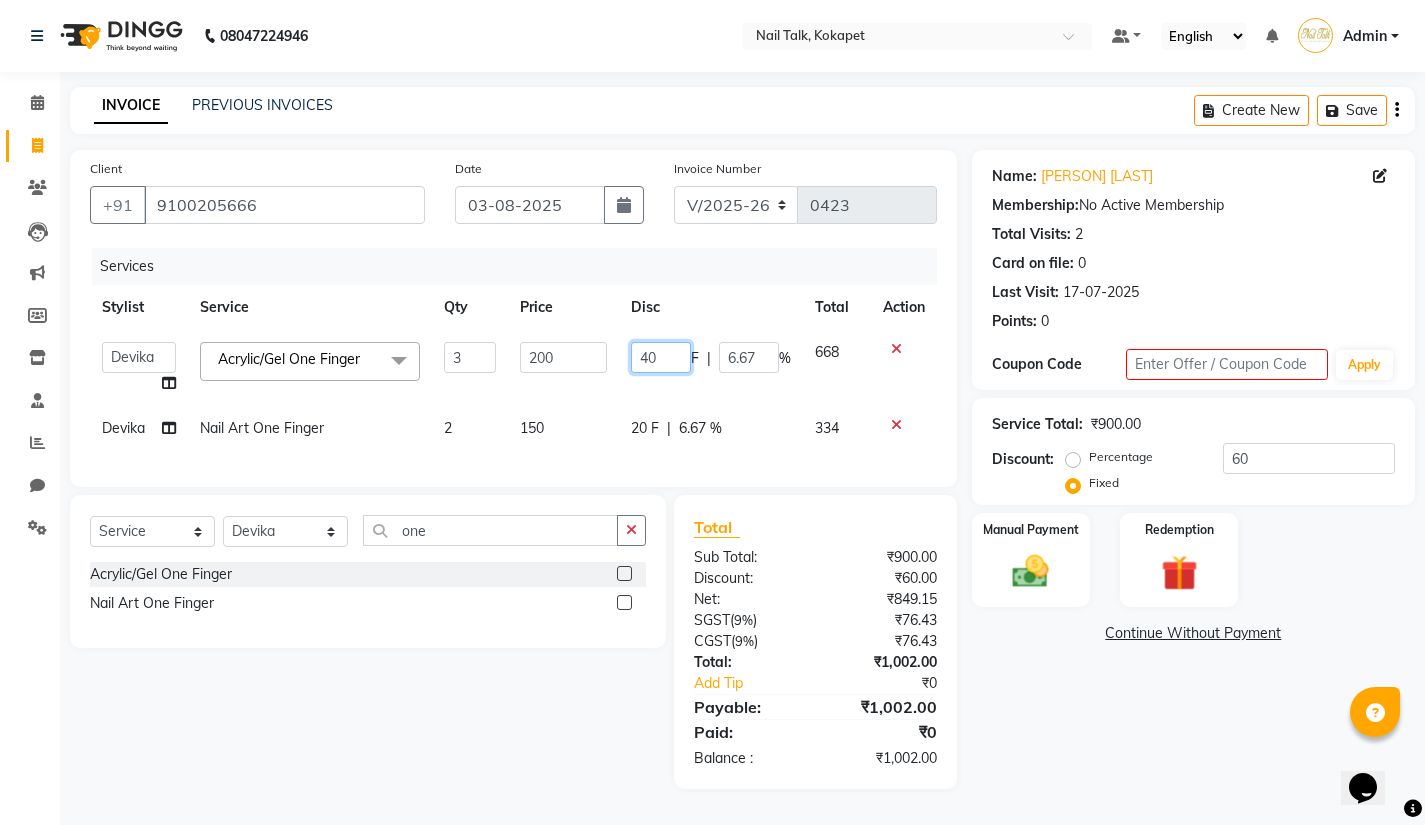 type on "4" 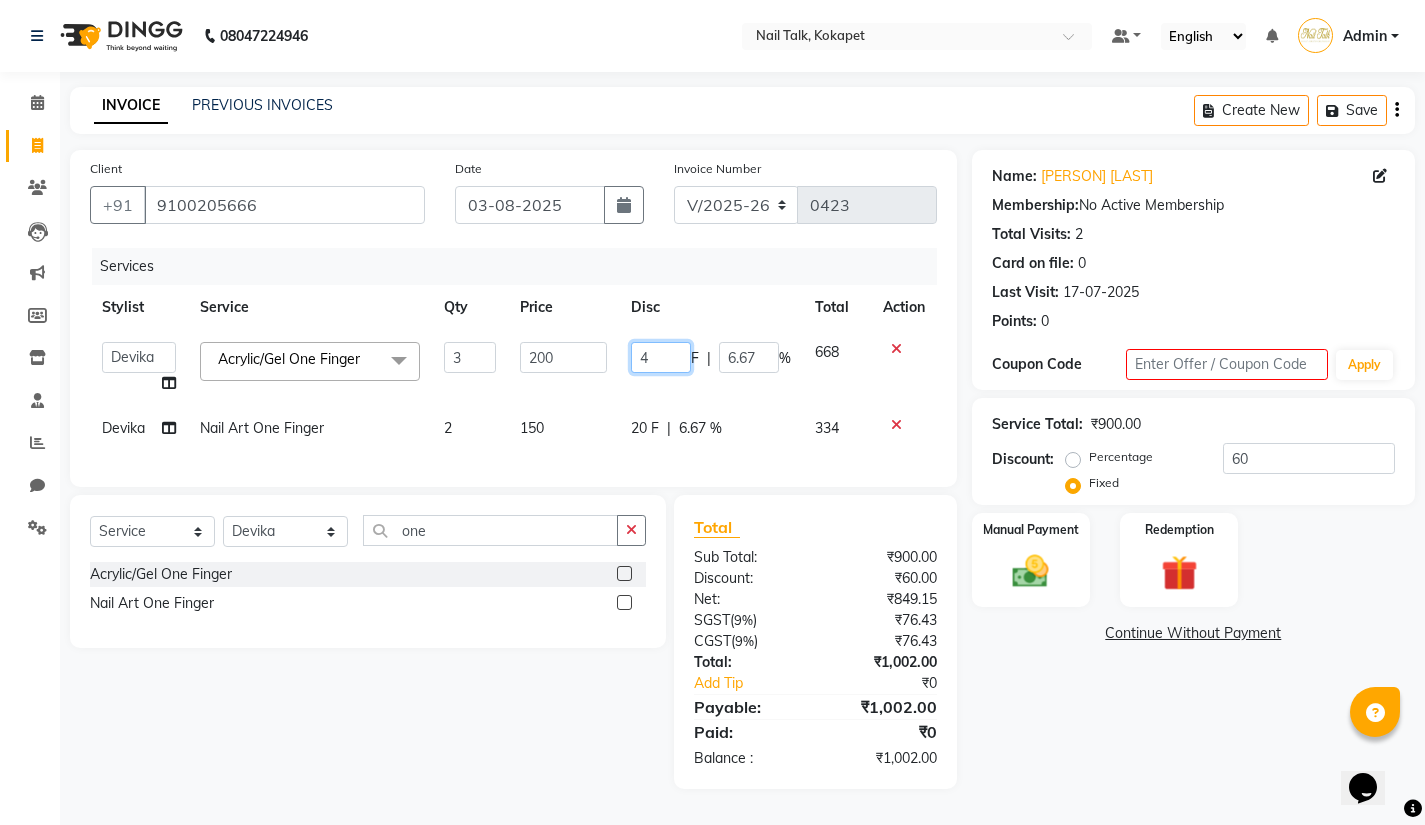 type 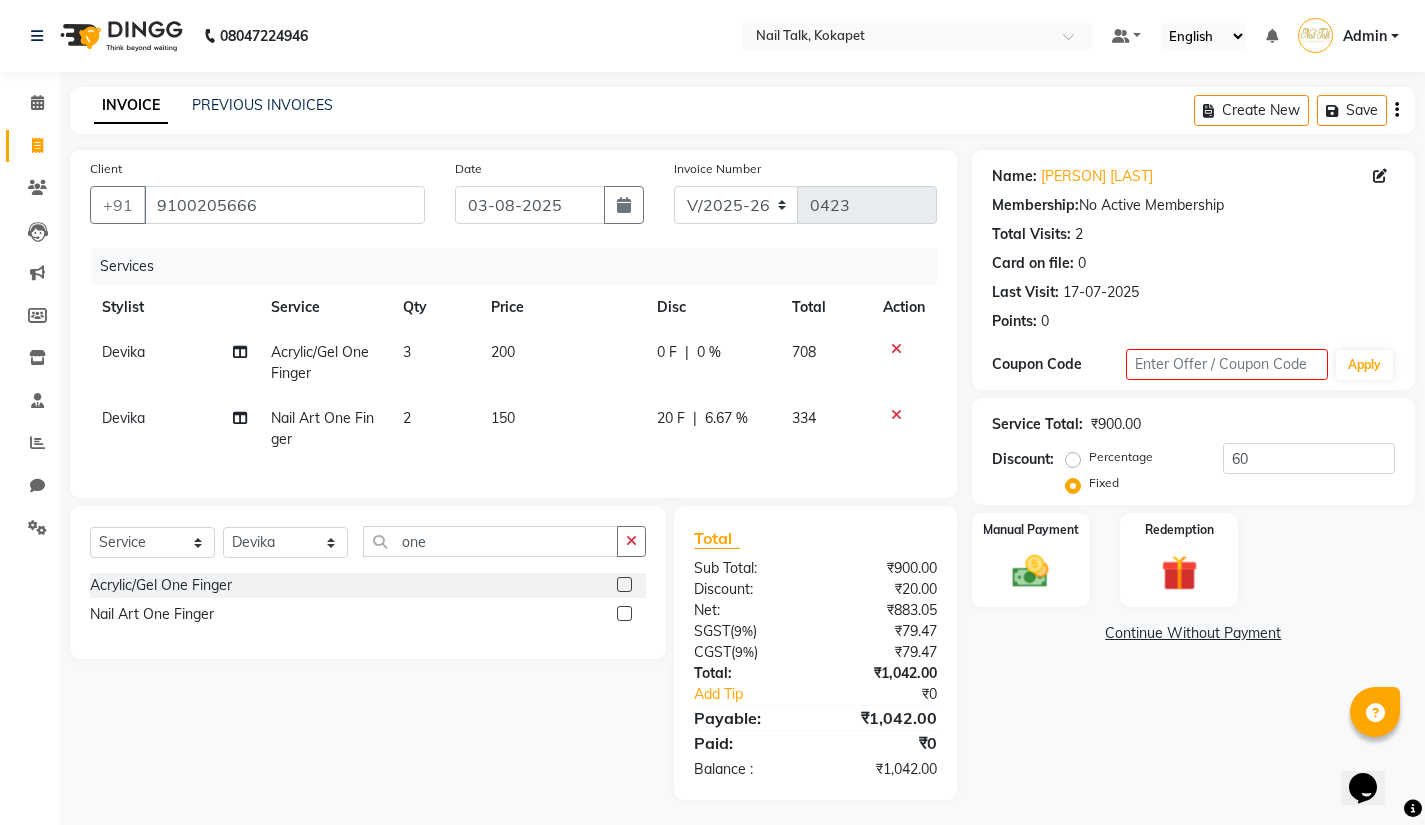 click on "Select Service Product Membership Package Voucher Prepaid Gift Card Select Stylist Admin [PERSON] [PERSON] [PERSON] [PERSON] [PERSON] [PERSON] [PERSON] one Acrylic/Gel One Finger Nail Art One Finger" 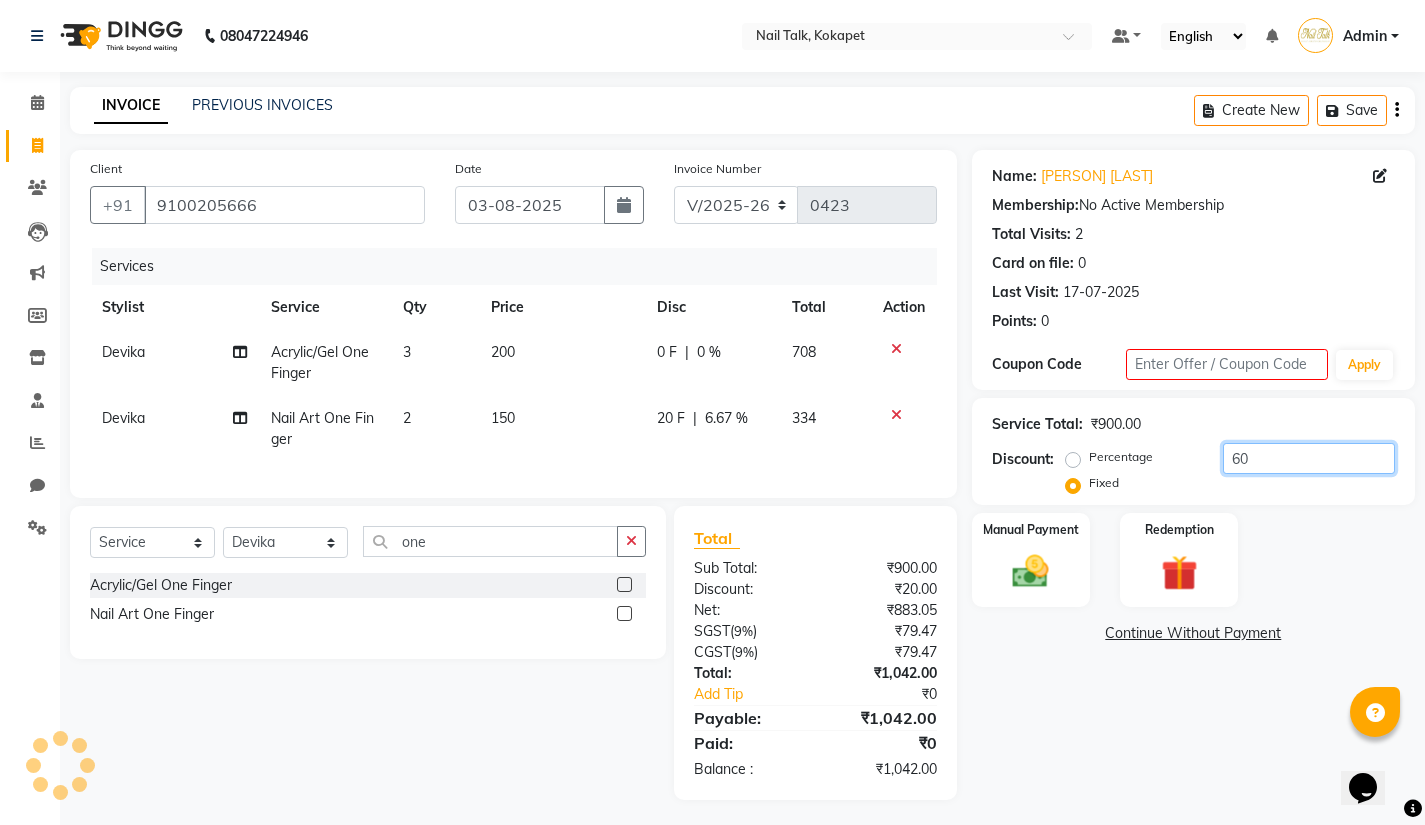 click on "60" 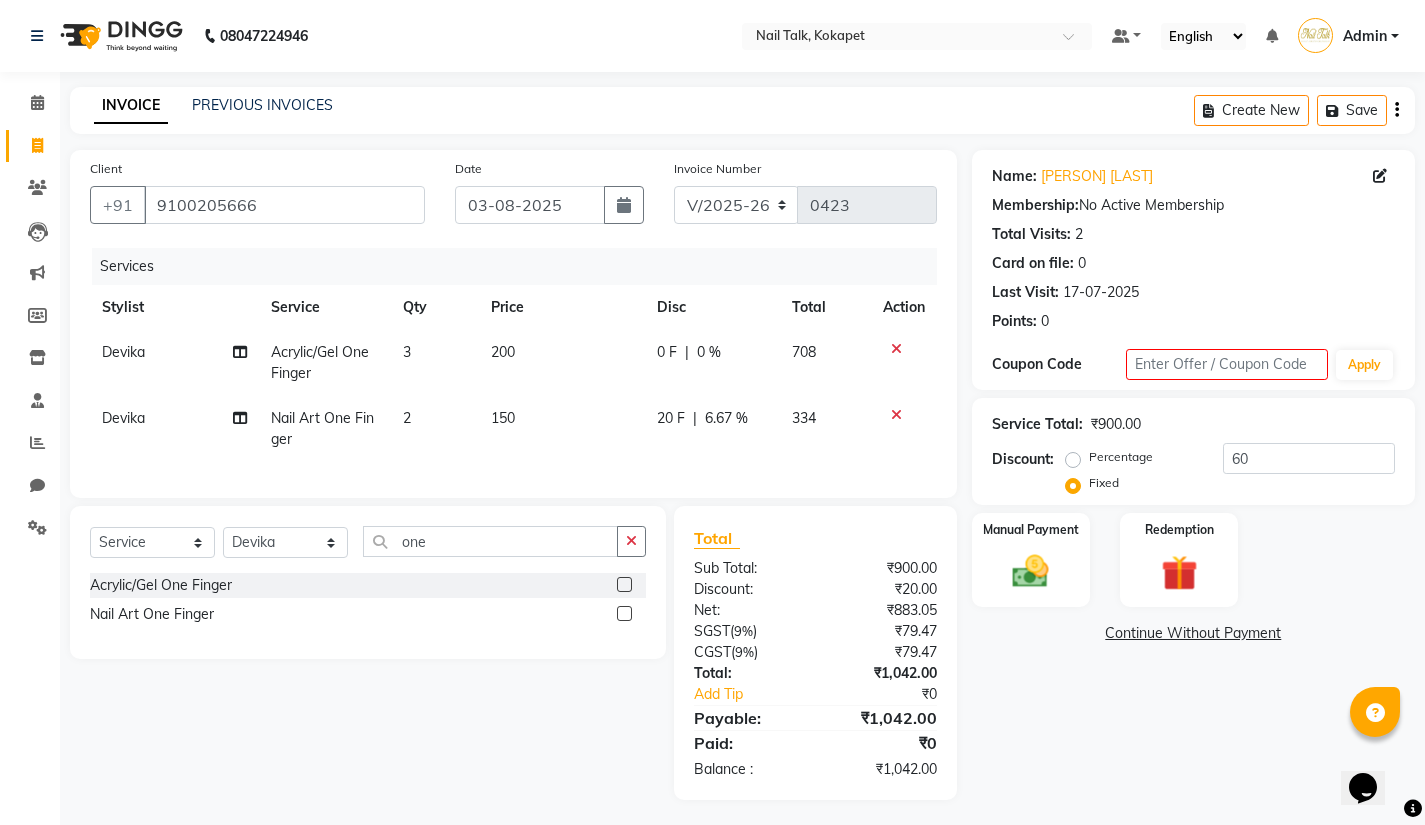 click 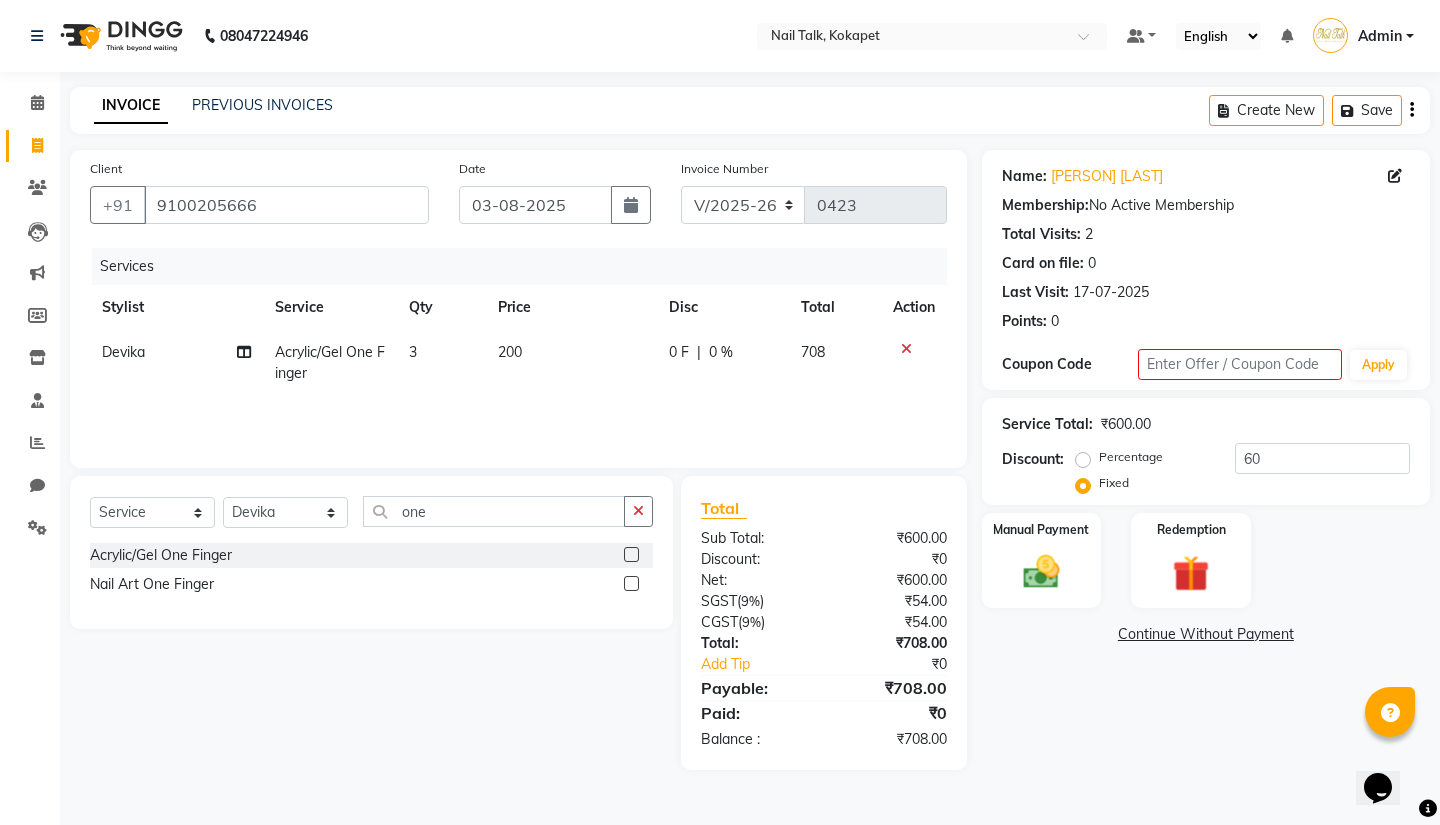 click 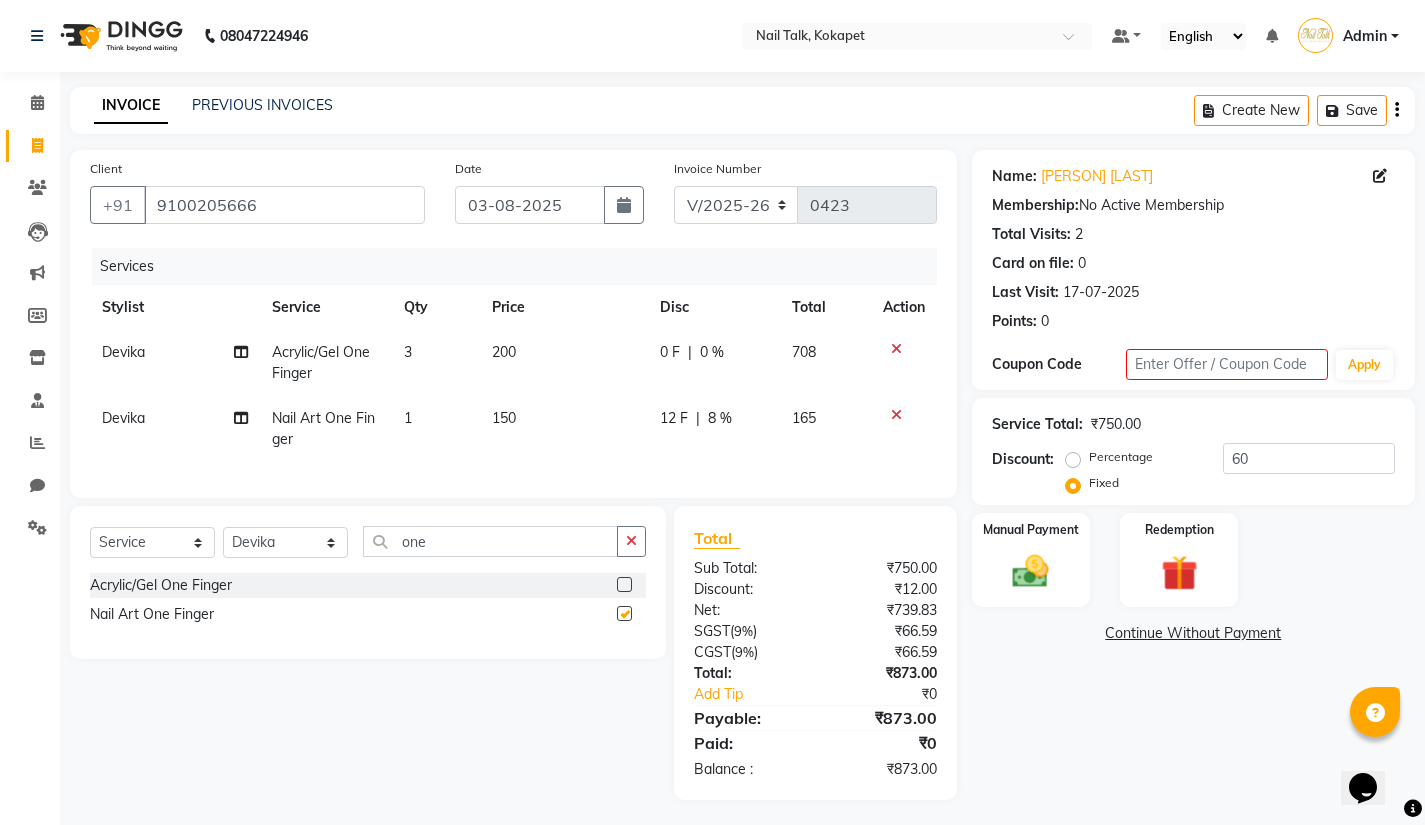 checkbox on "false" 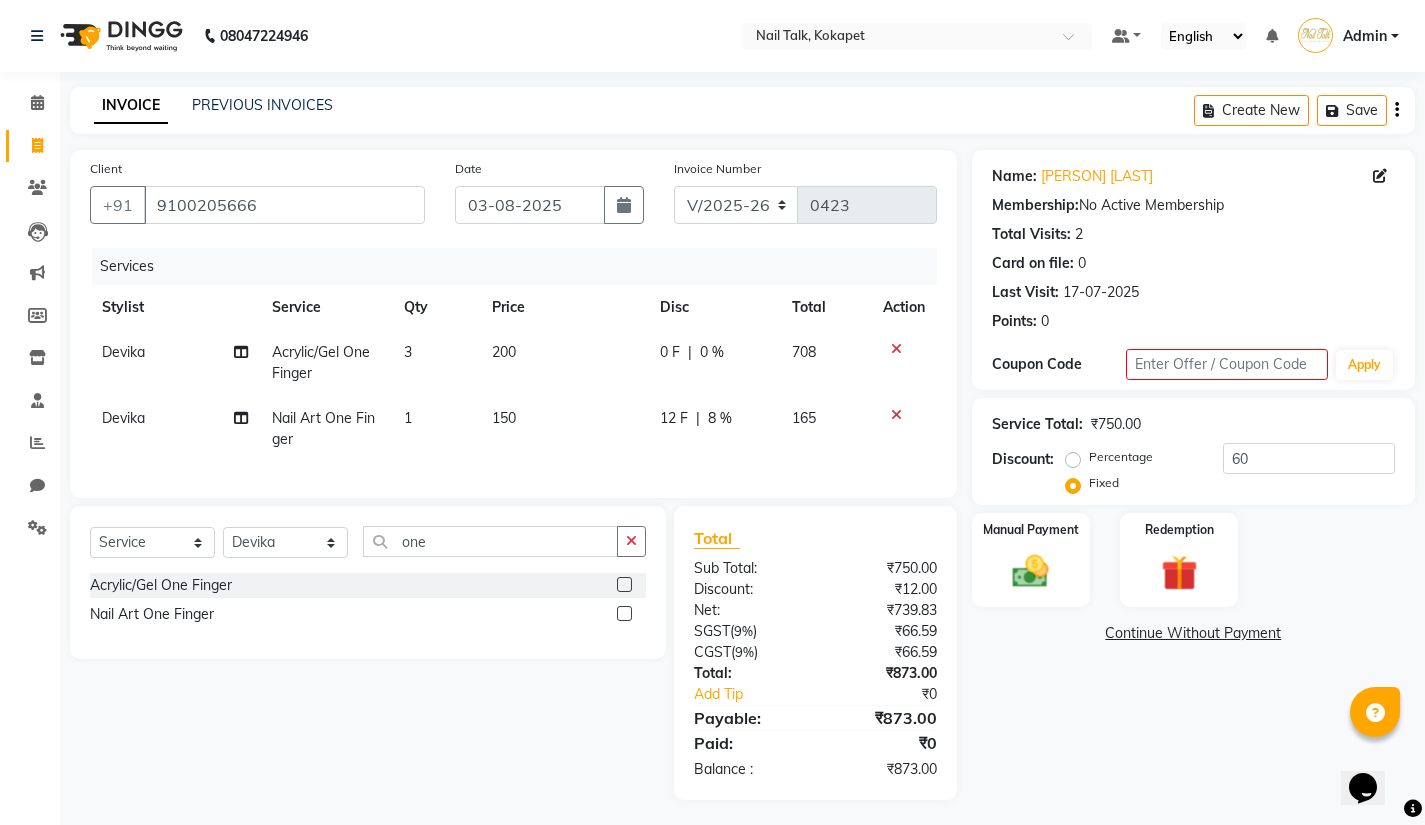 click on "1" 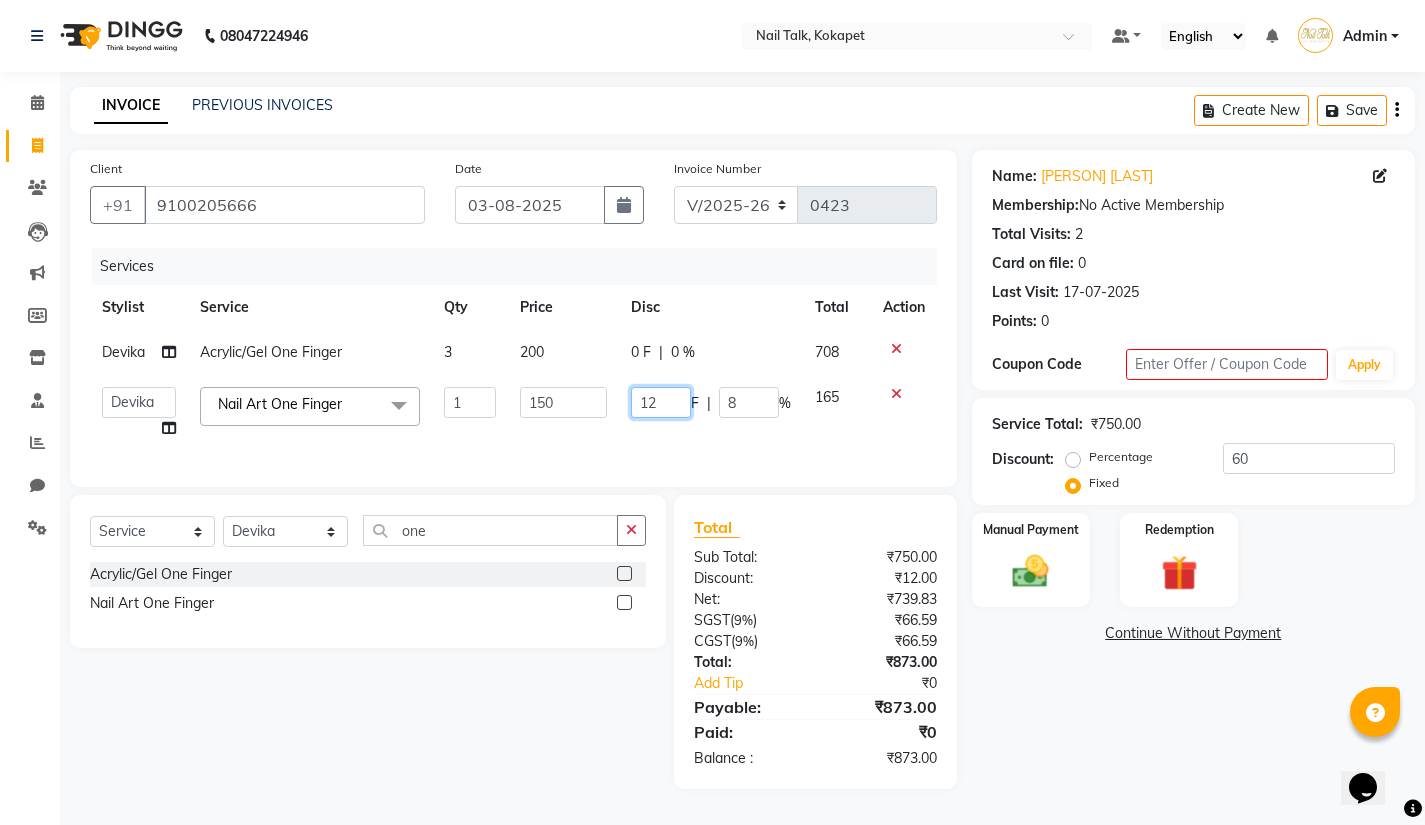 click on "12" 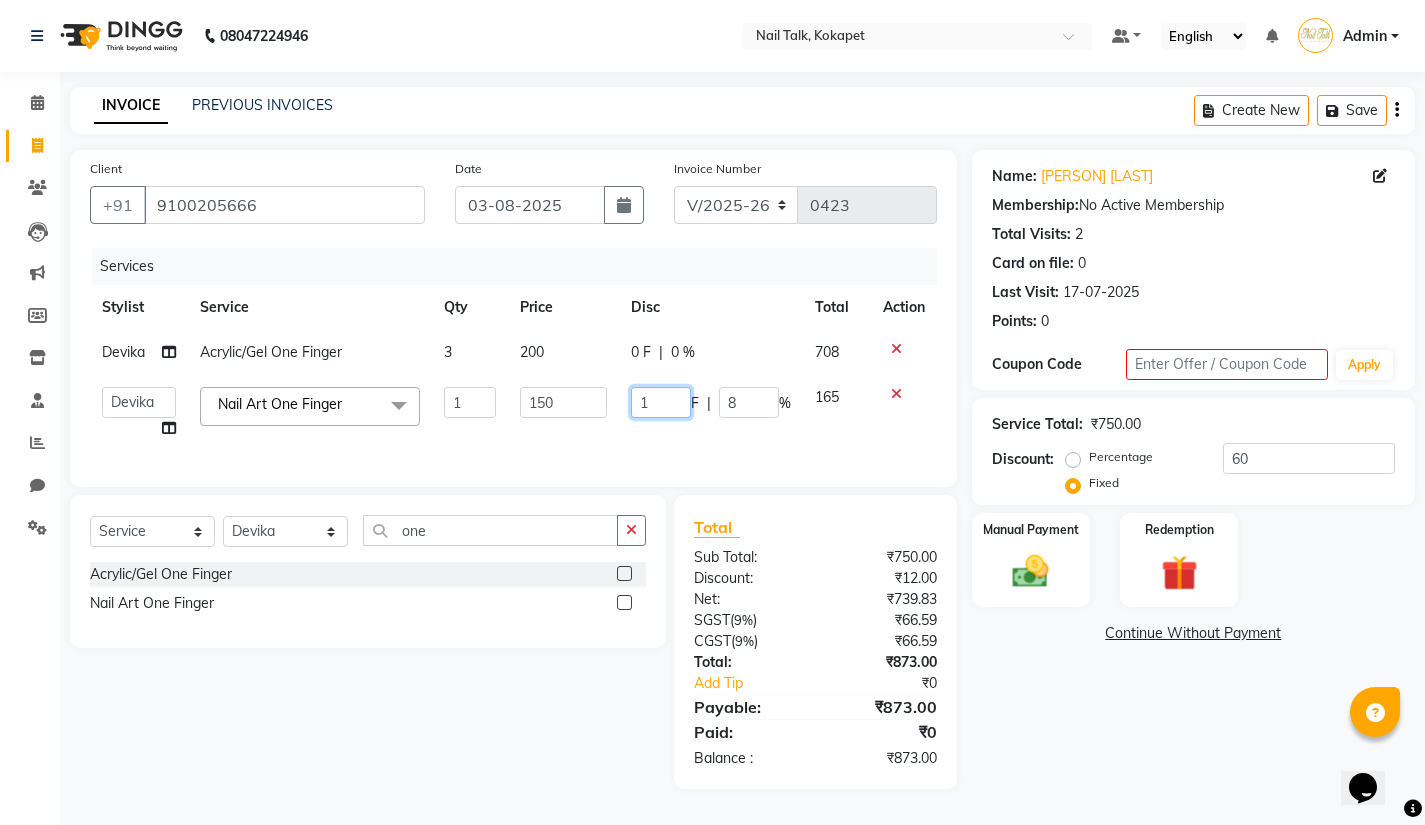 type 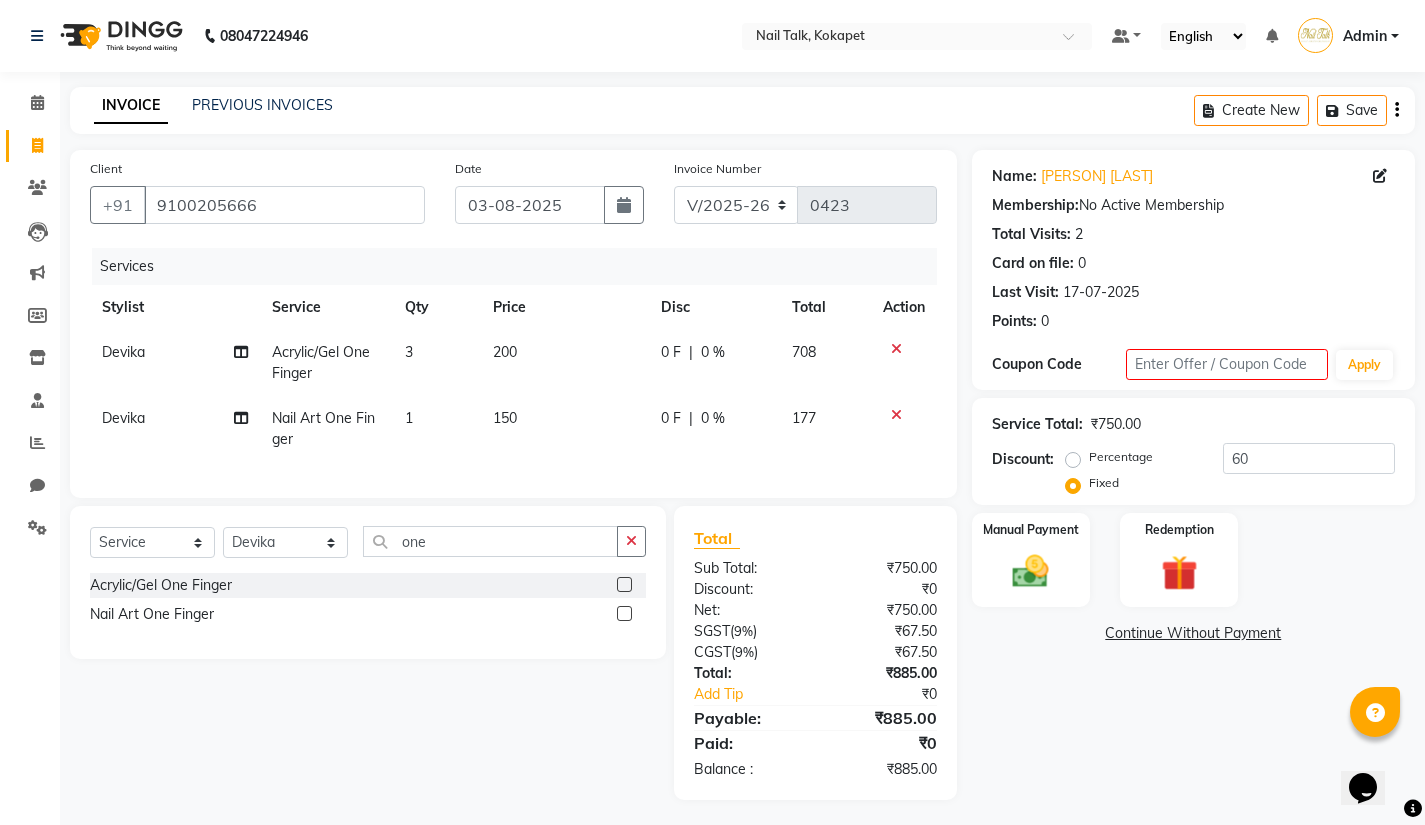 click on "1" 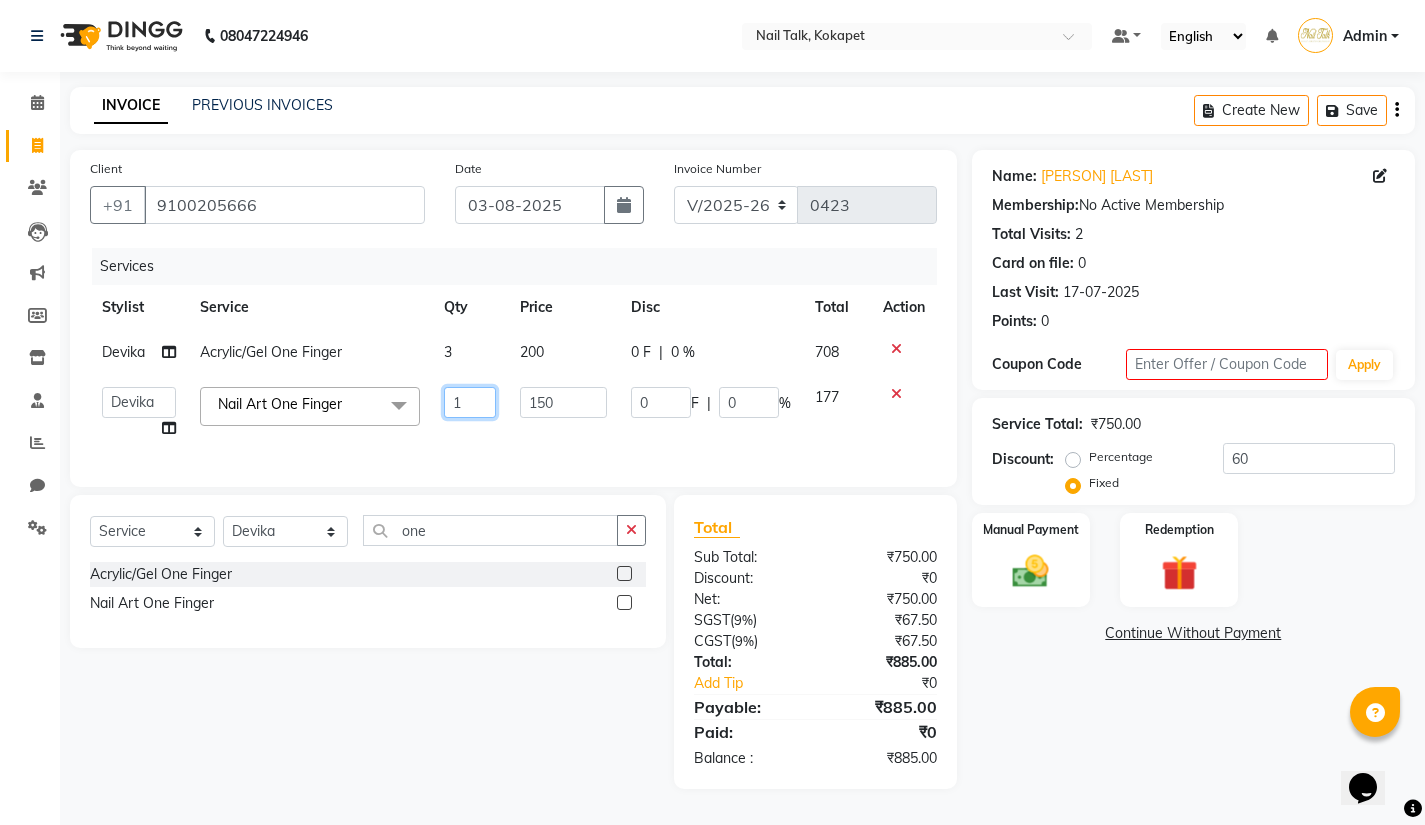 click on "1" 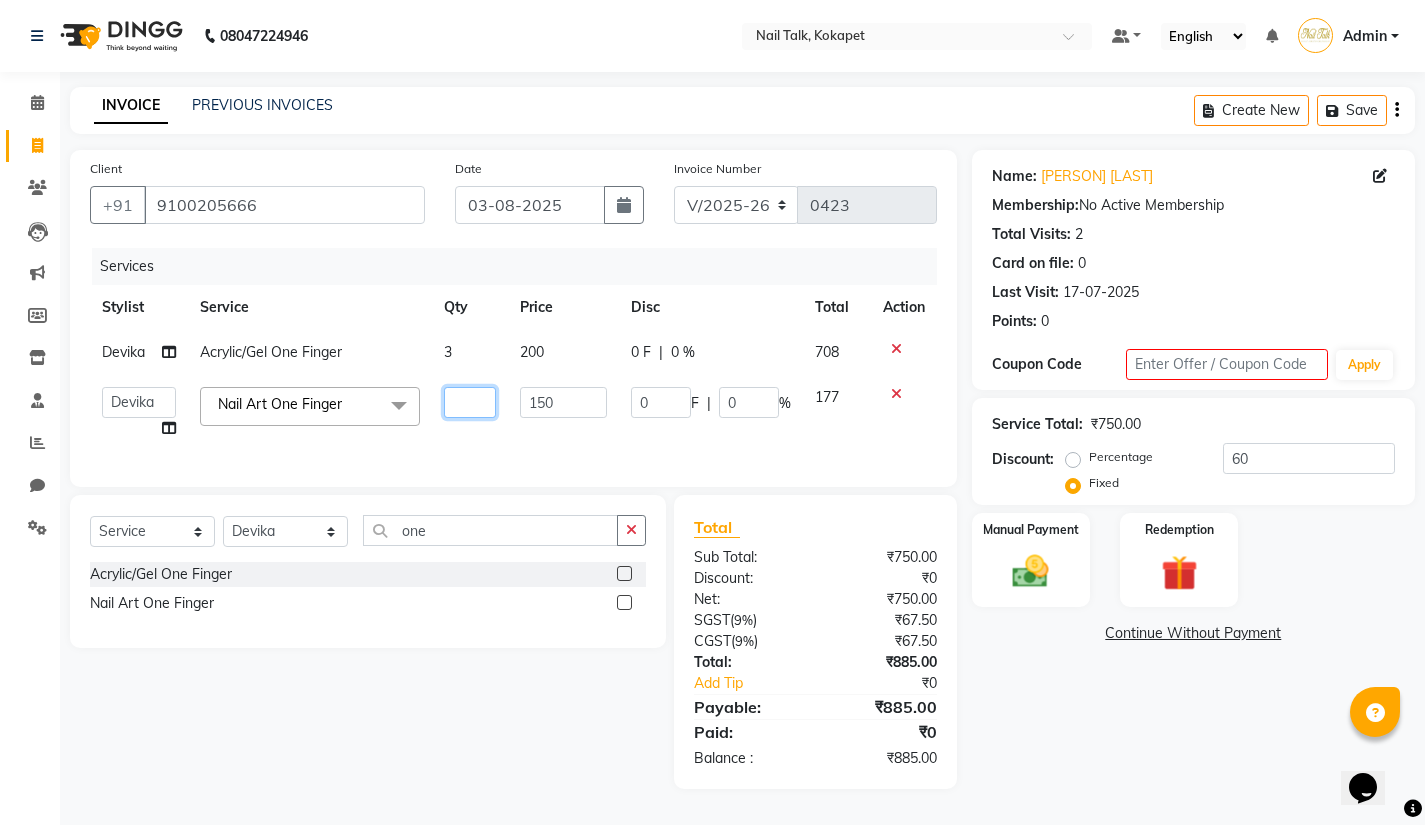 type on "2" 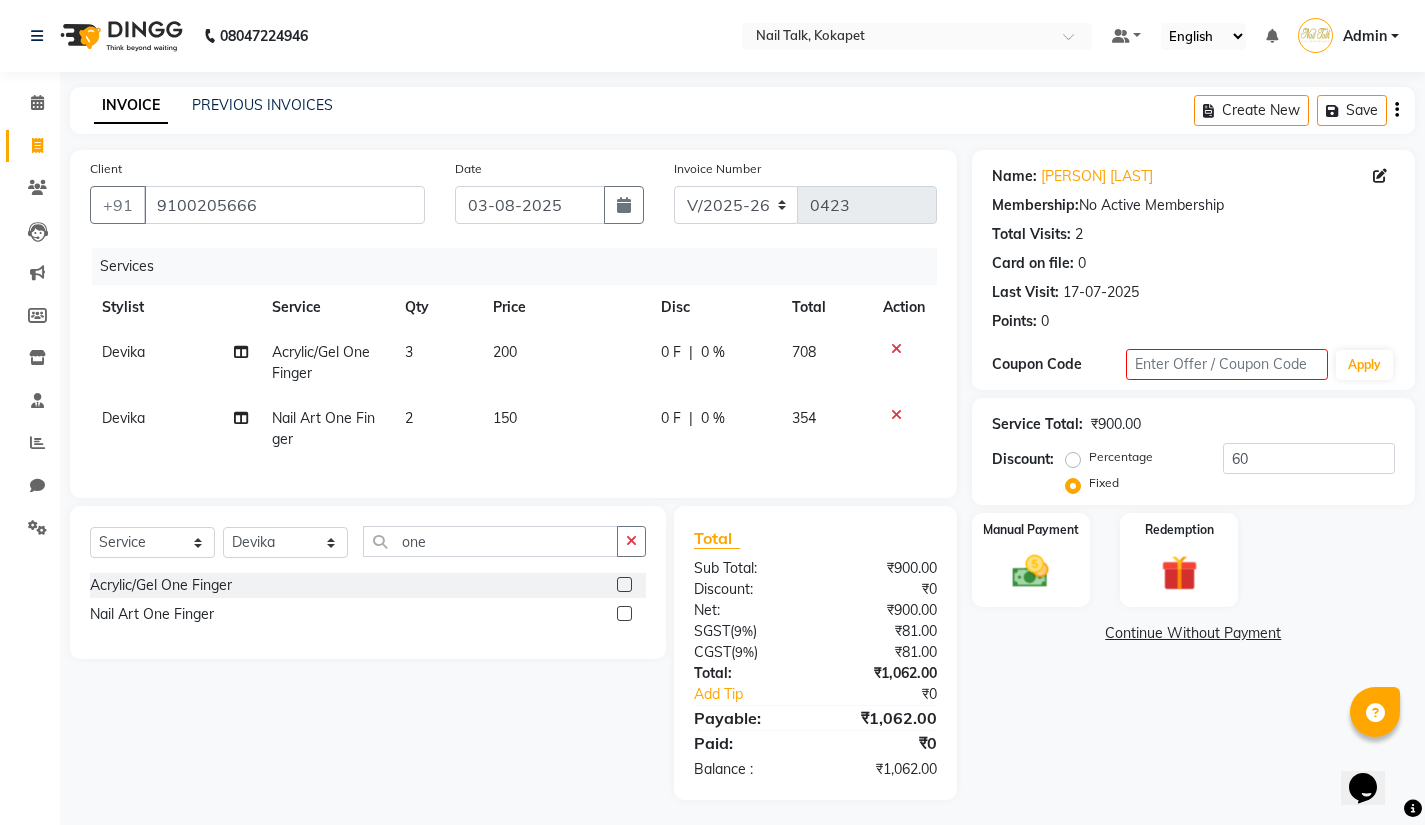 click on "Select Service Product Membership Package Voucher Prepaid Gift Card Select Stylist Admin [PERSON] [PERSON] [PERSON] [PERSON] [PERSON] [PERSON] [PERSON] one Acrylic/Gel One Finger Nail Art One Finger" 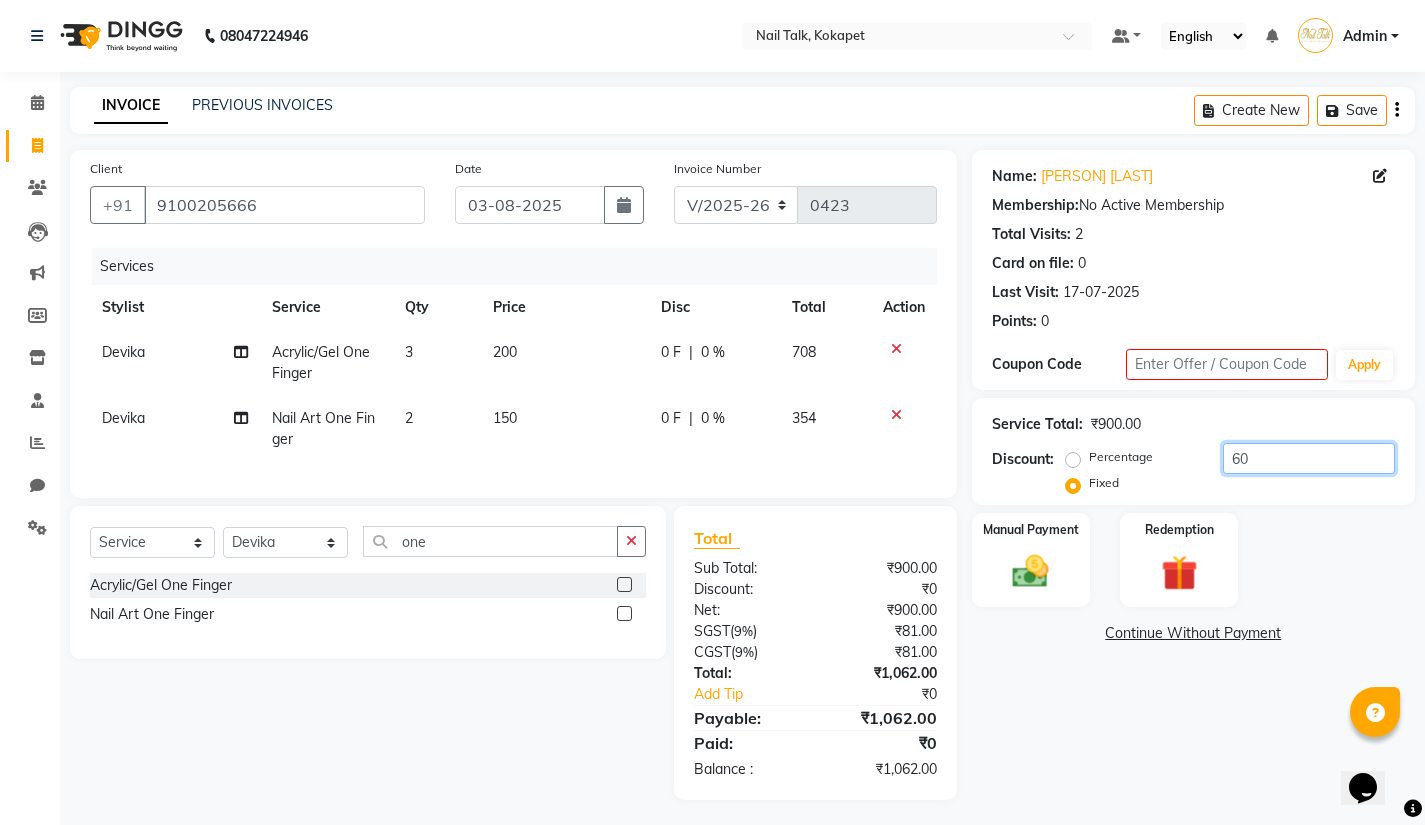 click on "60" 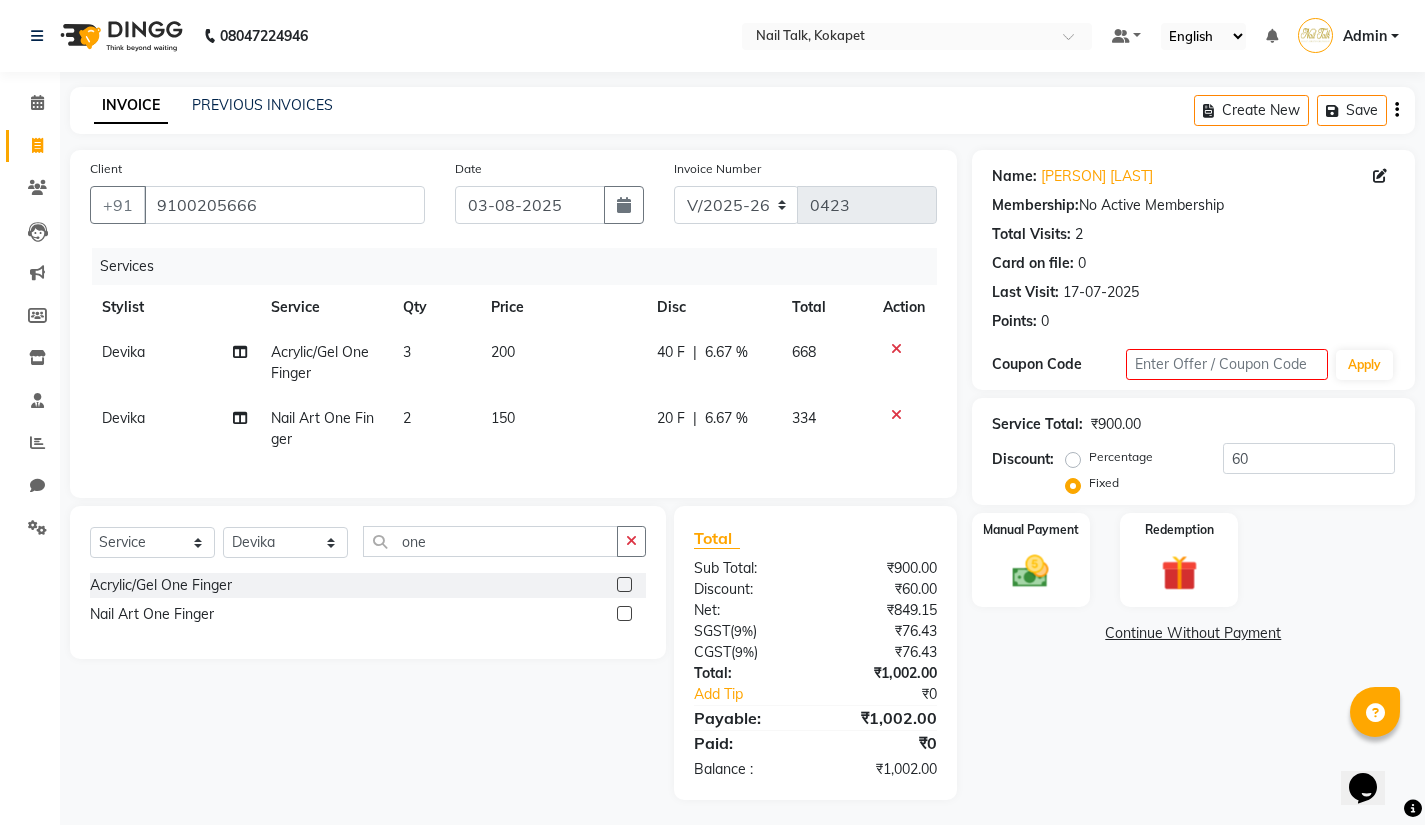click on "Select Service Product Membership Package Voucher Prepaid Gift Card Select Stylist Admin [PERSON] [PERSON] [PERSON] [PERSON] [PERSON] [PERSON] [PERSON] one Acrylic/Gel One Finger Nail Art One Finger" 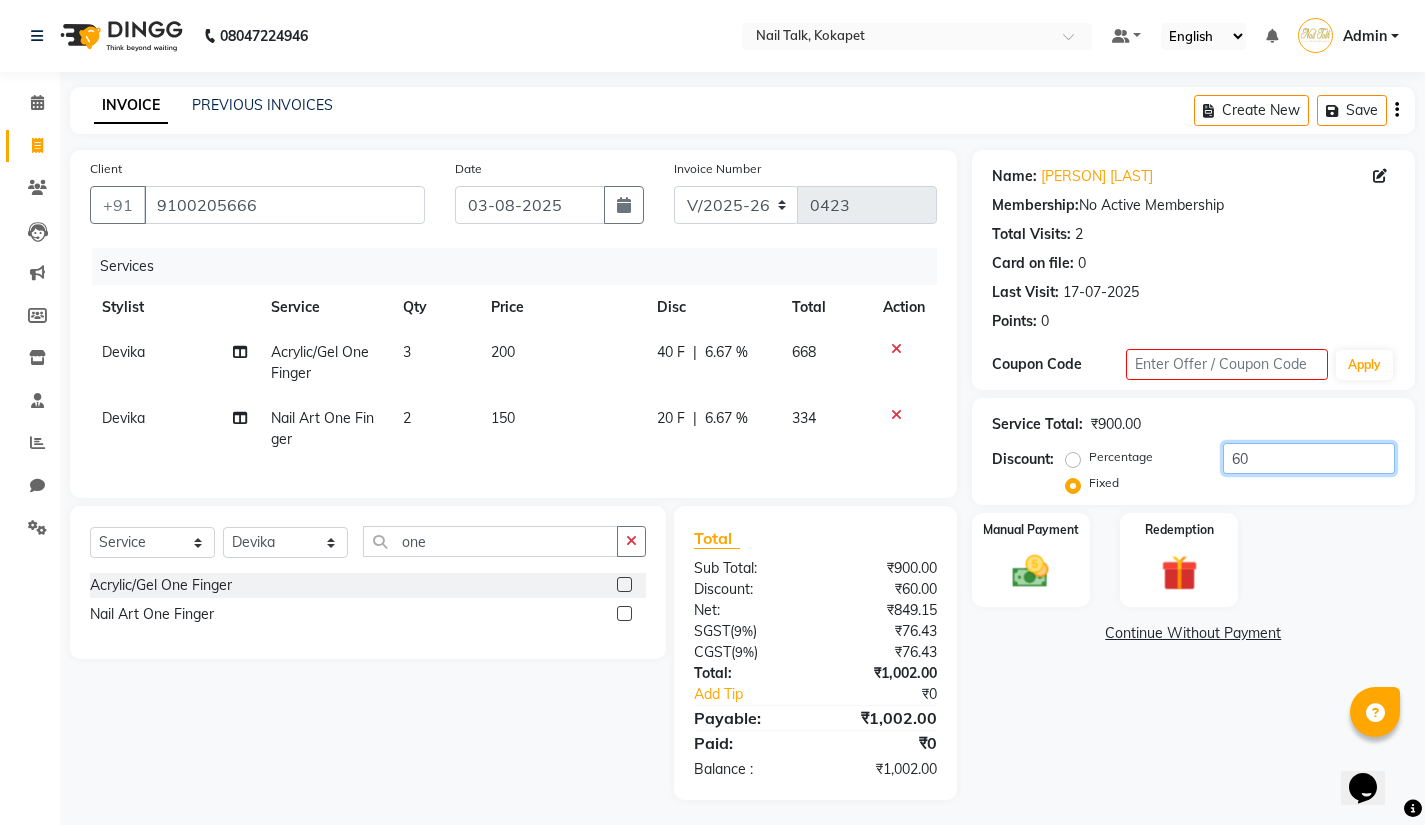click on "60" 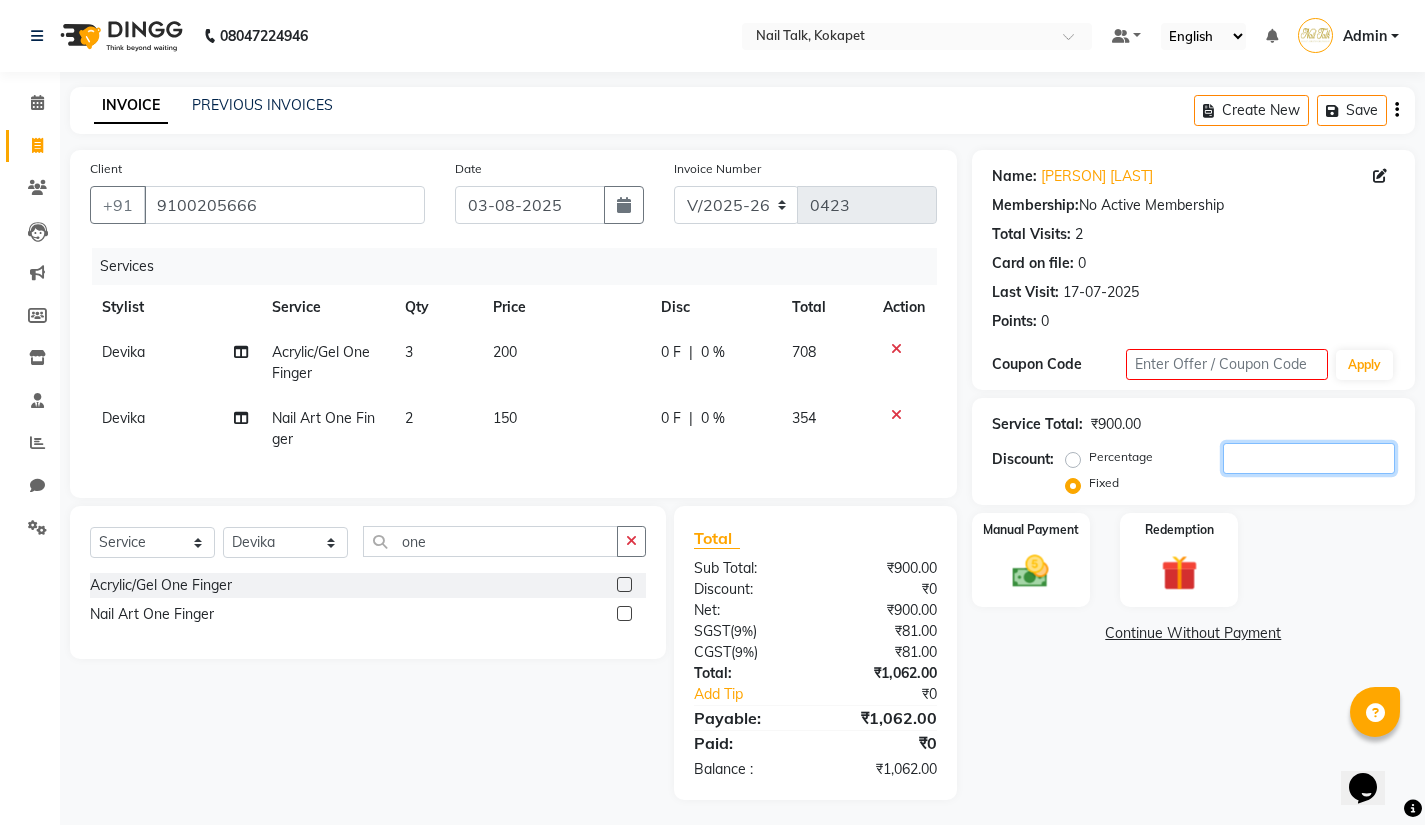 type 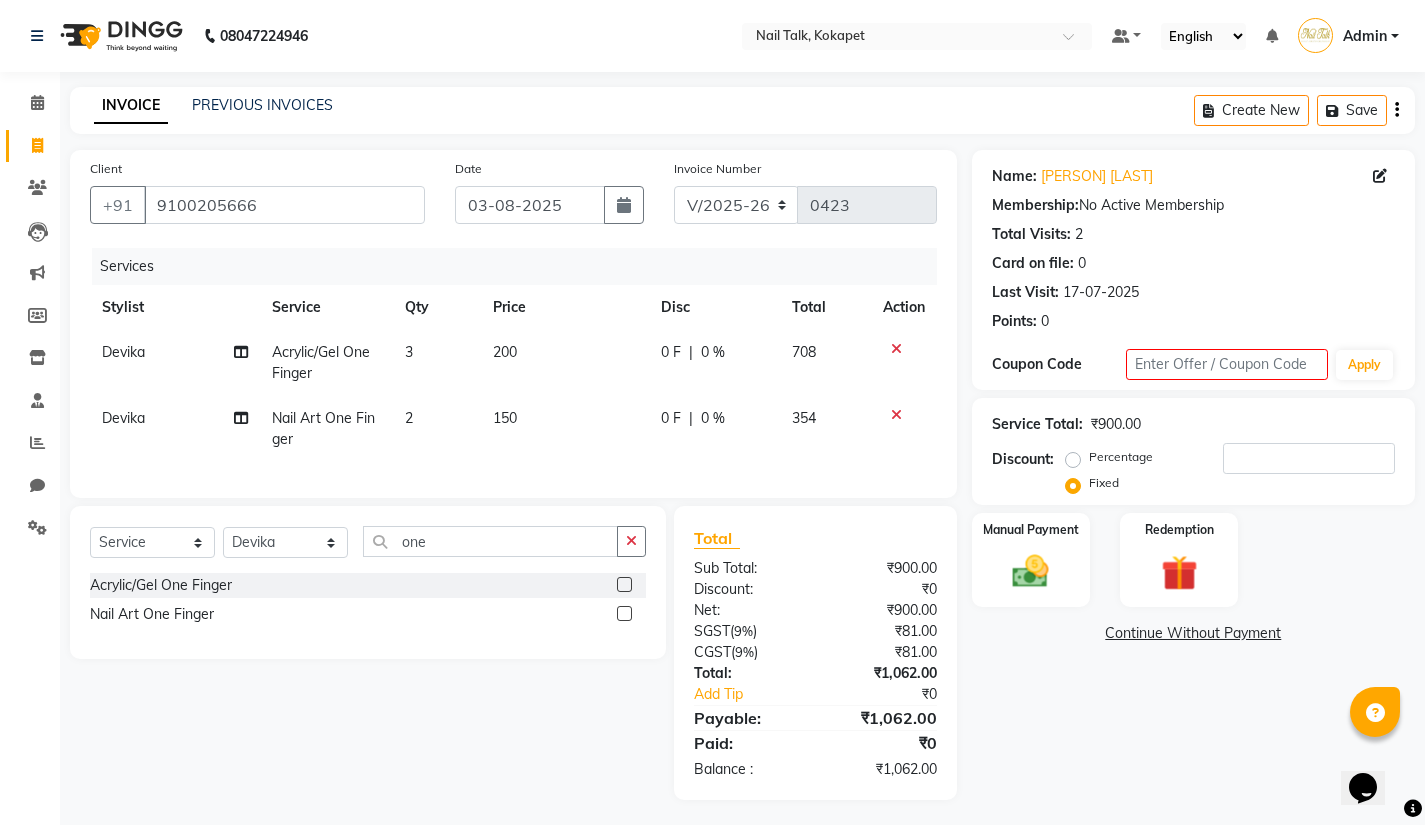 click on "0 F | 0 %" 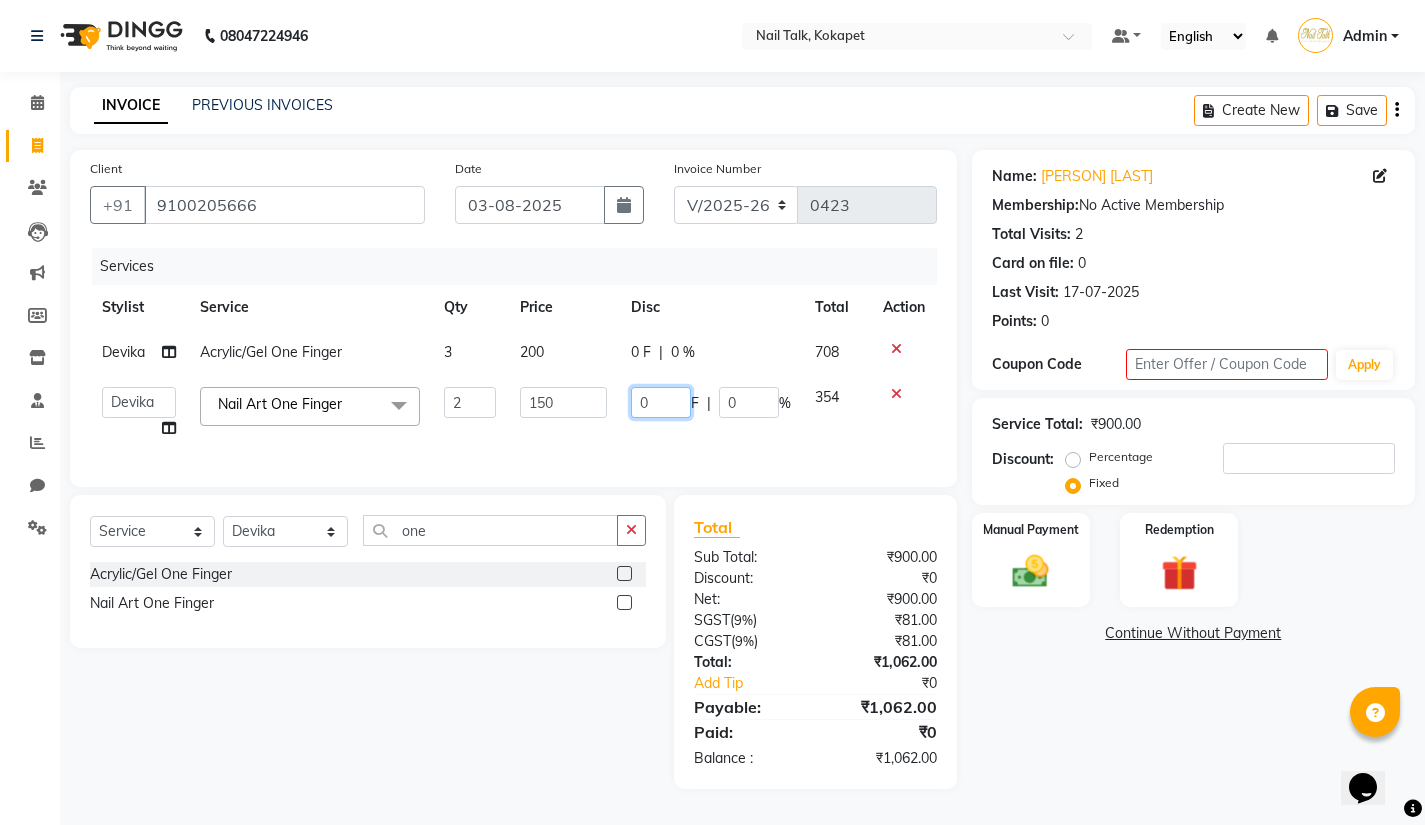 click on "0" 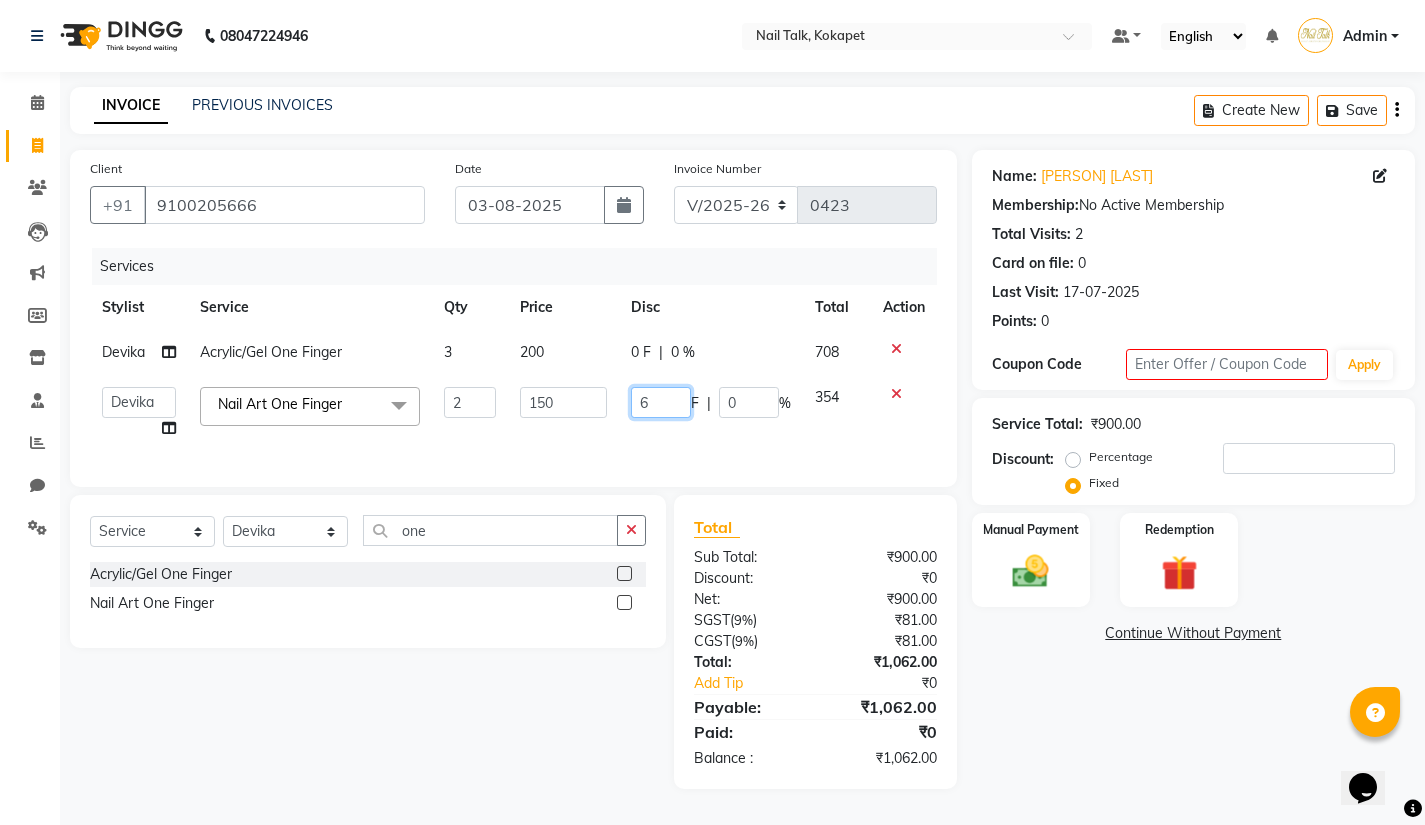 type on "60" 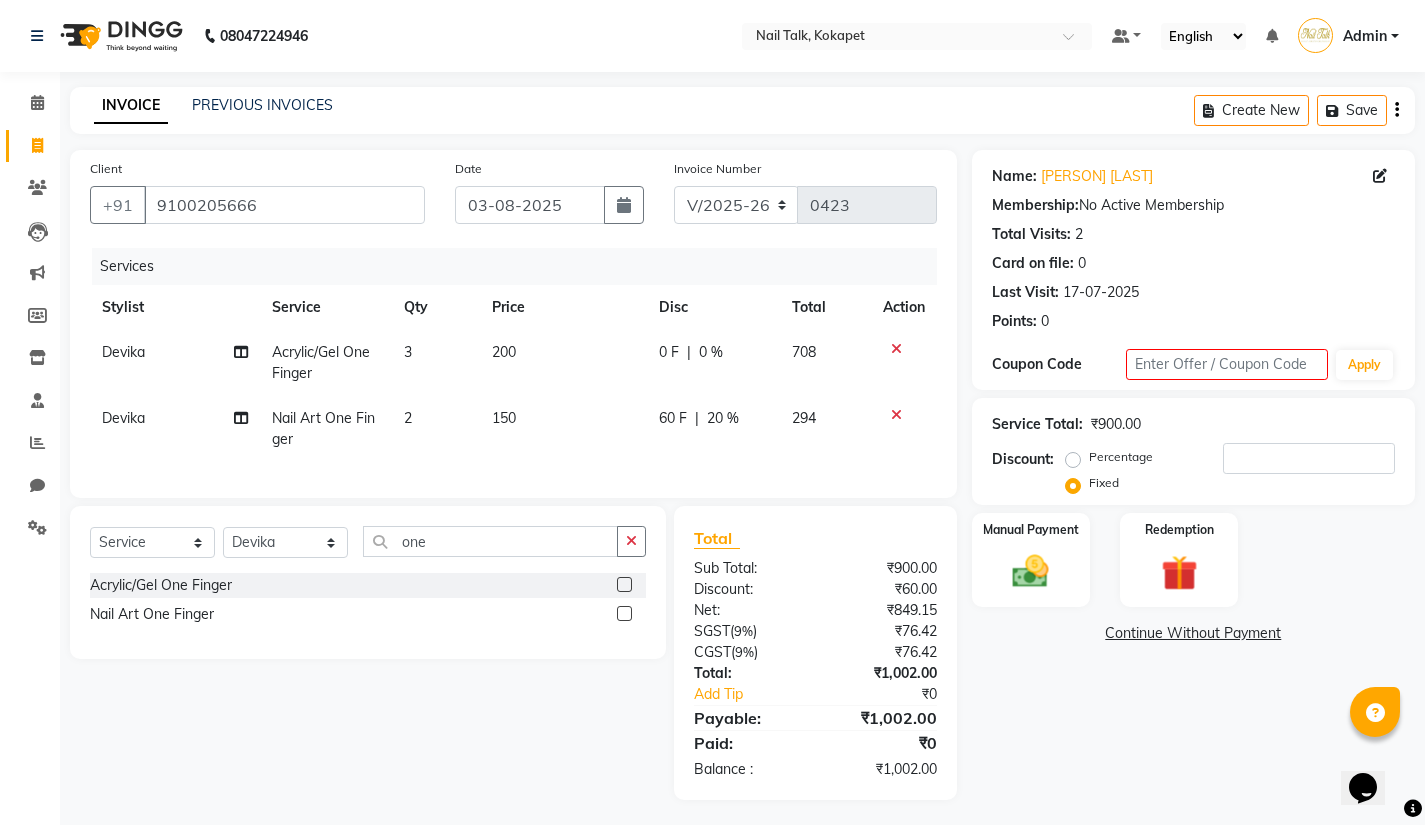 click on "Select Service Product Membership Package Voucher Prepaid Gift Card Select Stylist Admin [PERSON] [PERSON] [PERSON] [PERSON] [PERSON] [PERSON] [PERSON] one Acrylic/Gel One Finger Nail Art One Finger" 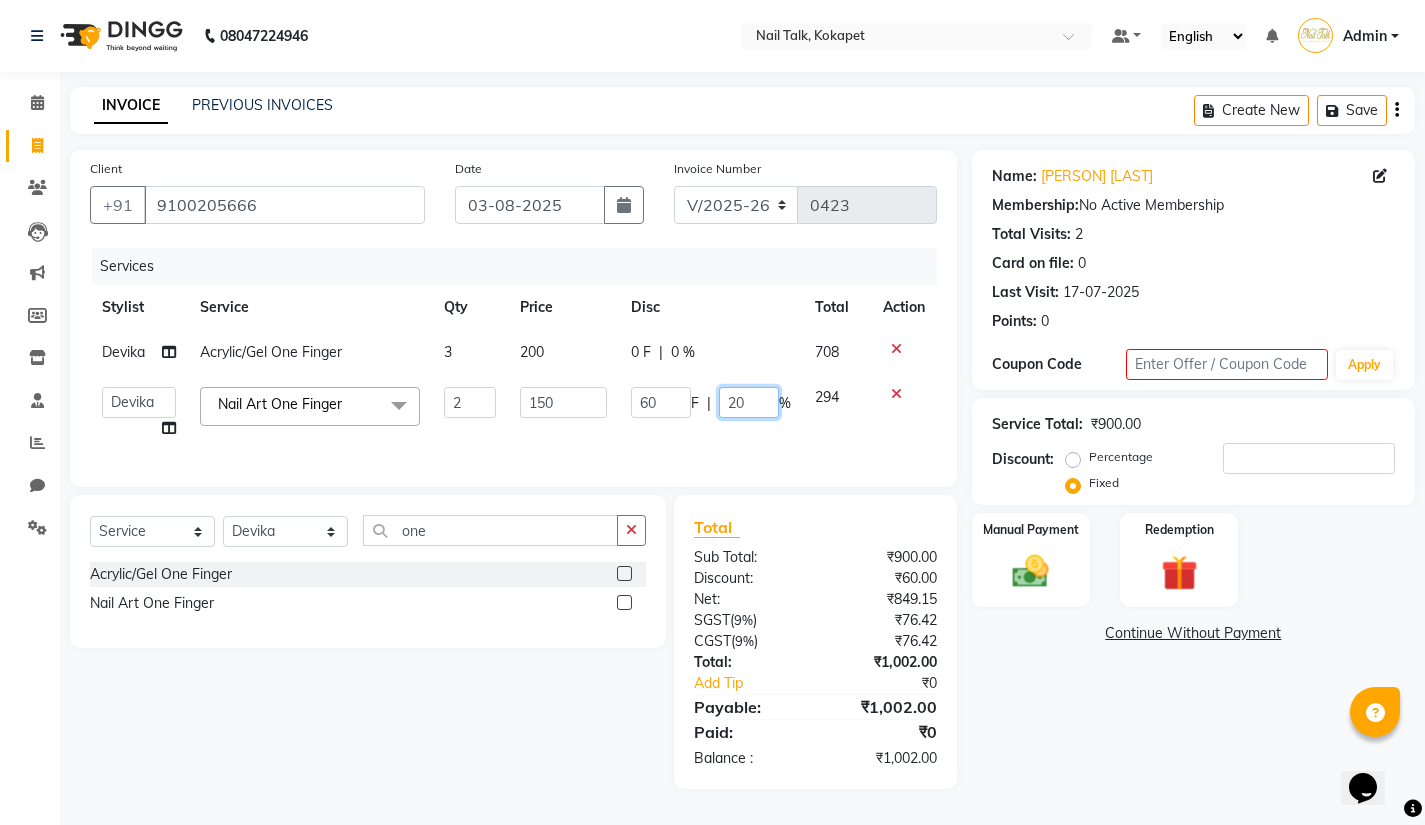 click on "20" 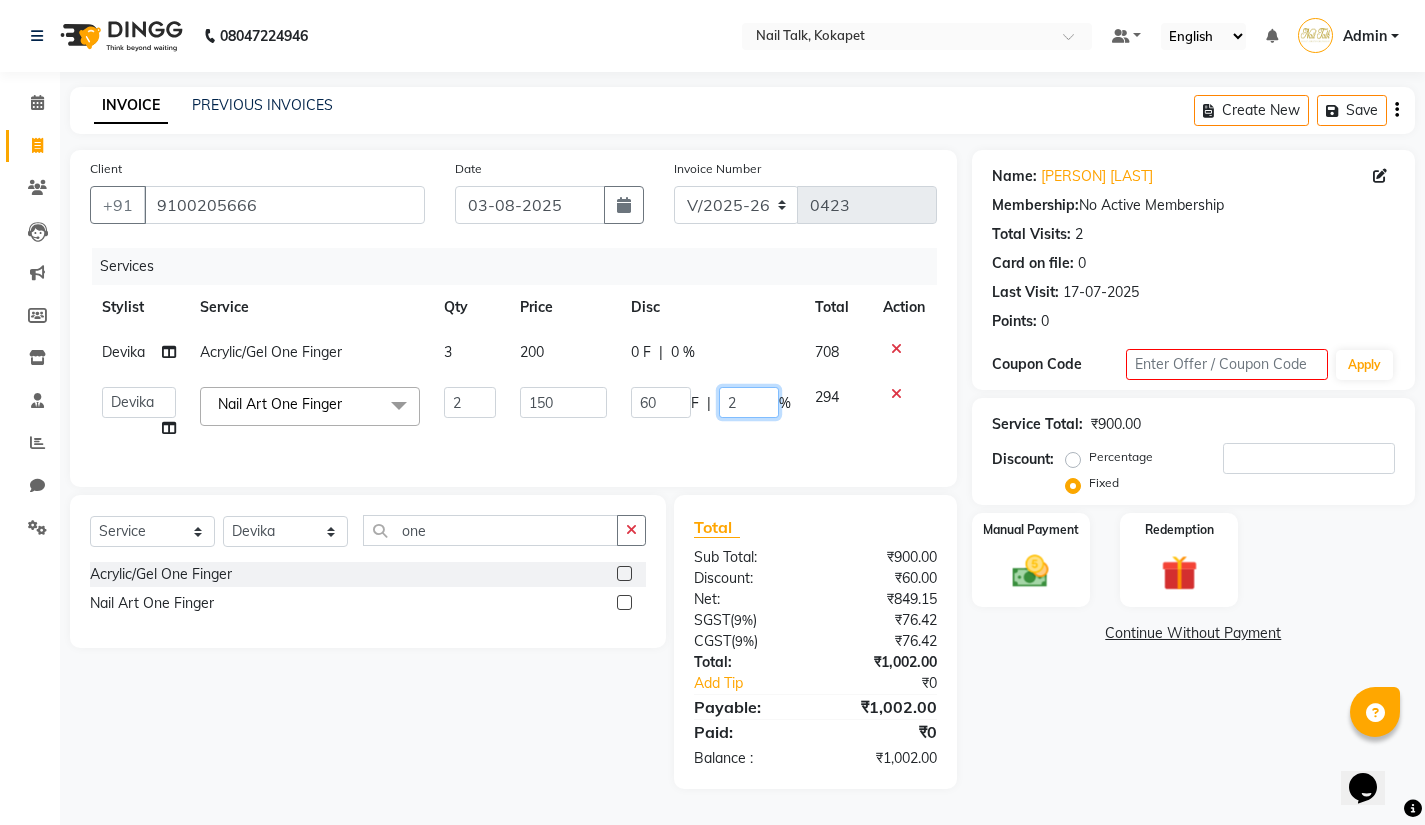 type 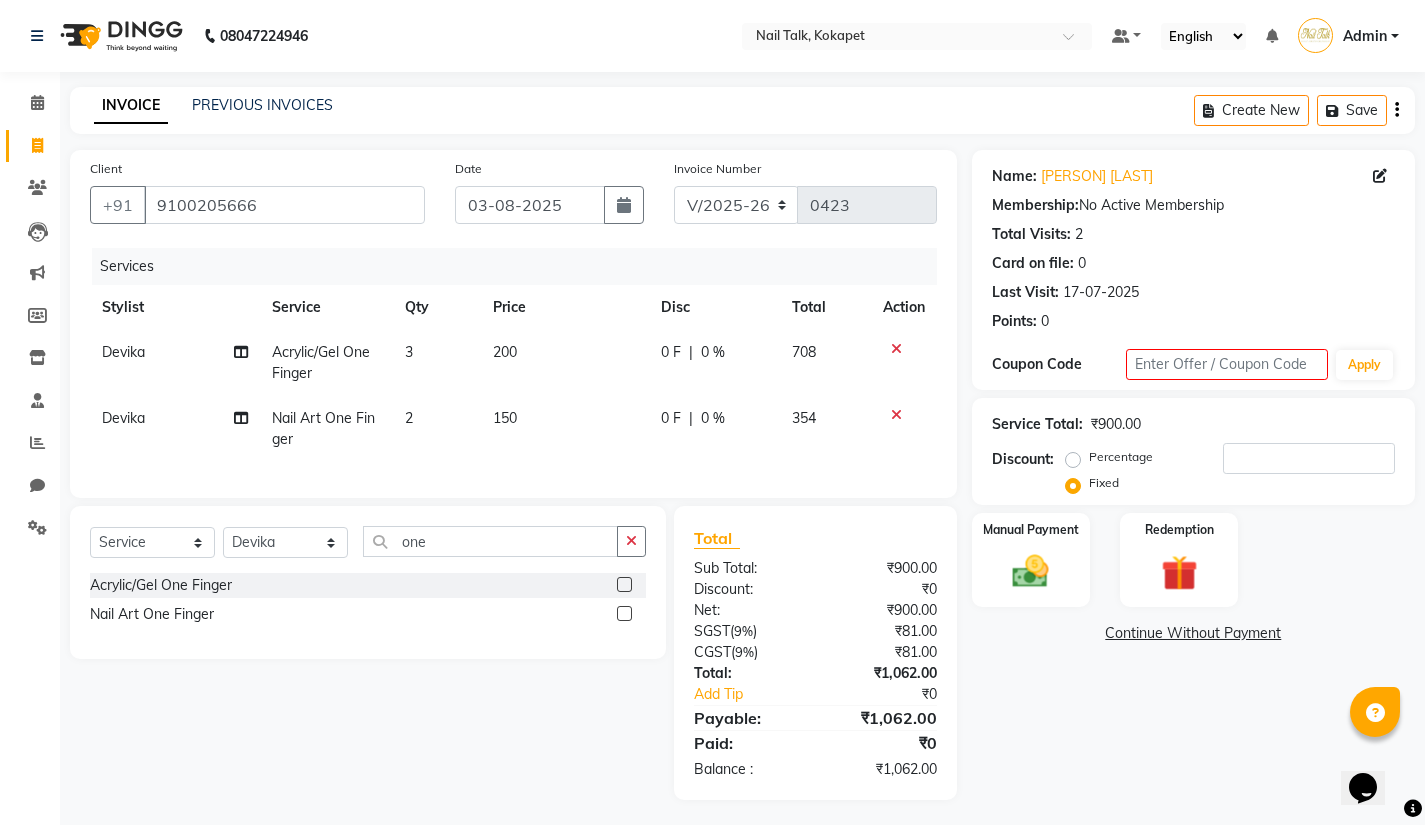 click on "Select Service Product Membership Package Voucher Prepaid Gift Card Select Stylist Admin [PERSON] [PERSON] [PERSON] [PERSON] [PERSON] [PERSON] [PERSON] one Acrylic/Gel One Finger Nail Art One Finger" 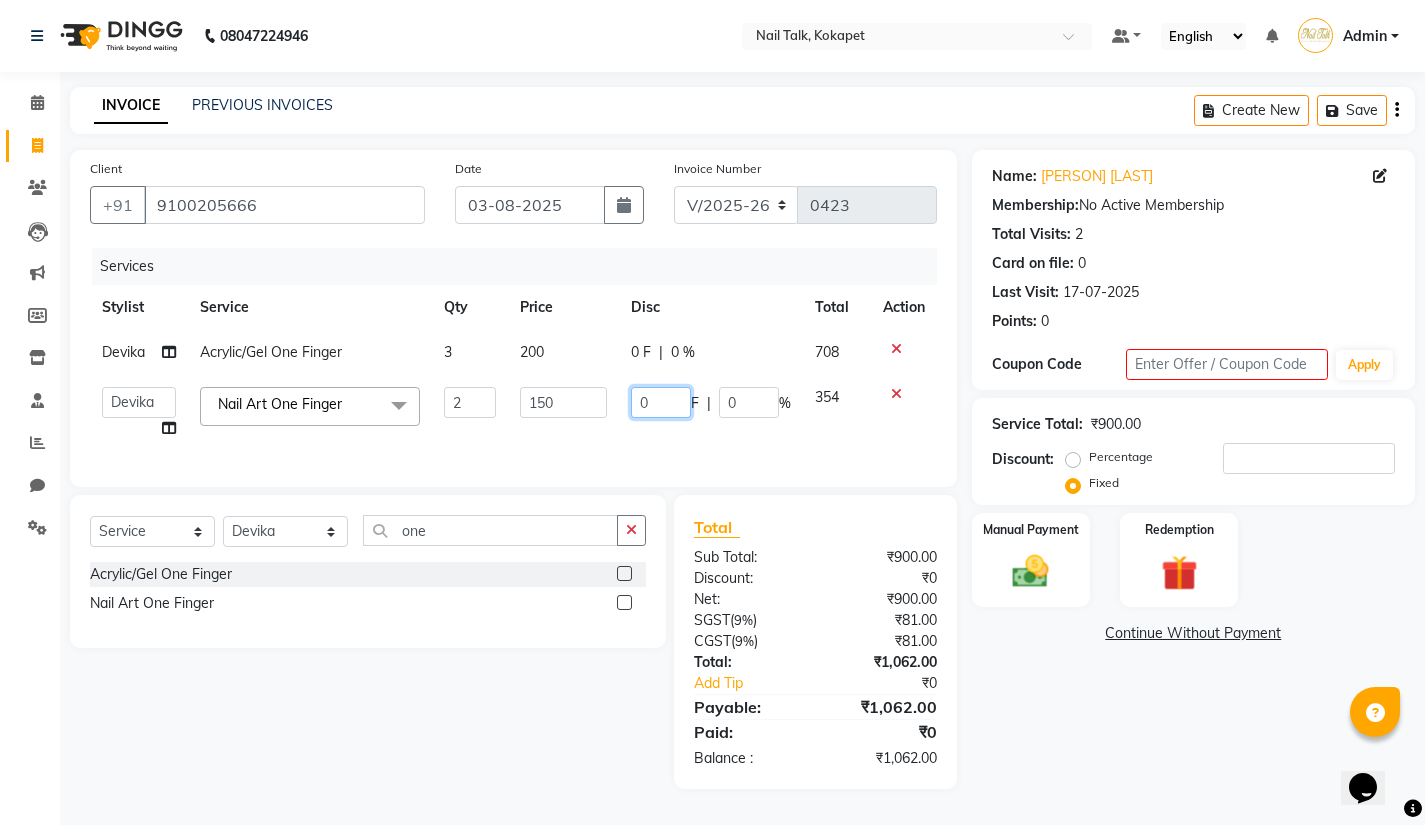 click on "0" 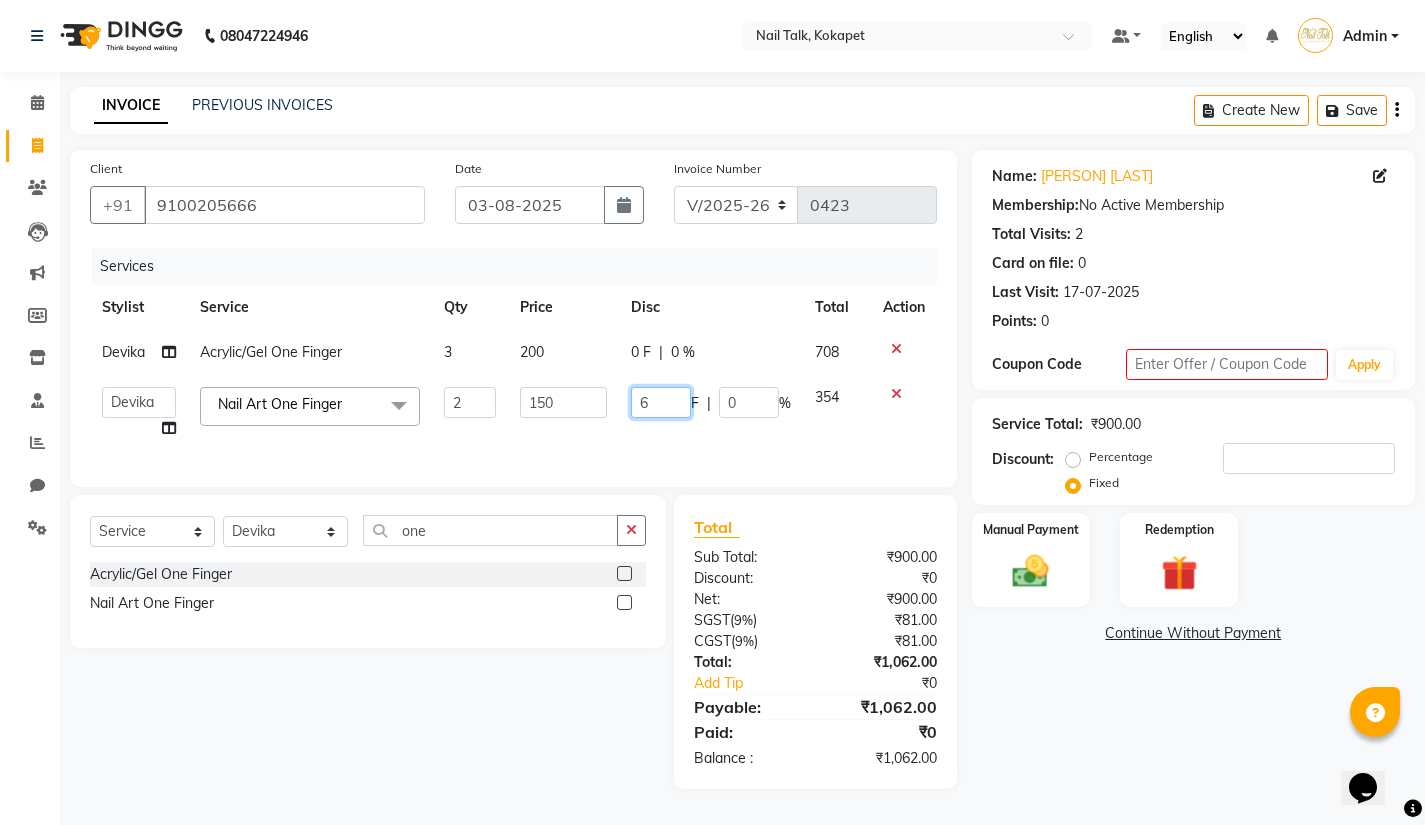 type on "60" 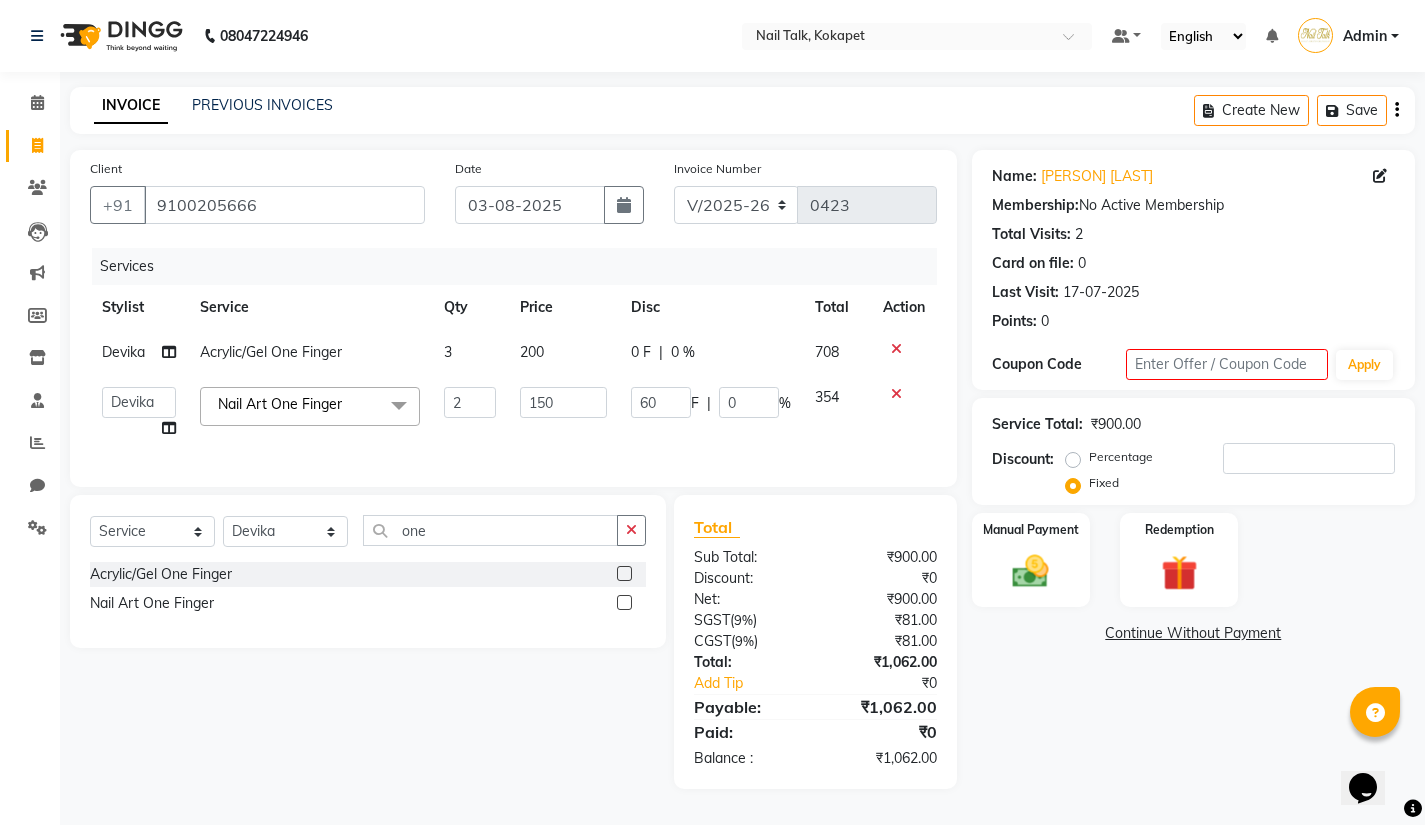 click on "Select Service Product Membership Package Voucher Prepaid Gift Card Select Stylist Admin [PERSON] [PERSON] [PERSON] [PERSON] [PERSON] [PERSON] [PERSON] one Acrylic/Gel One Finger Nail Art One Finger" 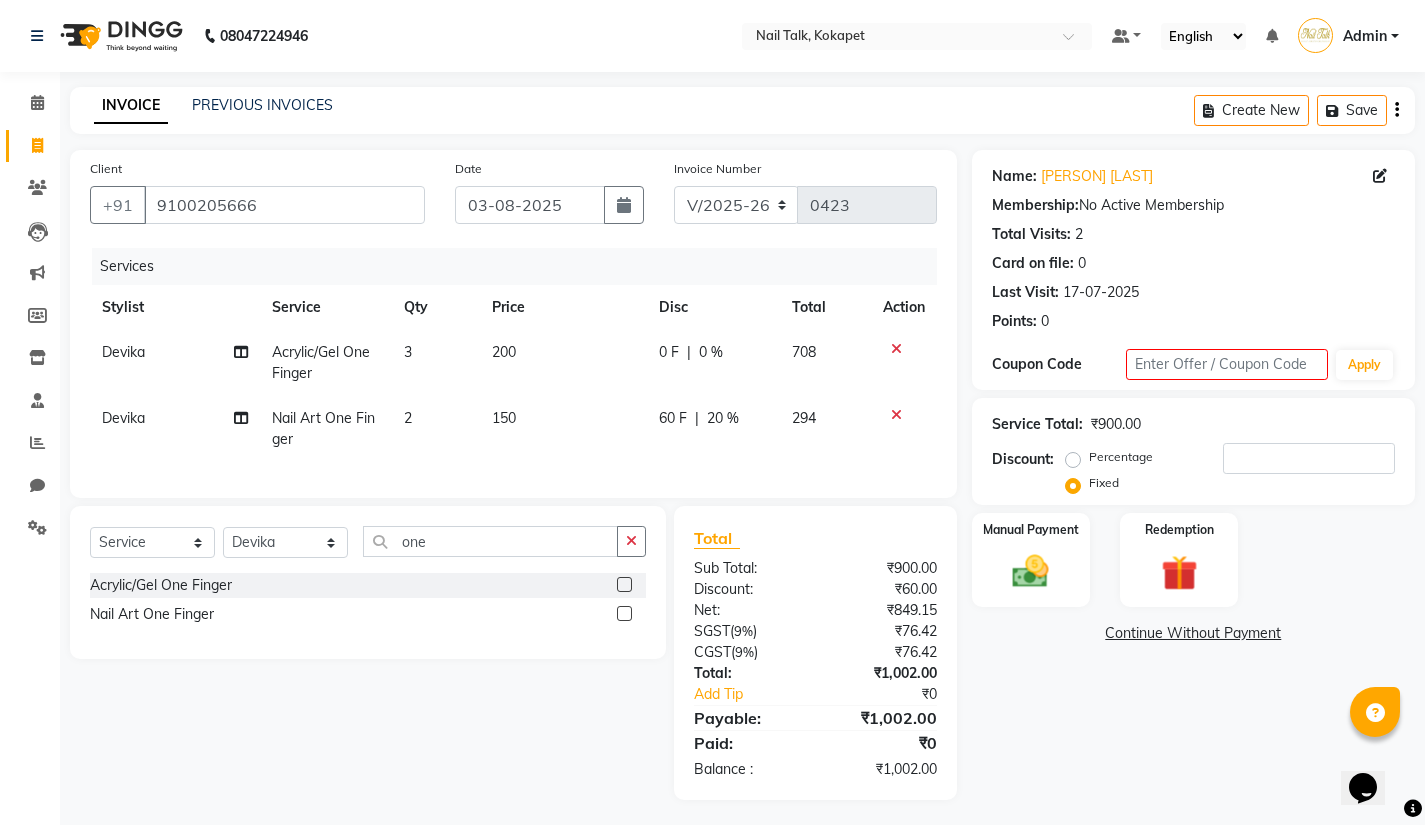 click on "|" 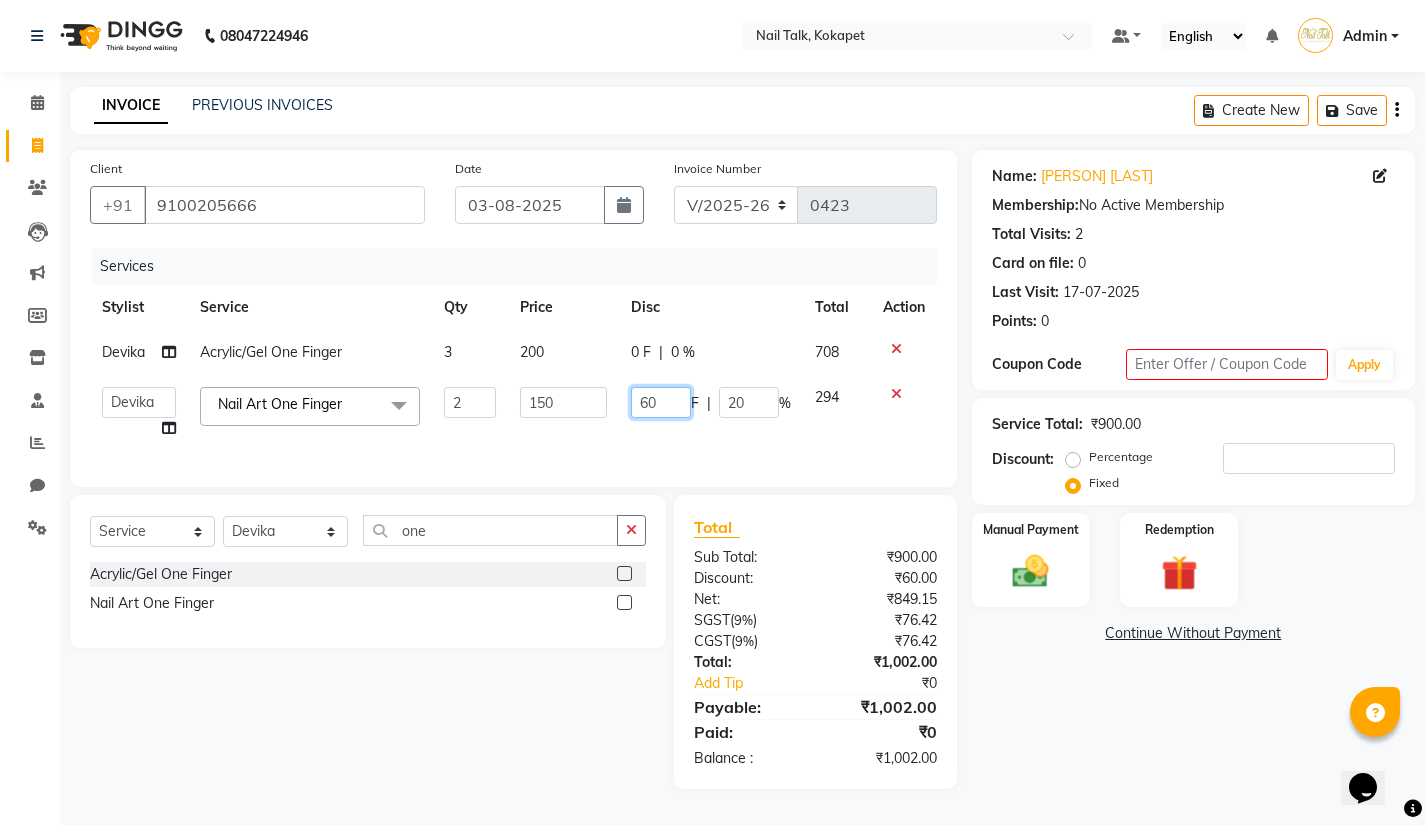 click on "60" 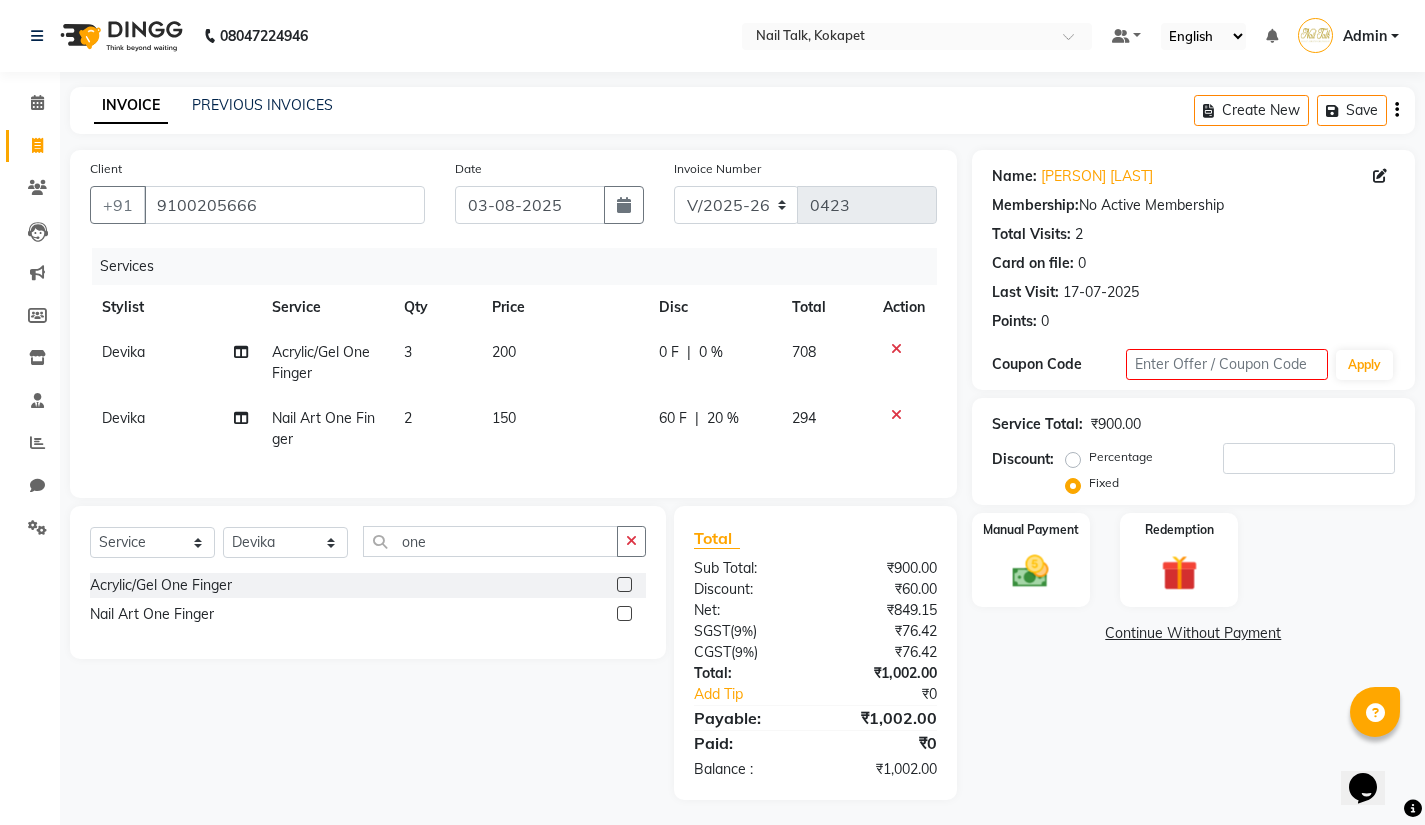 click on "60 F" 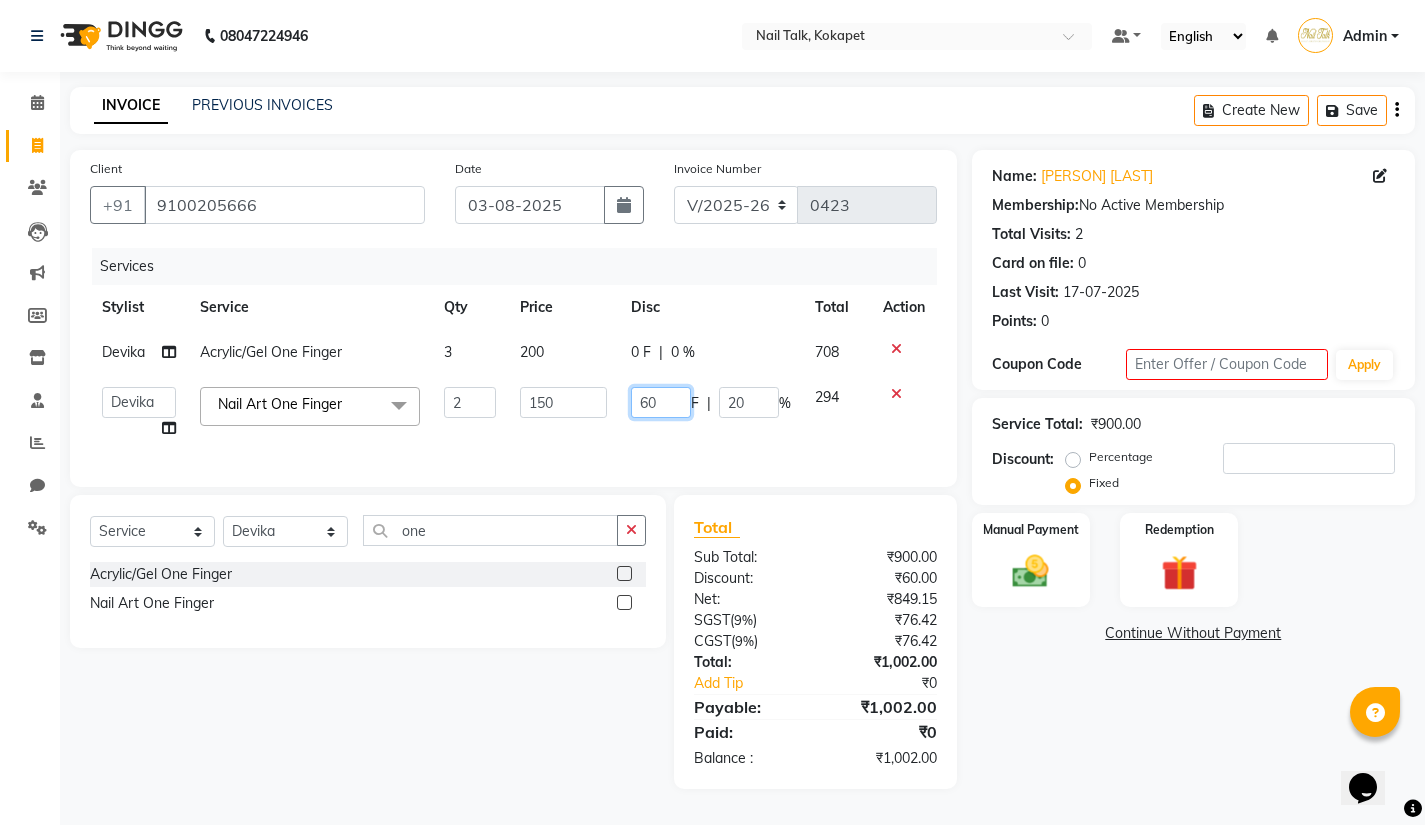 click on "60" 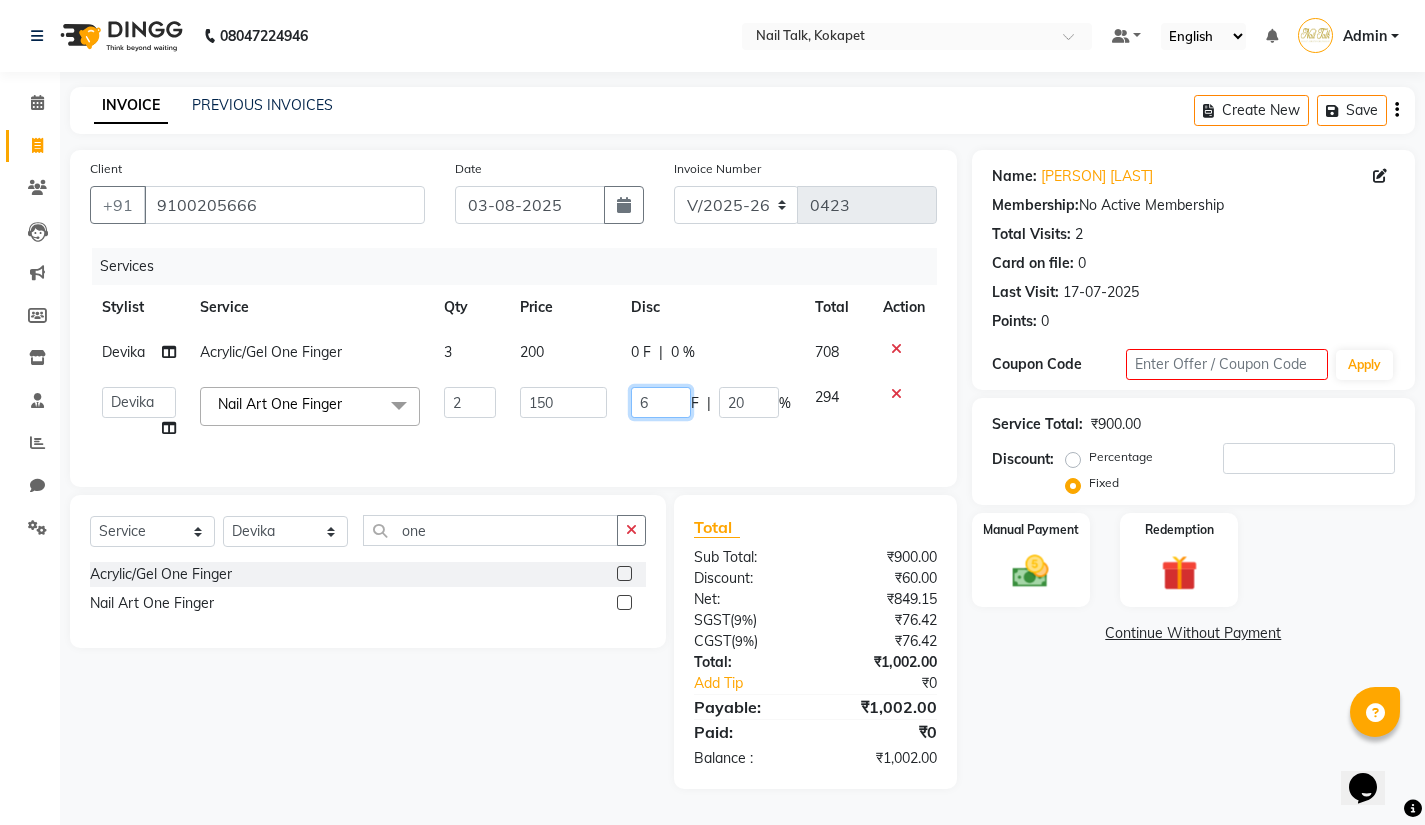 type 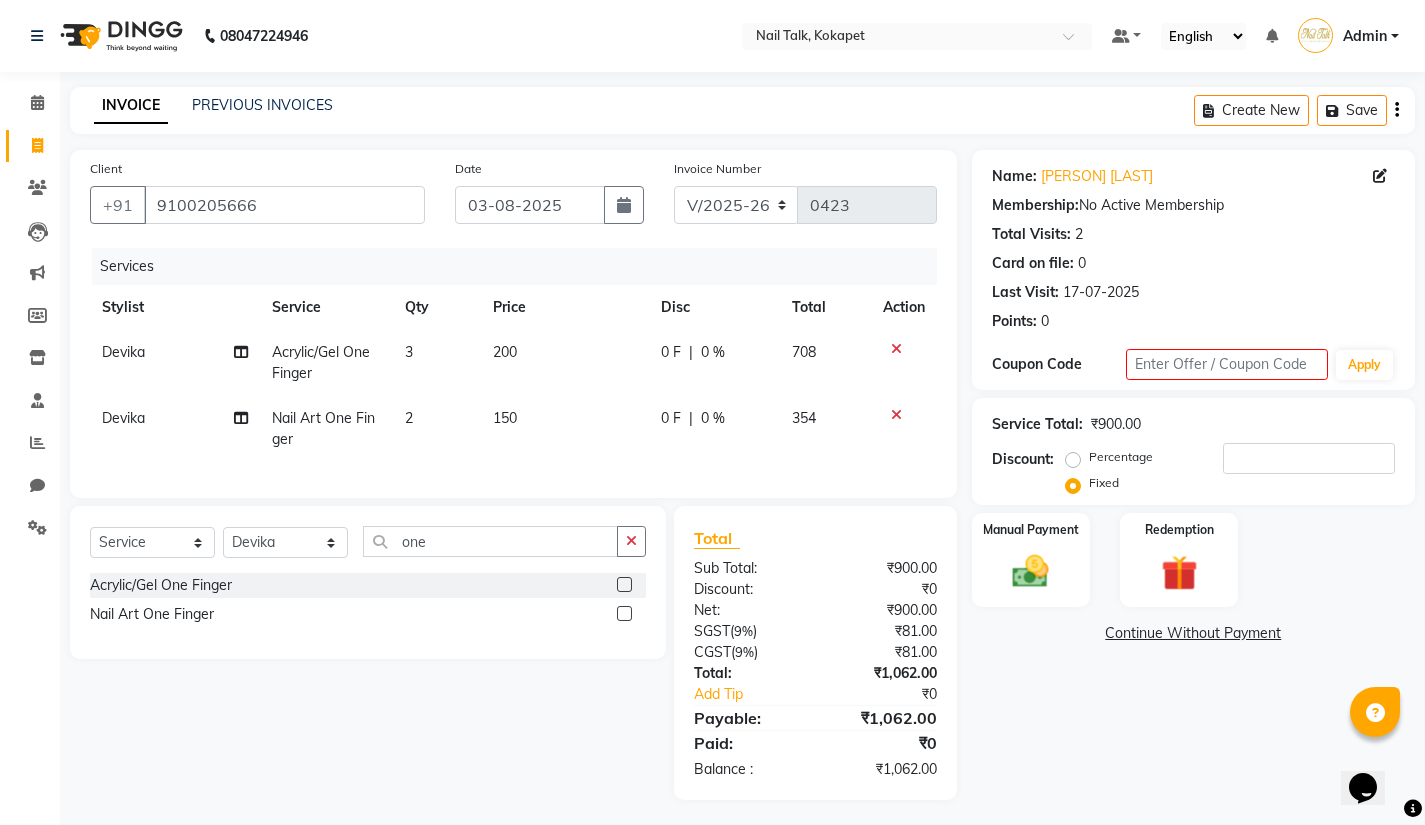click on "0 F | 0 %" 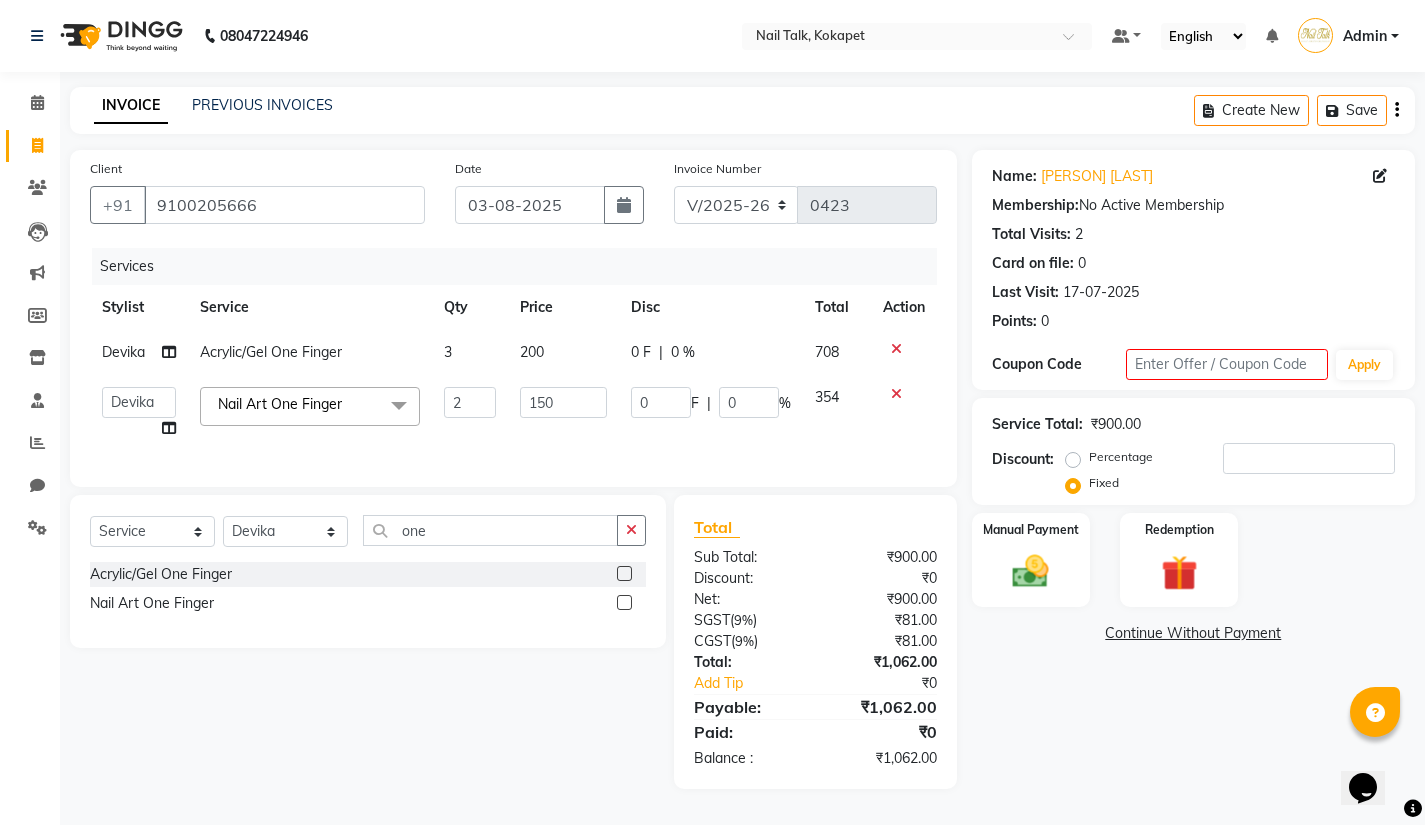 click on "x" 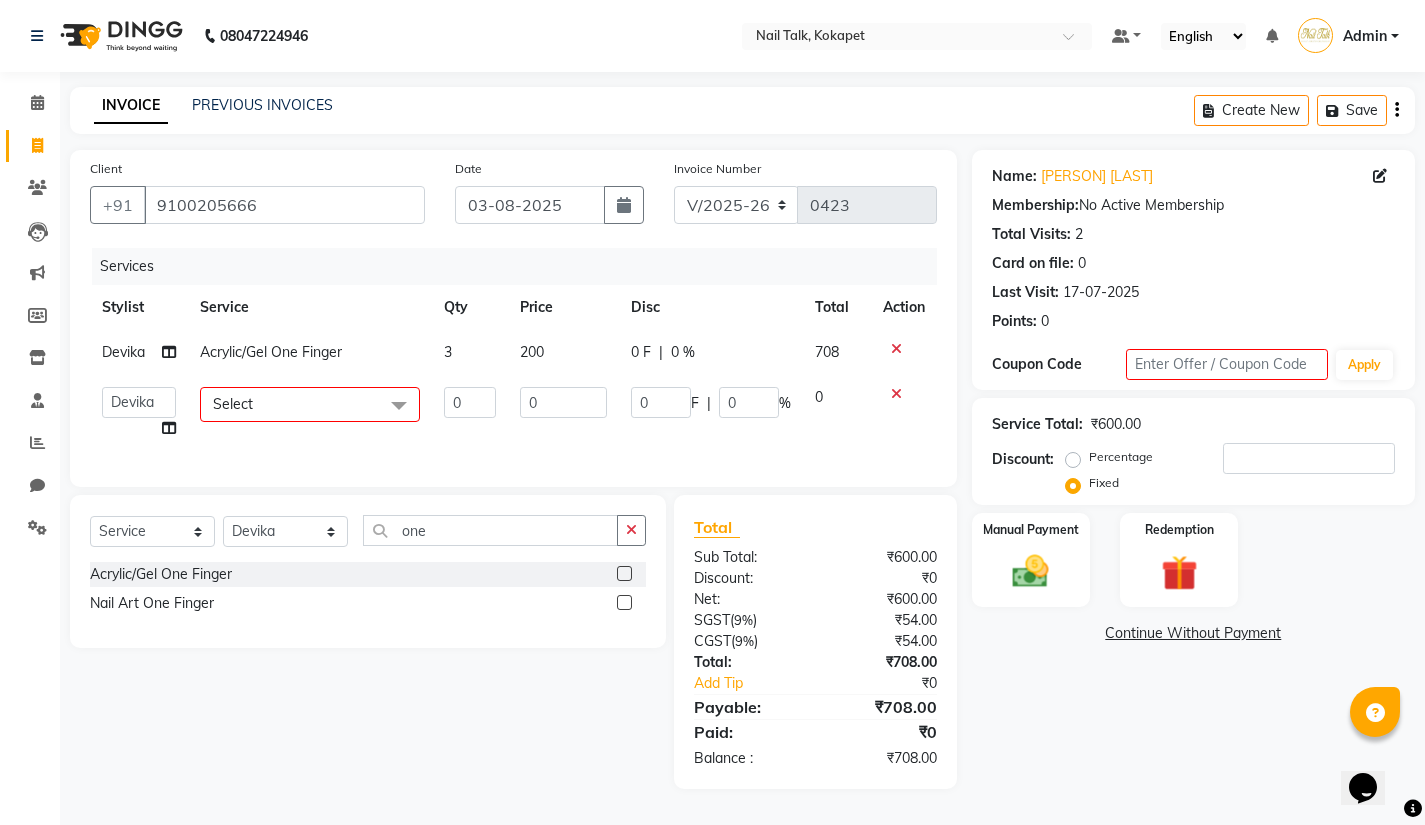 click on "Select" 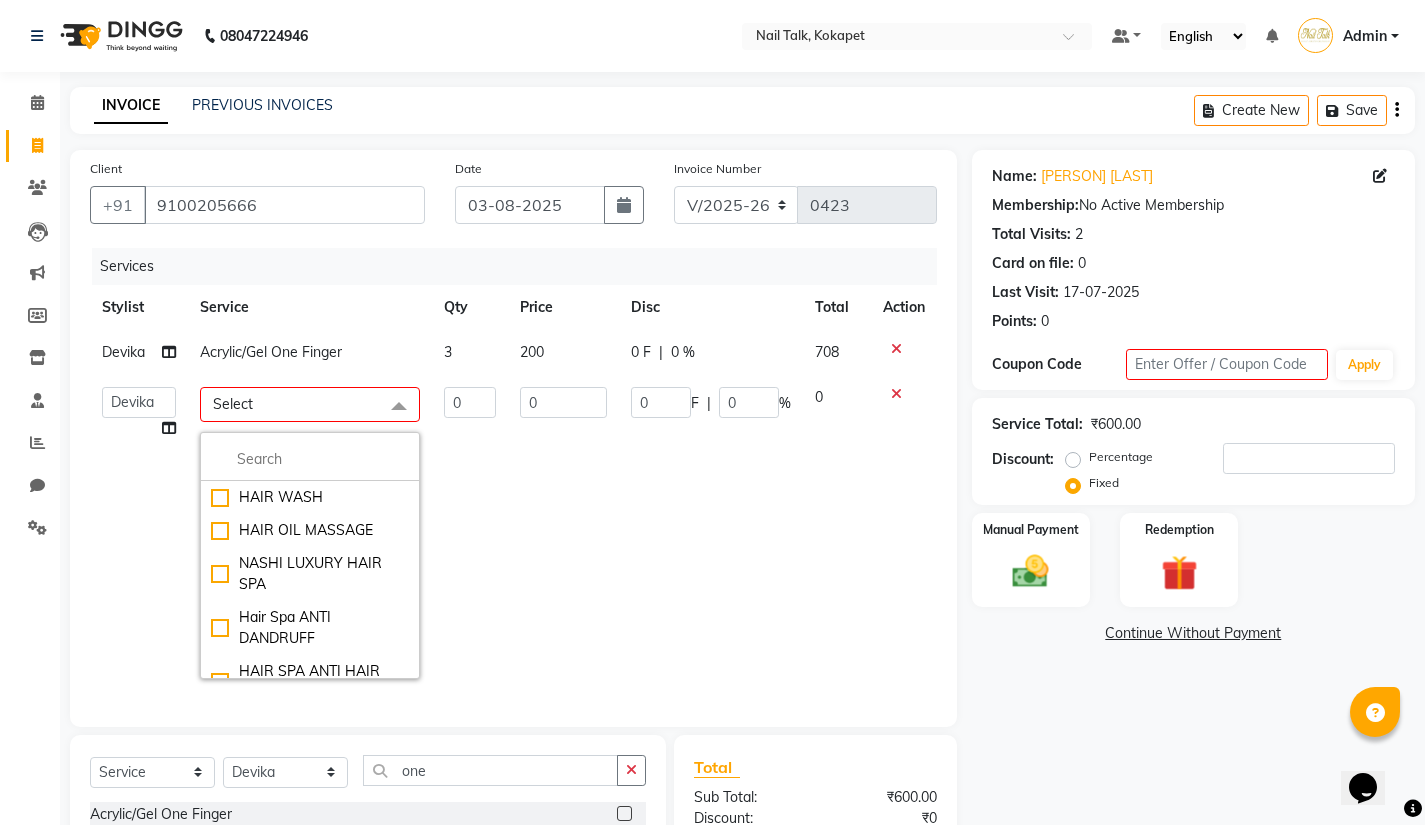 click on "Select" 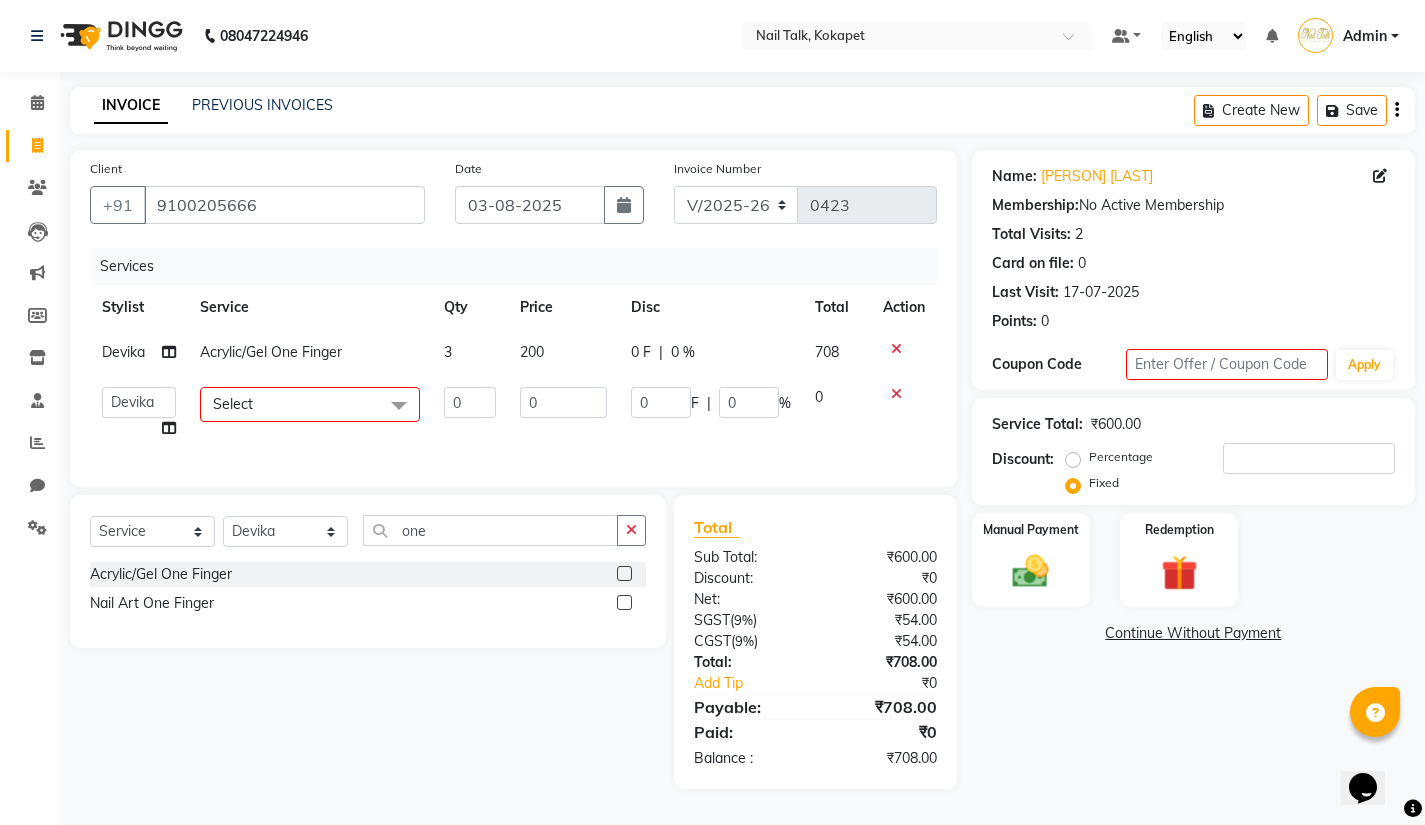 click on "Select" 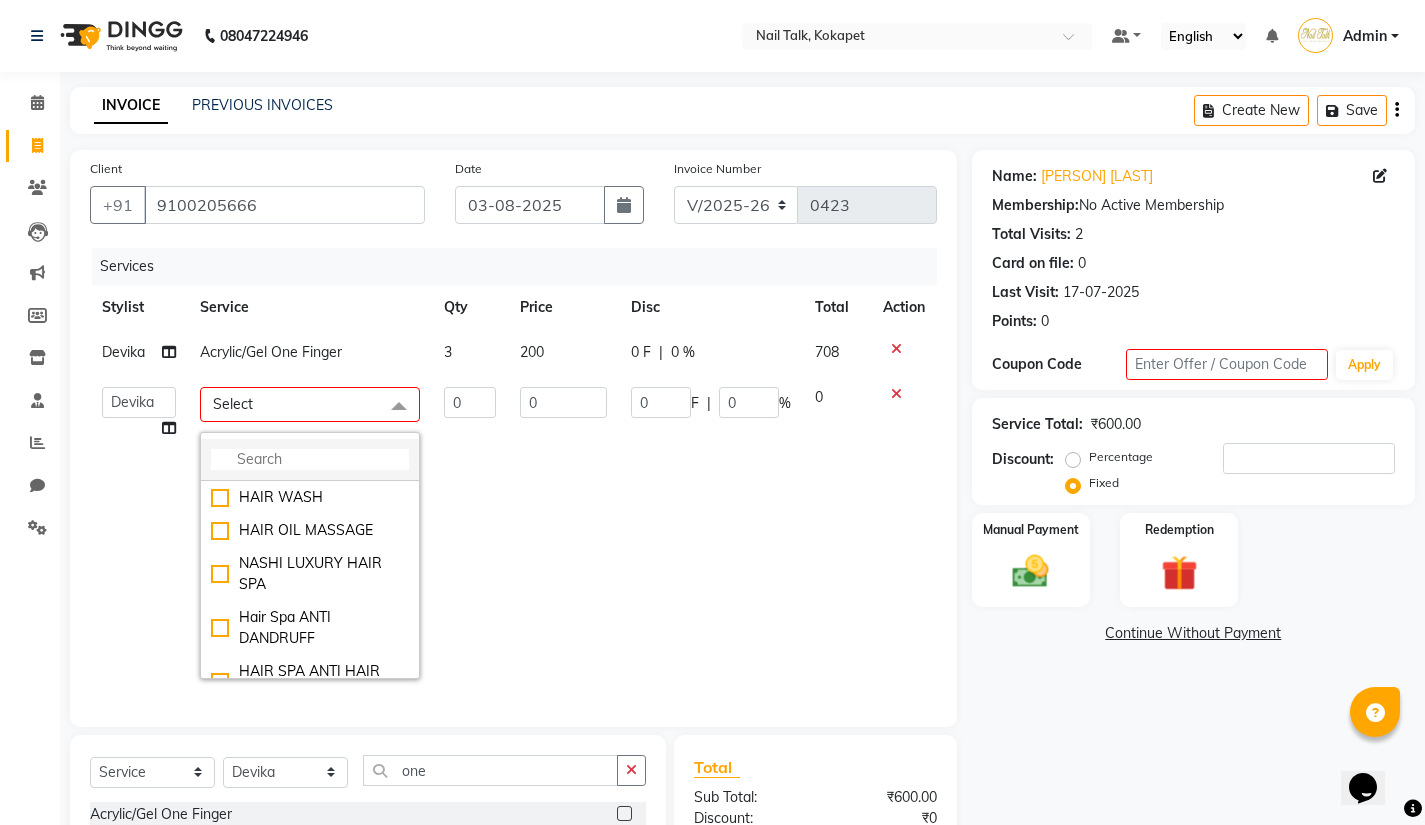 click 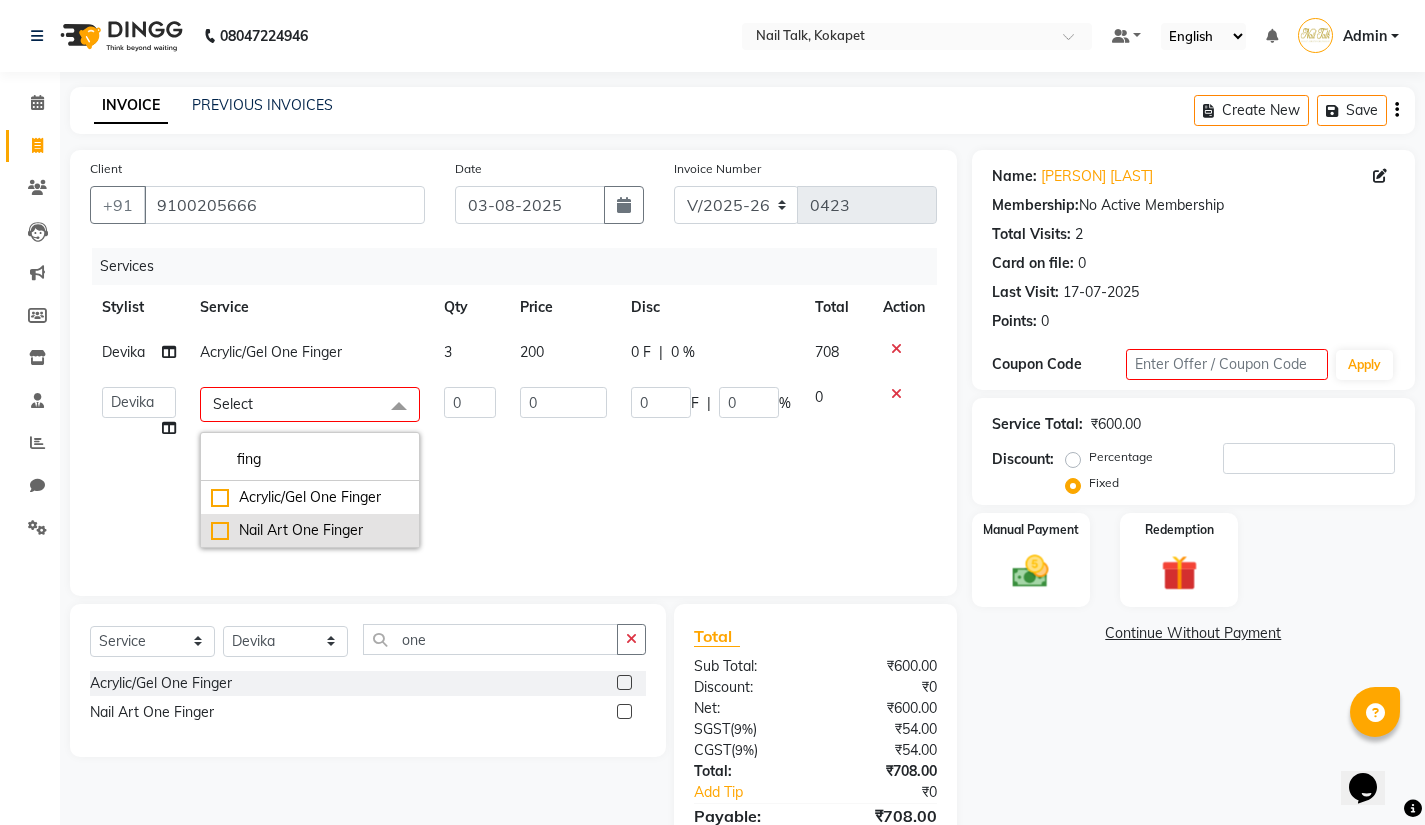 type on "fing" 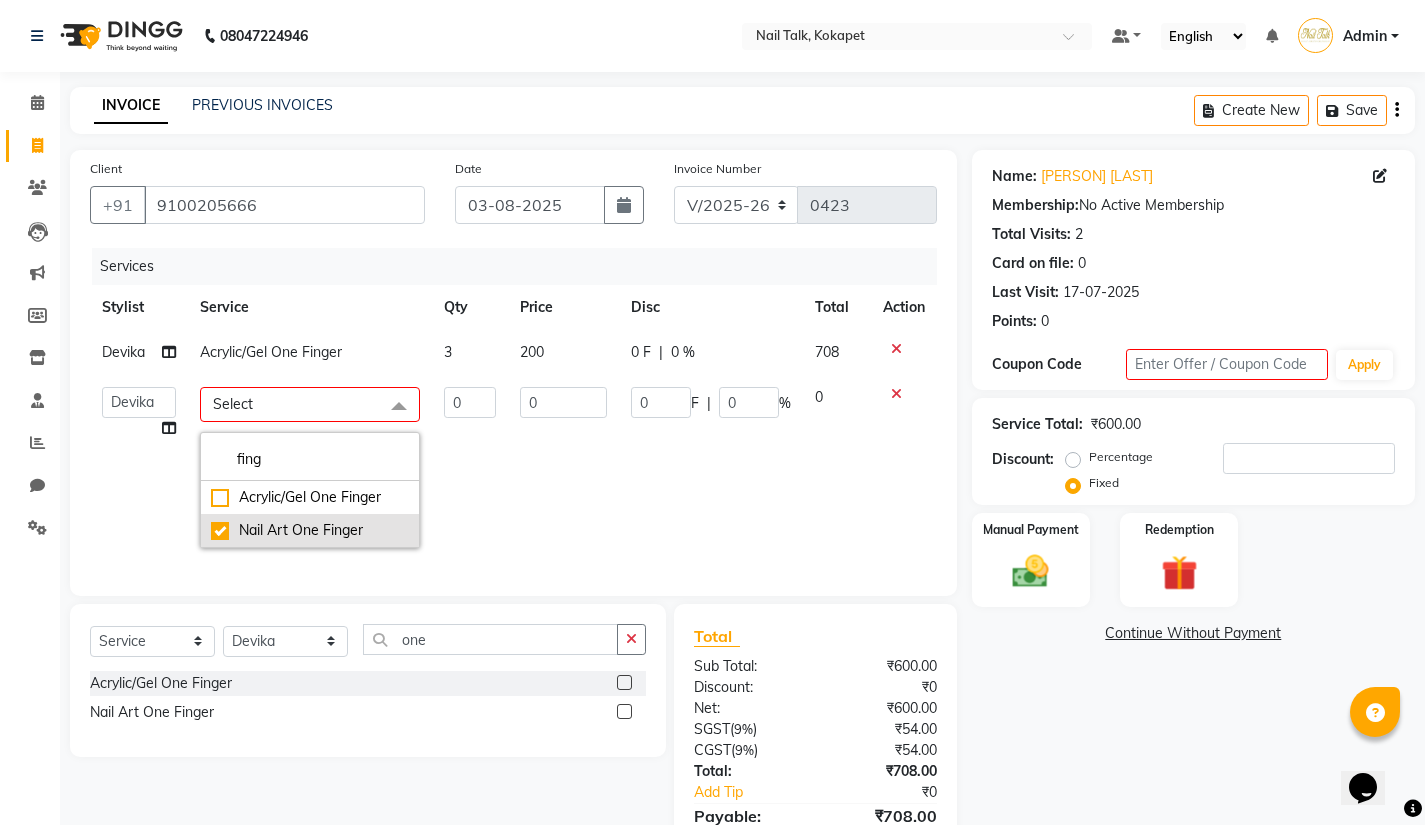checkbox on "true" 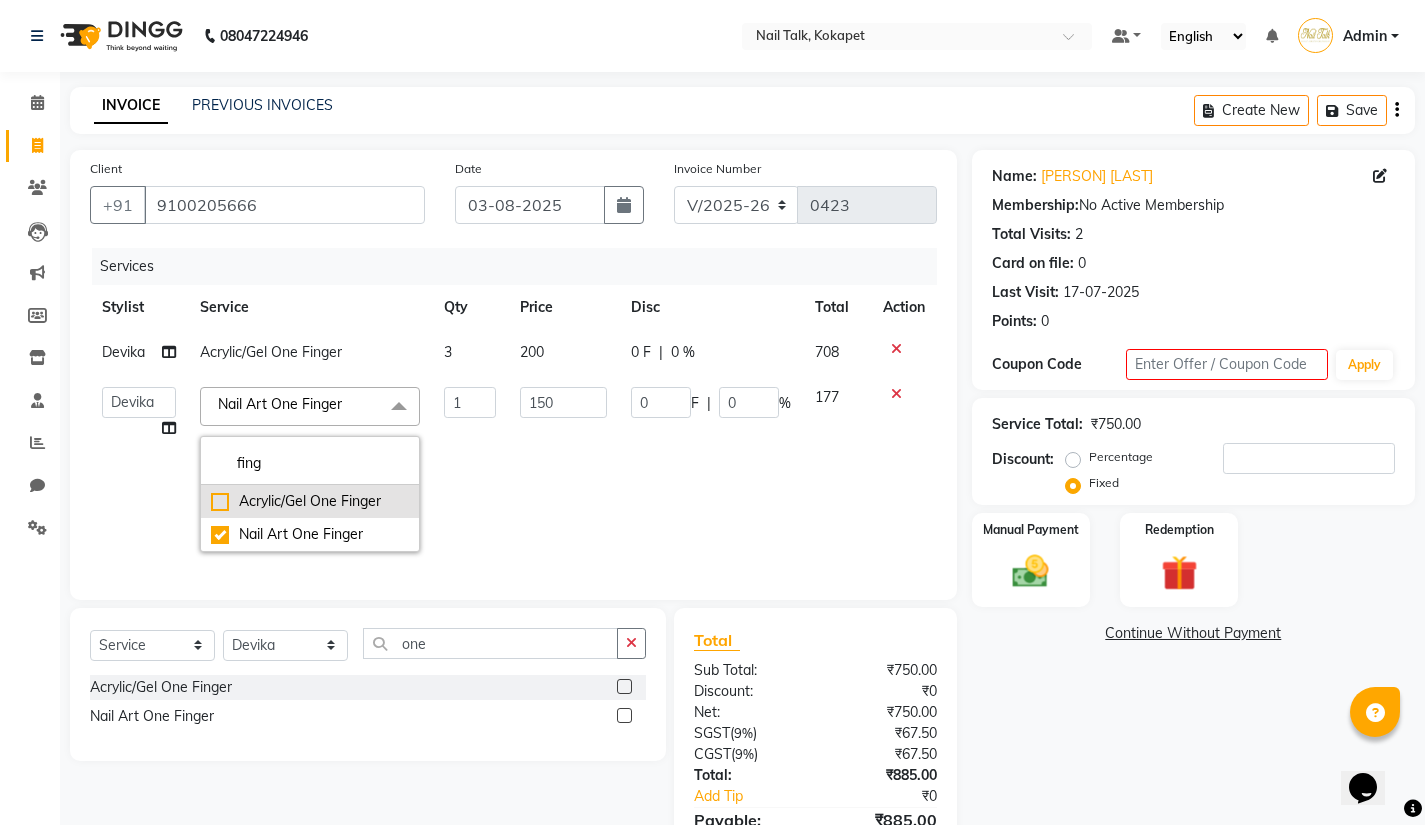 click on "Acrylic/Gel One Finger" 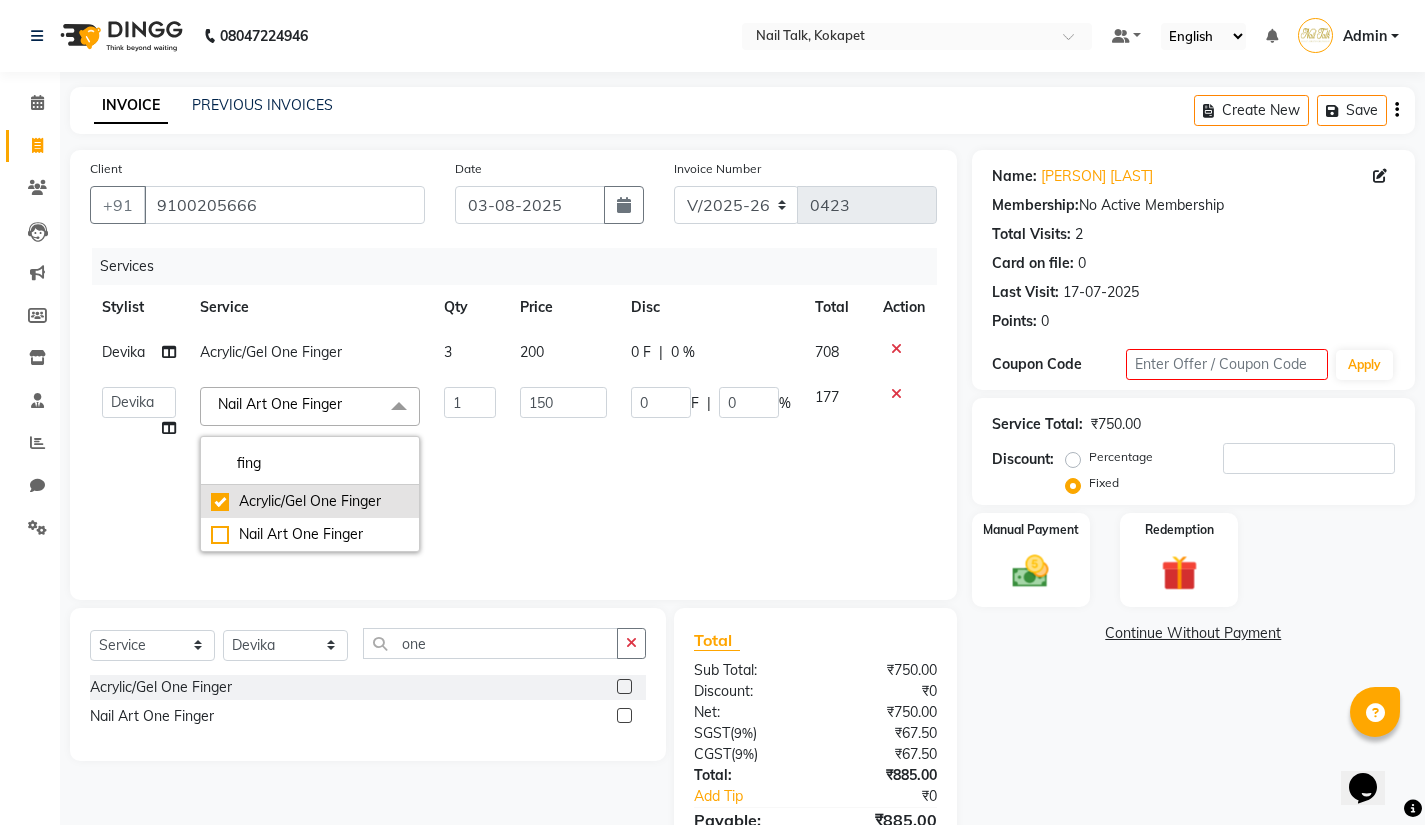 checkbox on "true" 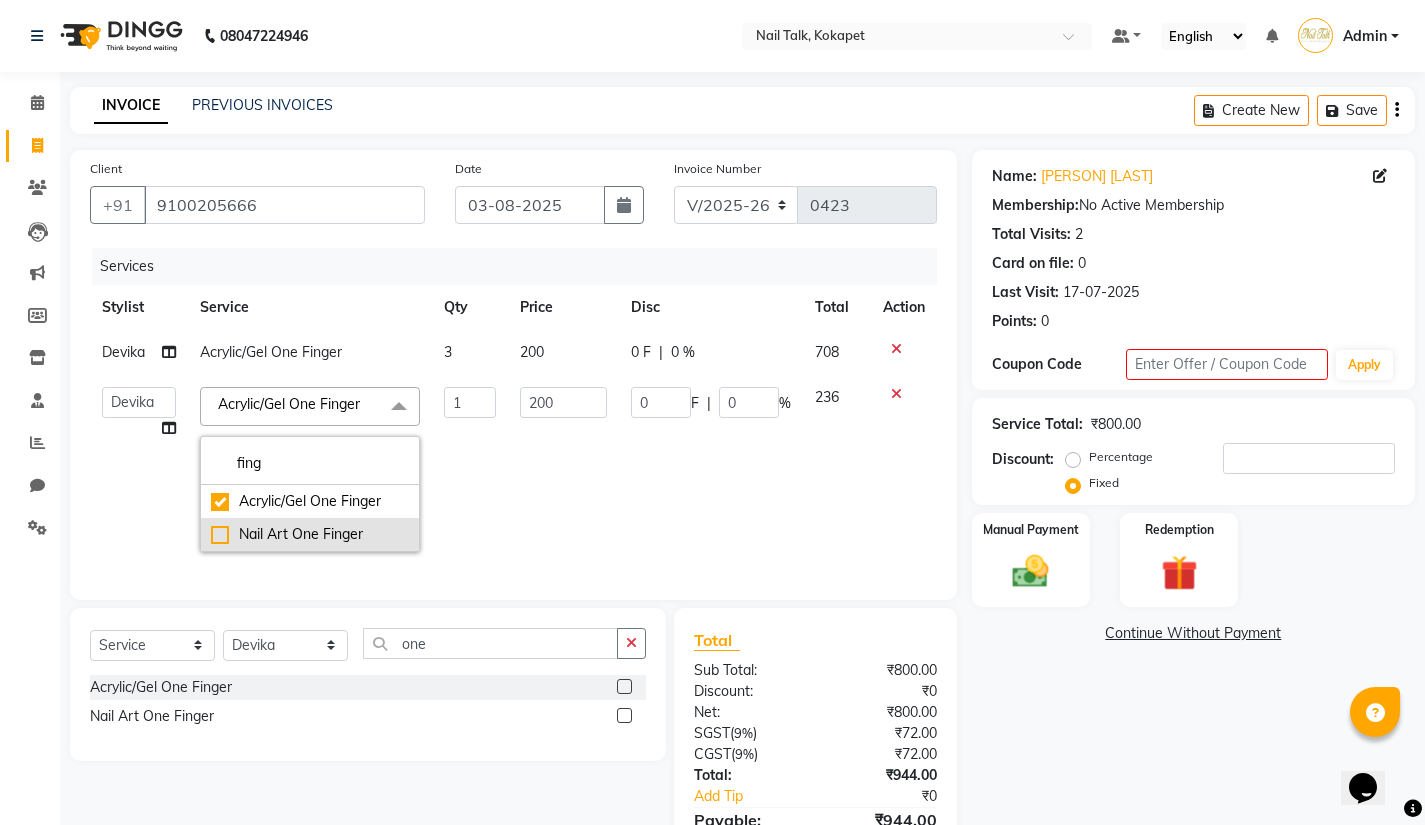 click on "Nail Art One Finger" 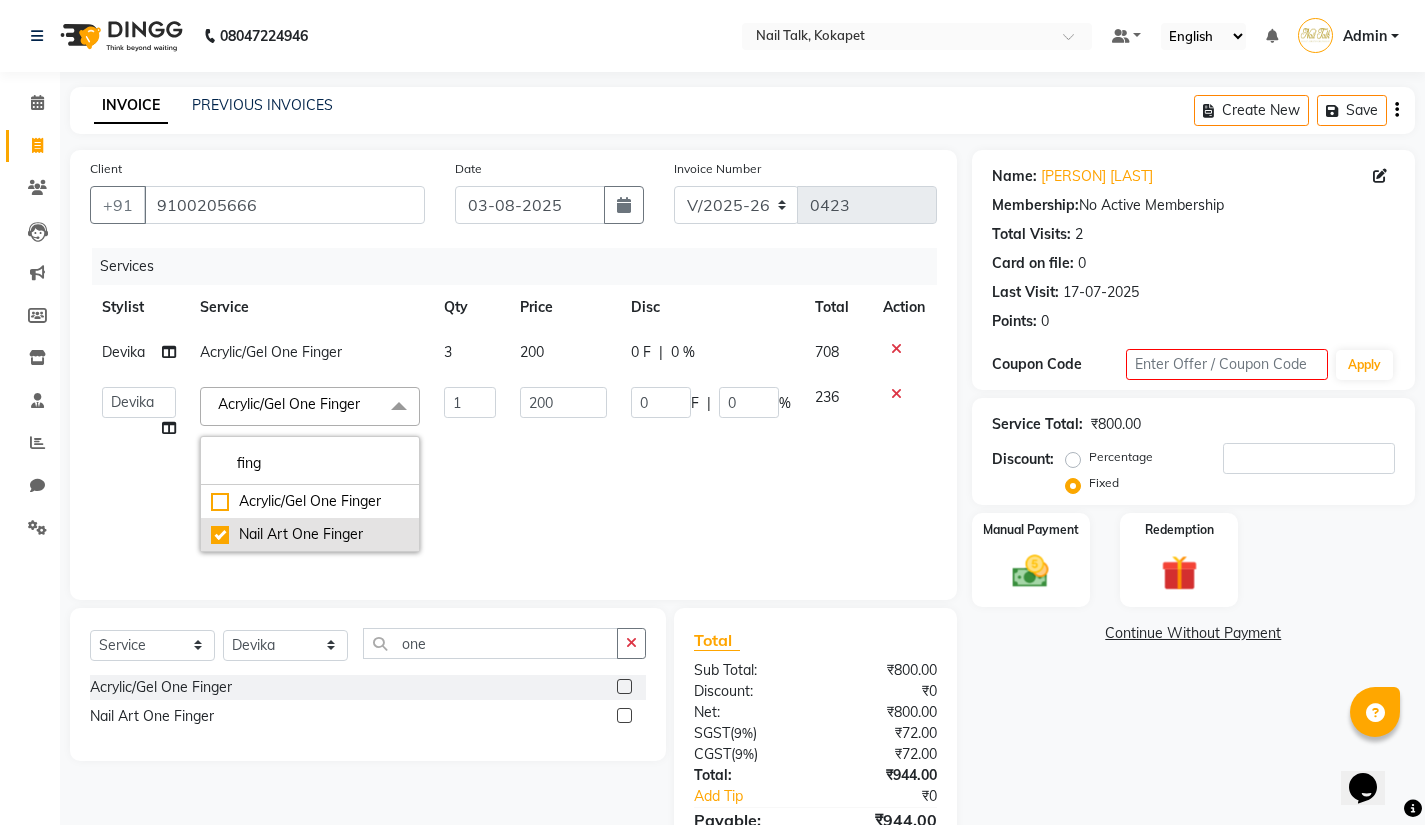 checkbox on "false" 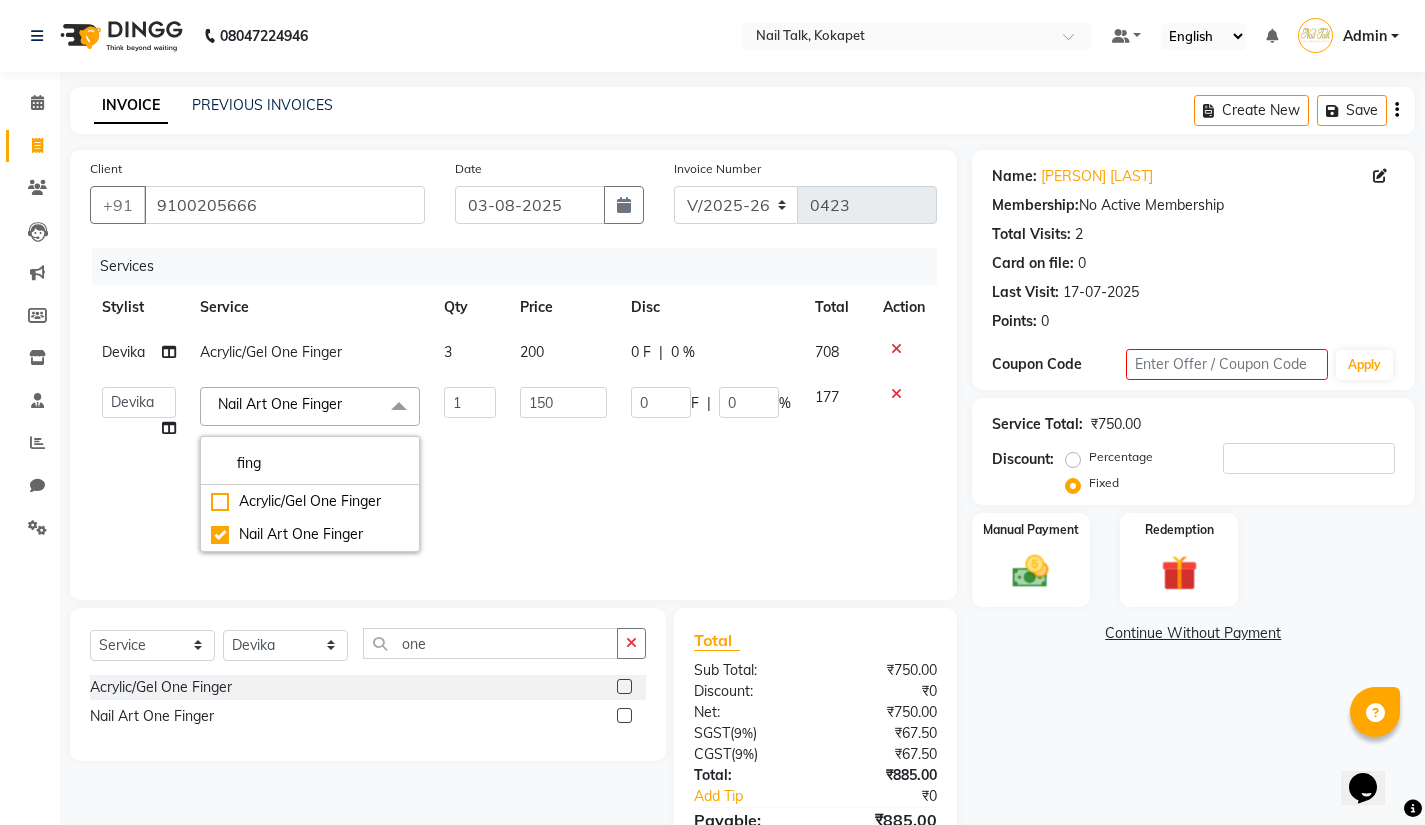 click on "150" 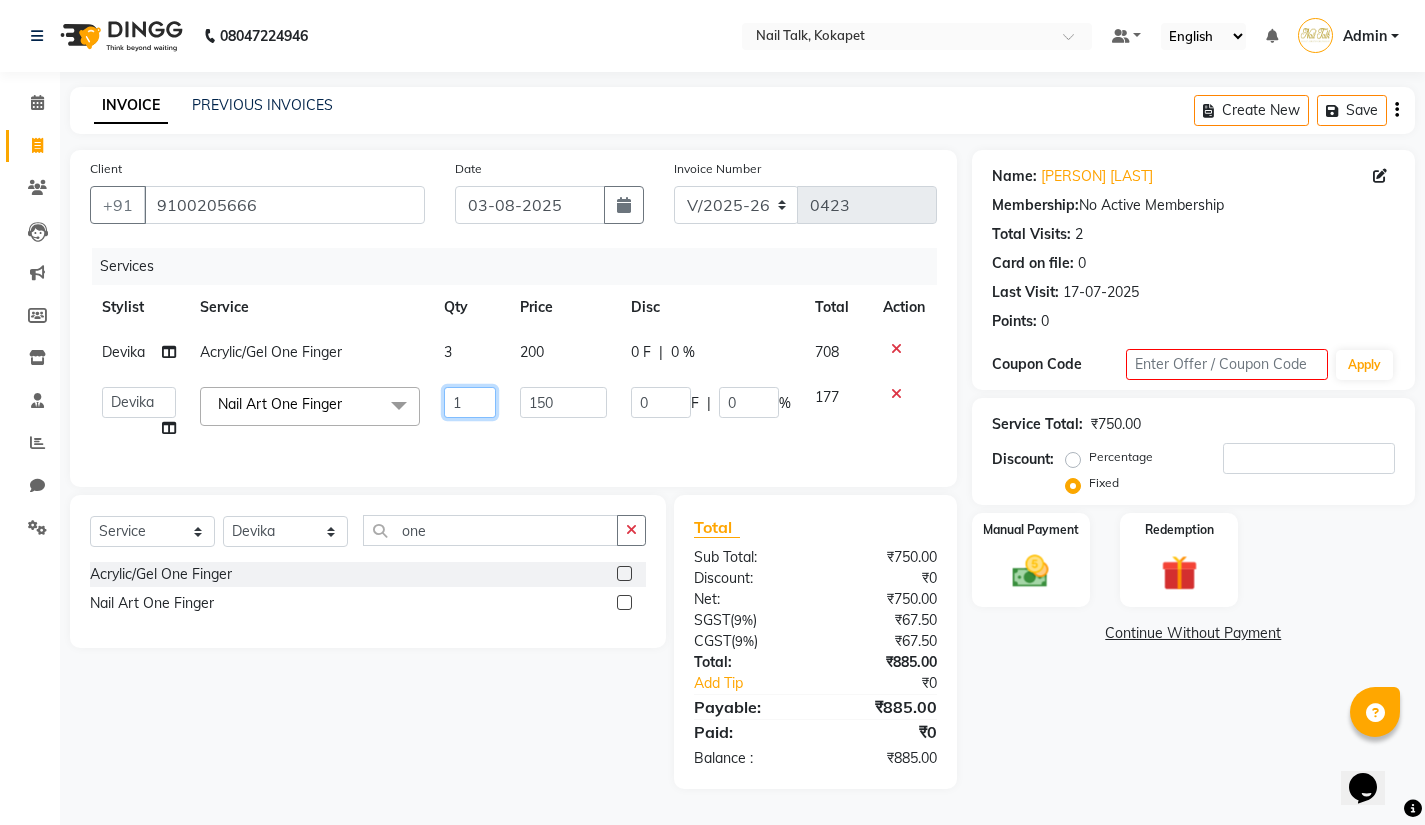 click on "1" 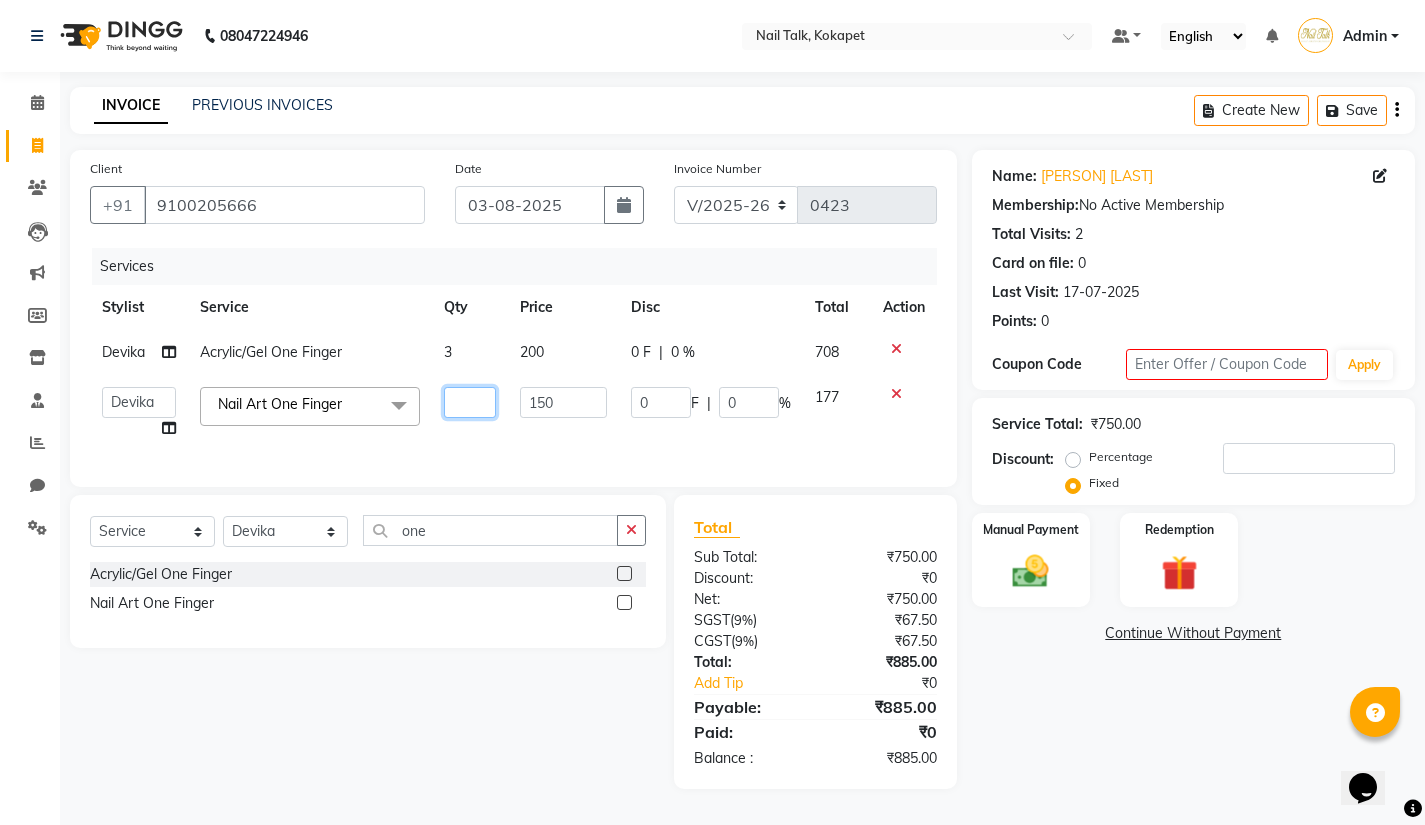 type on "2" 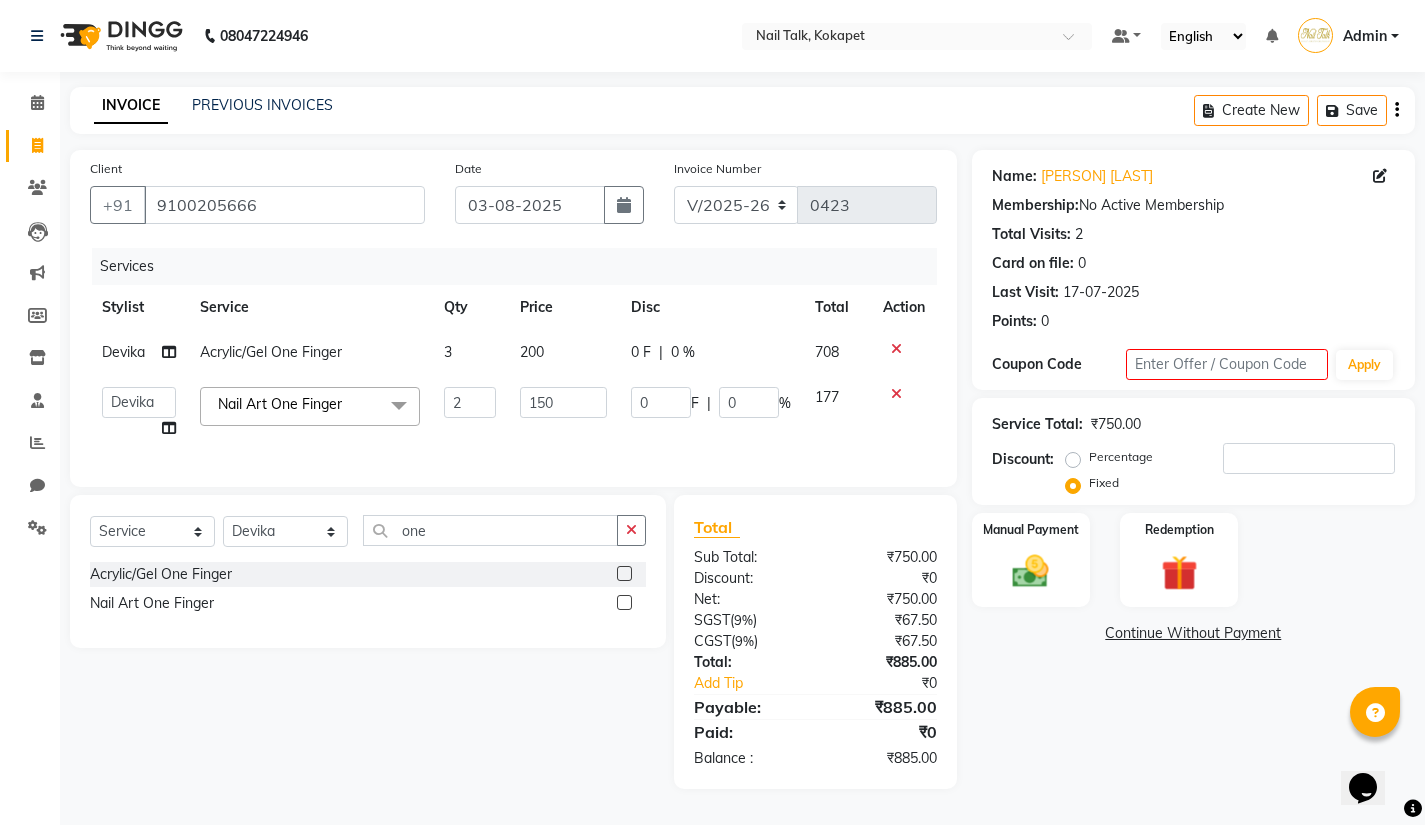 click on "Select Service Product Membership Package Voucher Prepaid Gift Card Select Stylist Admin [PERSON] [PERSON] [PERSON] [PERSON] [PERSON] [PERSON] [PERSON] one Acrylic/Gel One Finger Nail Art One Finger" 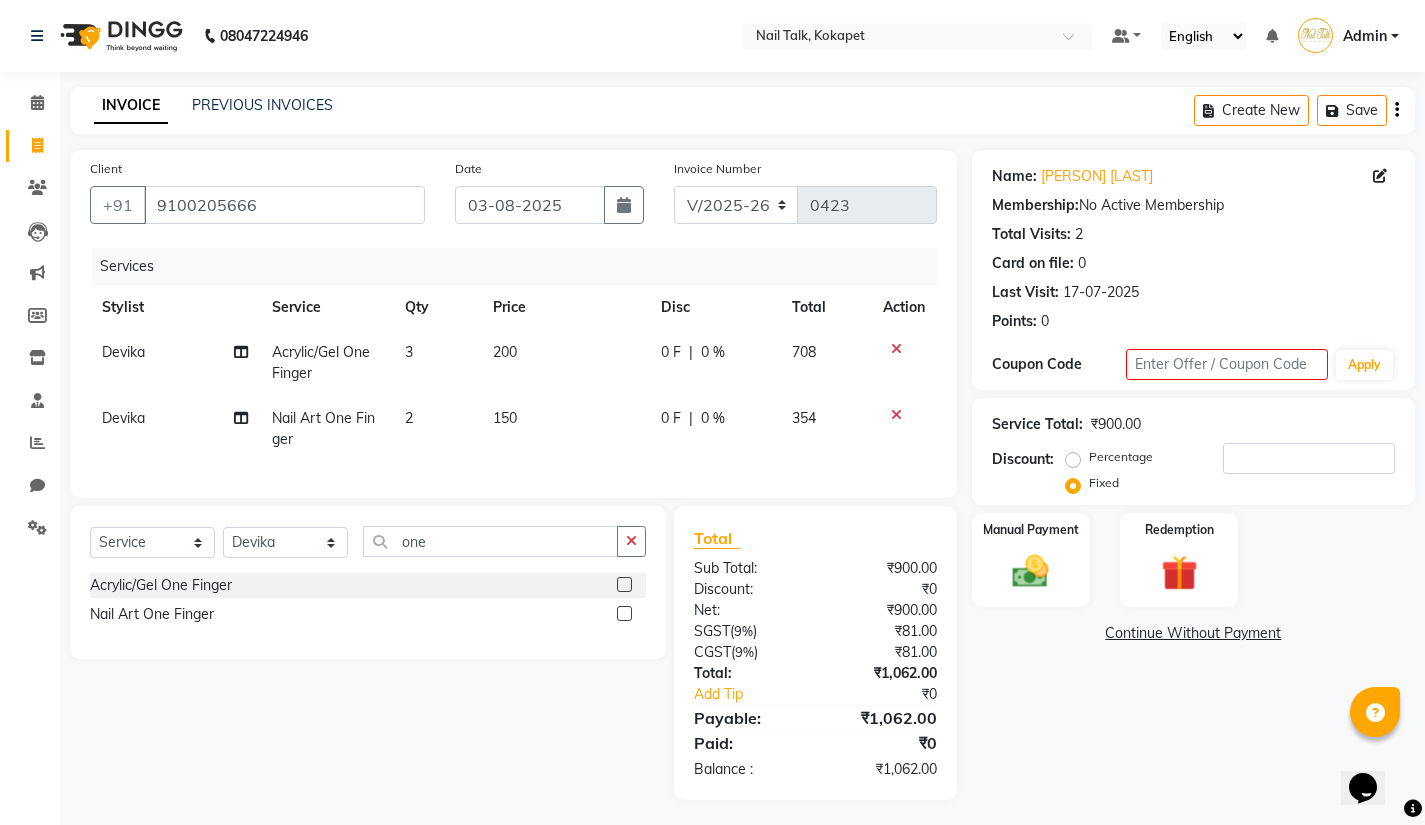 click on "0 F" 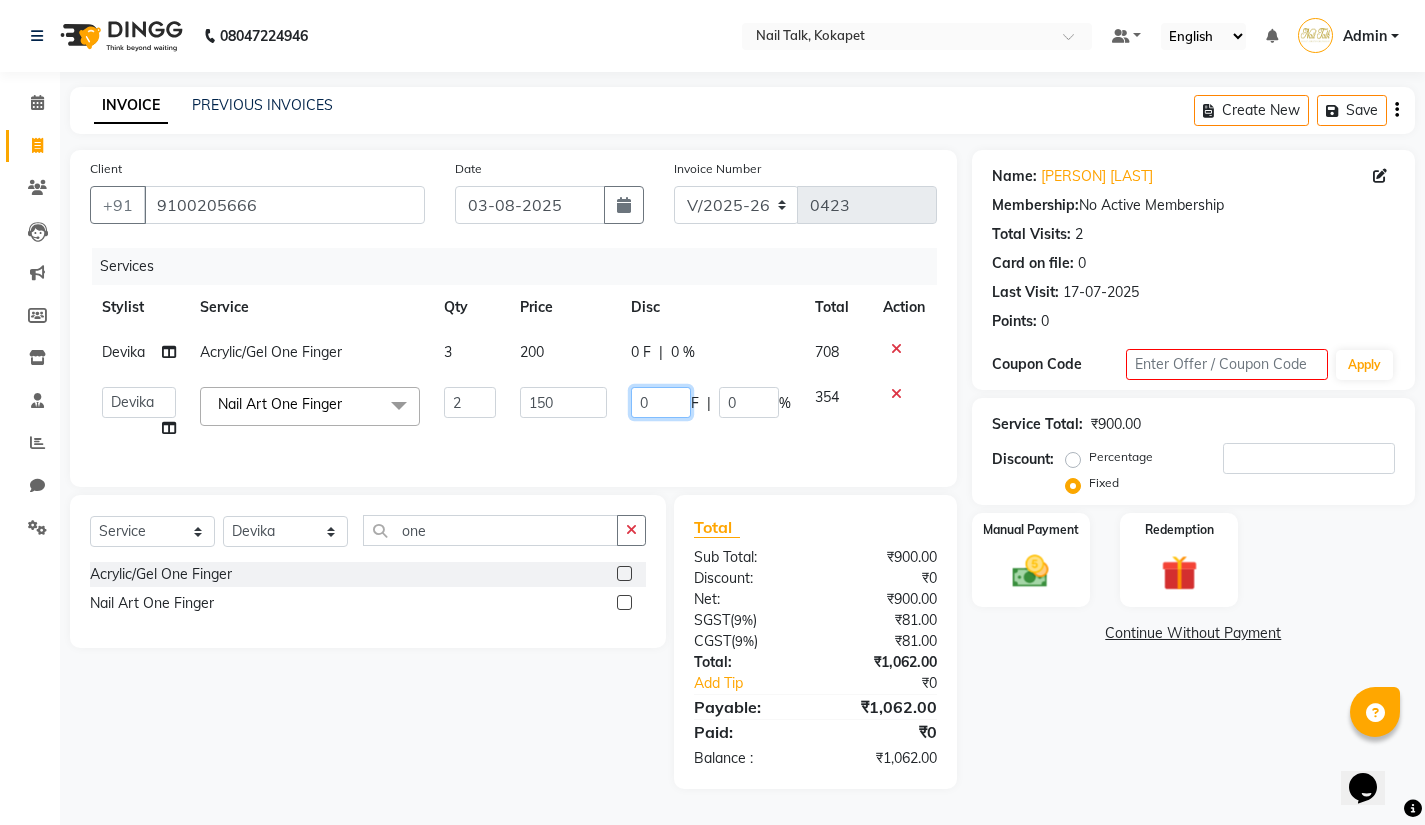 click on "0" 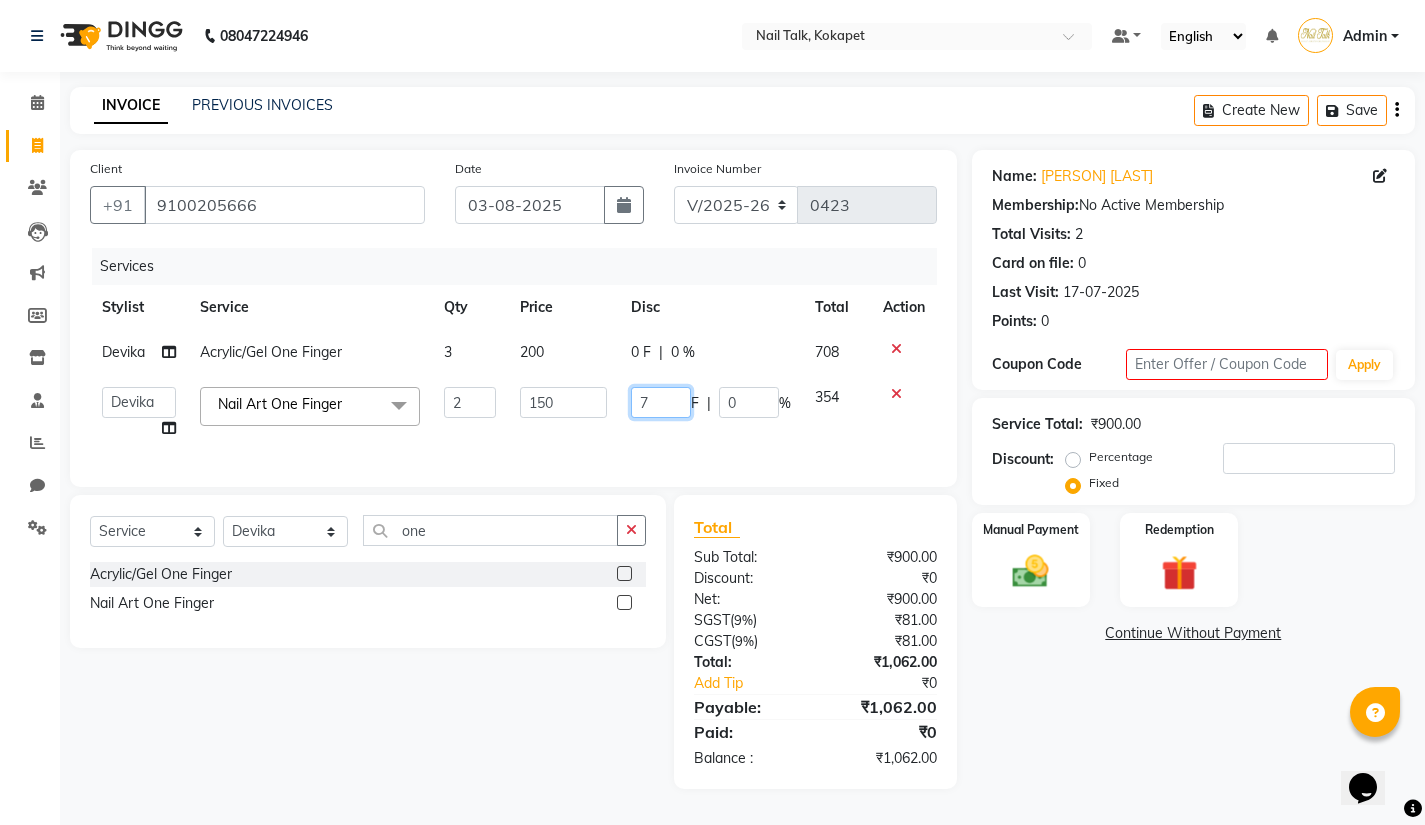 type on "70" 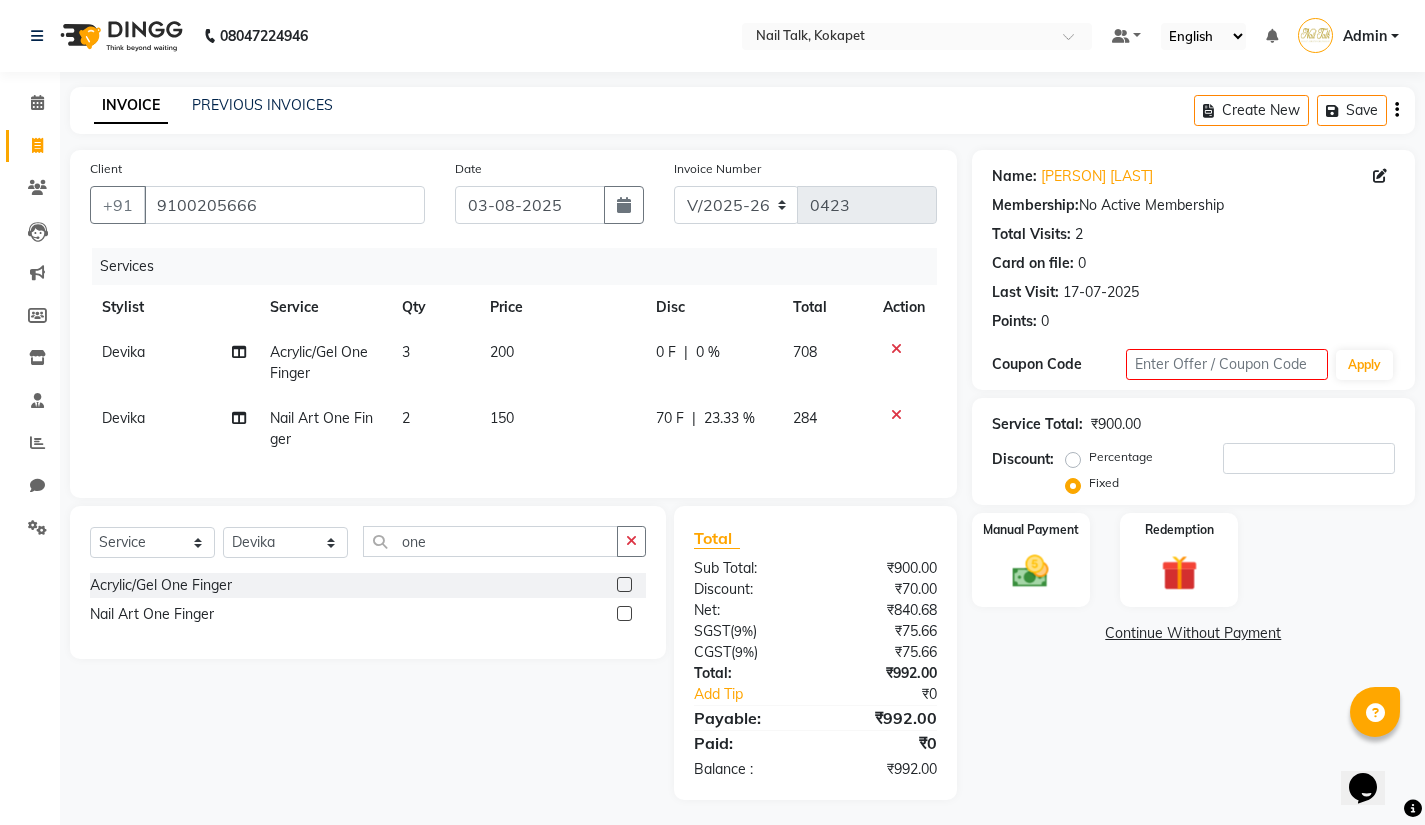 click on "Select Service Product Membership Package Voucher Prepaid Gift Card Select Stylist Admin [PERSON] [PERSON] [PERSON] [PERSON] [PERSON] [PERSON] [PERSON] one Acrylic/Gel One Finger Nail Art One Finger" 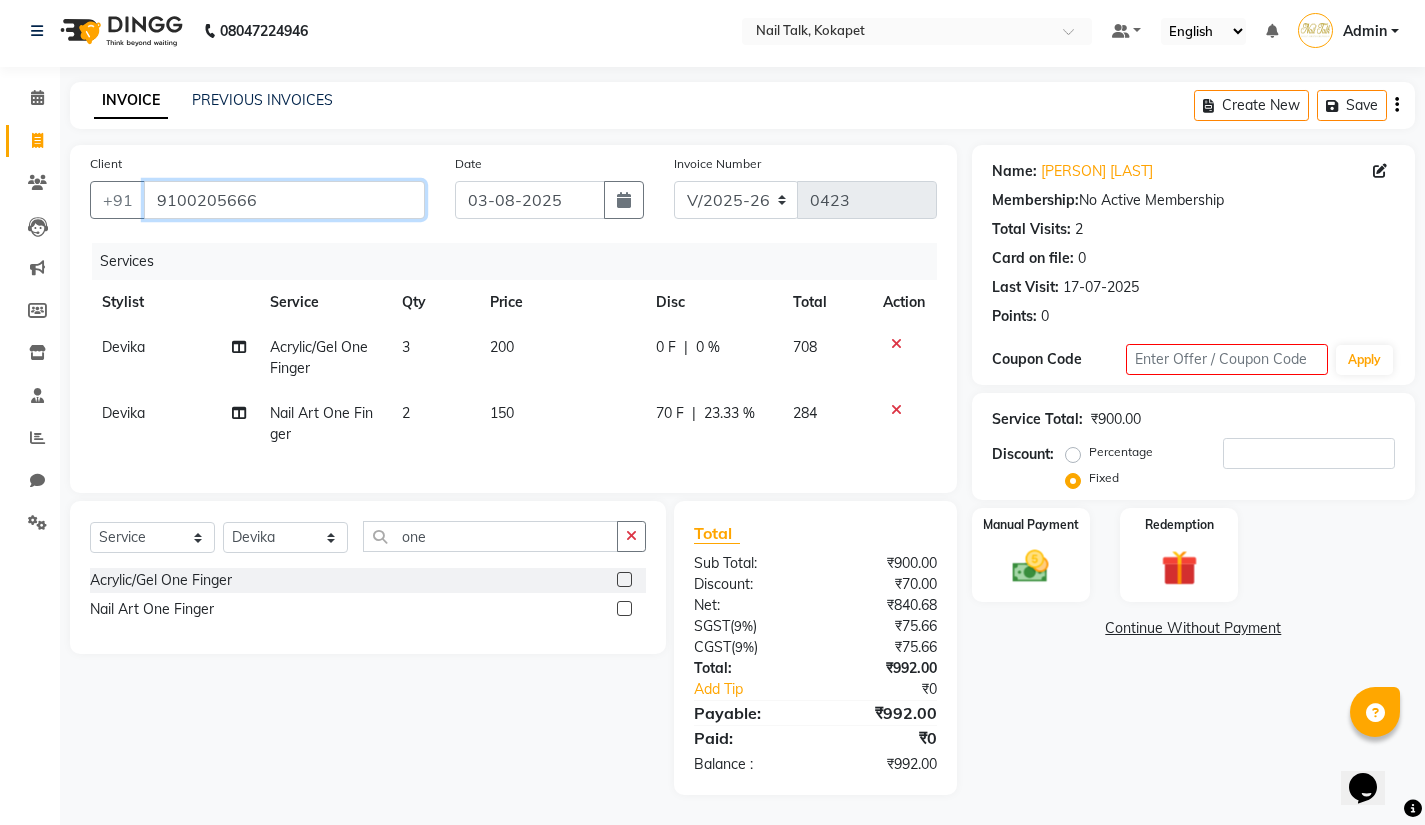 click on "9100205666" at bounding box center [284, 200] 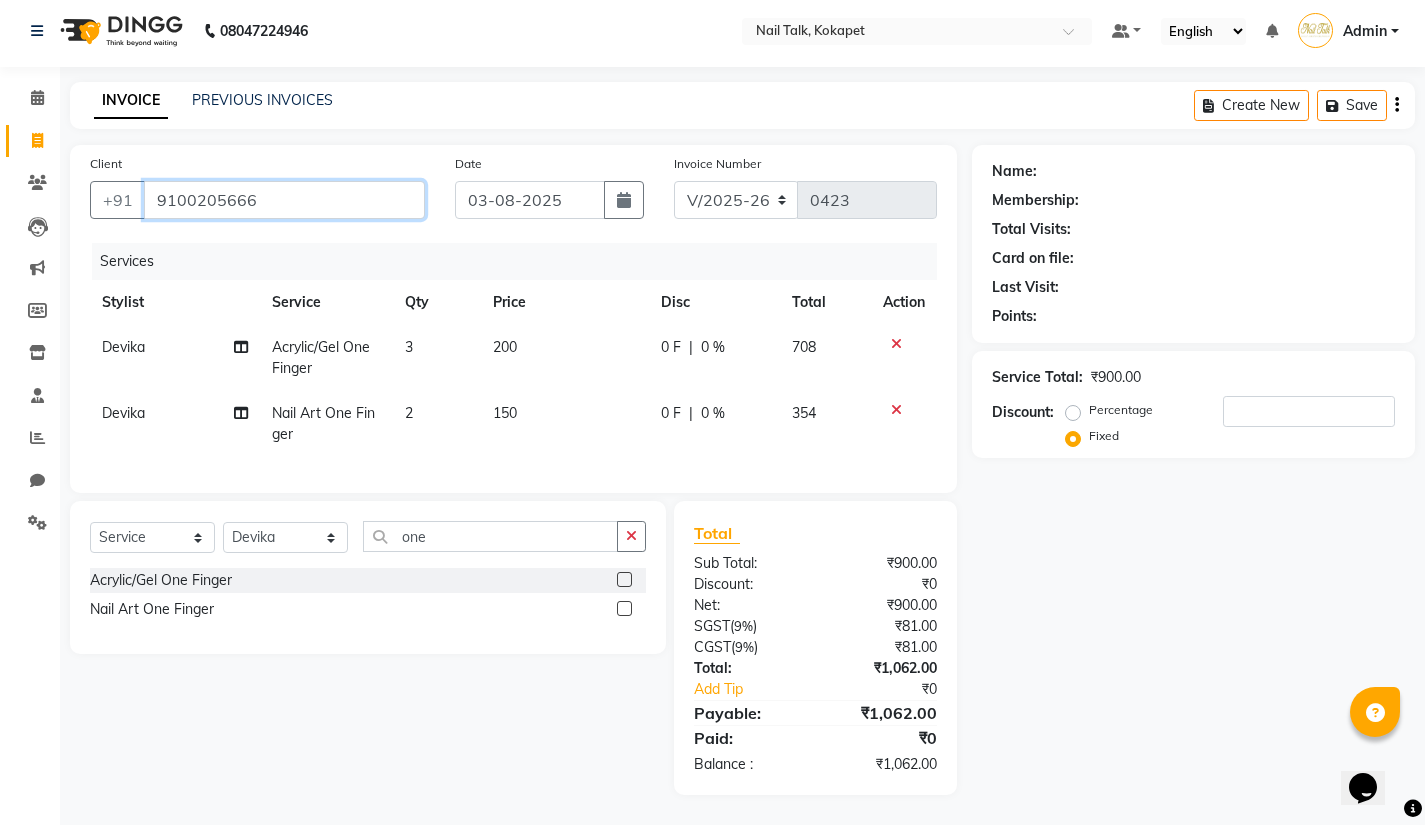 type on "b" 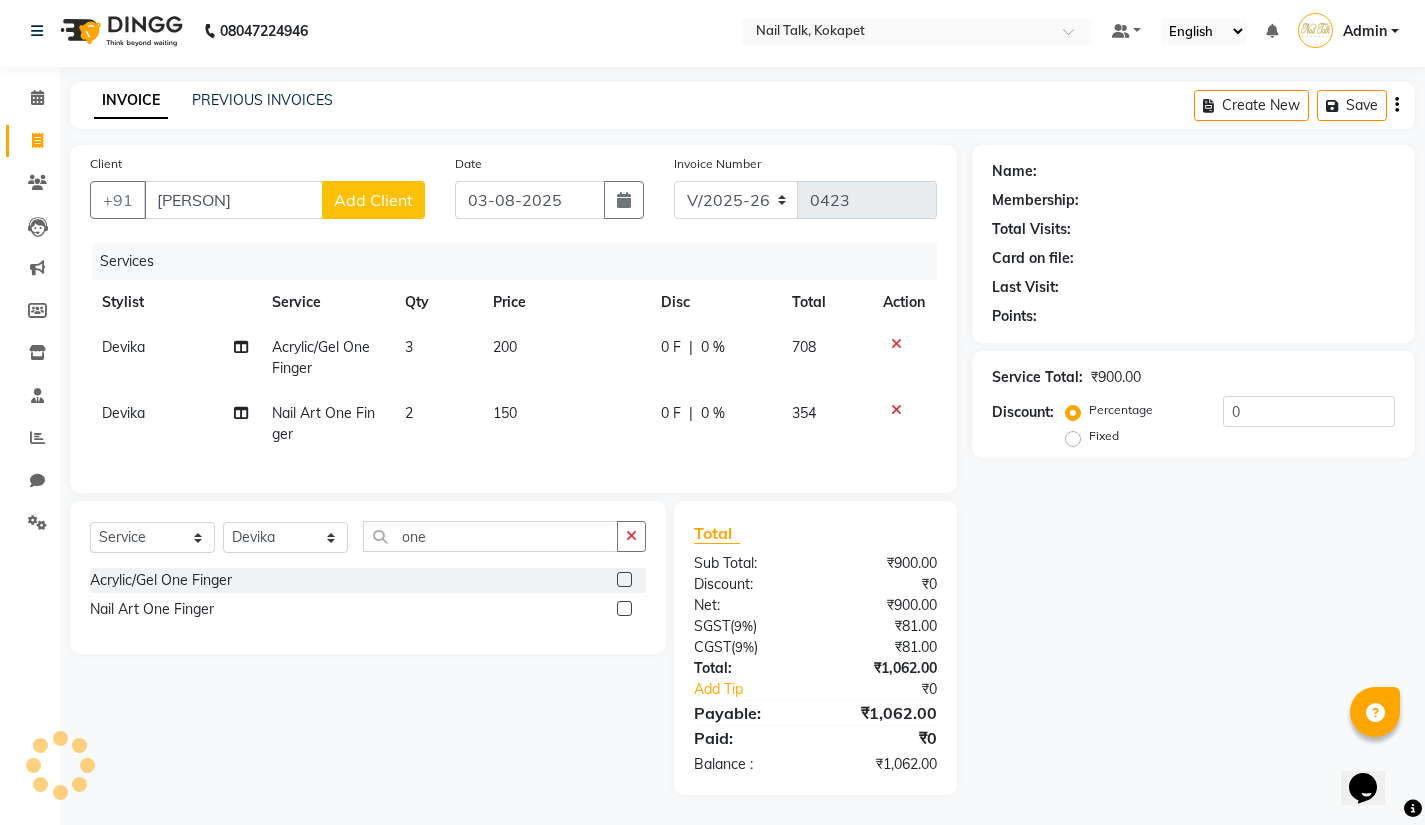 click on "Select Service Product Membership Package Voucher Prepaid Gift Card Select Stylist Admin [PERSON] [PERSON] [PERSON] [PERSON] [PERSON] [PERSON] [PERSON] one Acrylic/Gel One Finger Nail Art One Finger" 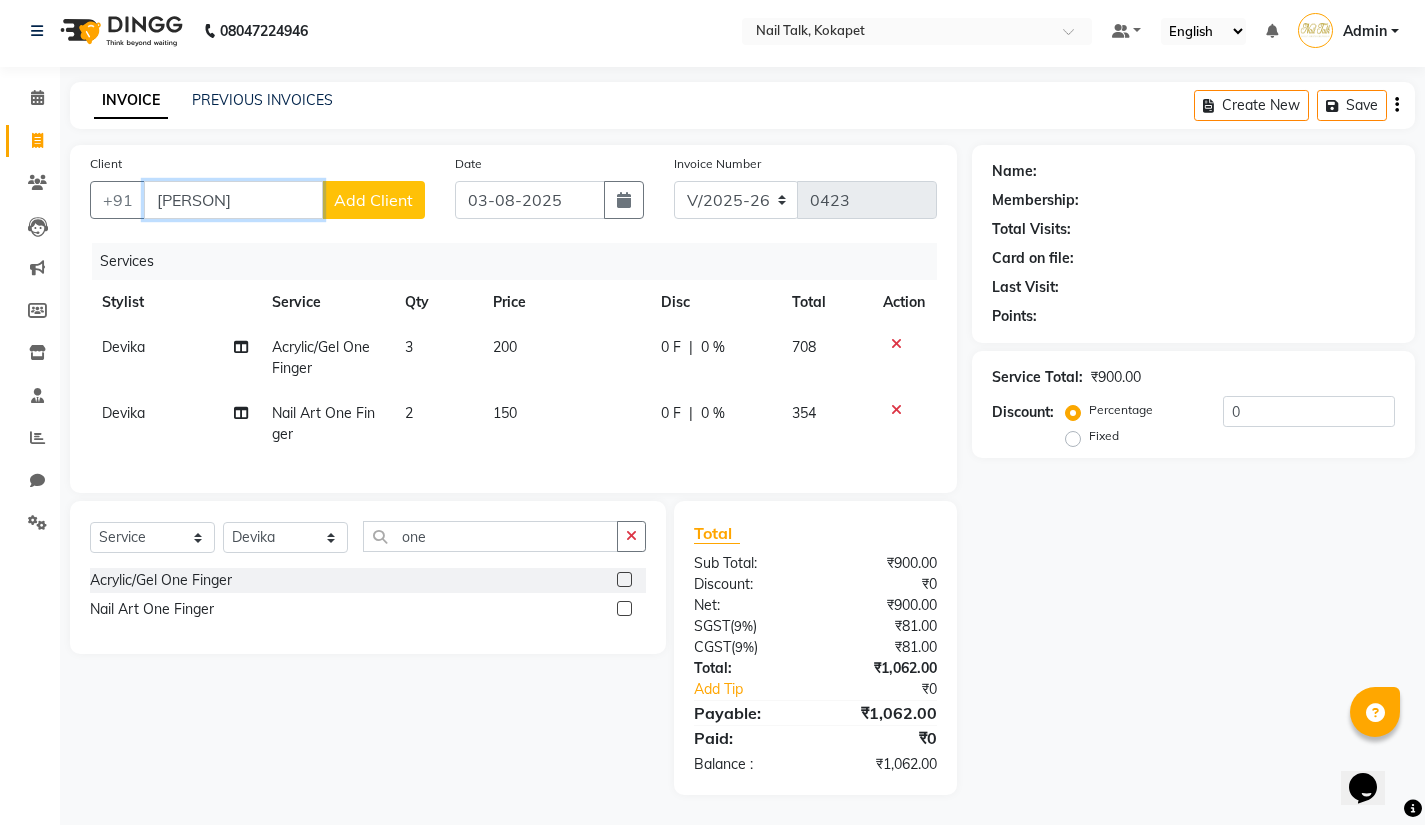 click on "[PERSON]" at bounding box center [233, 200] 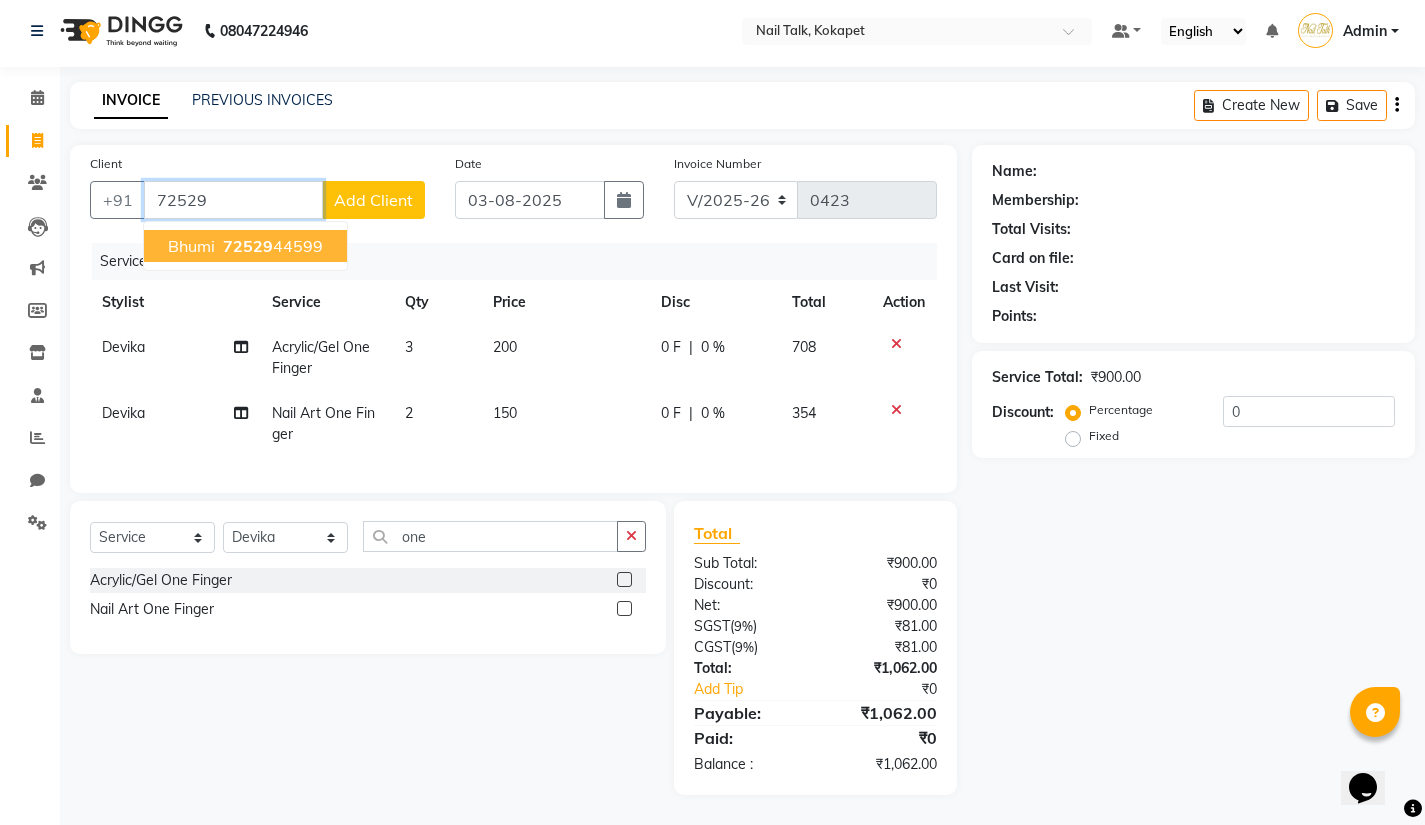 click on "72529" at bounding box center [248, 246] 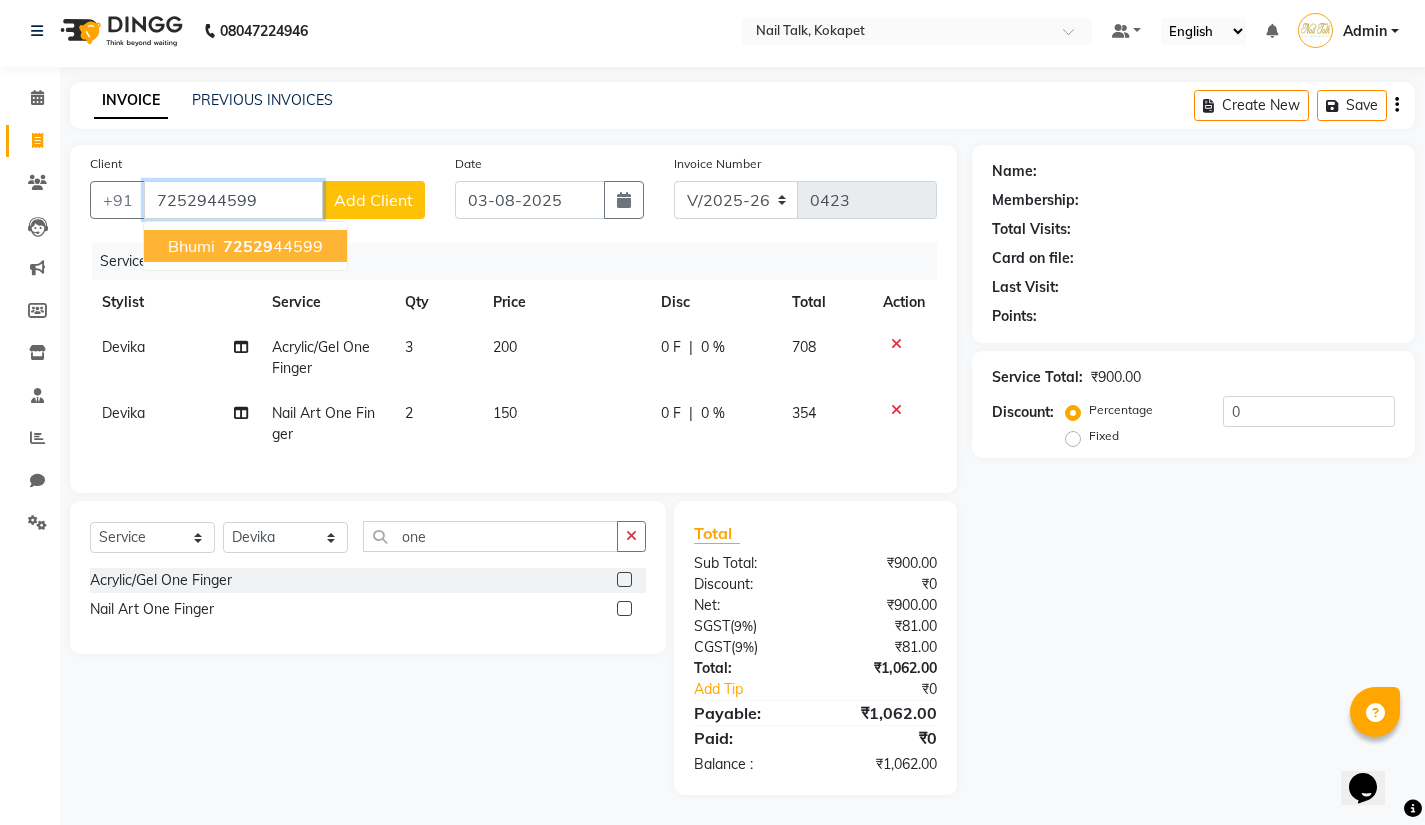type on "7252944599" 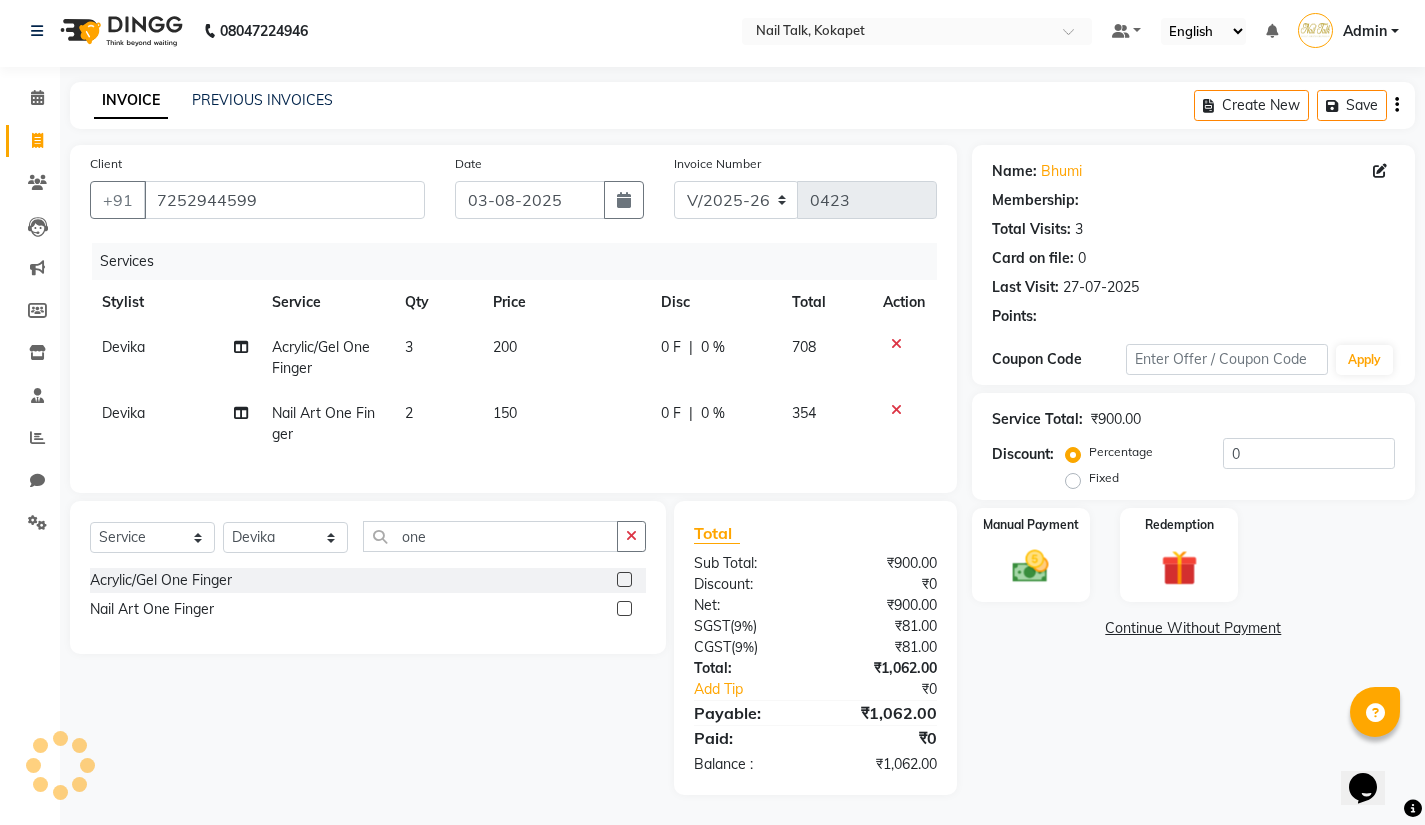 select on "1: Object" 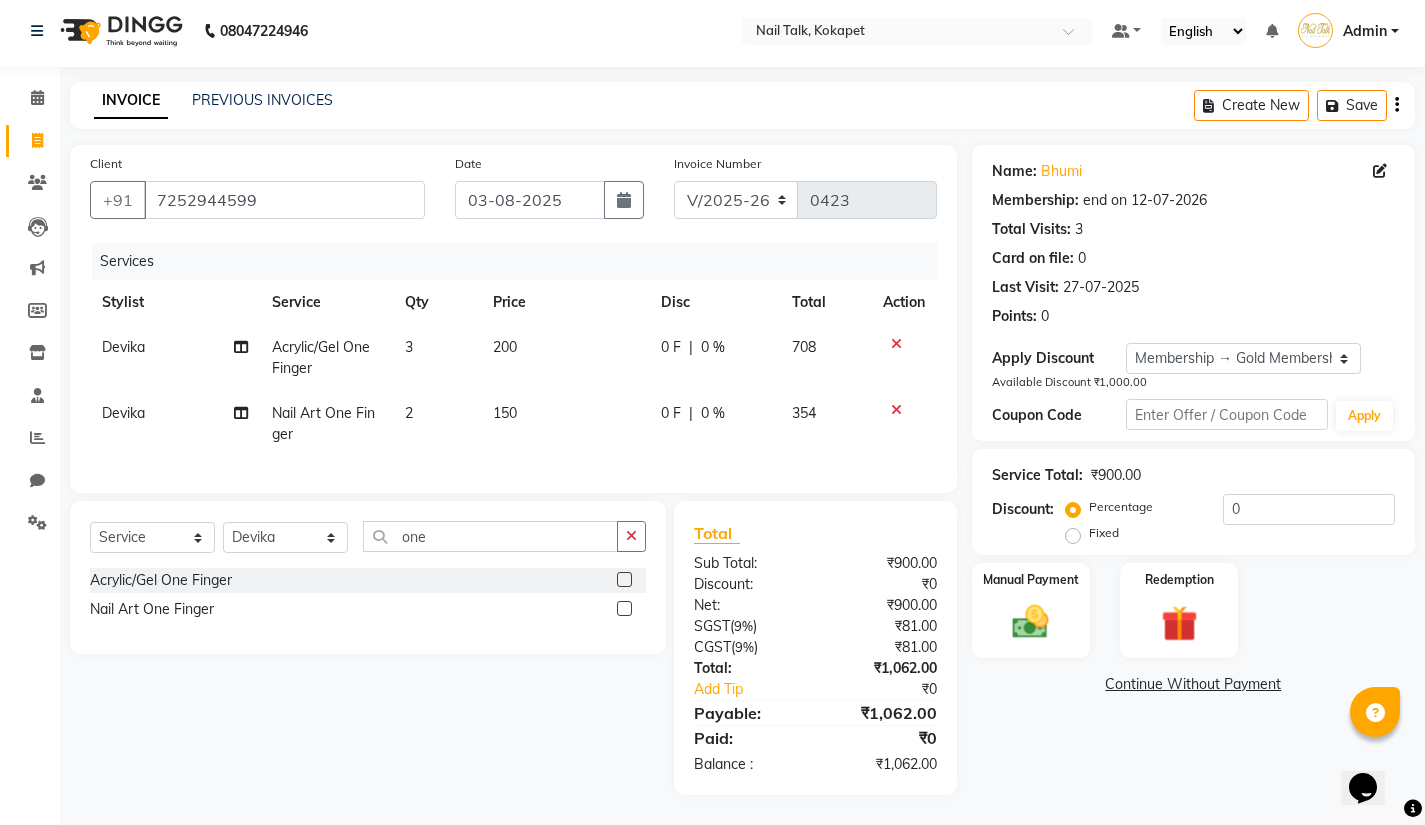 type on "15" 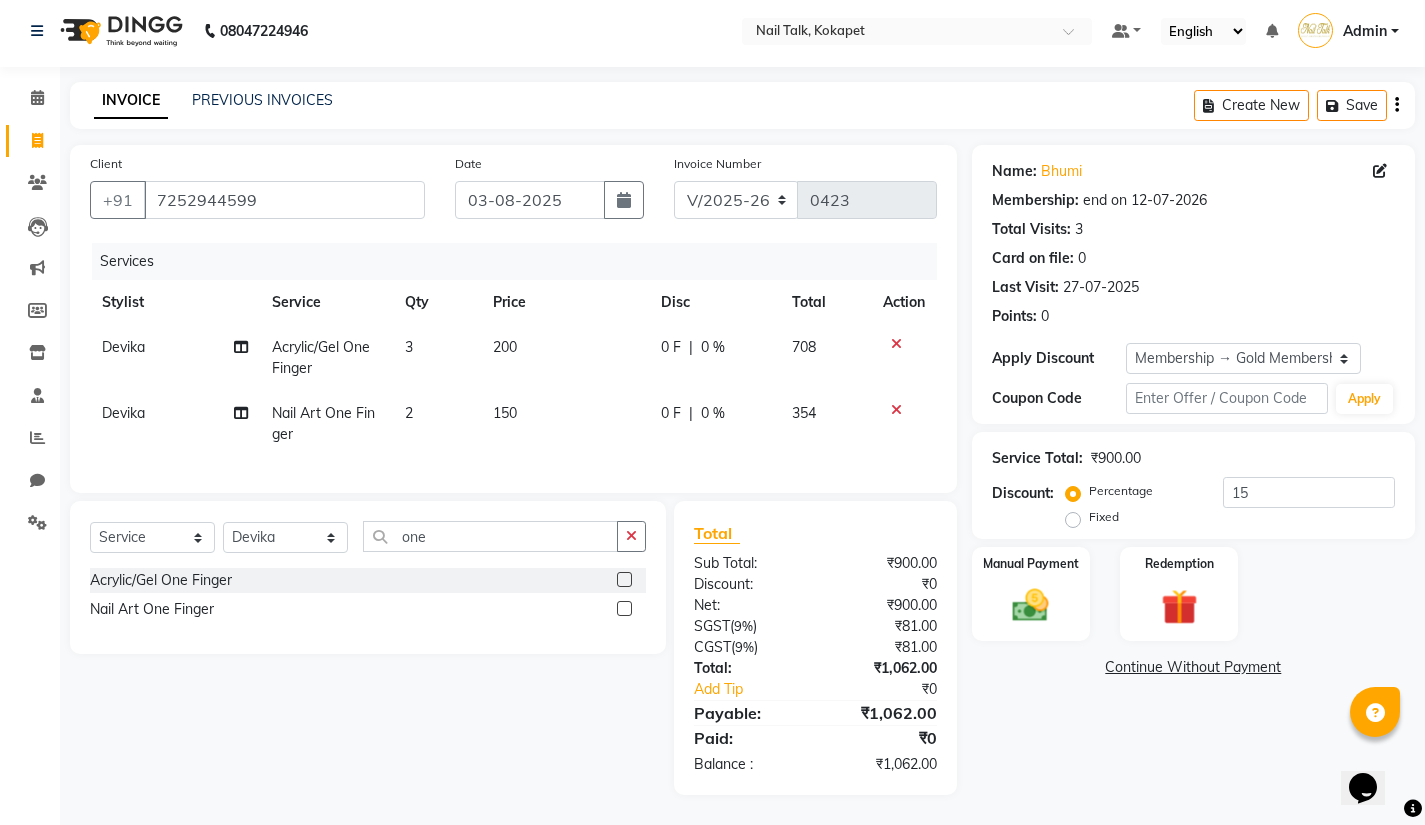 click on "0 F" 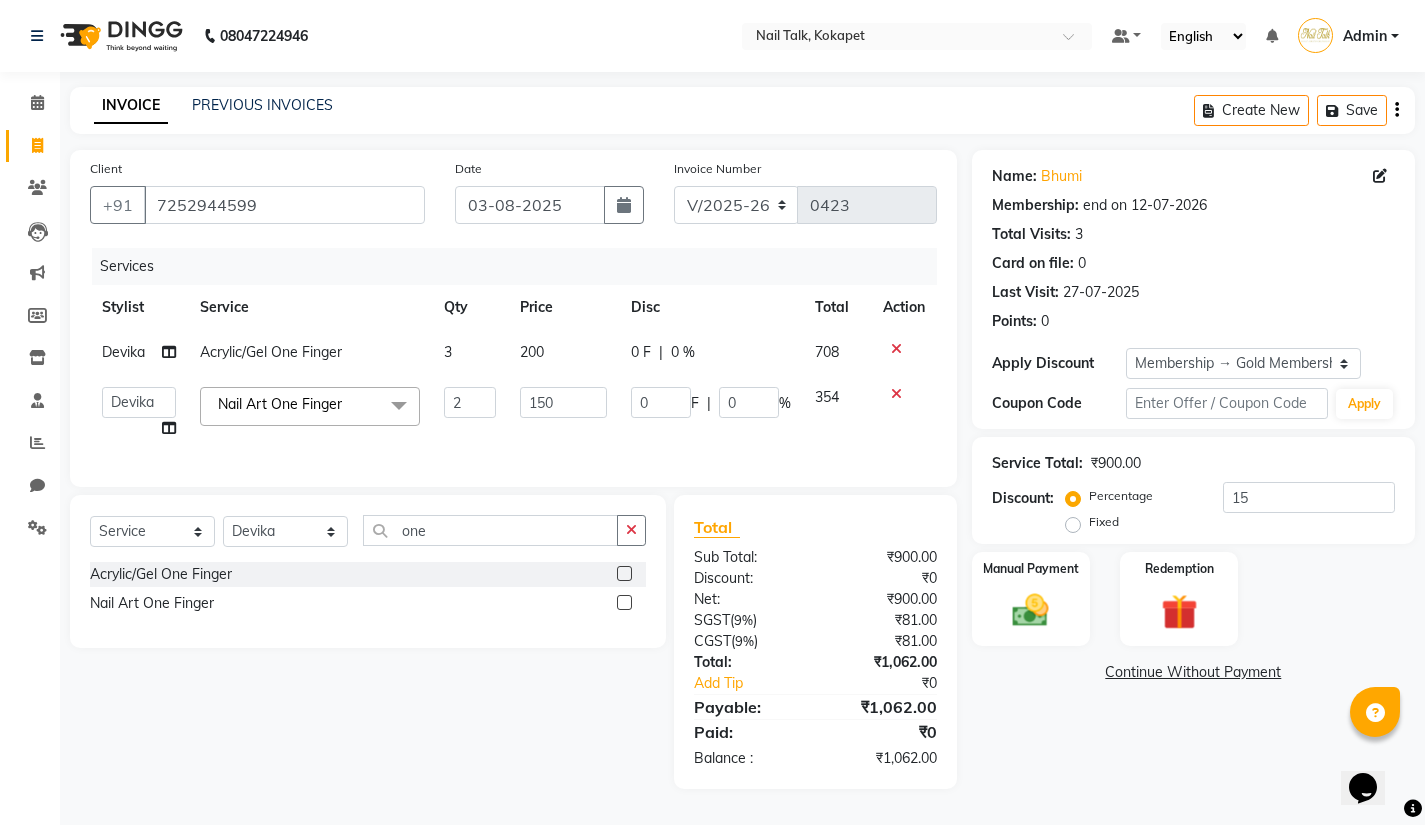 scroll, scrollTop: 9, scrollLeft: 0, axis: vertical 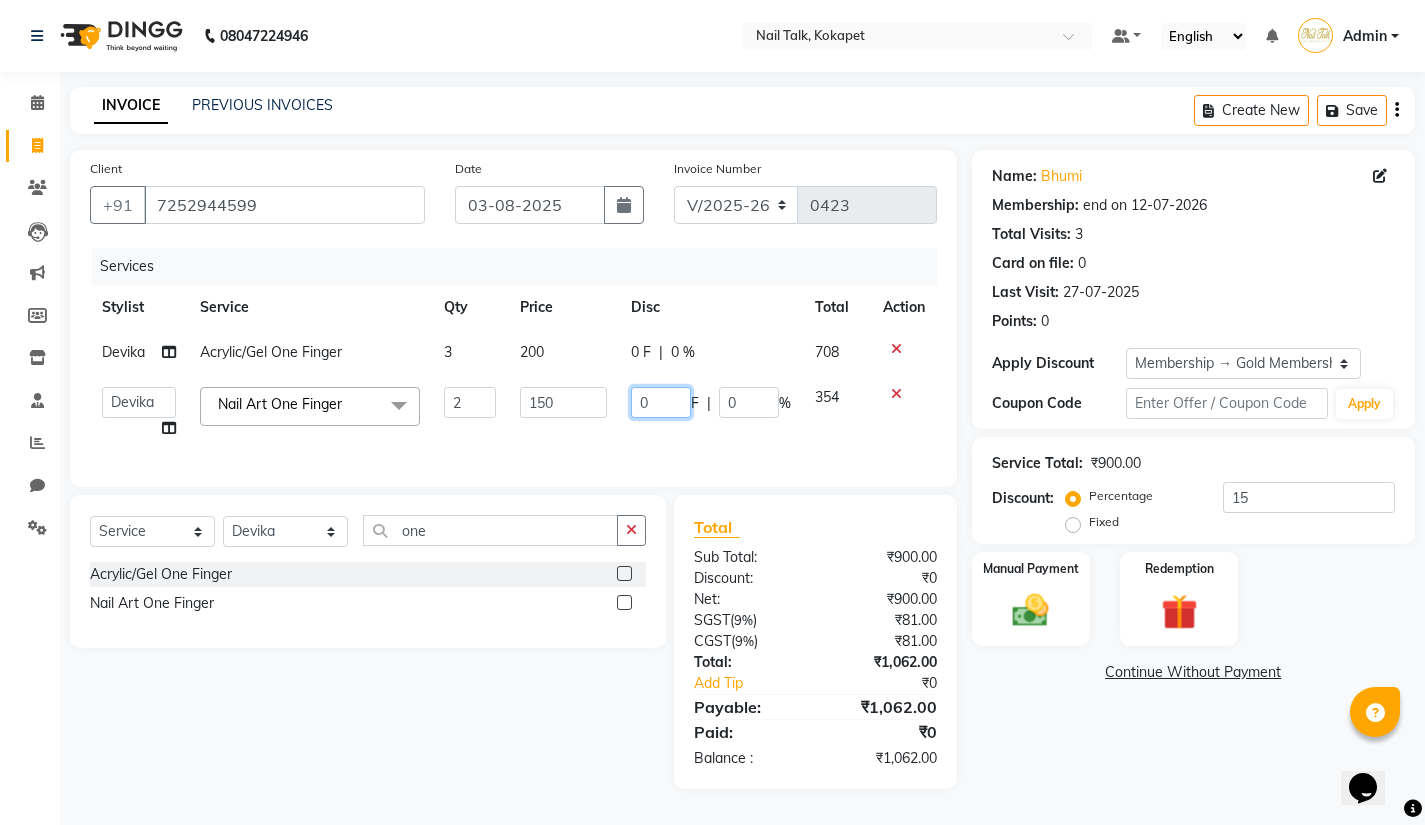 click on "0" 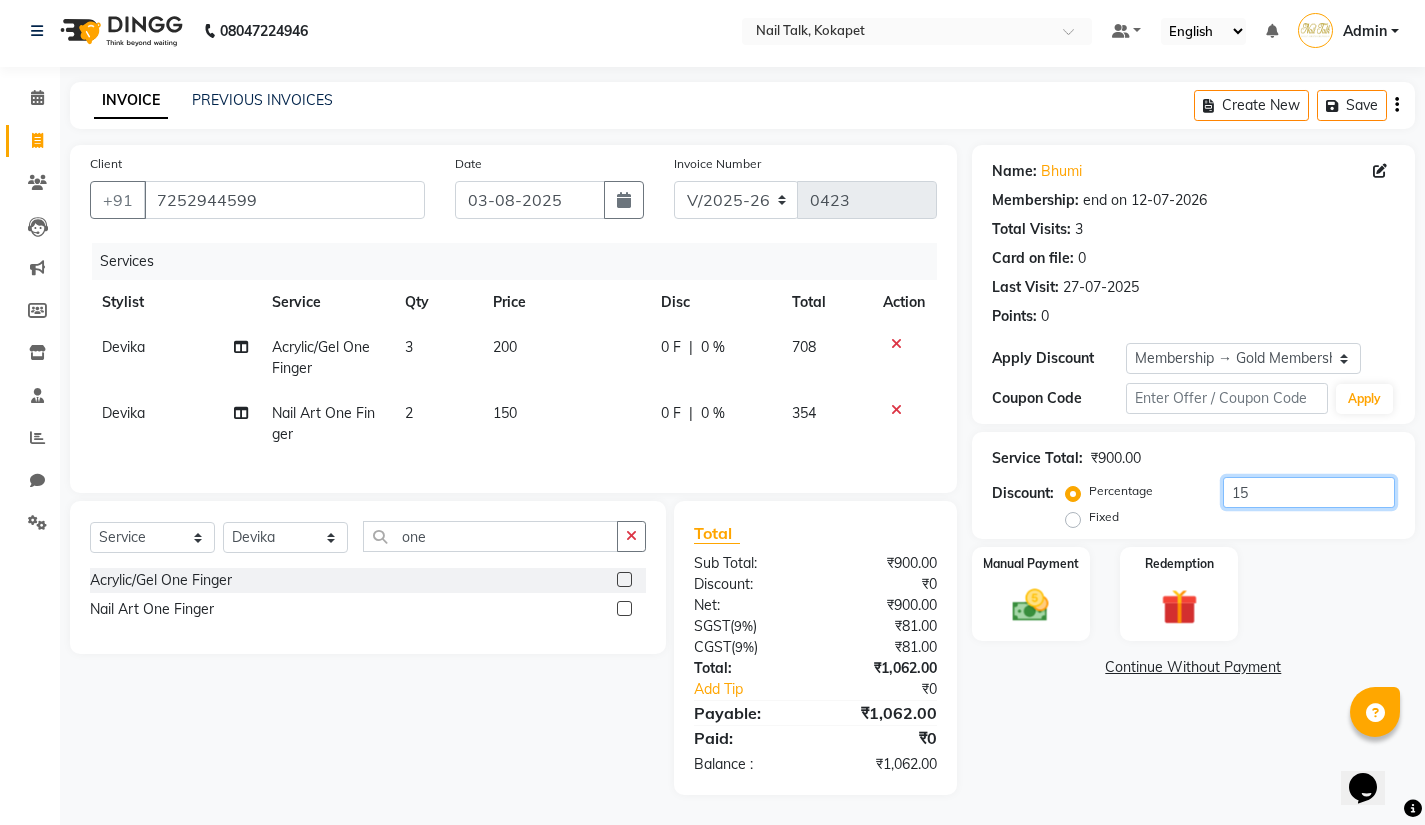 click on "15" 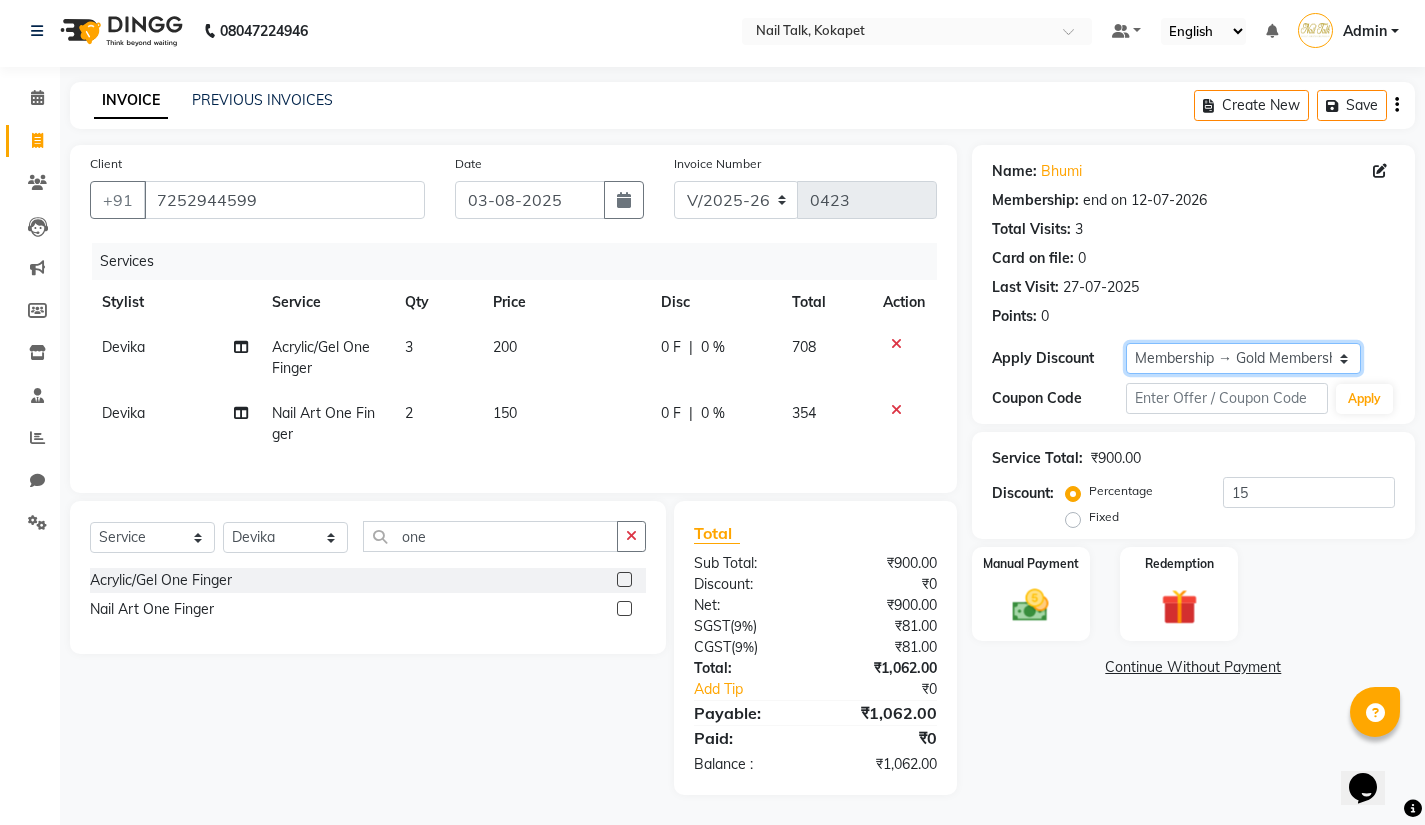 click on "Select Membership → Gold Membership" 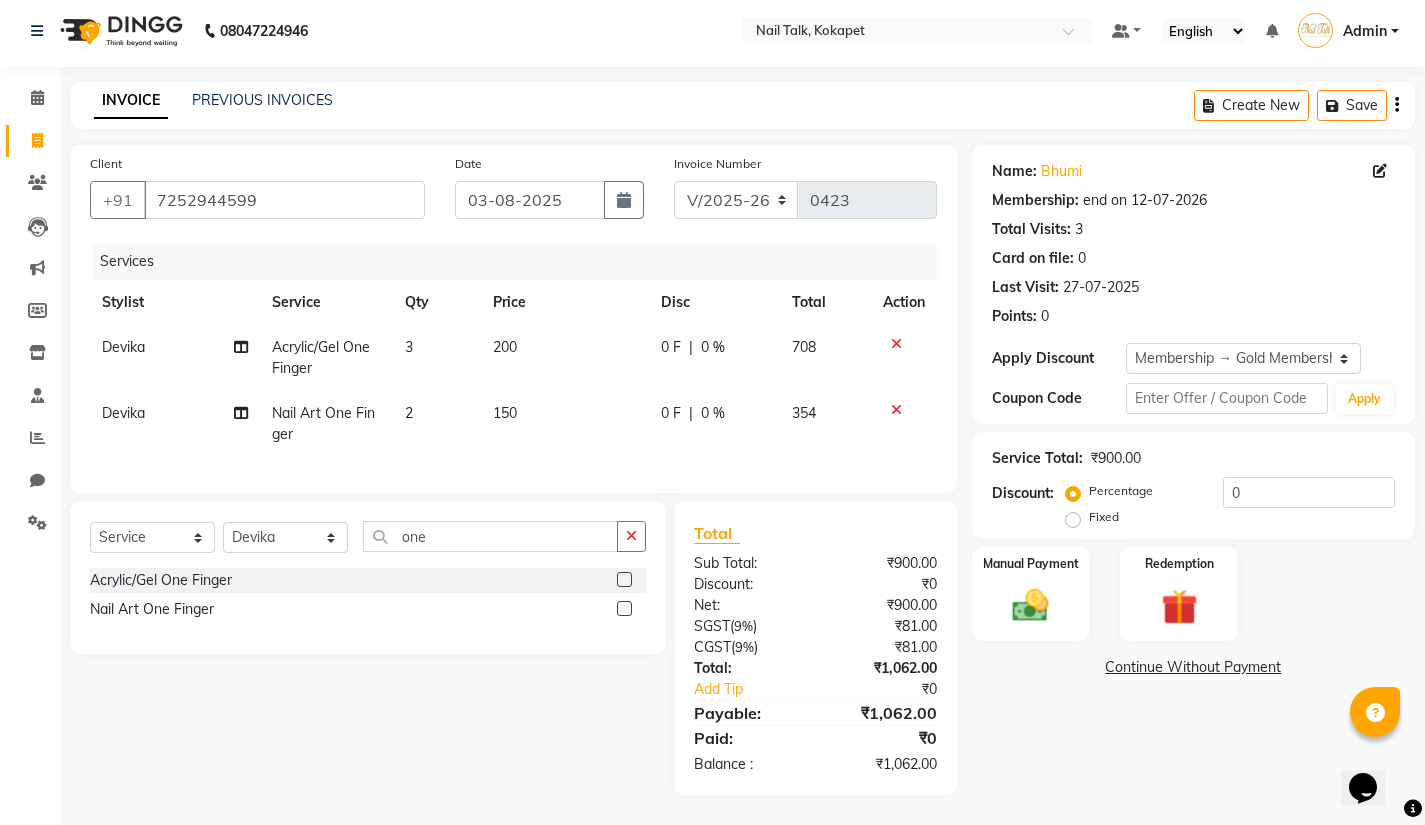 click on "0 F" 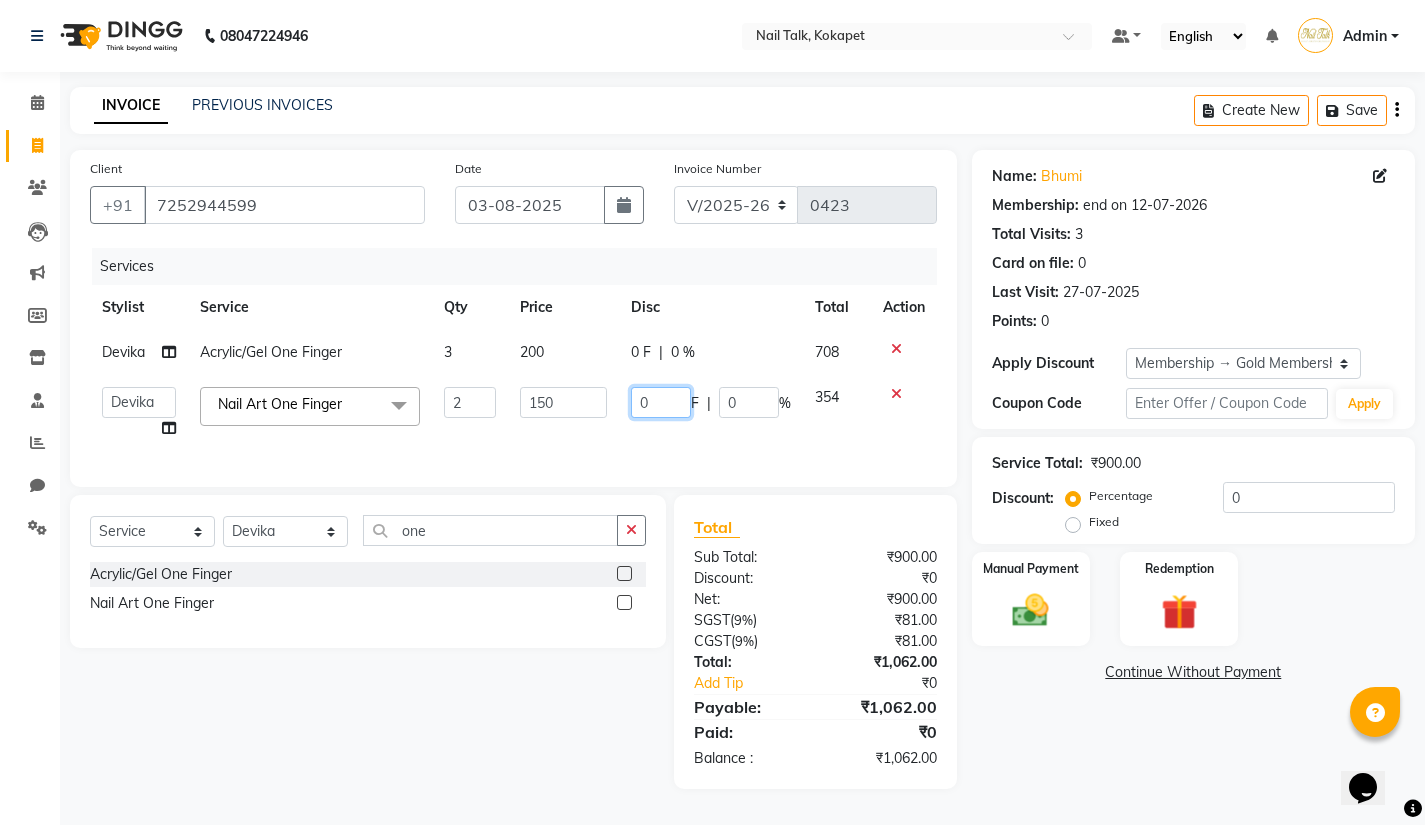 click on "0" 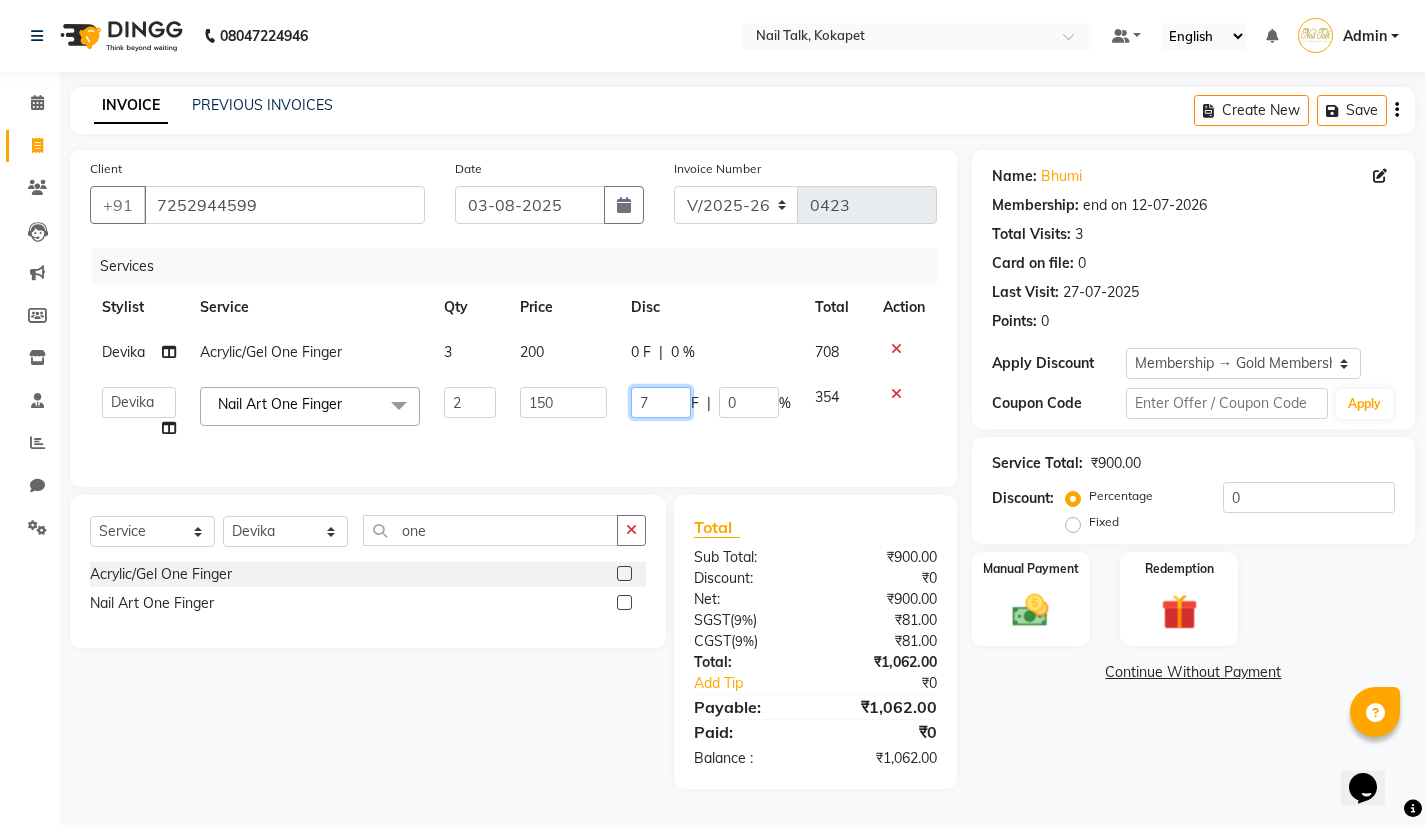 type on "70" 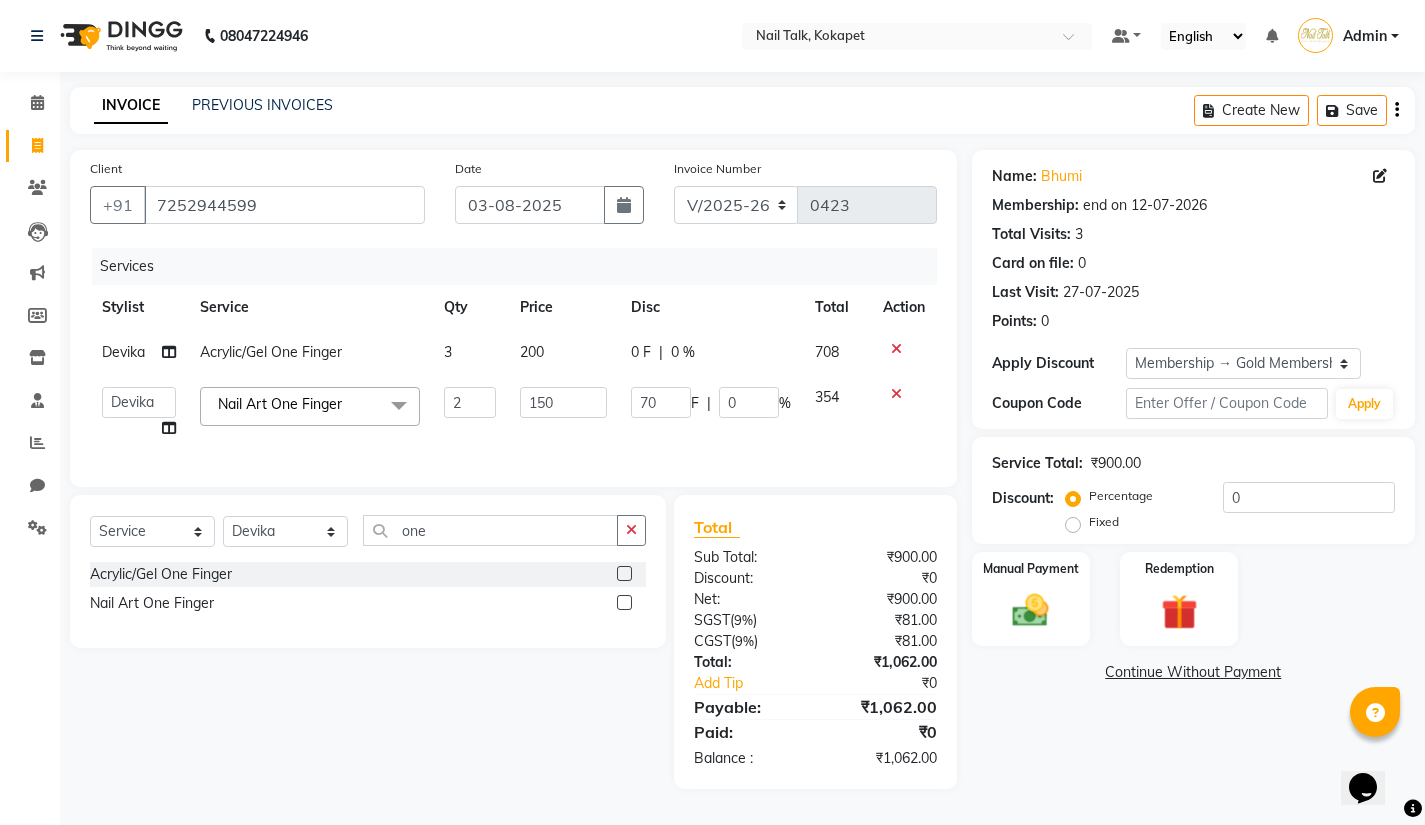 click on "Select Service Product Membership Package Voucher Prepaid Gift Card Select Stylist Admin [PERSON] [PERSON] [PERSON] [PERSON] [PERSON] [PERSON] [PERSON] one Acrylic/Gel One Finger Nail Art One Finger" 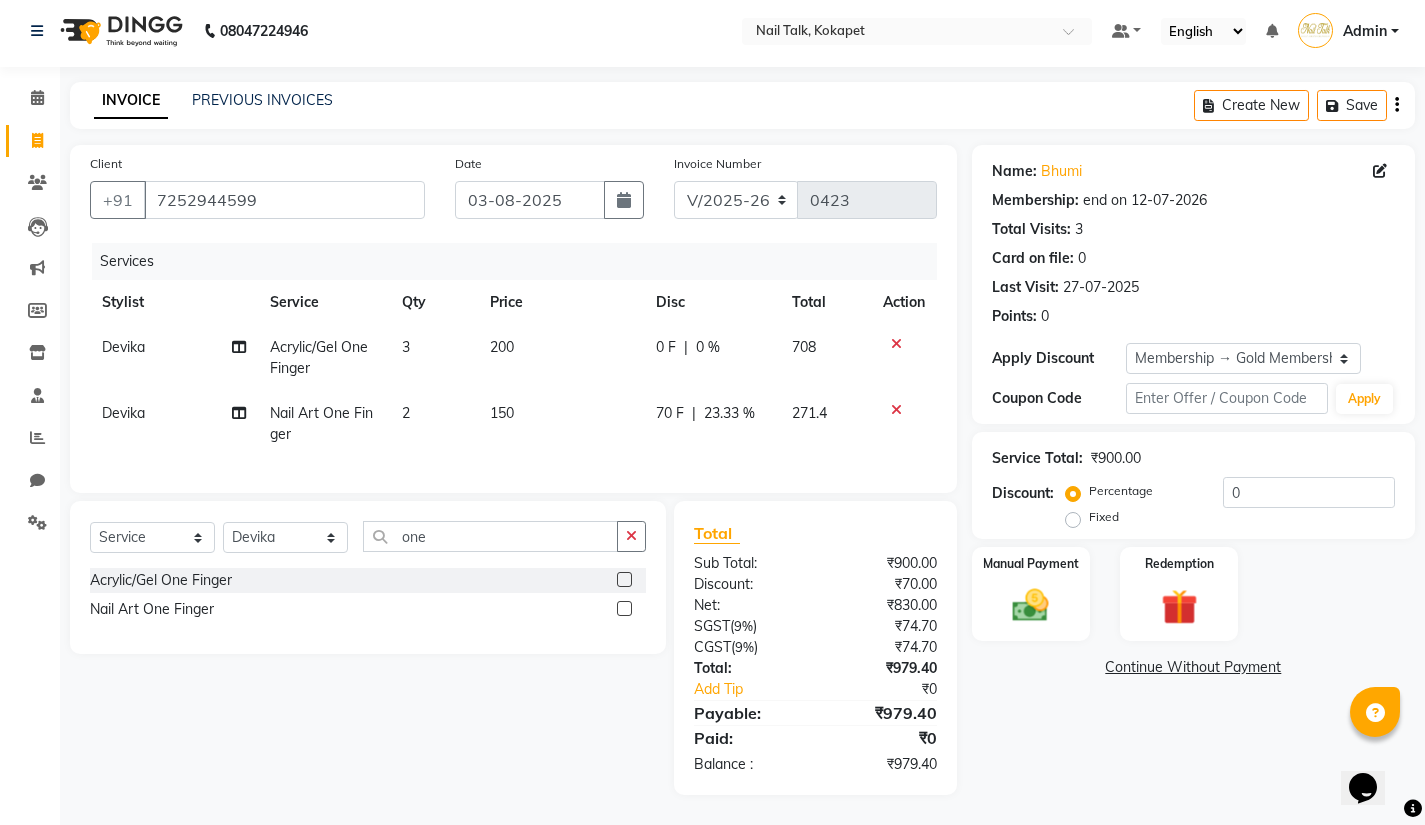 scroll, scrollTop: 20, scrollLeft: 0, axis: vertical 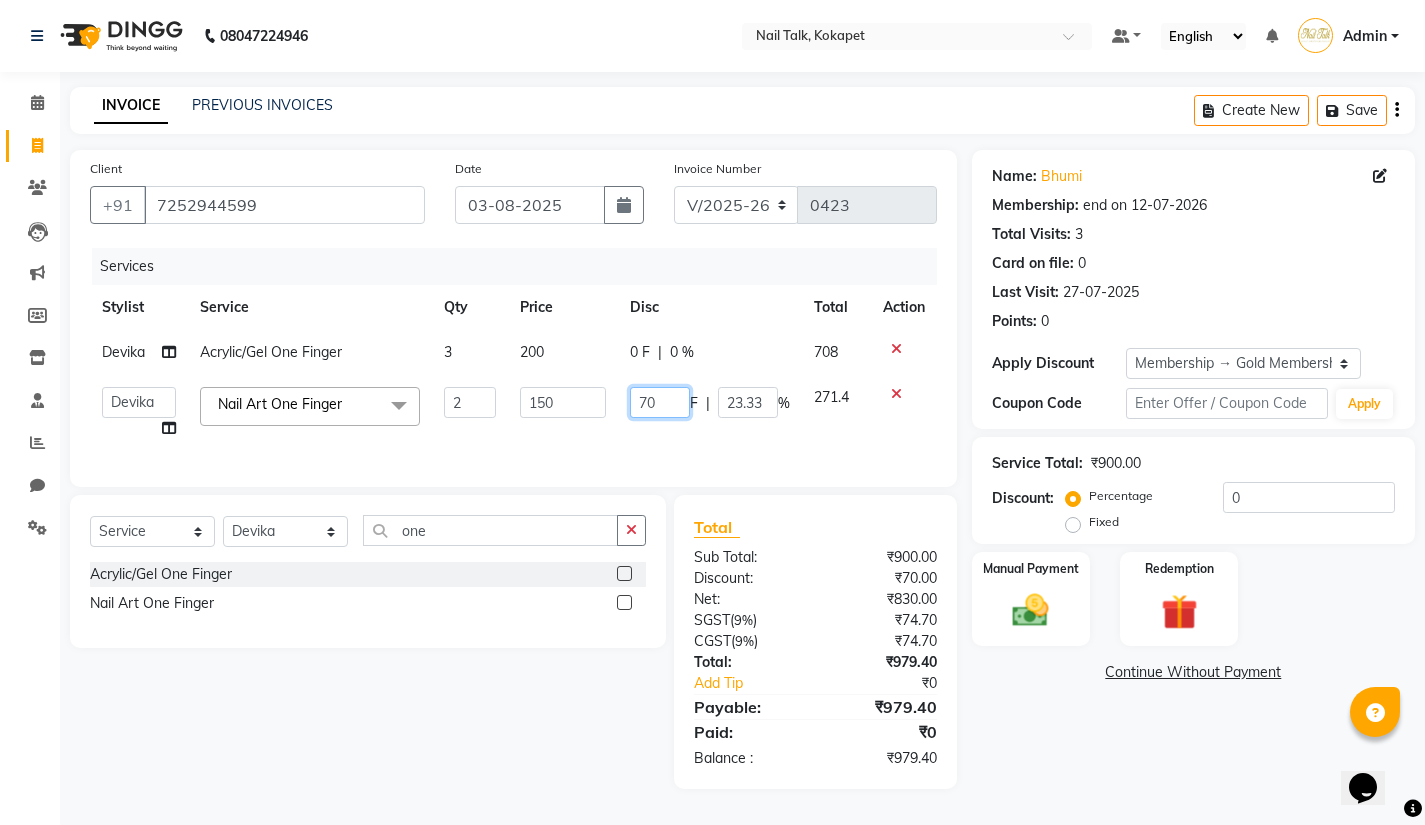 click on "70" 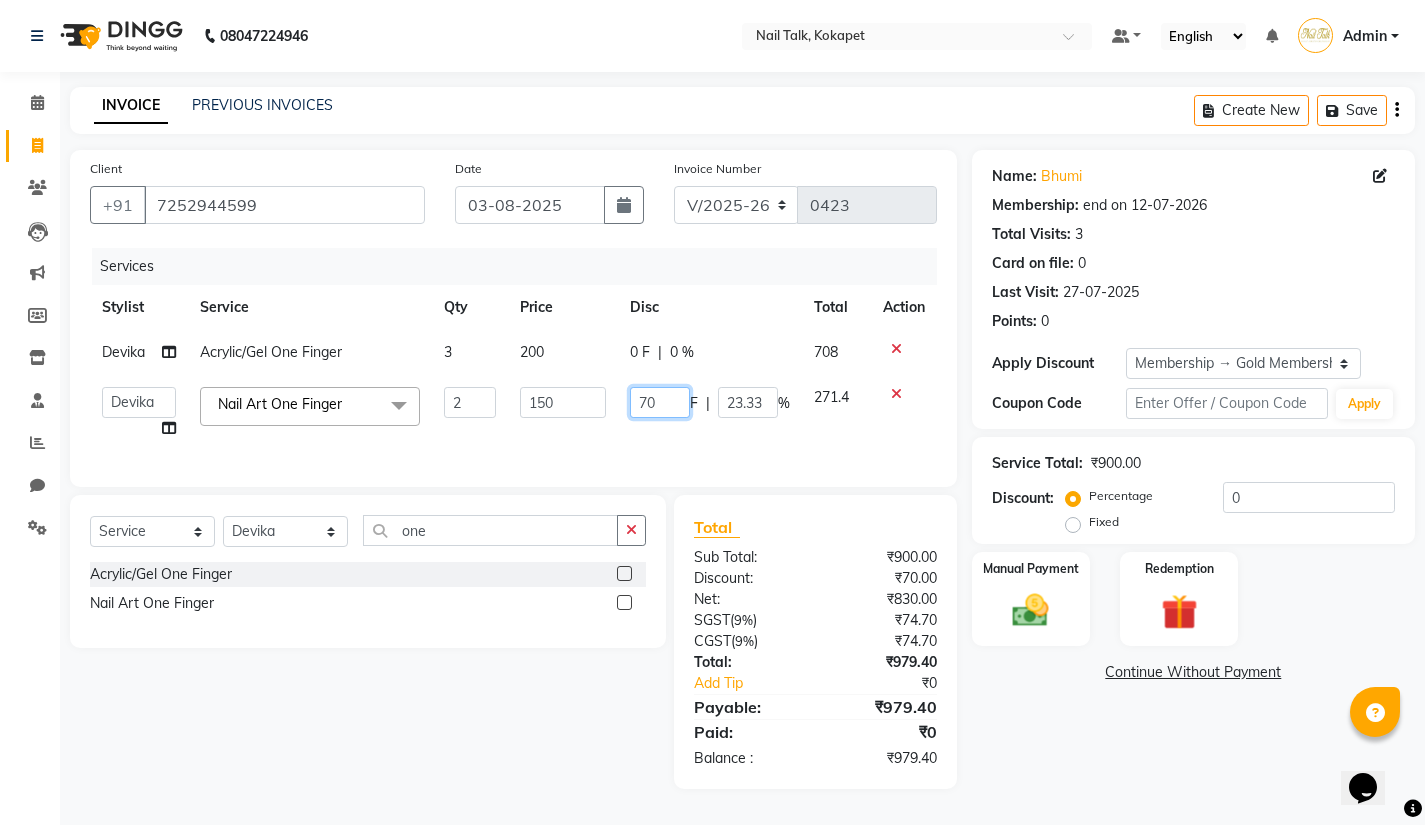 type on "7" 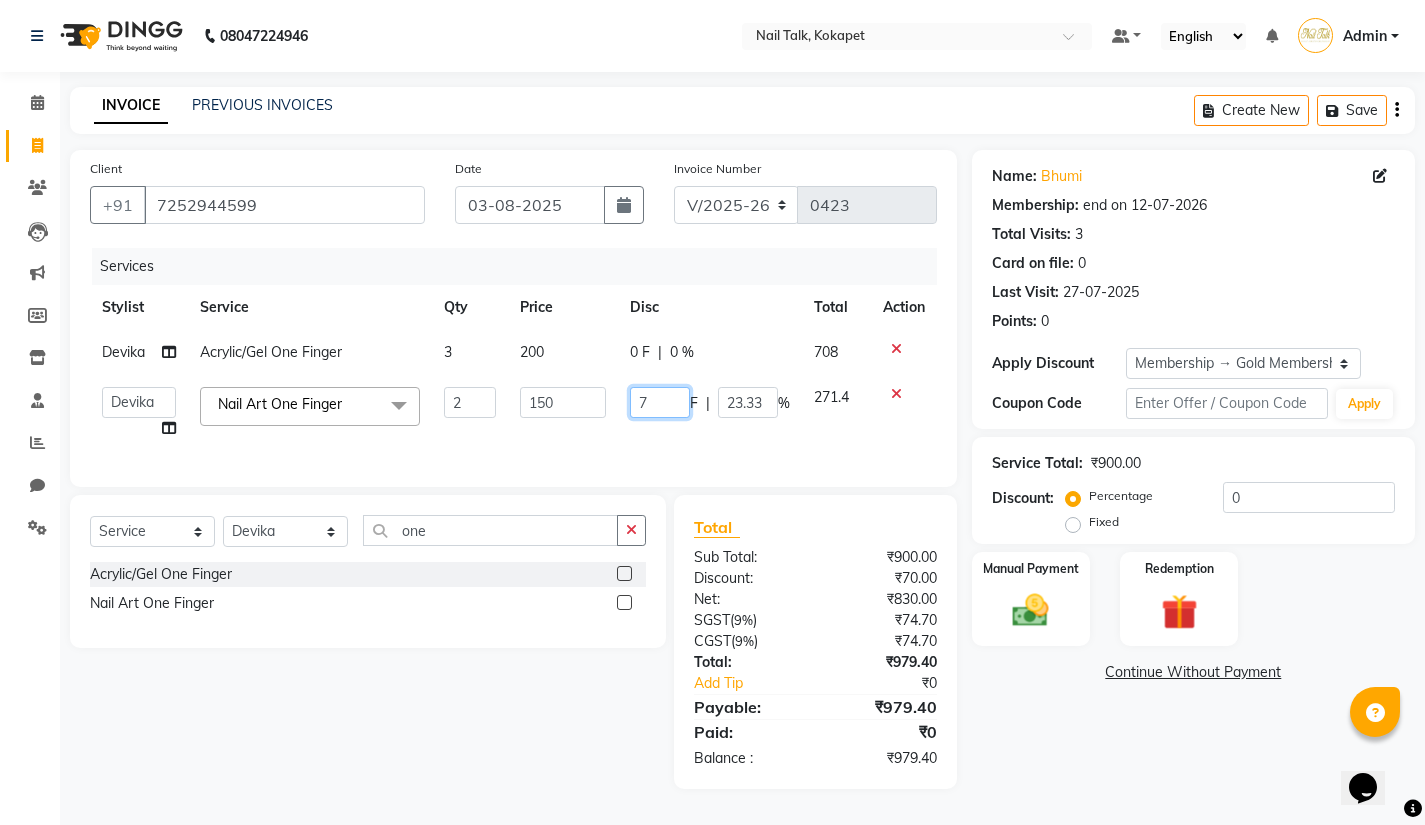 type 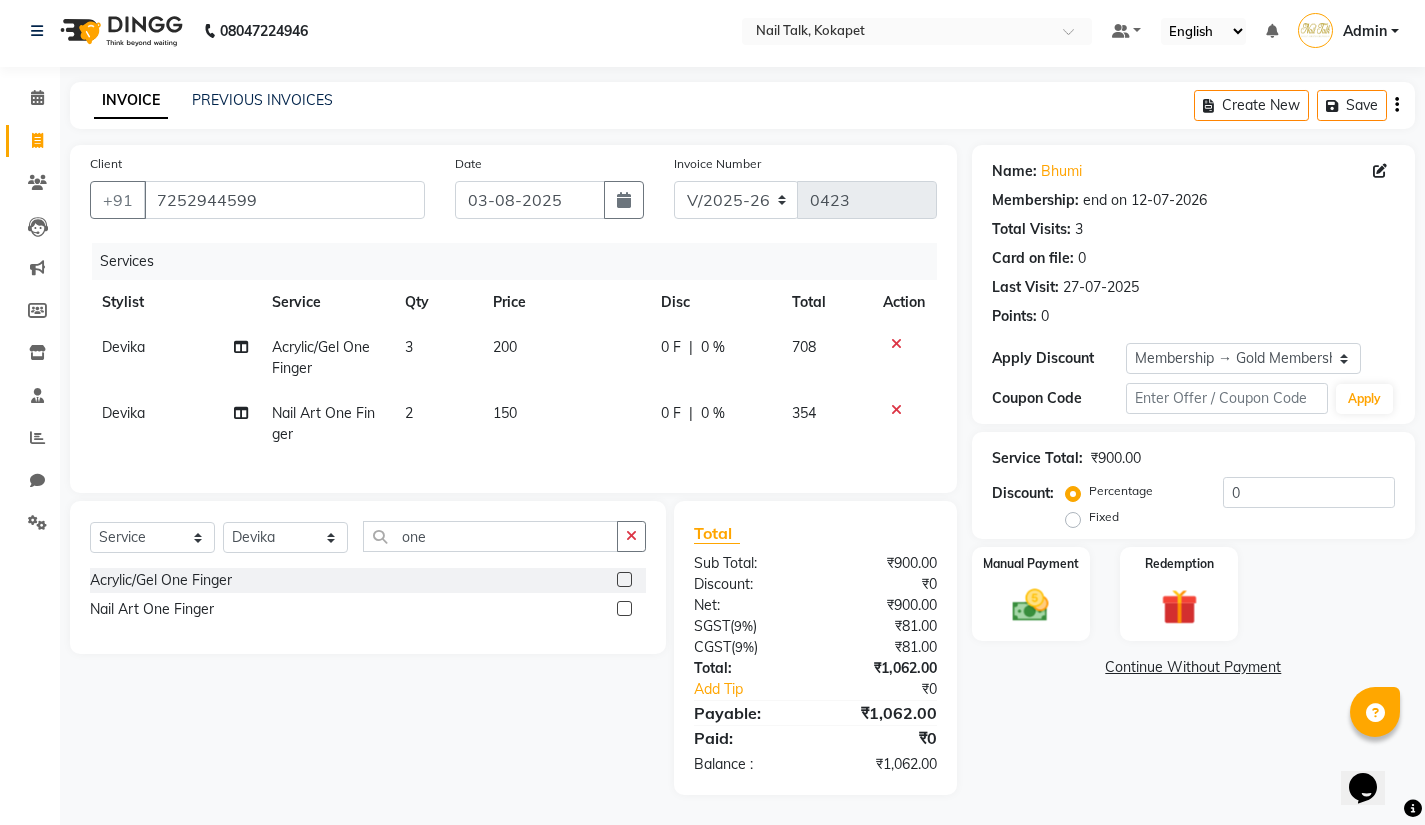 click on "0 F" 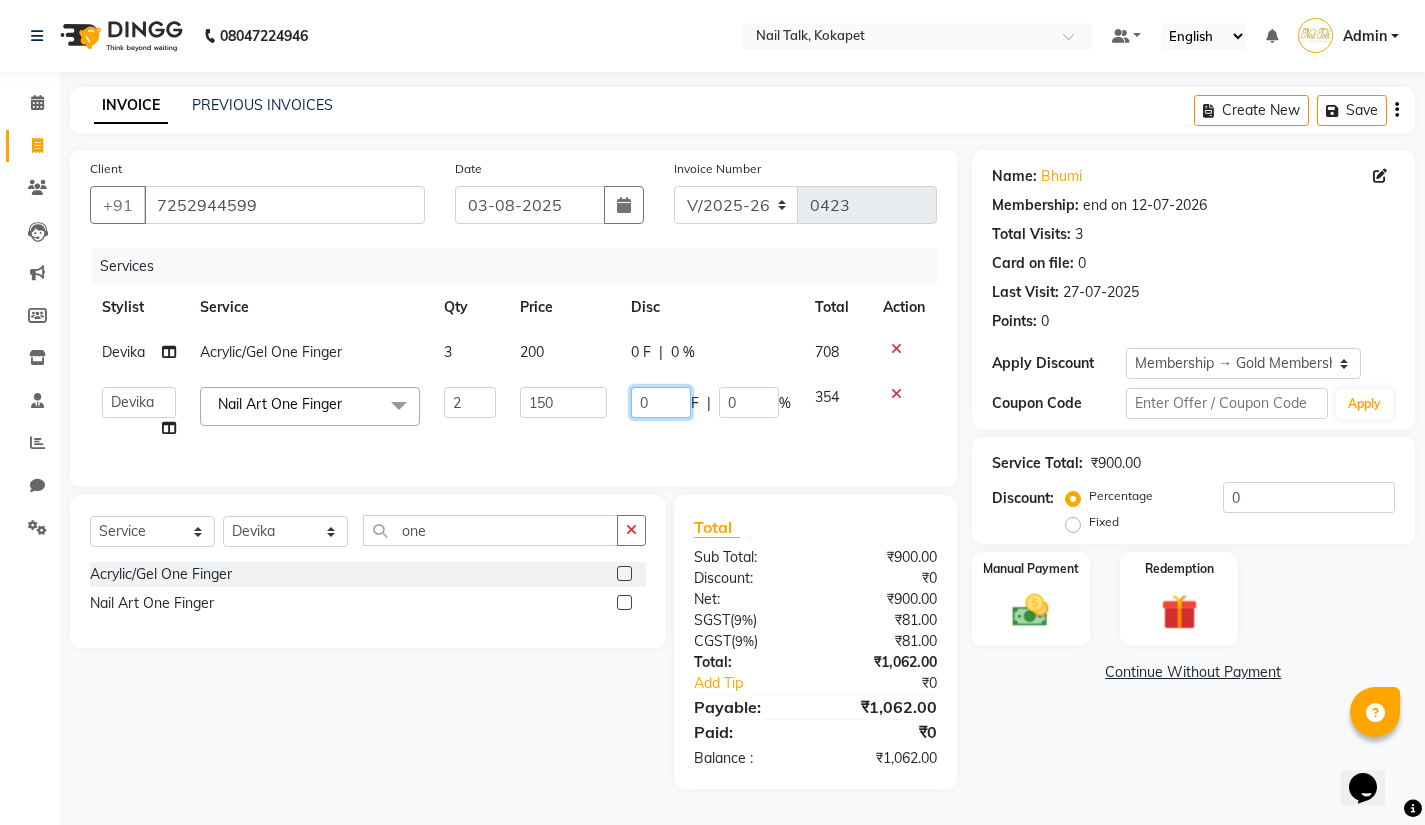 click on "0" 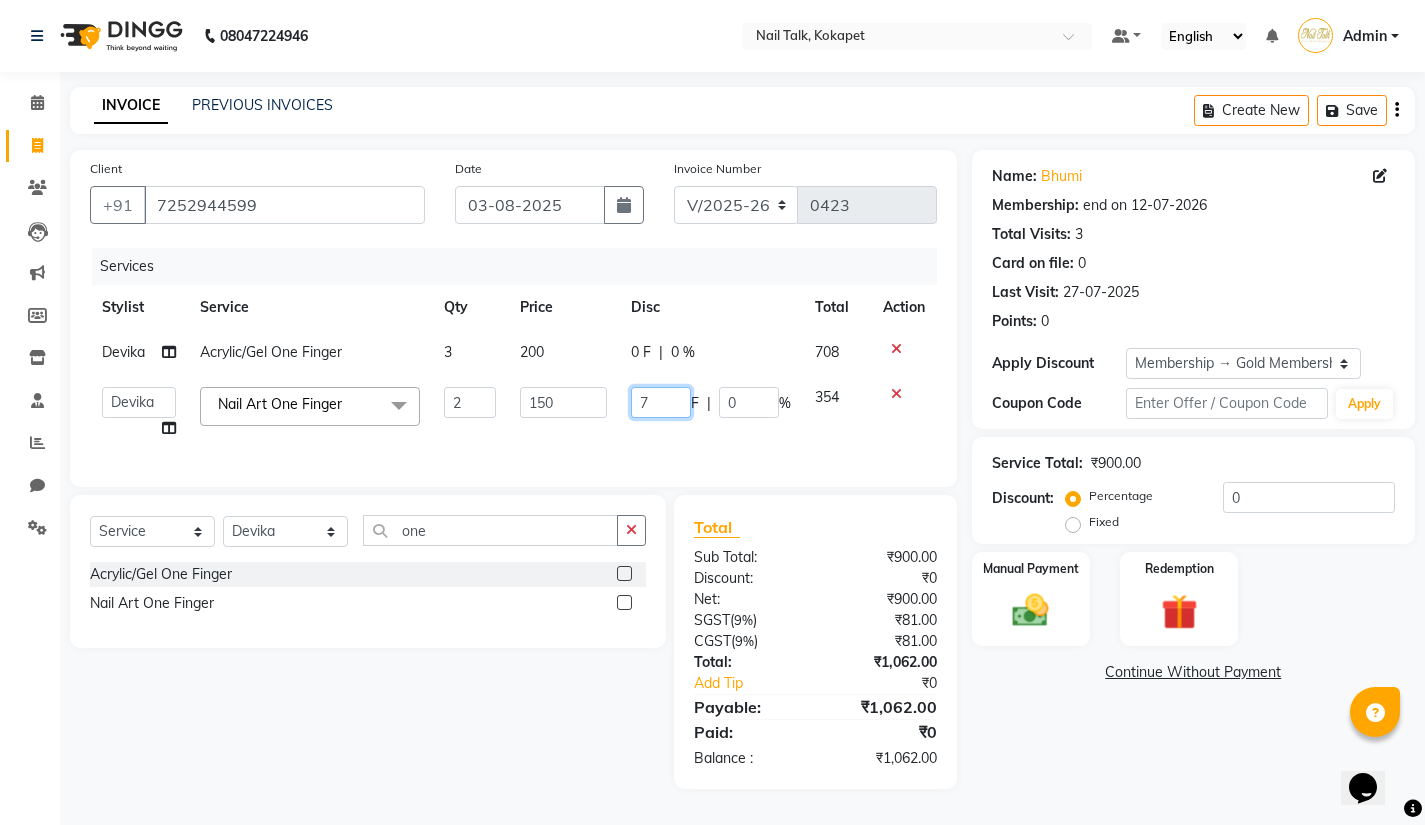 type on "70" 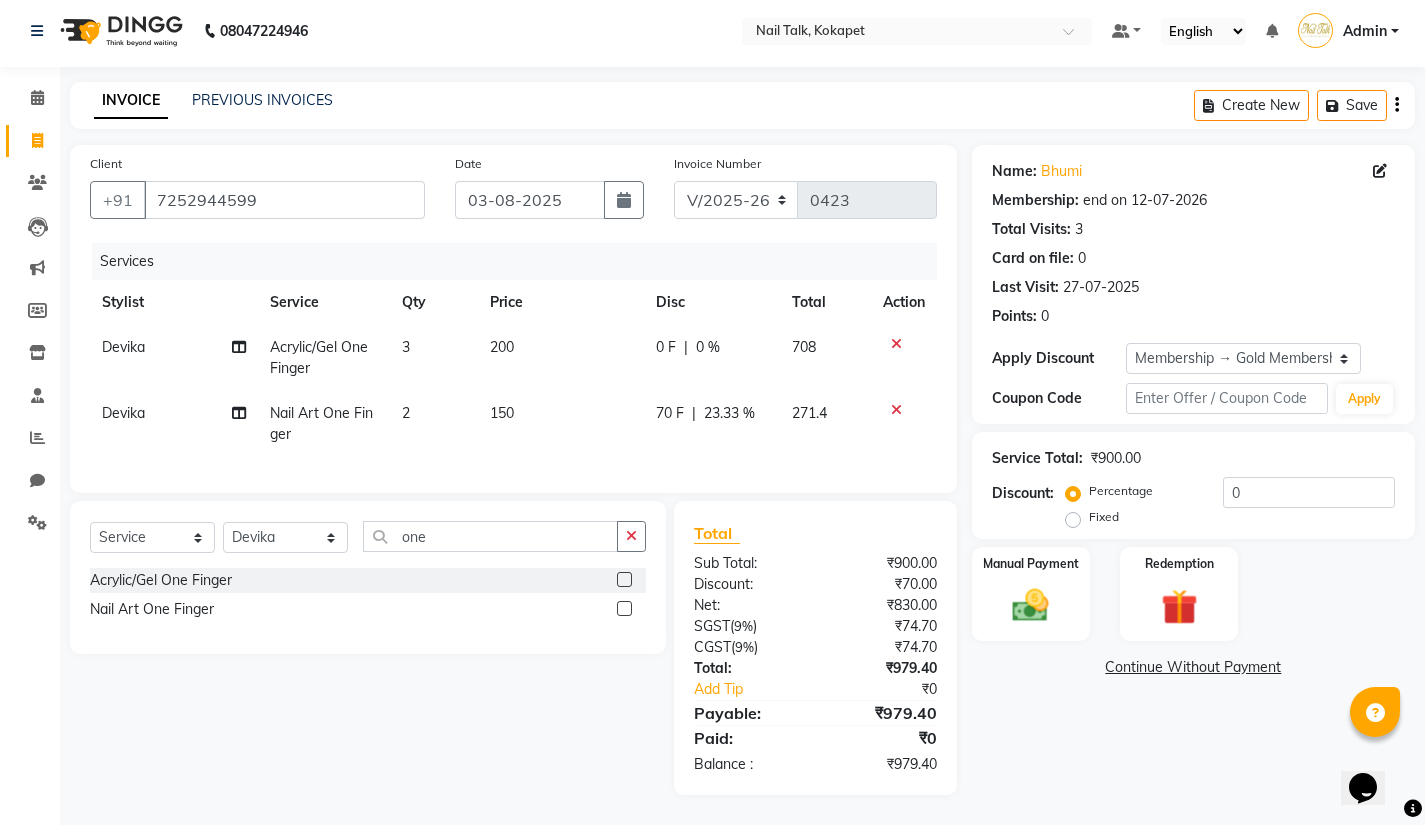 click on "Select Service Product Membership Package Voucher Prepaid Gift Card Select Stylist Admin [PERSON] [PERSON] [PERSON] [PERSON] [PERSON] [PERSON] [PERSON] one Acrylic/Gel One Finger Nail Art One Finger" 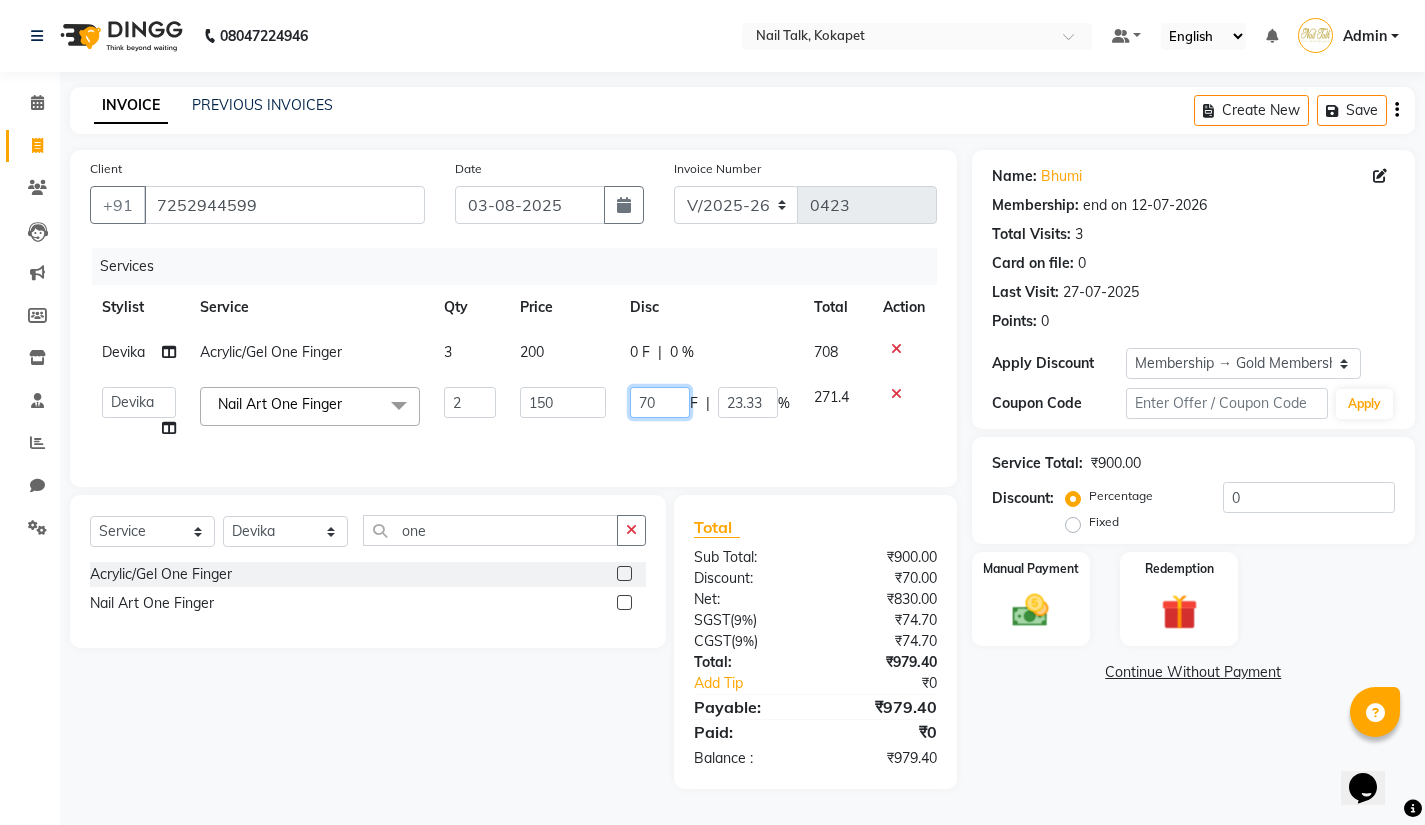 click on "70" 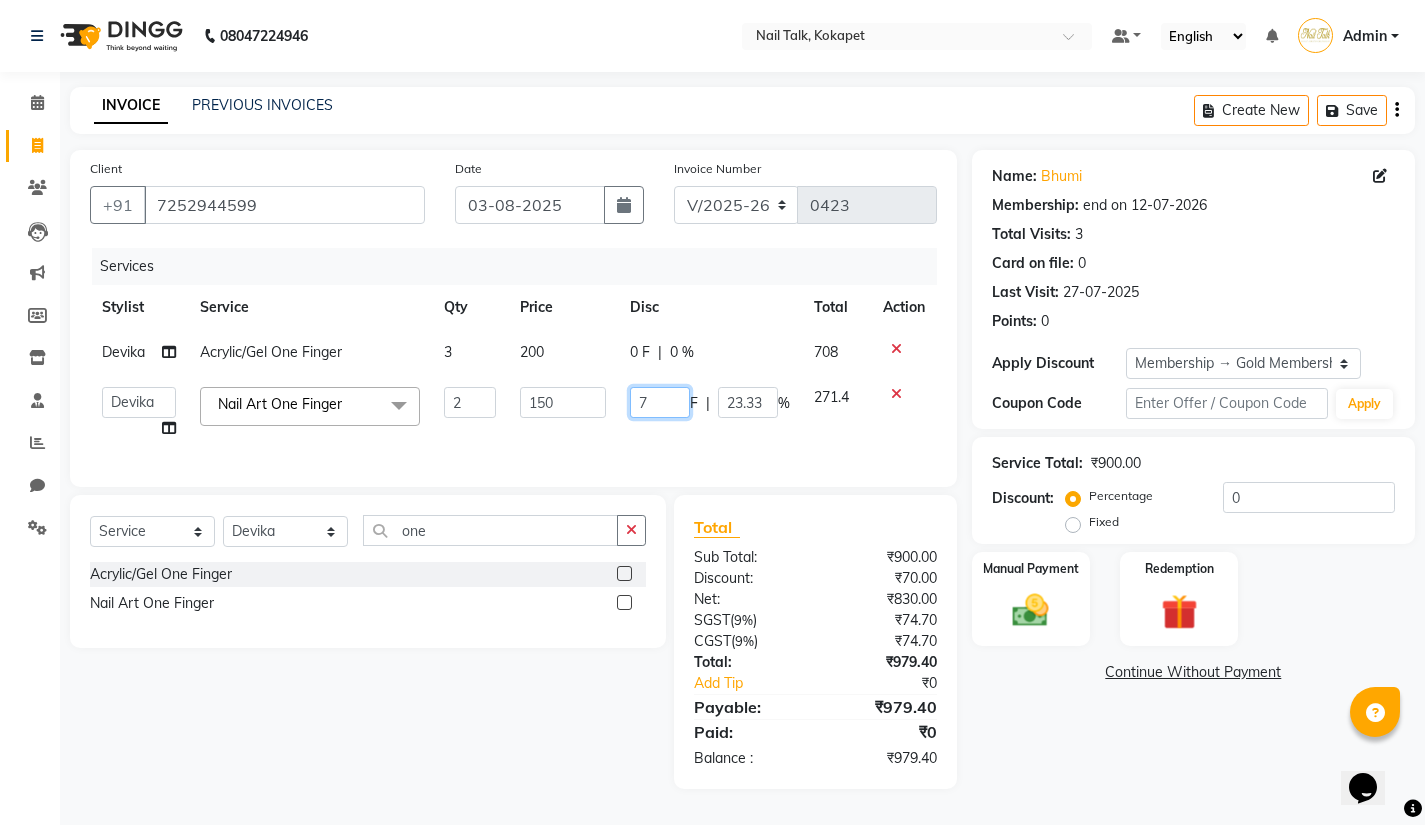 type 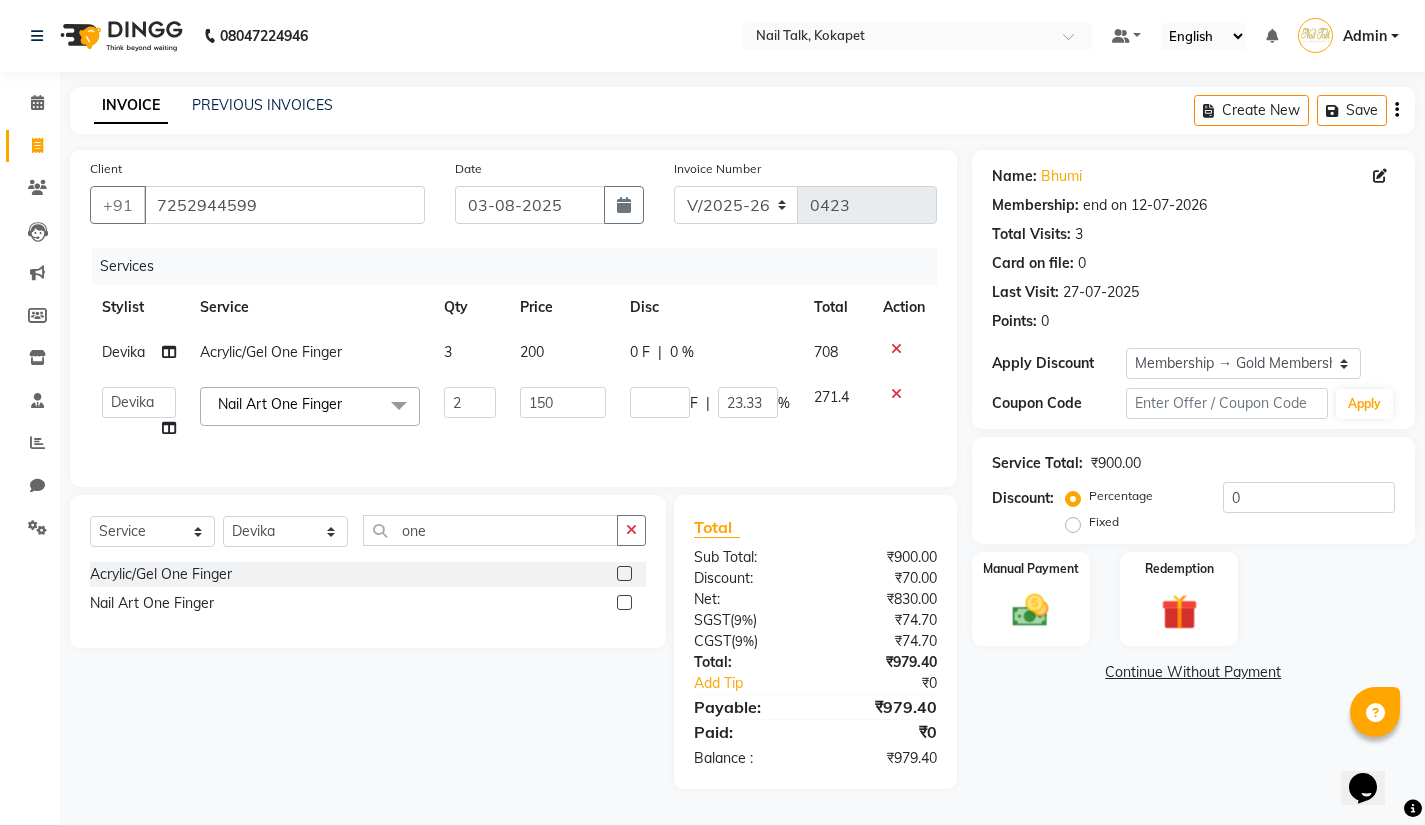 click on "Select Service Product Membership Package Voucher Prepaid Gift Card Select Stylist Admin [PERSON] [PERSON] [PERSON] [PERSON] [PERSON] [PERSON] [PERSON] one Acrylic/Gel One Finger Nail Art One Finger" 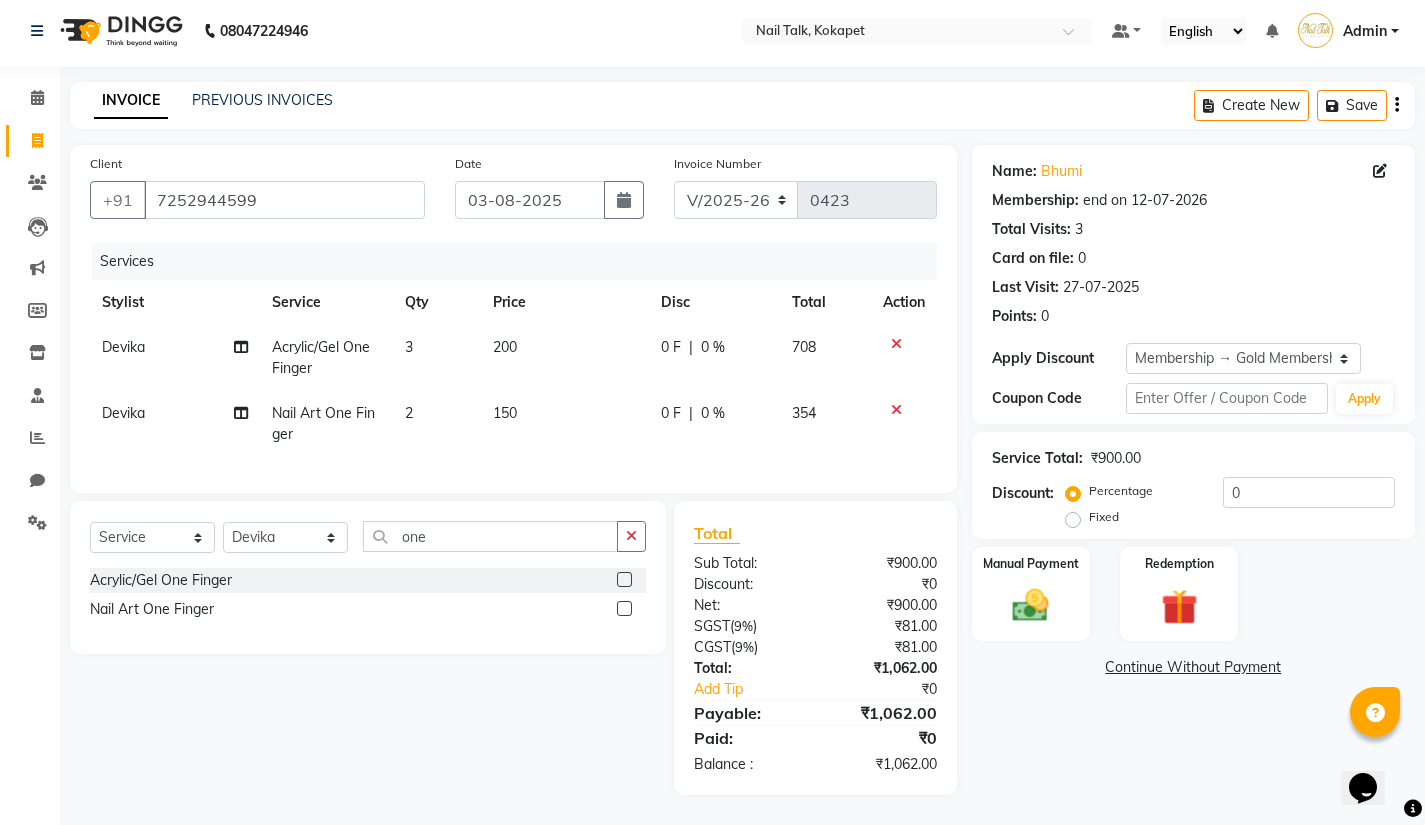 click on "0 F | 0 %" 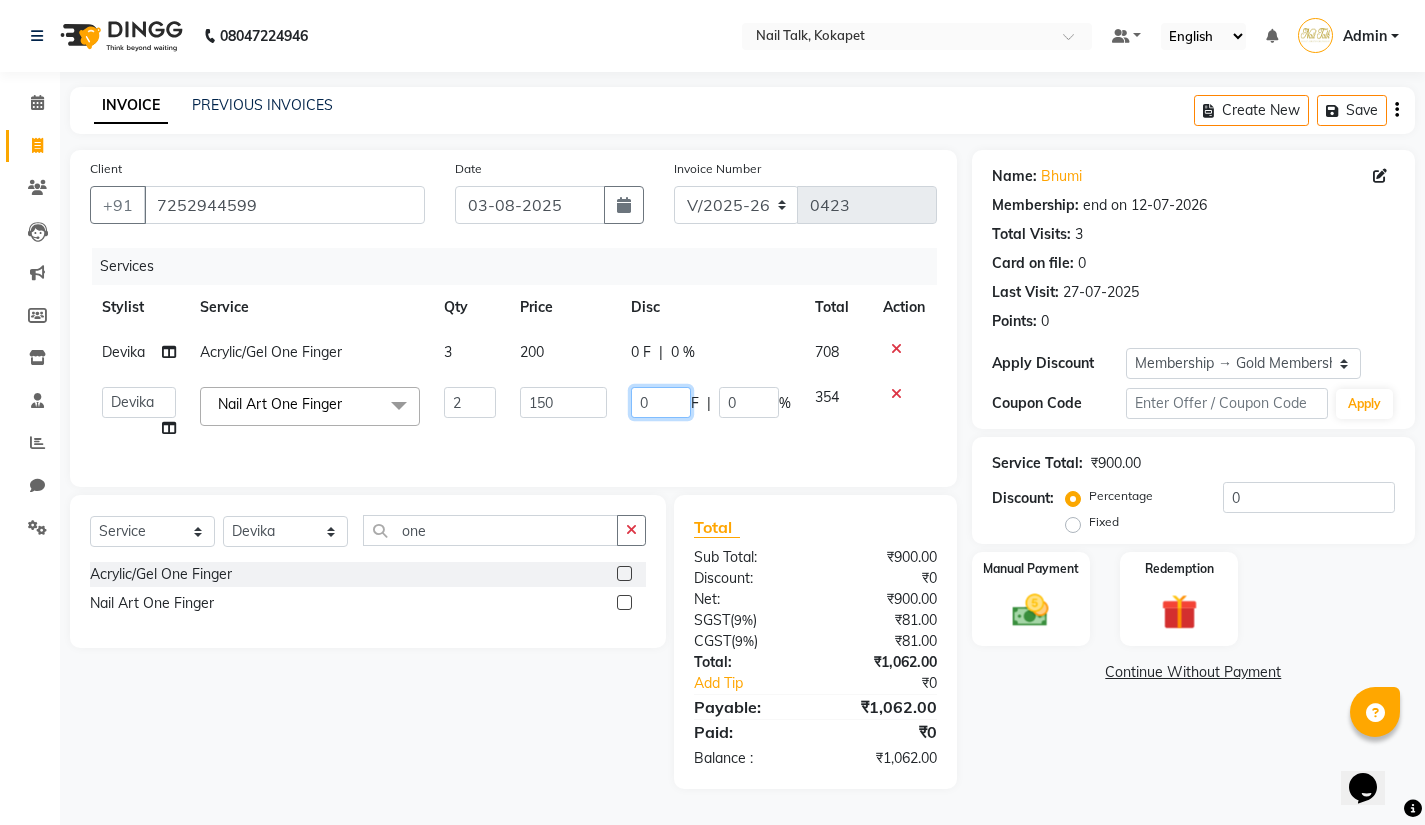 click on "0" 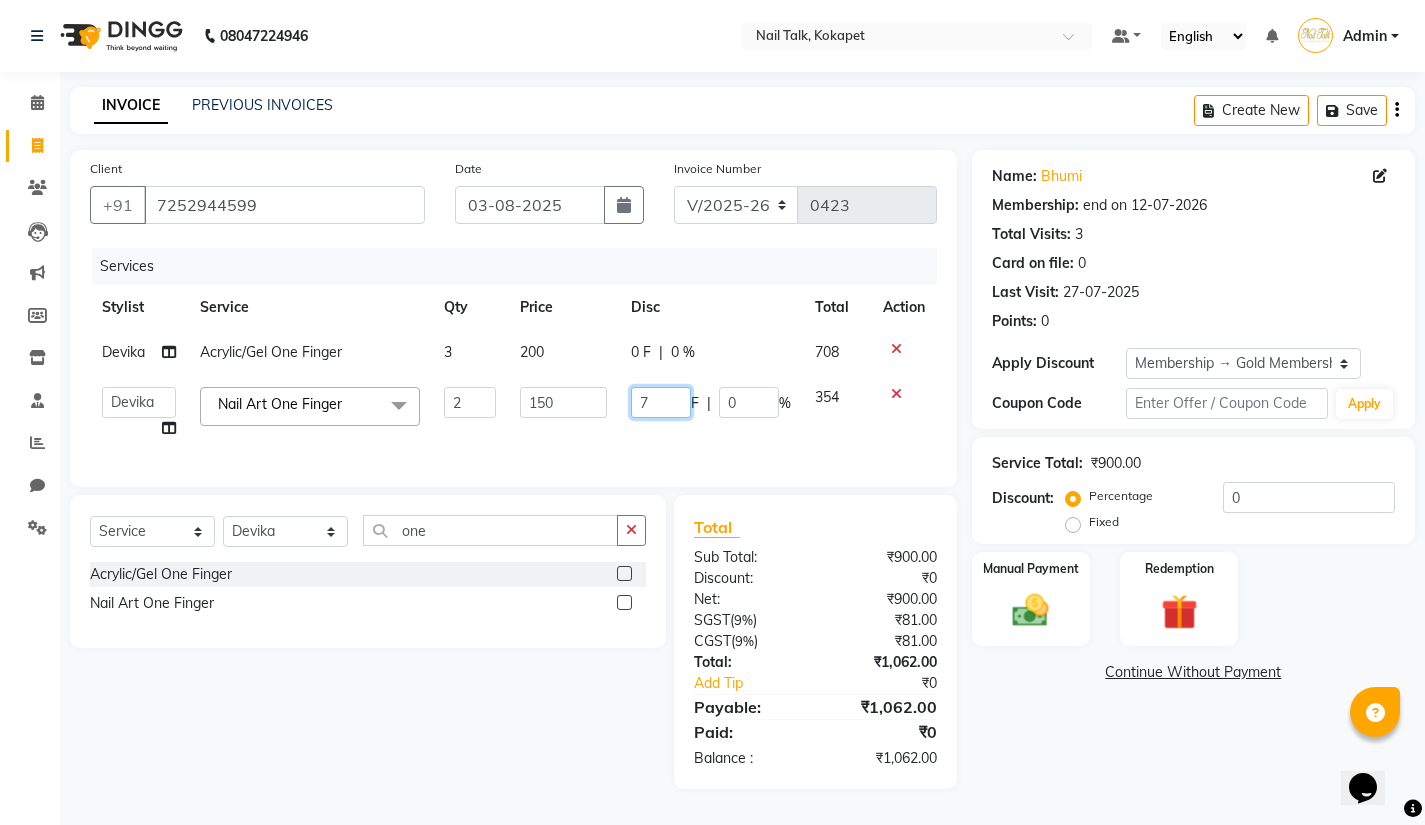 type on "71" 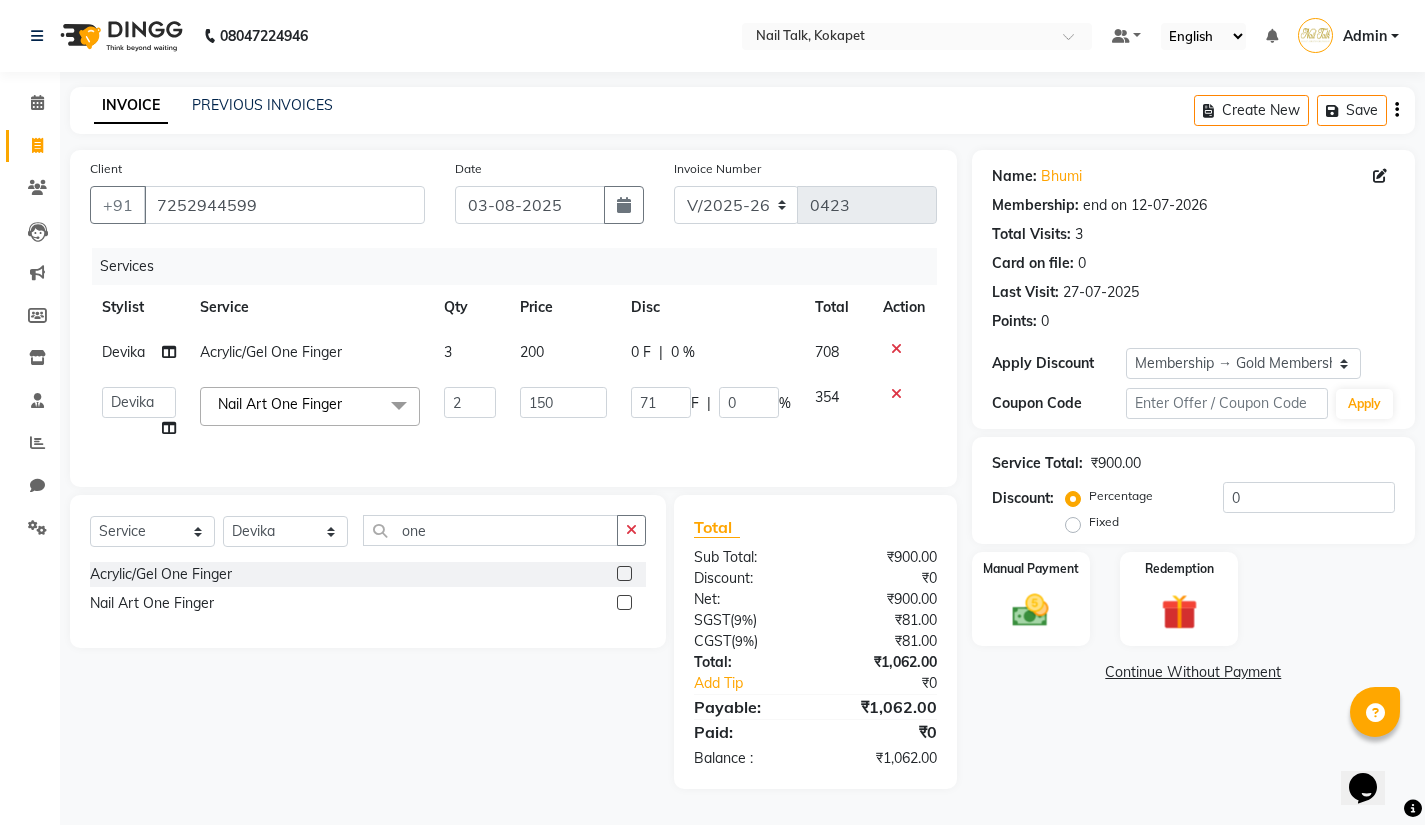 click on "Select Service Product Membership Package Voucher Prepaid Gift Card Select Stylist Admin [PERSON] [PERSON] [PERSON] [PERSON] [PERSON] [PERSON] [PERSON] one Acrylic/Gel One Finger Nail Art One Finger" 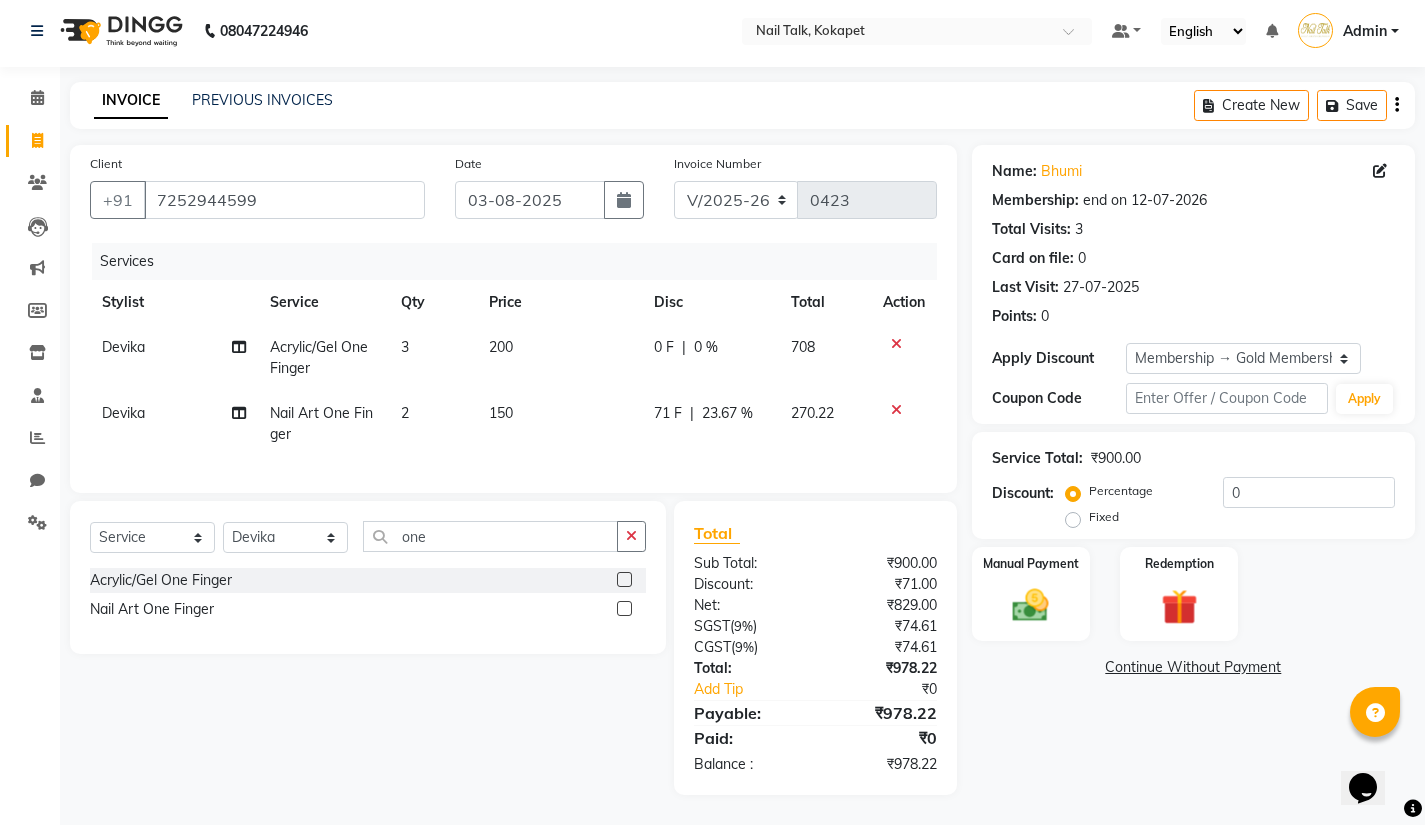 click on "Select Service Product Membership Package Voucher Prepaid Gift Card Select Stylist Admin [PERSON] [PERSON] [PERSON] [PERSON] [PERSON] [PERSON] [PERSON] one Acrylic/Gel One Finger Nail Art One Finger" 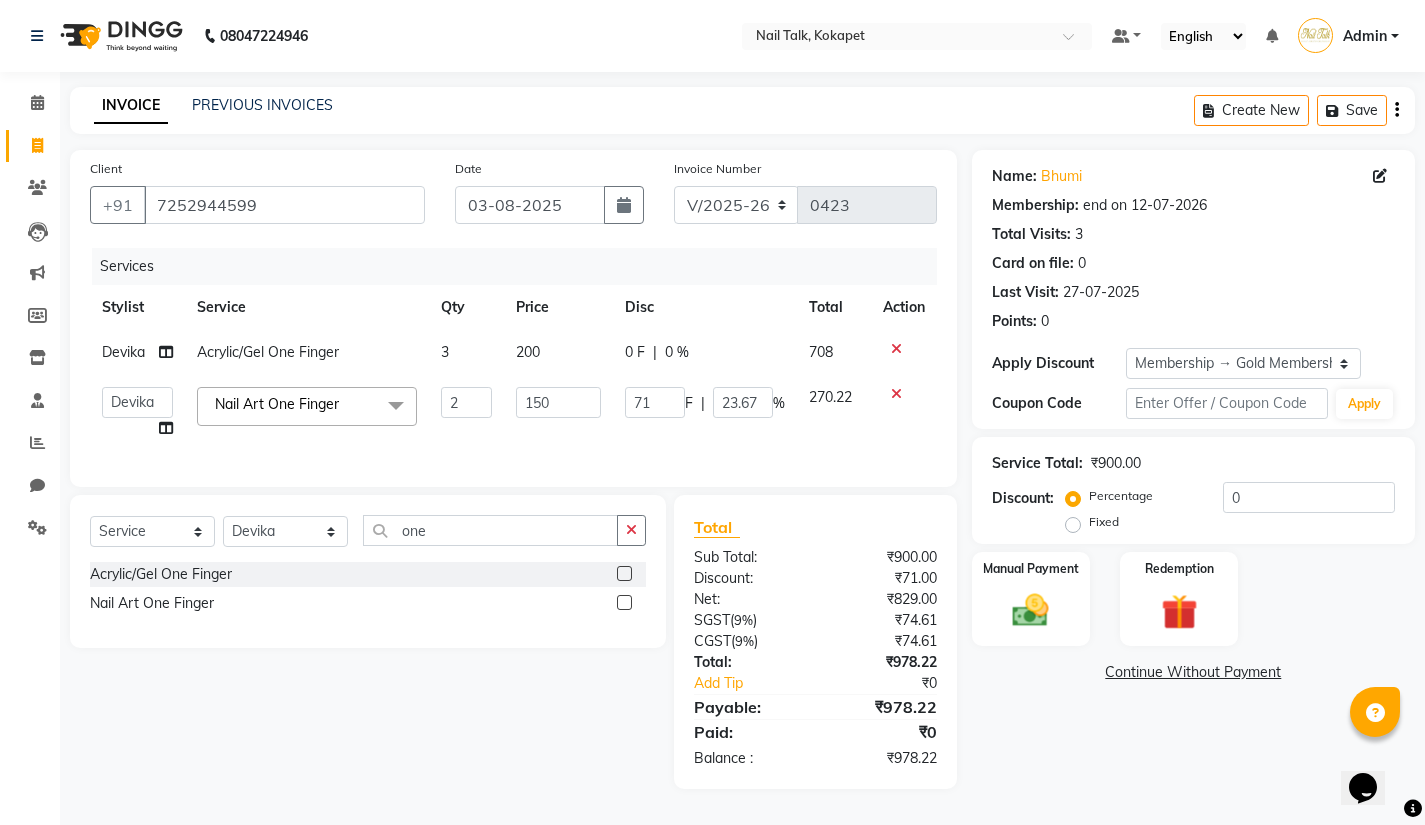 scroll, scrollTop: 9, scrollLeft: 0, axis: vertical 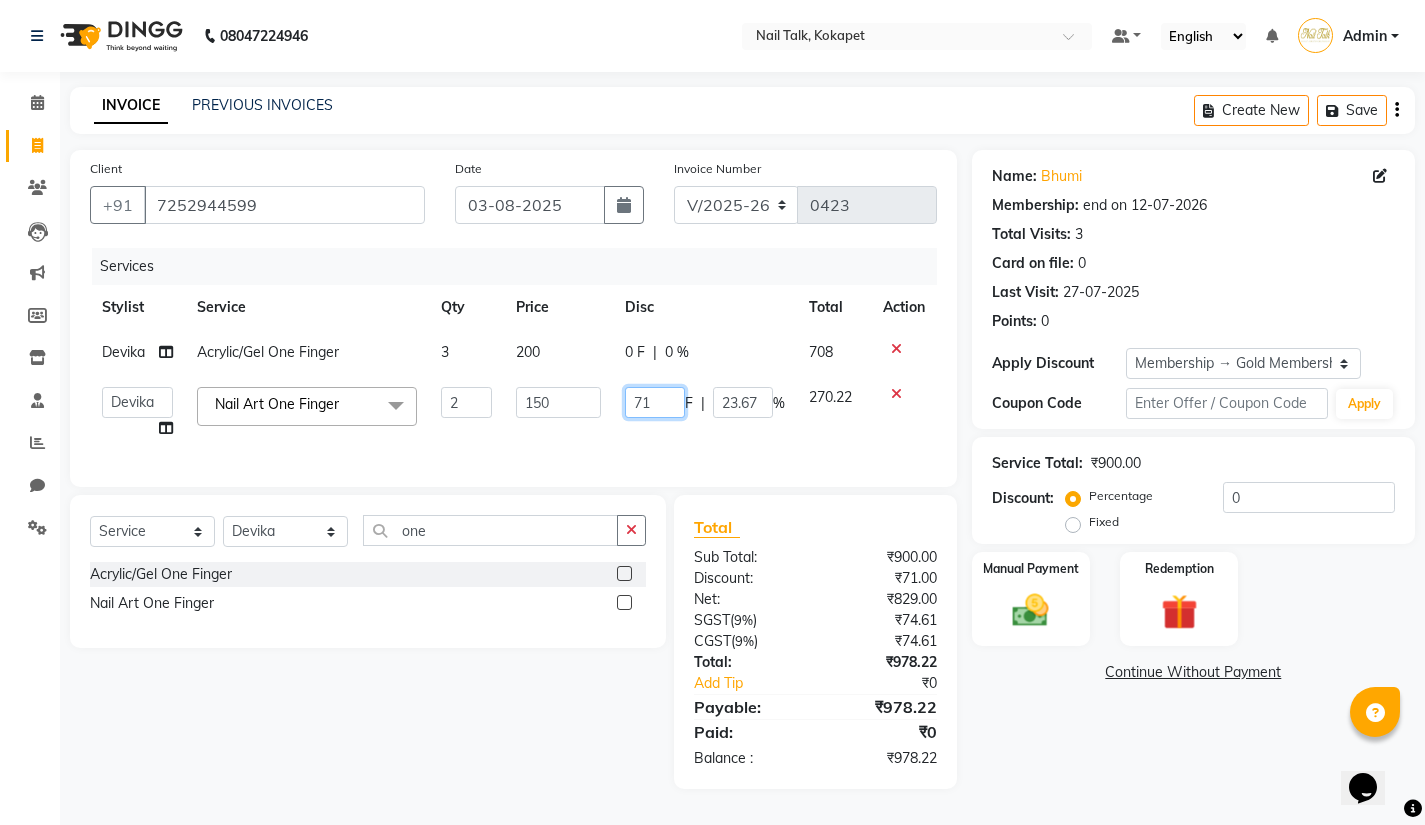click on "71" 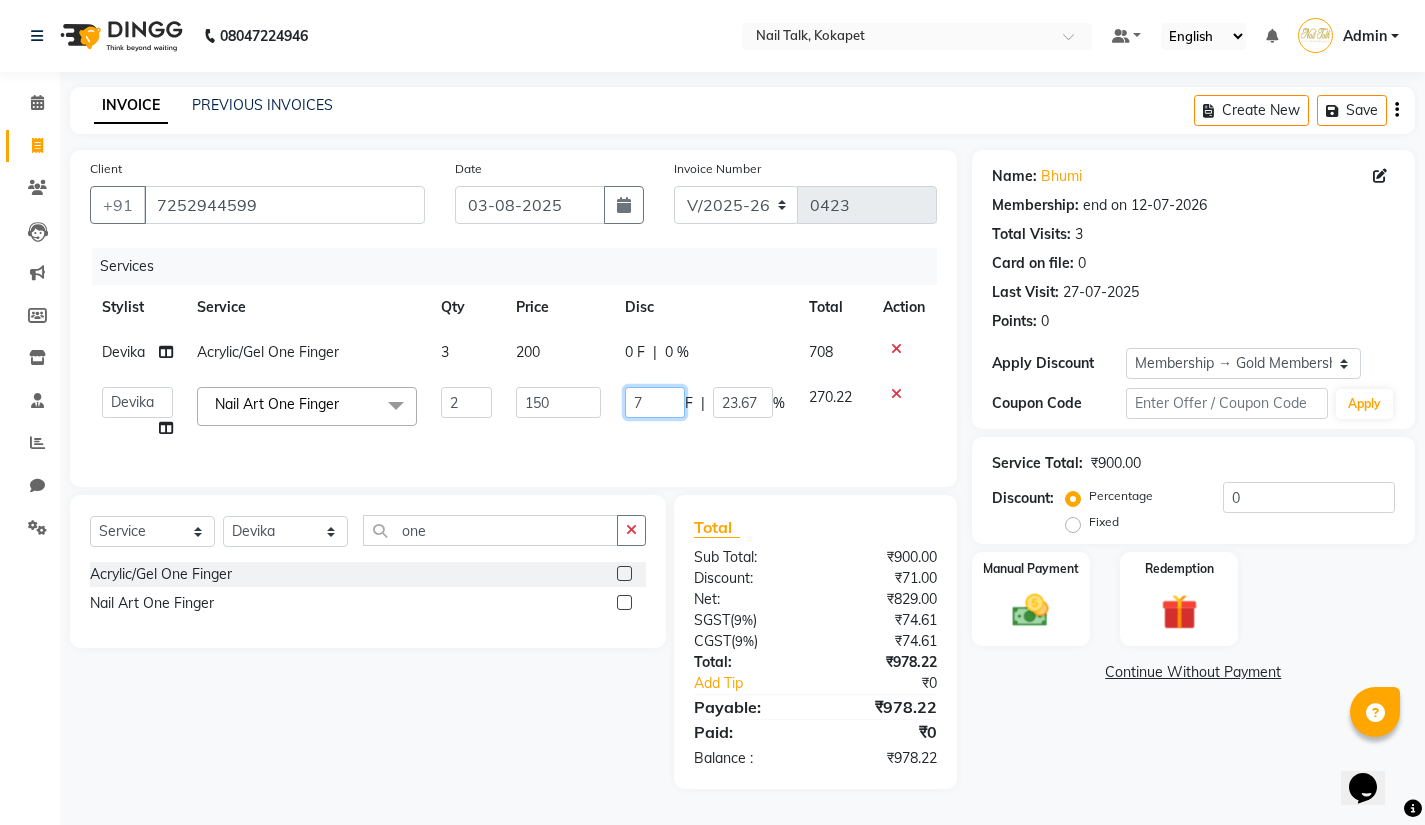 type on "70" 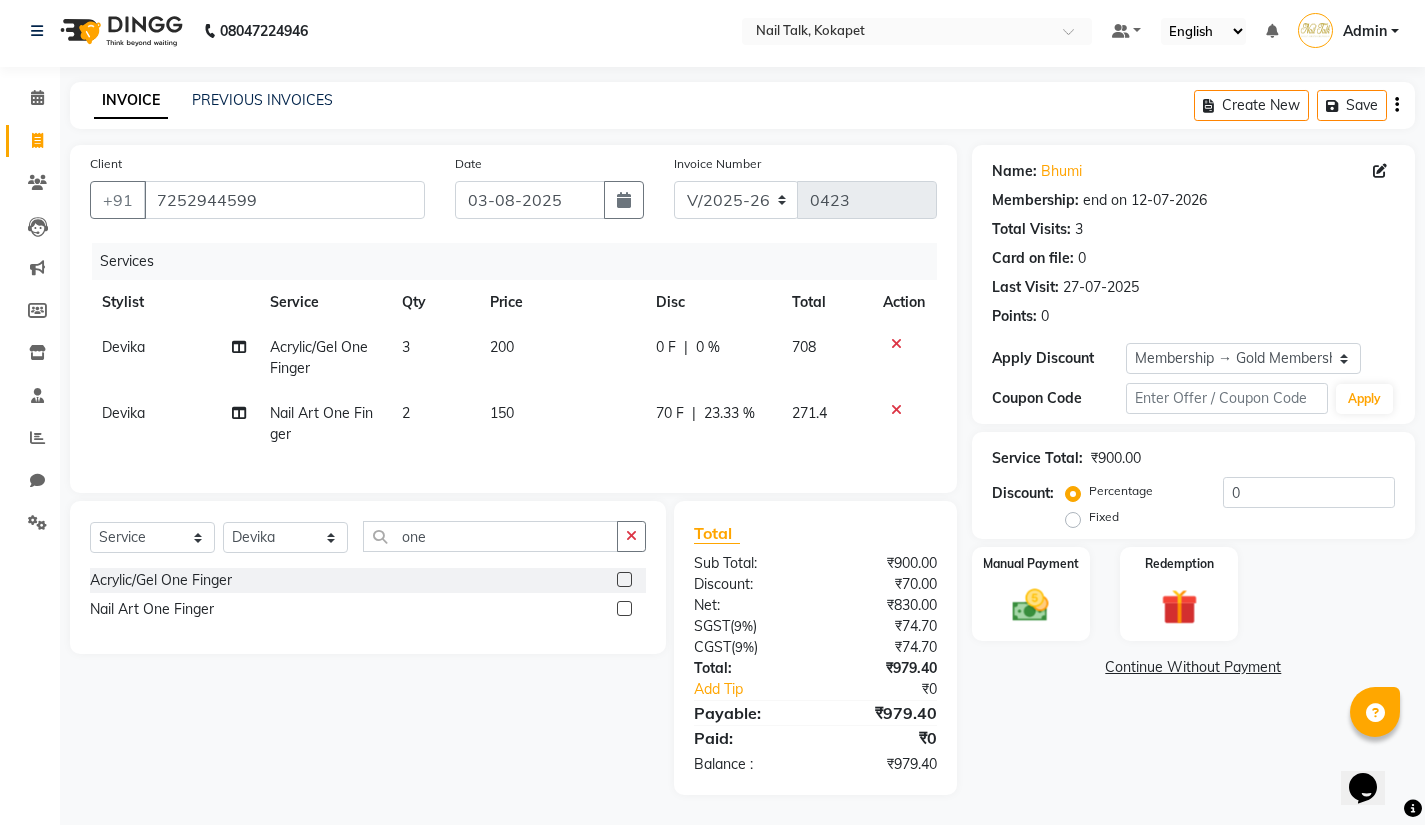 click on "Select Service Product Membership Package Voucher Prepaid Gift Card Select Stylist Admin [PERSON] [PERSON] [PERSON] [PERSON] [PERSON] [PERSON] [PERSON] one Acrylic/Gel One Finger Nail Art One Finger" 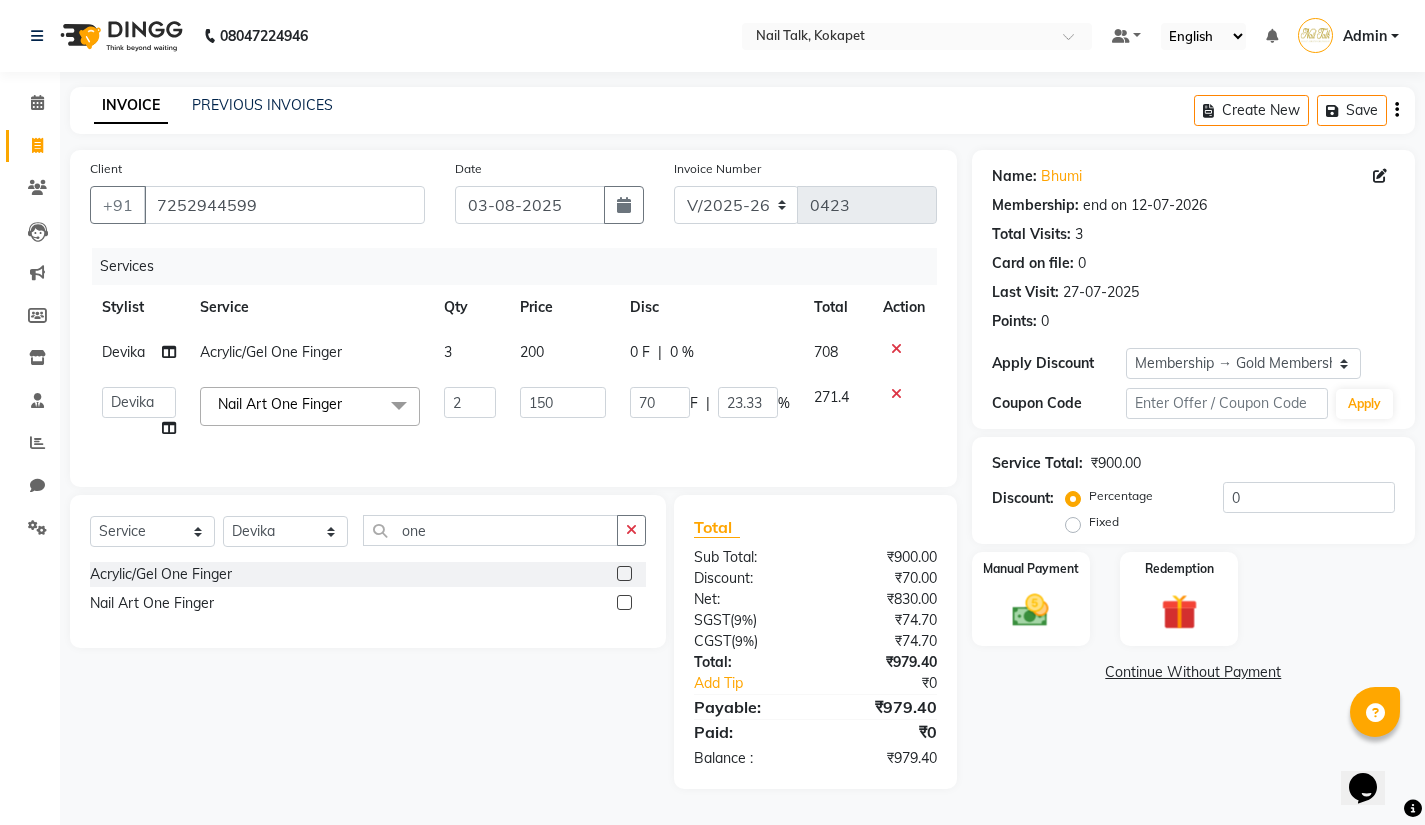 click on "Select Service Product Membership Package Voucher Prepaid Gift Card Select Stylist Admin [PERSON] [PERSON] [PERSON] [PERSON] [PERSON] [PERSON] [PERSON] one Acrylic/Gel One Finger Nail Art One Finger" 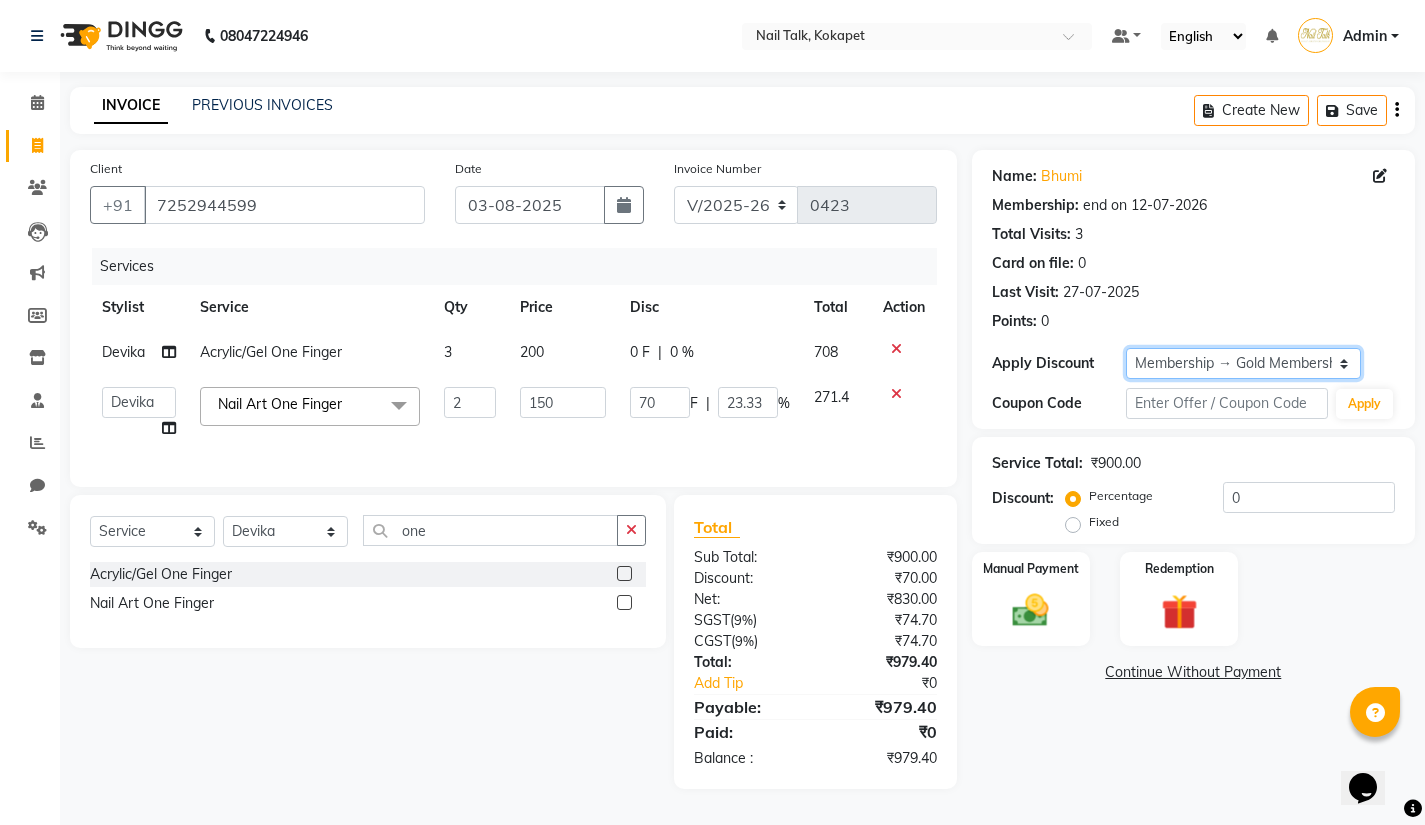 click on "Select Membership → Gold Membership" 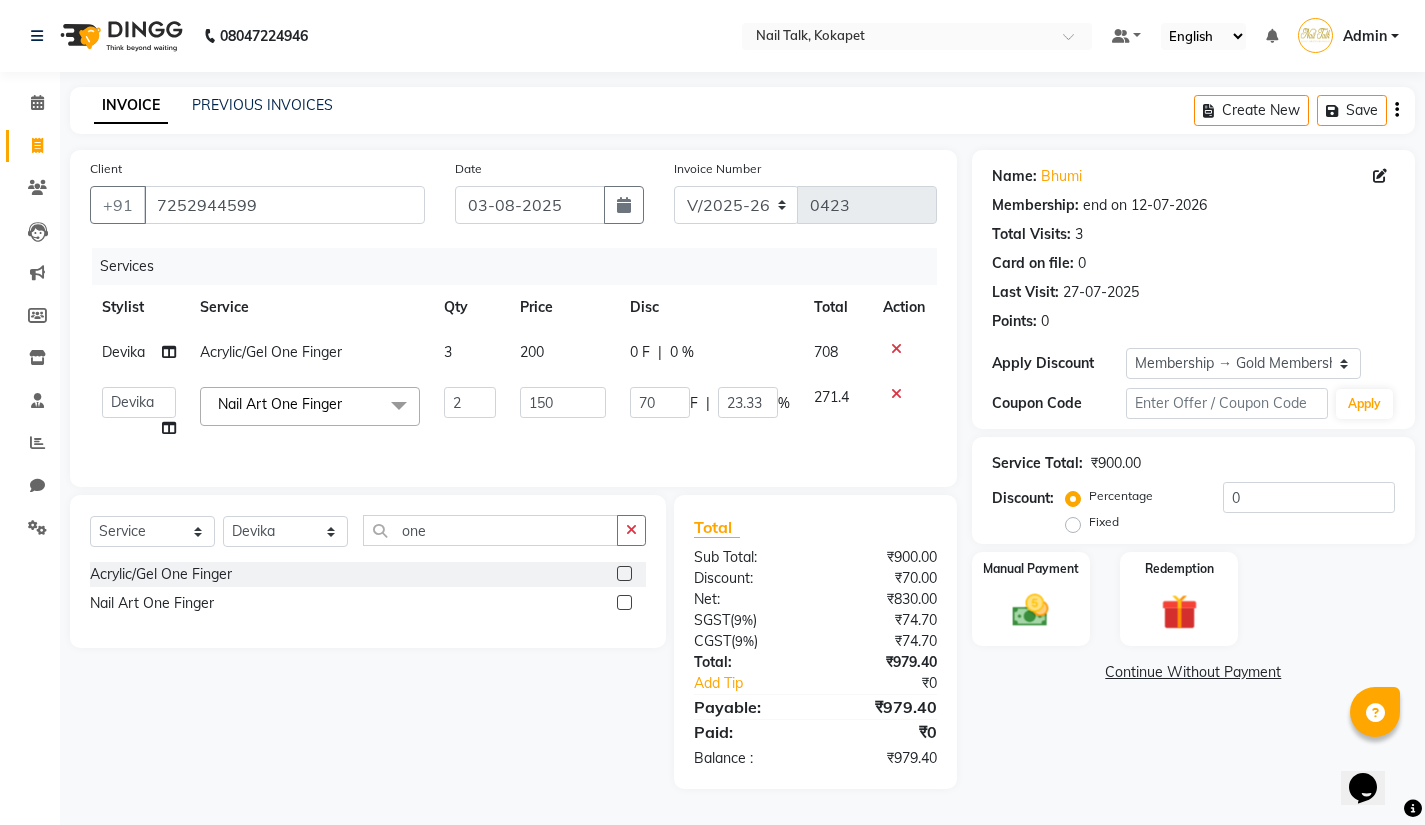 click on "Manual Payment Redemption" 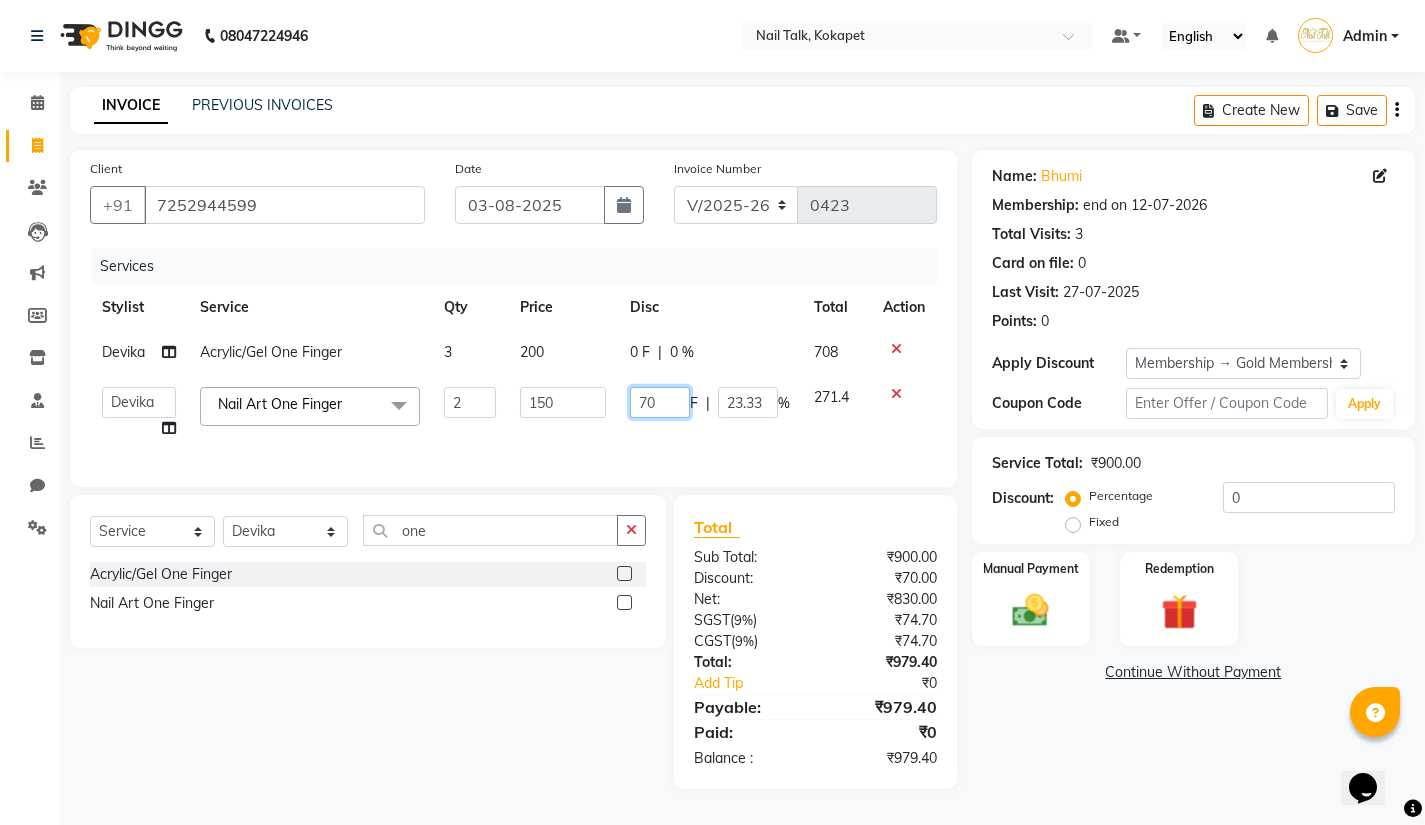 click on "70" 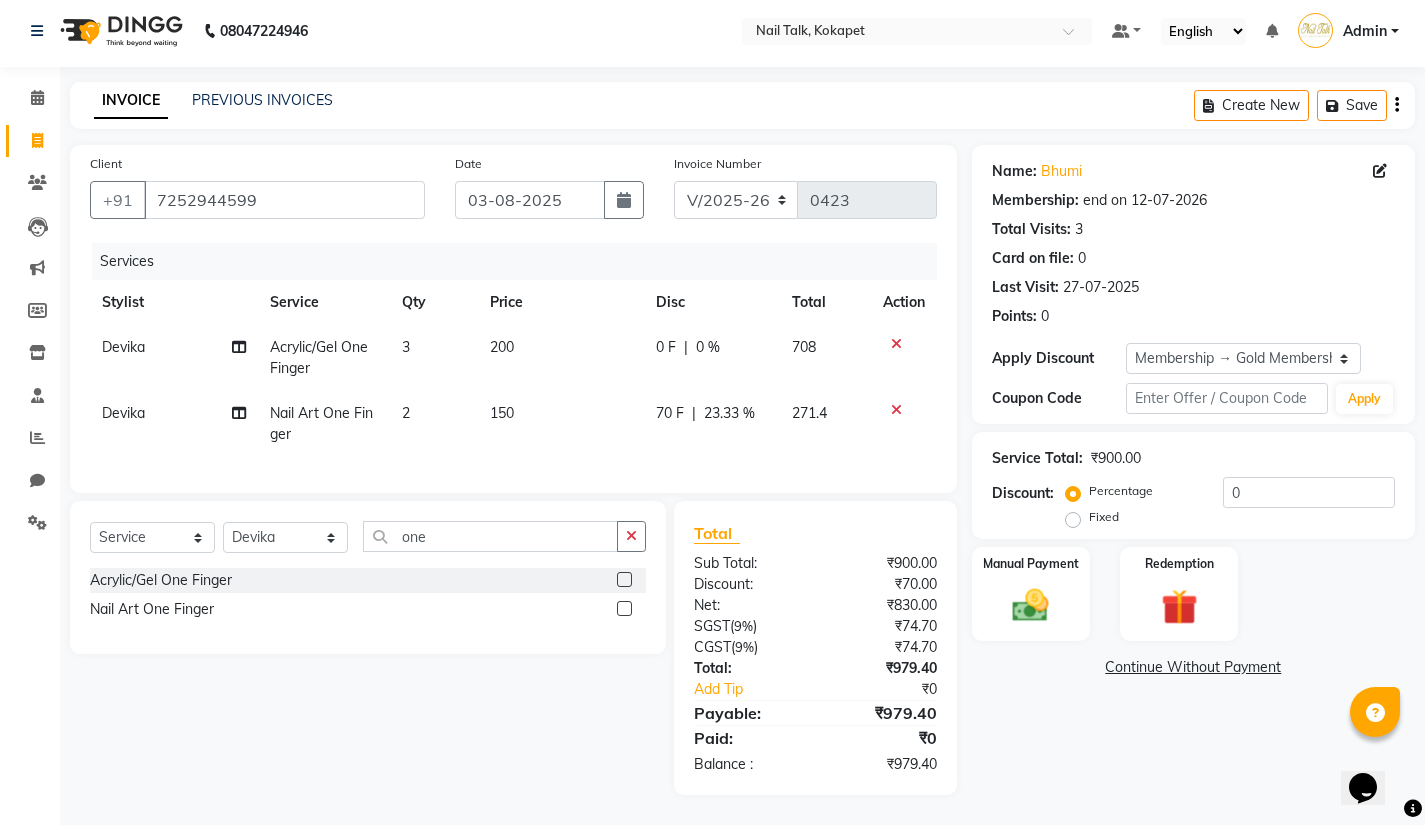 scroll, scrollTop: 0, scrollLeft: 0, axis: both 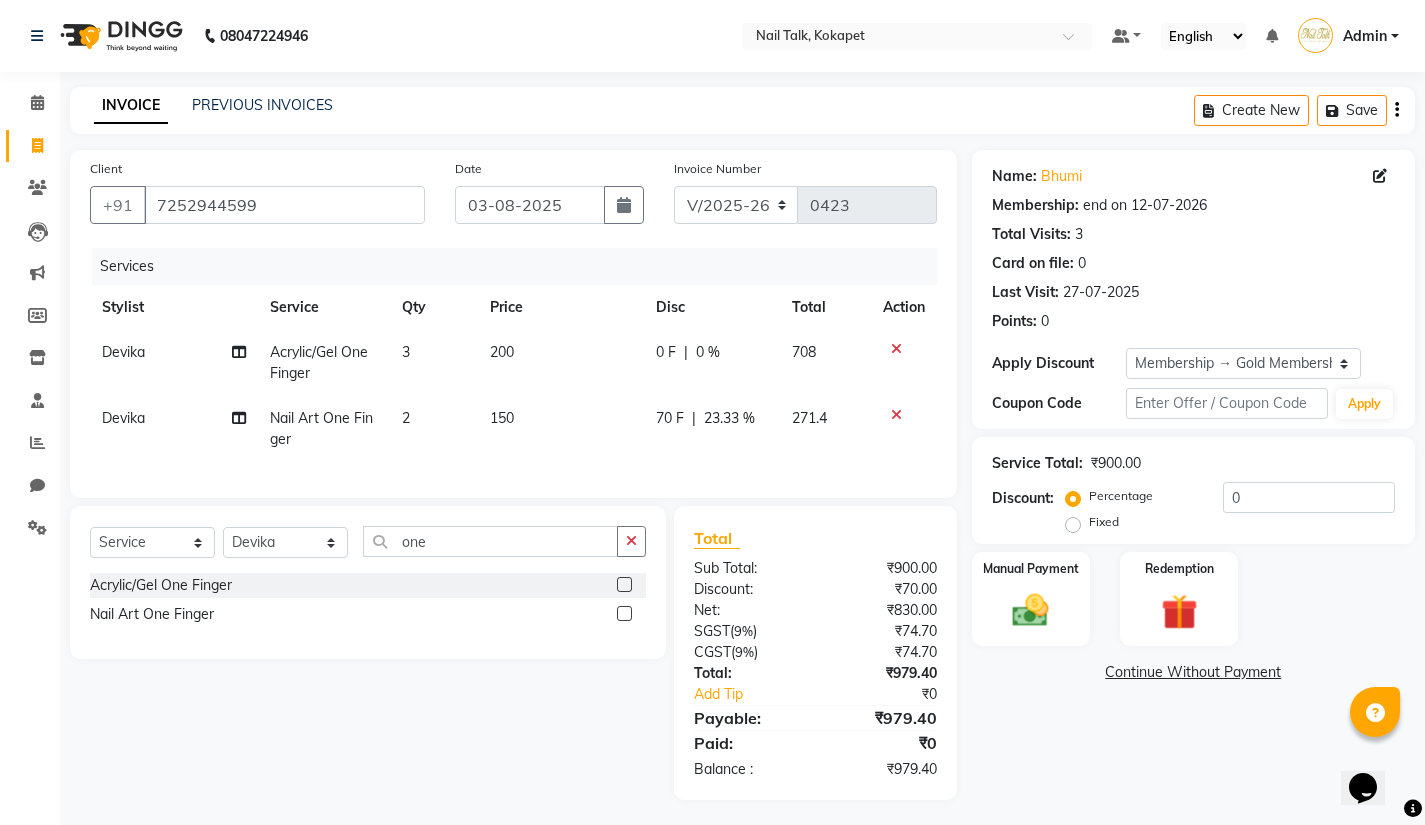 click on "70 F" 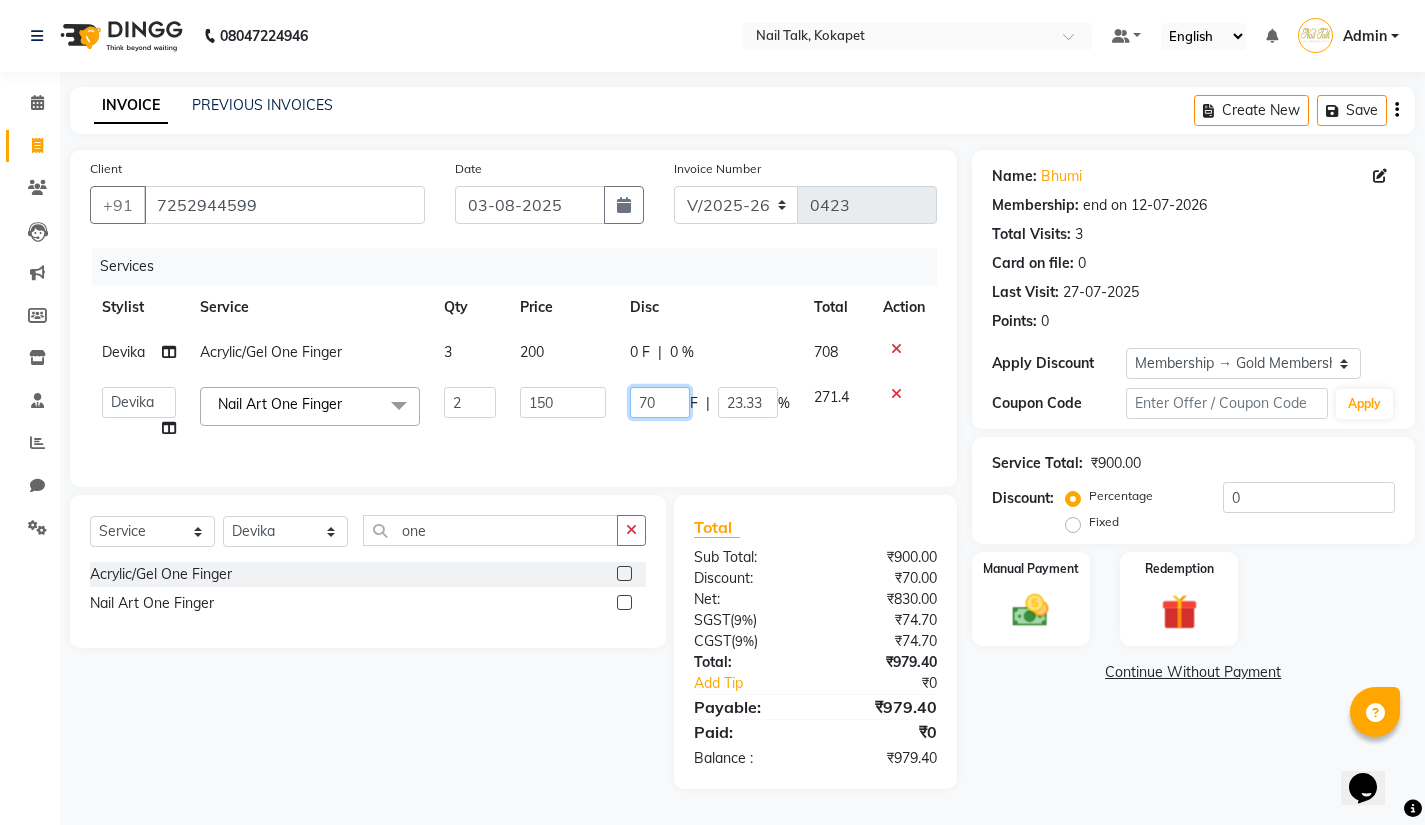 click on "70" 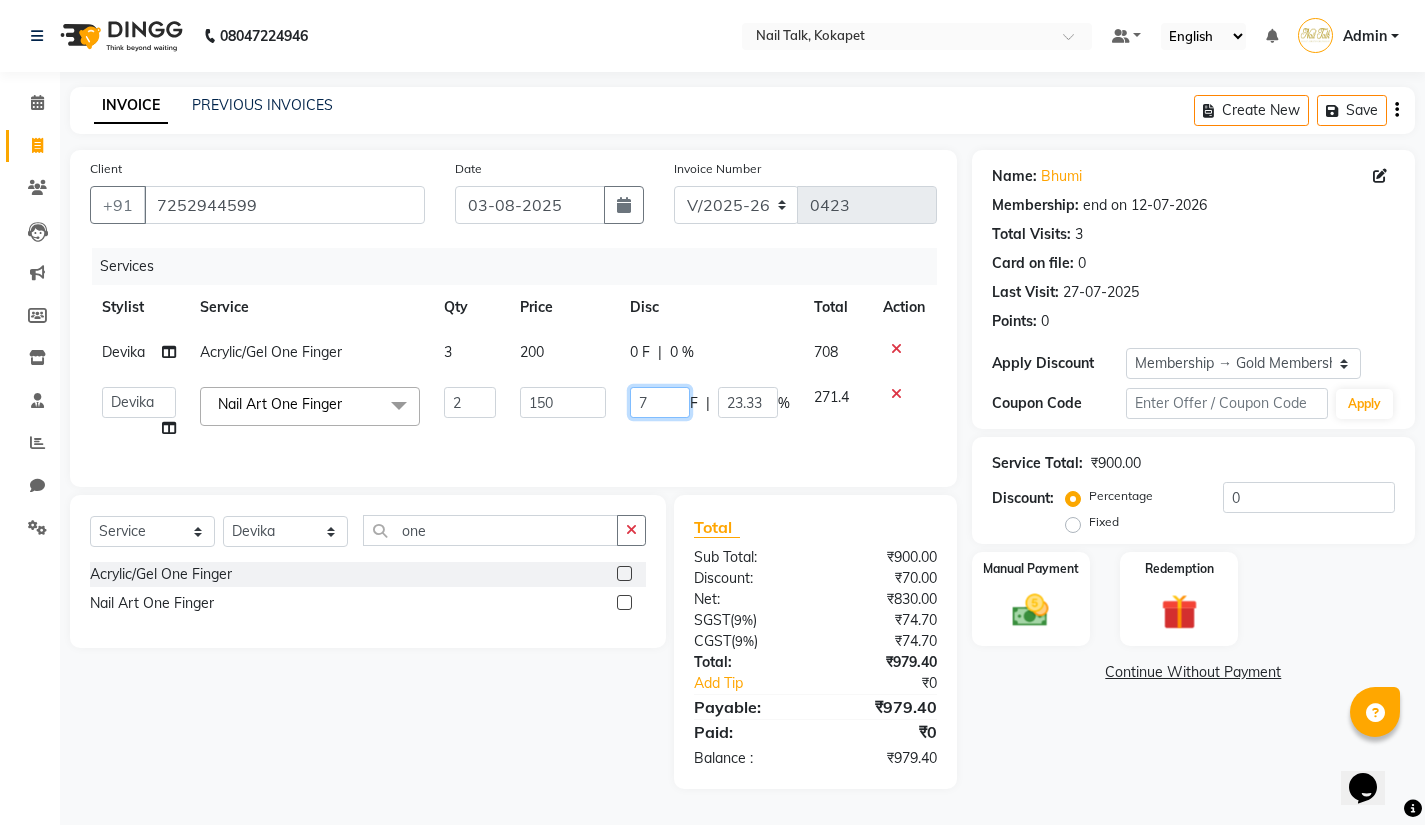 type 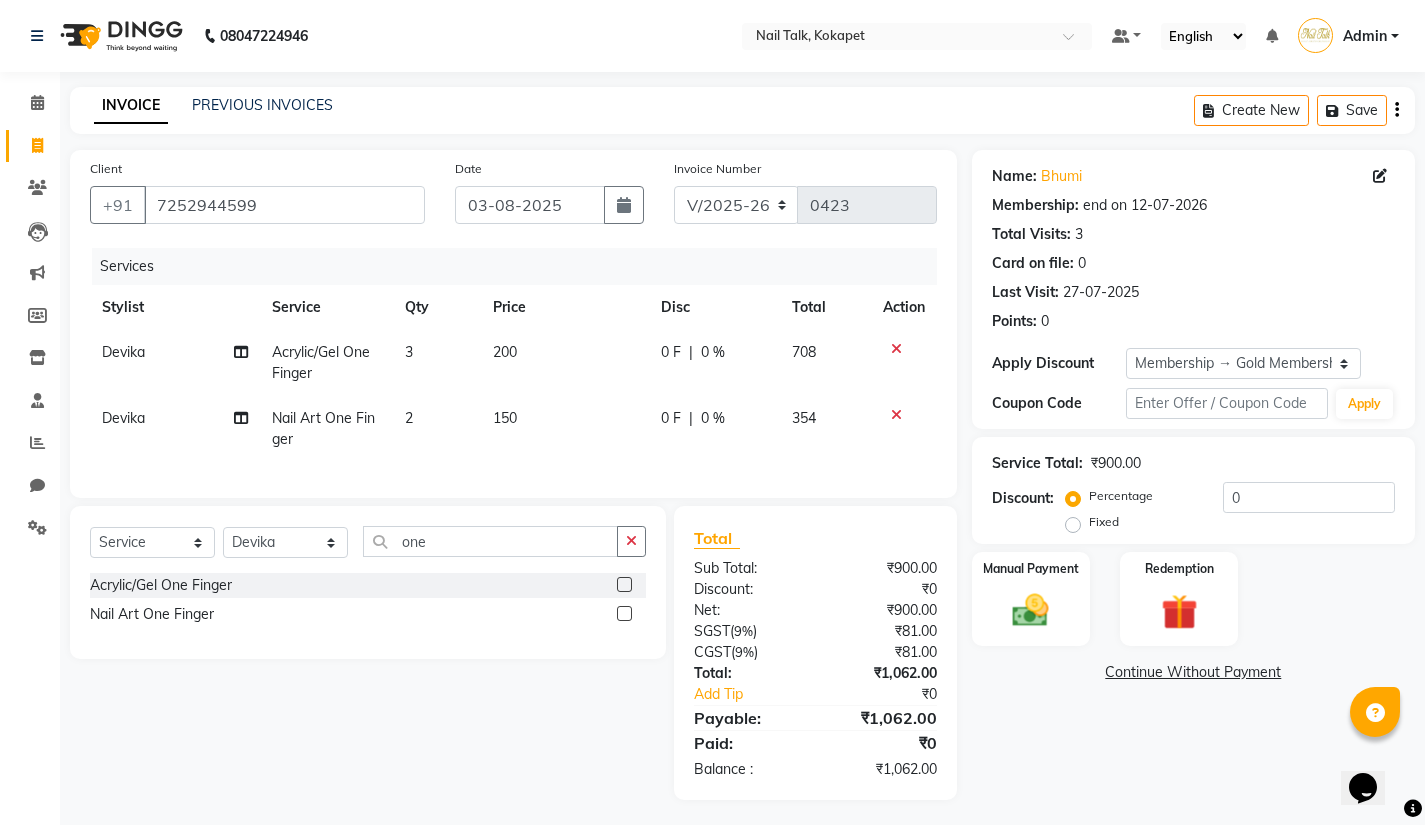 click on "Select Service Product Membership Package Voucher Prepaid Gift Card Select Stylist Admin [PERSON] [PERSON] [PERSON] [PERSON] [PERSON] [PERSON] [PERSON] one Acrylic/Gel One Finger Nail Art One Finger" 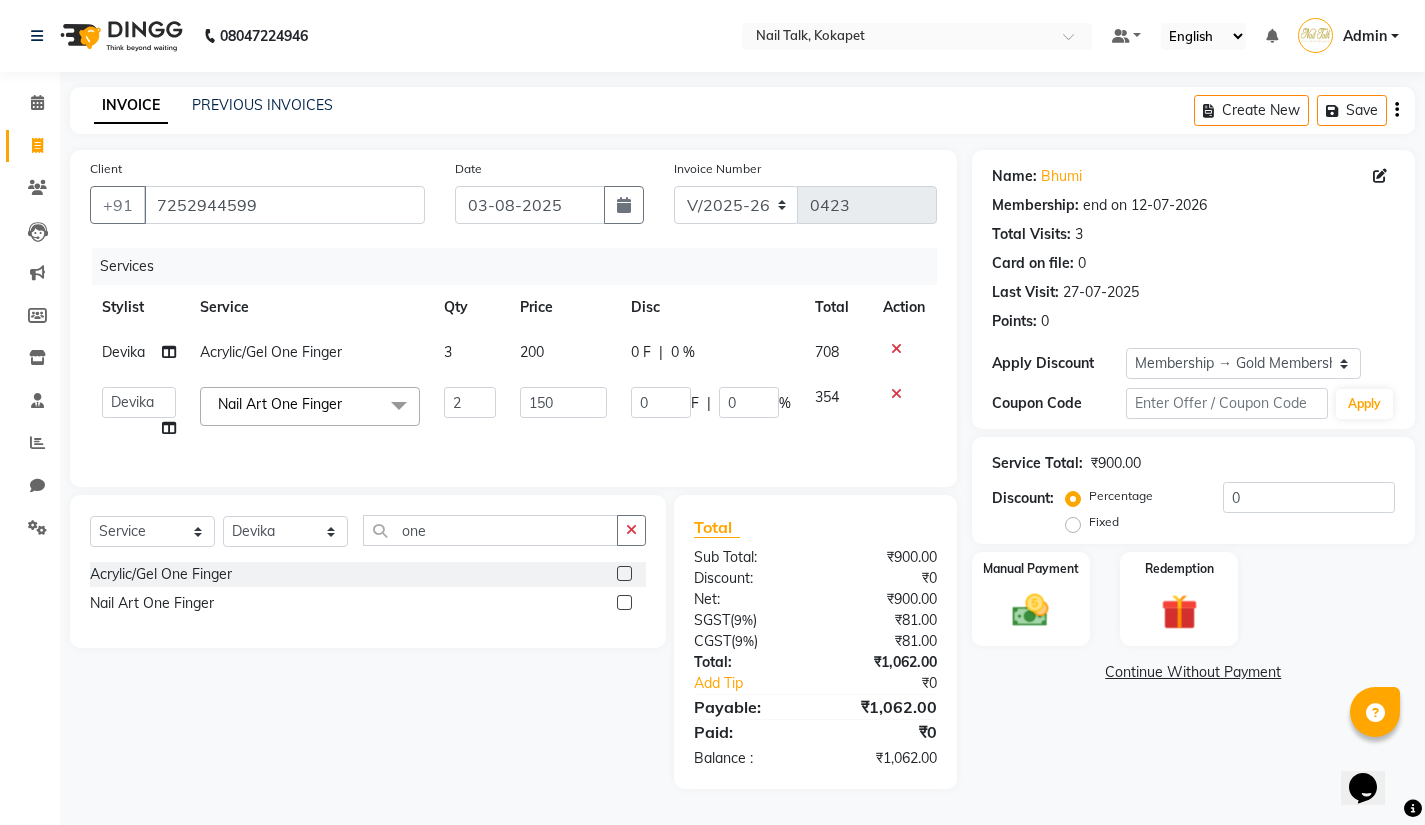 click on "2" 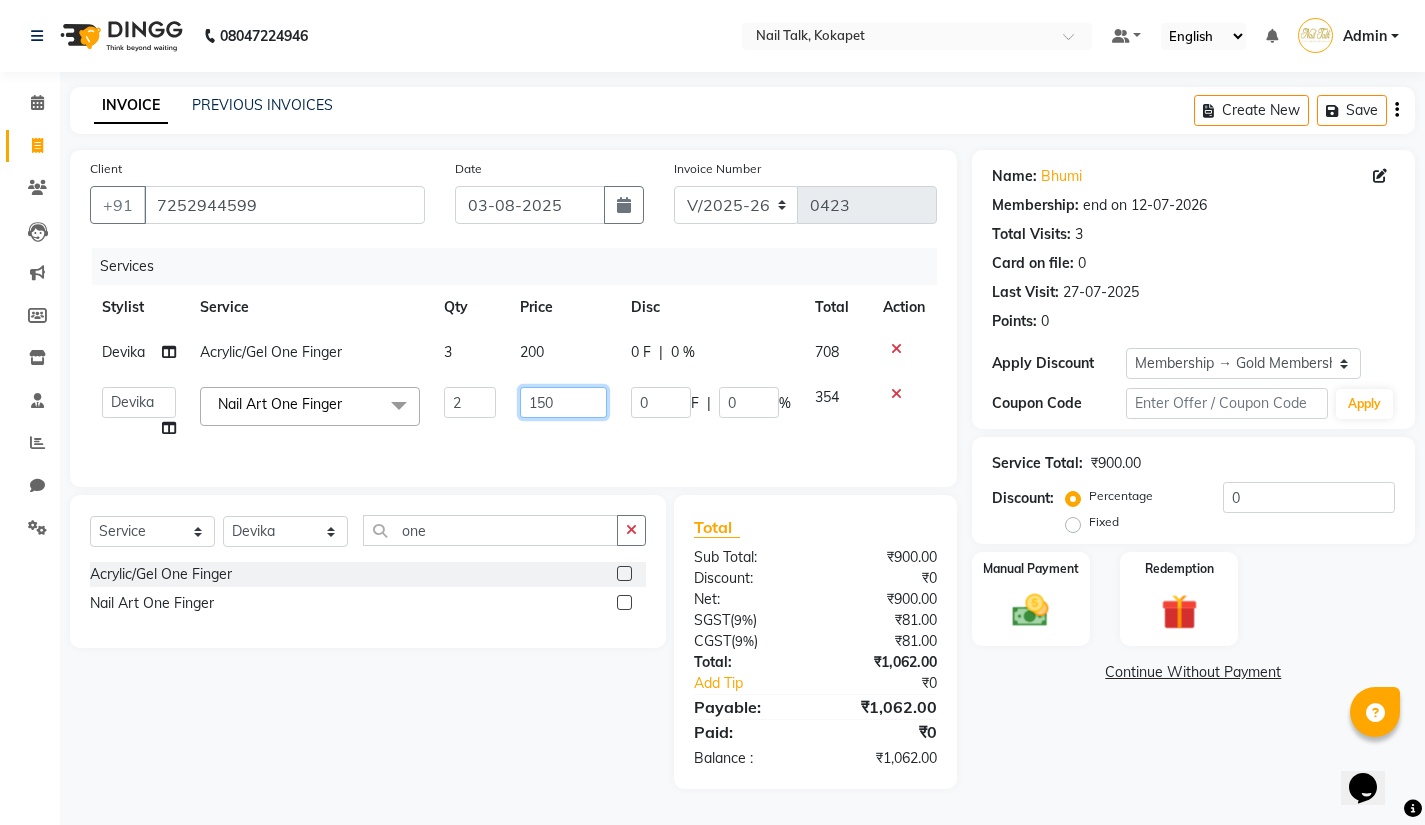 drag, startPoint x: 568, startPoint y: 402, endPoint x: 509, endPoint y: 405, distance: 59.07622 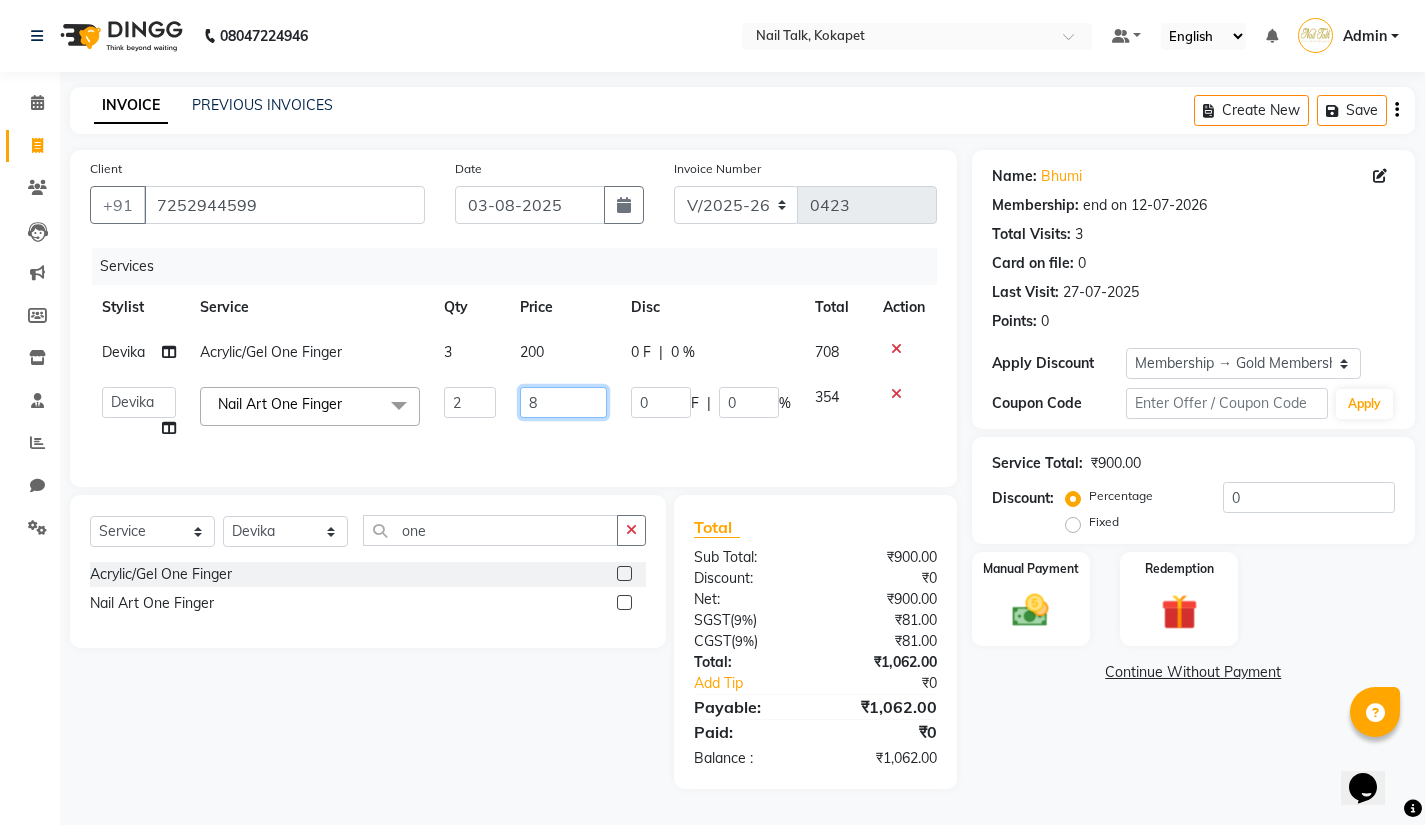 type on "80" 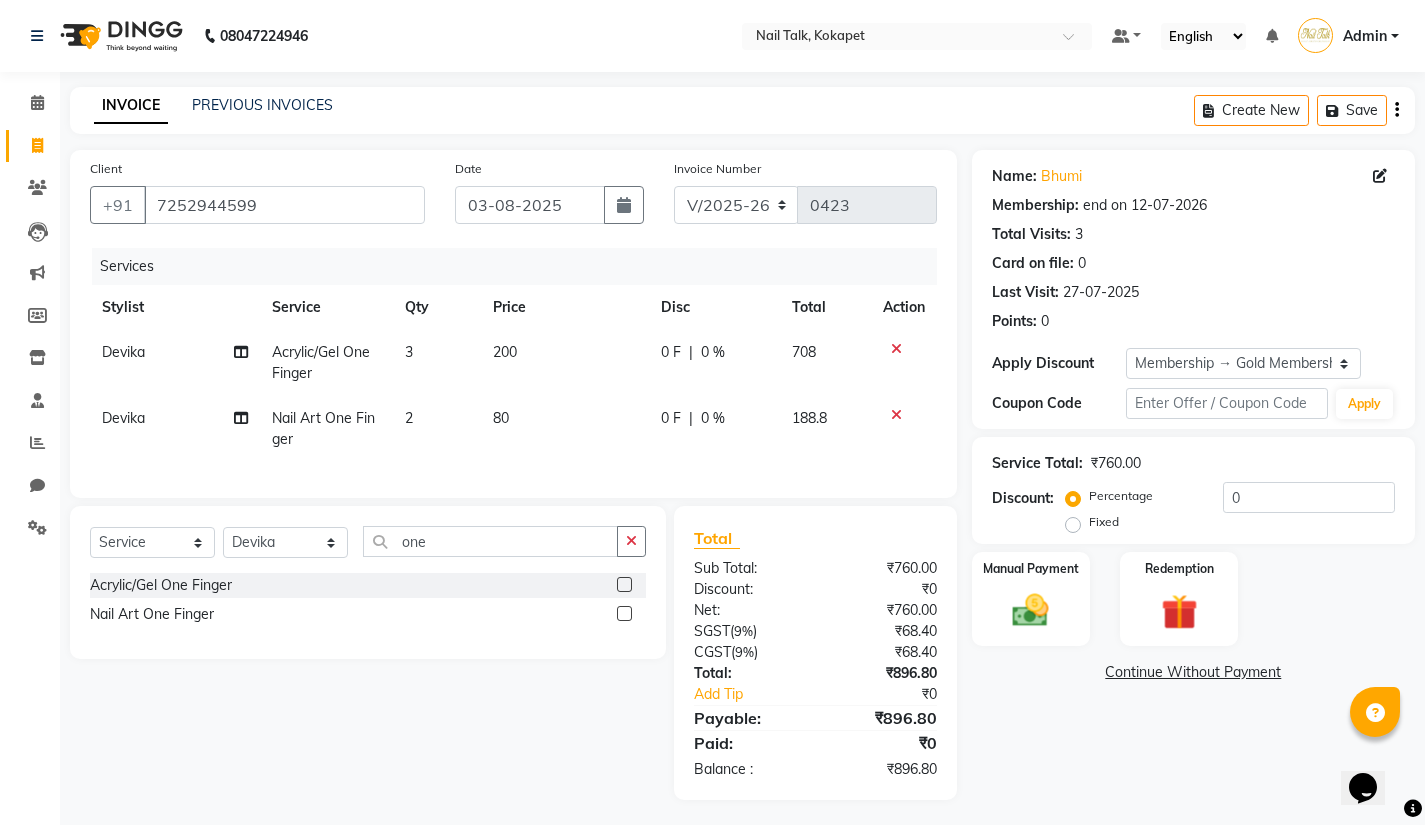 click on "2" 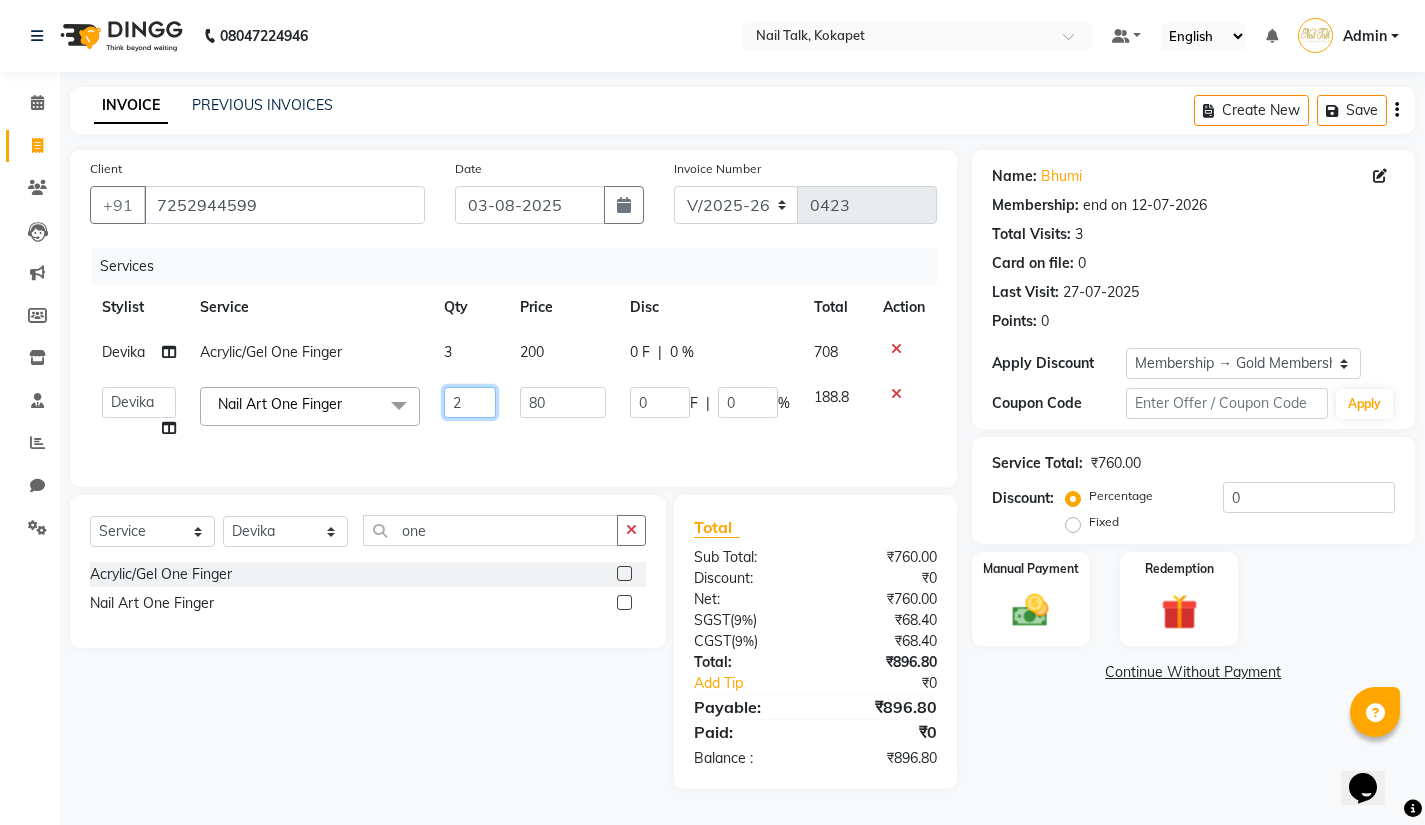click on "2" 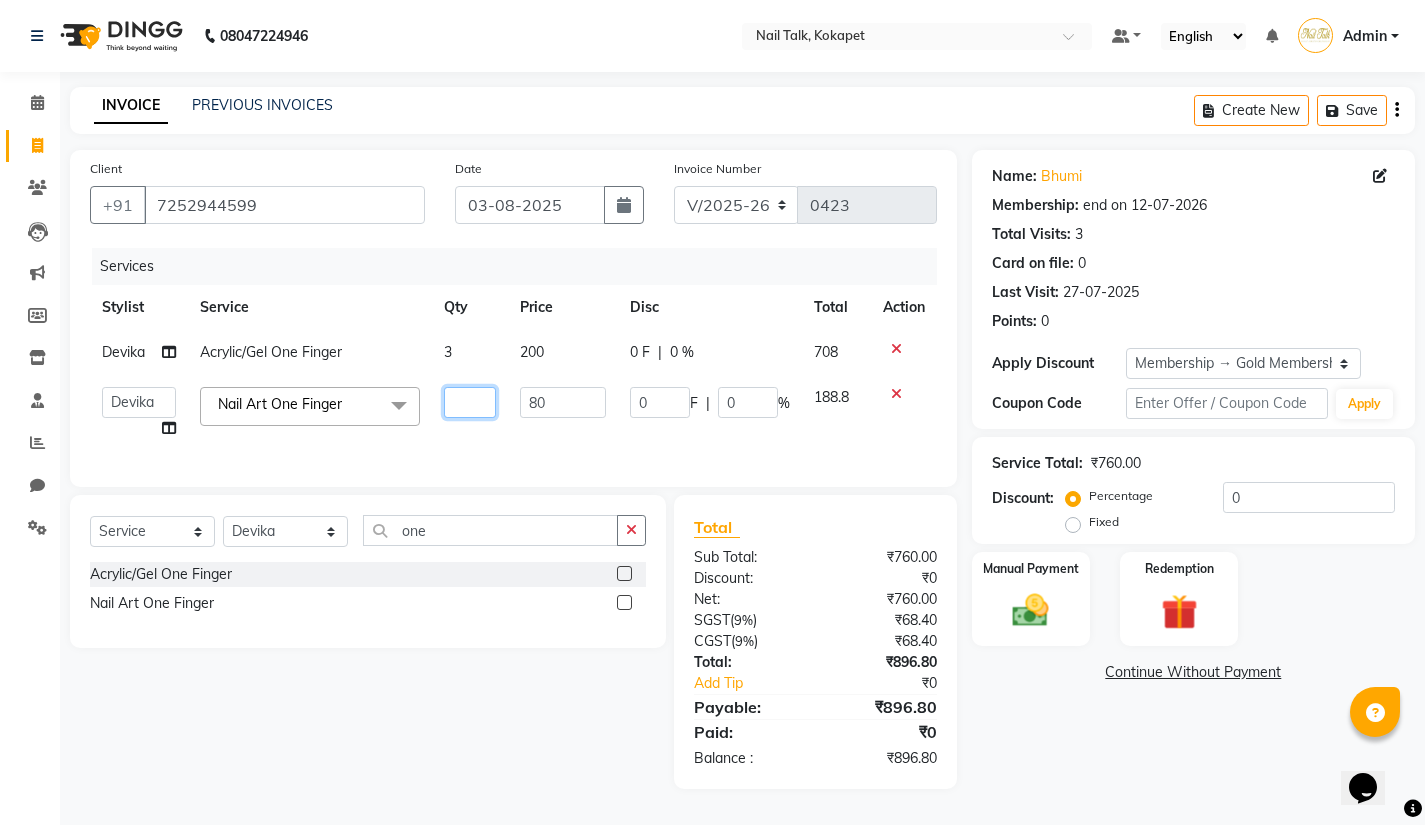 type on "3" 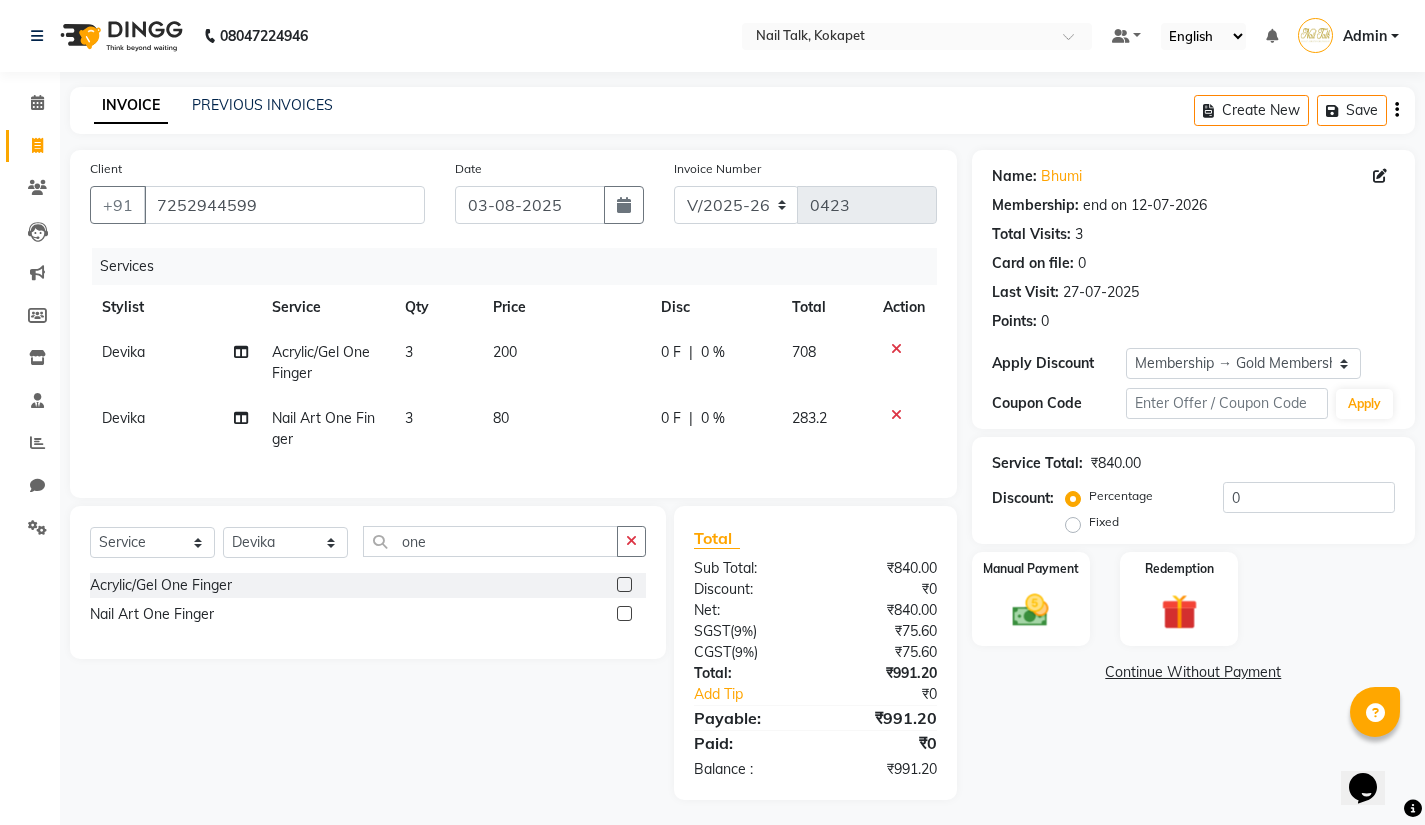 click on "Select Service Product Membership Package Voucher Prepaid Gift Card Select Stylist Admin [PERSON] [PERSON] [PERSON] [PERSON] [PERSON] [PERSON] [PERSON] one Acrylic/Gel One Finger Nail Art One Finger" 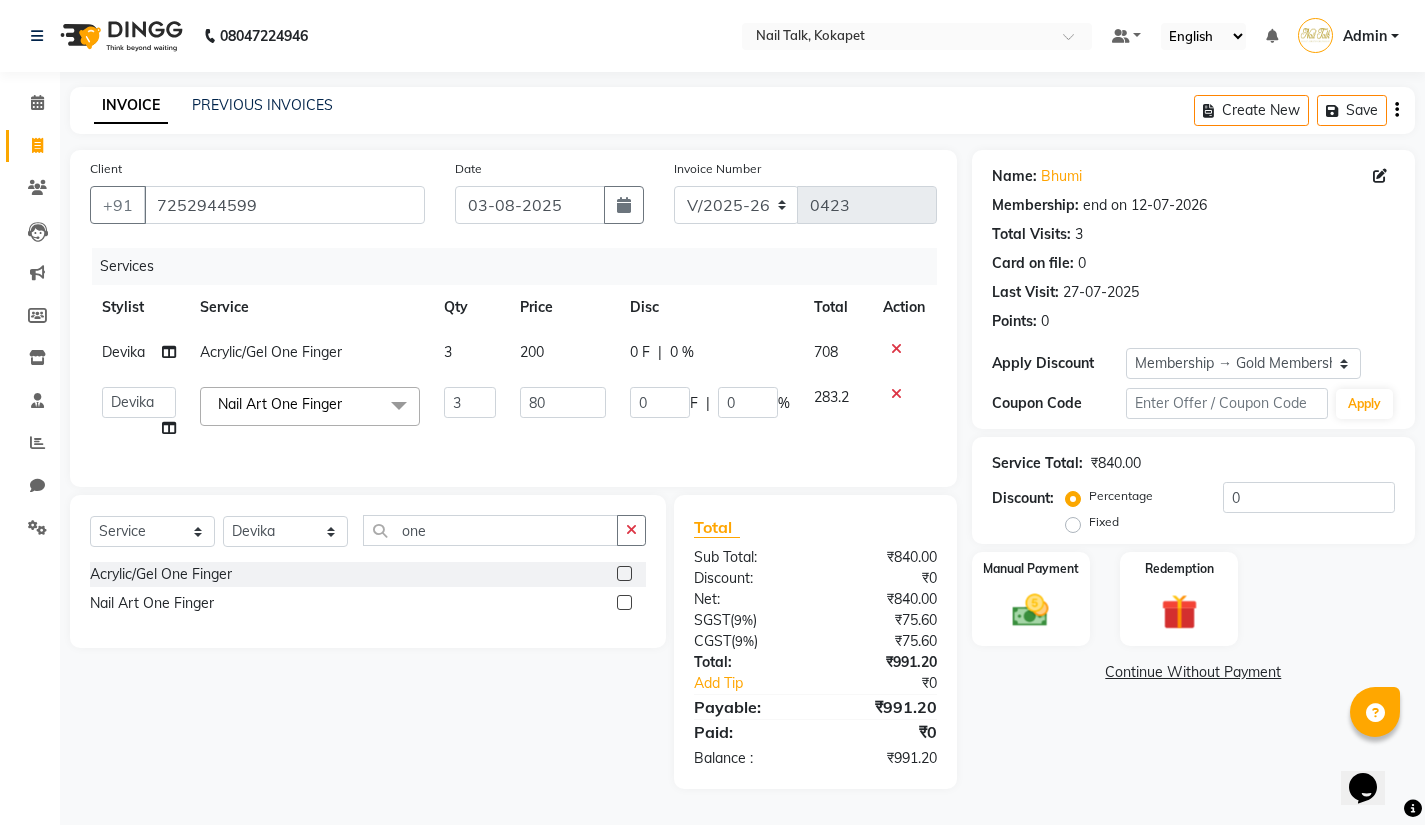 click on "Nail Art One Finger x" 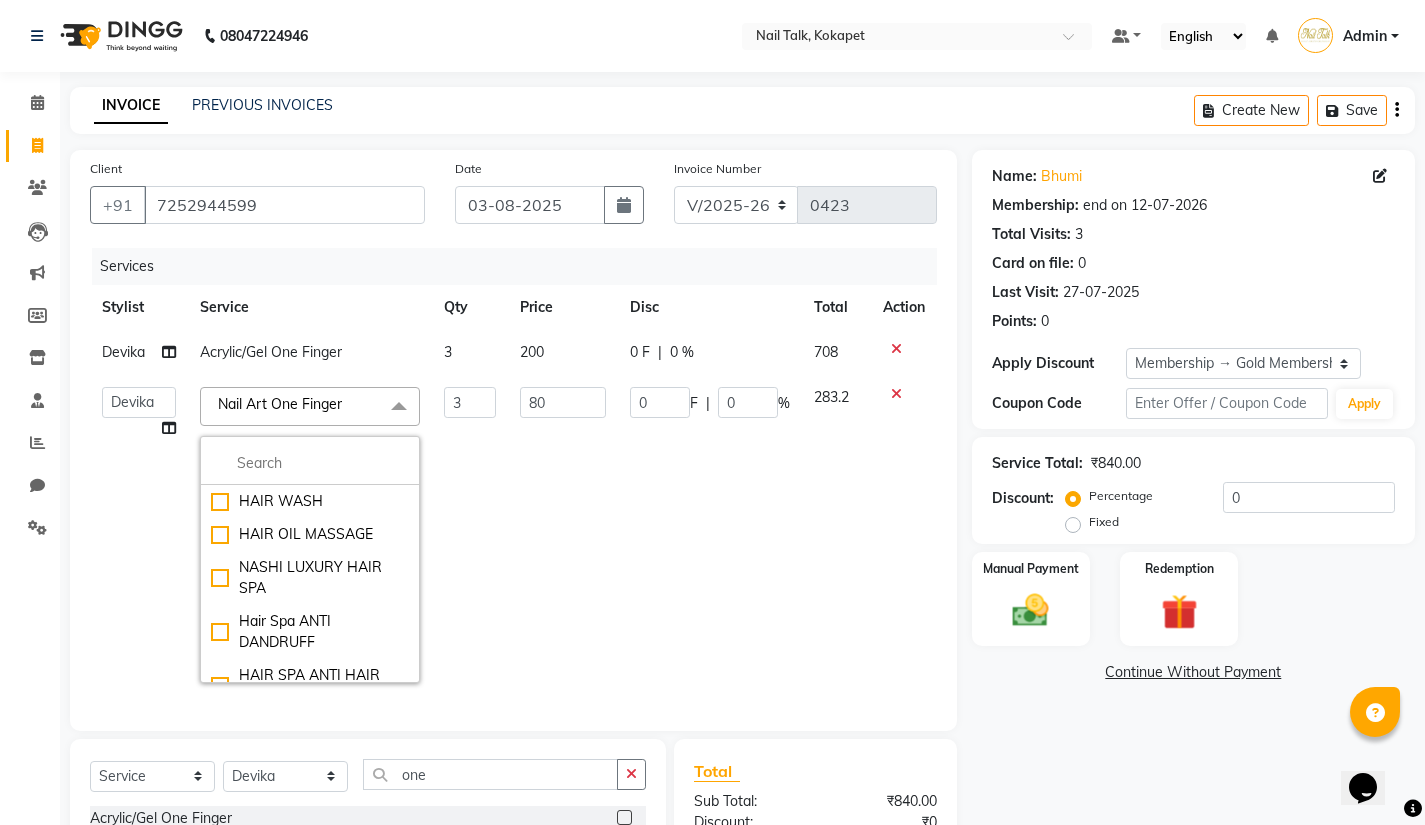click on "0 F | 0 %" 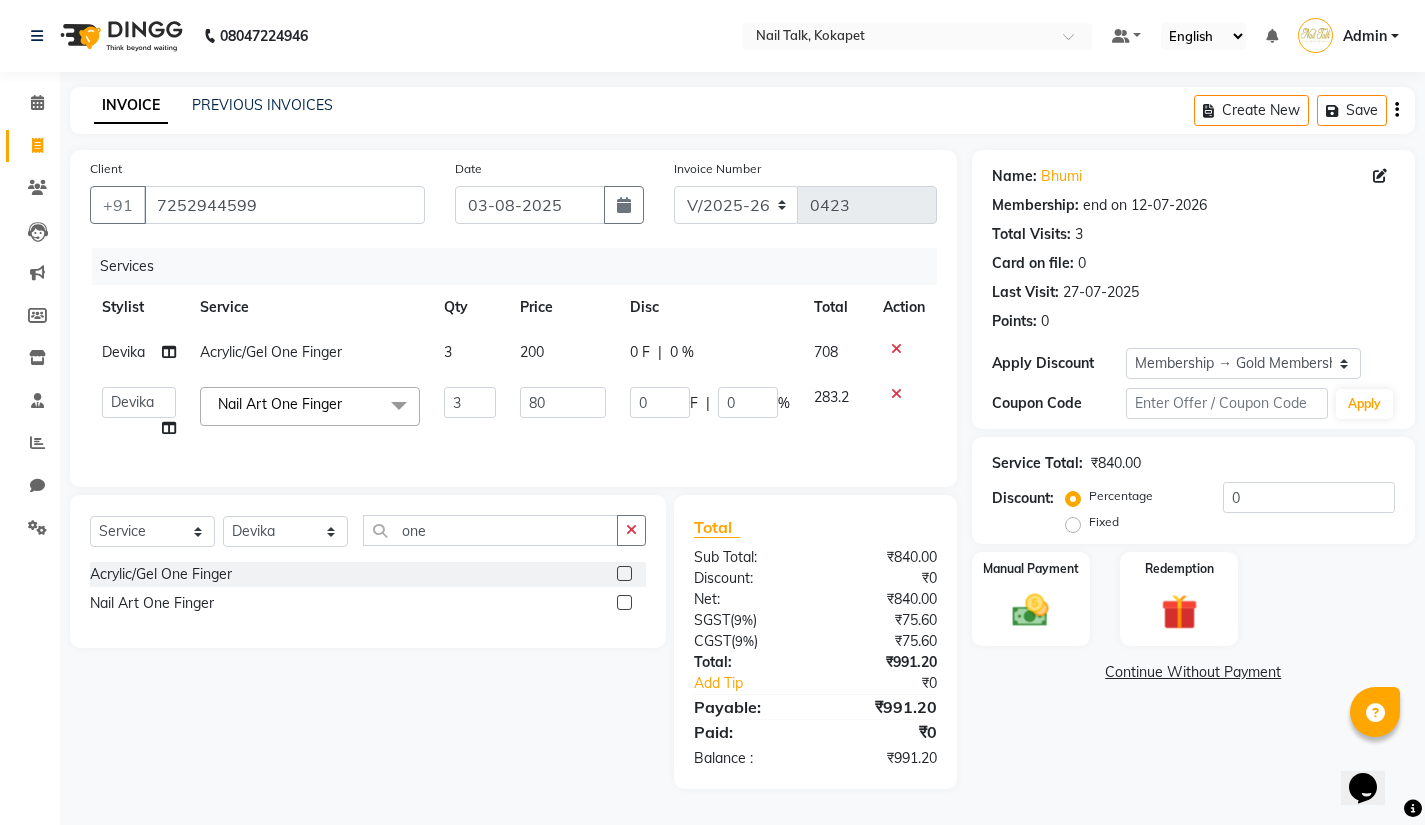 click on "Select Service Product Membership Package Voucher Prepaid Gift Card Select Stylist Admin [PERSON] [PERSON] [PERSON] [PERSON] [PERSON] [PERSON] [PERSON] one Acrylic/Gel One Finger Nail Art One Finger" 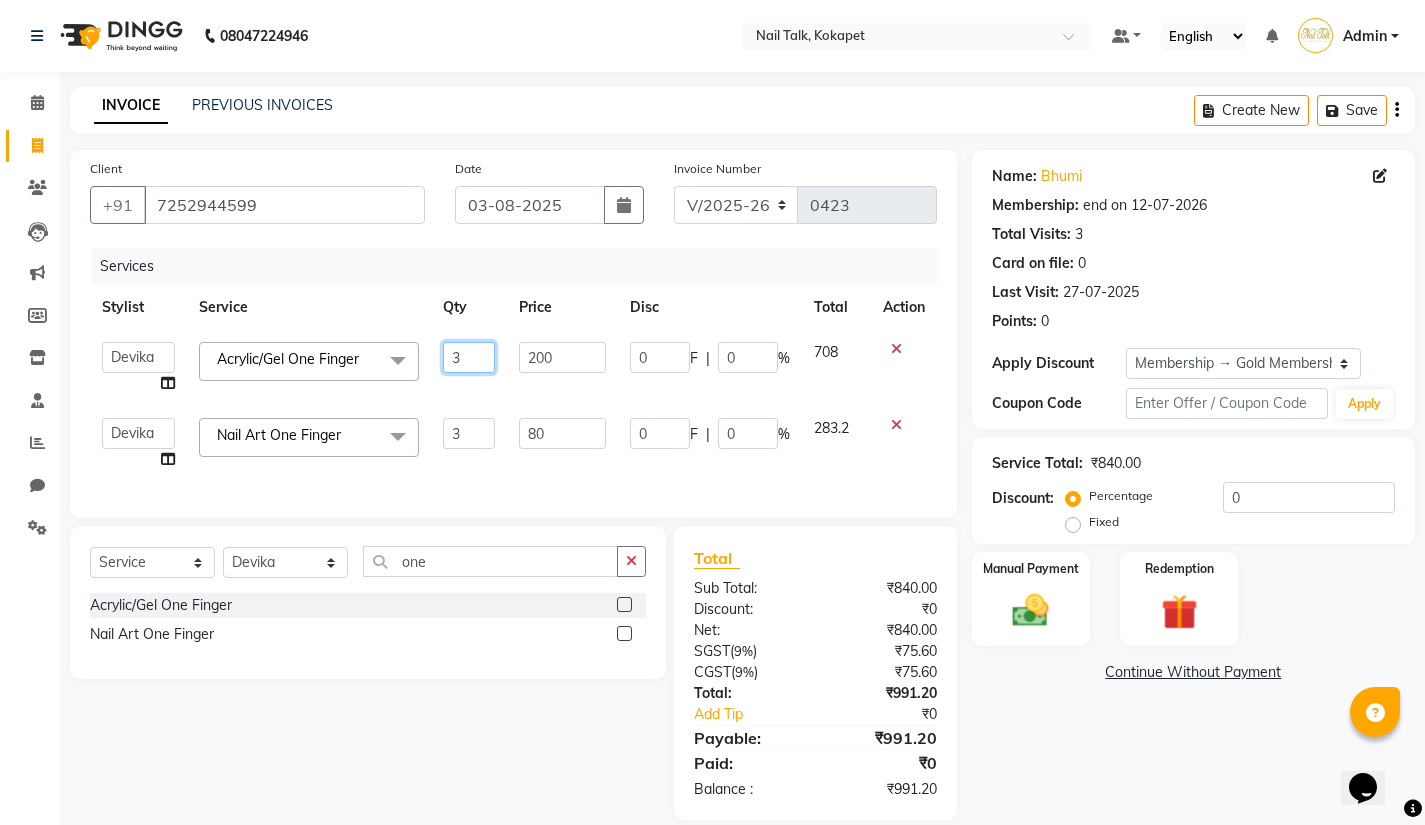 click on "3" 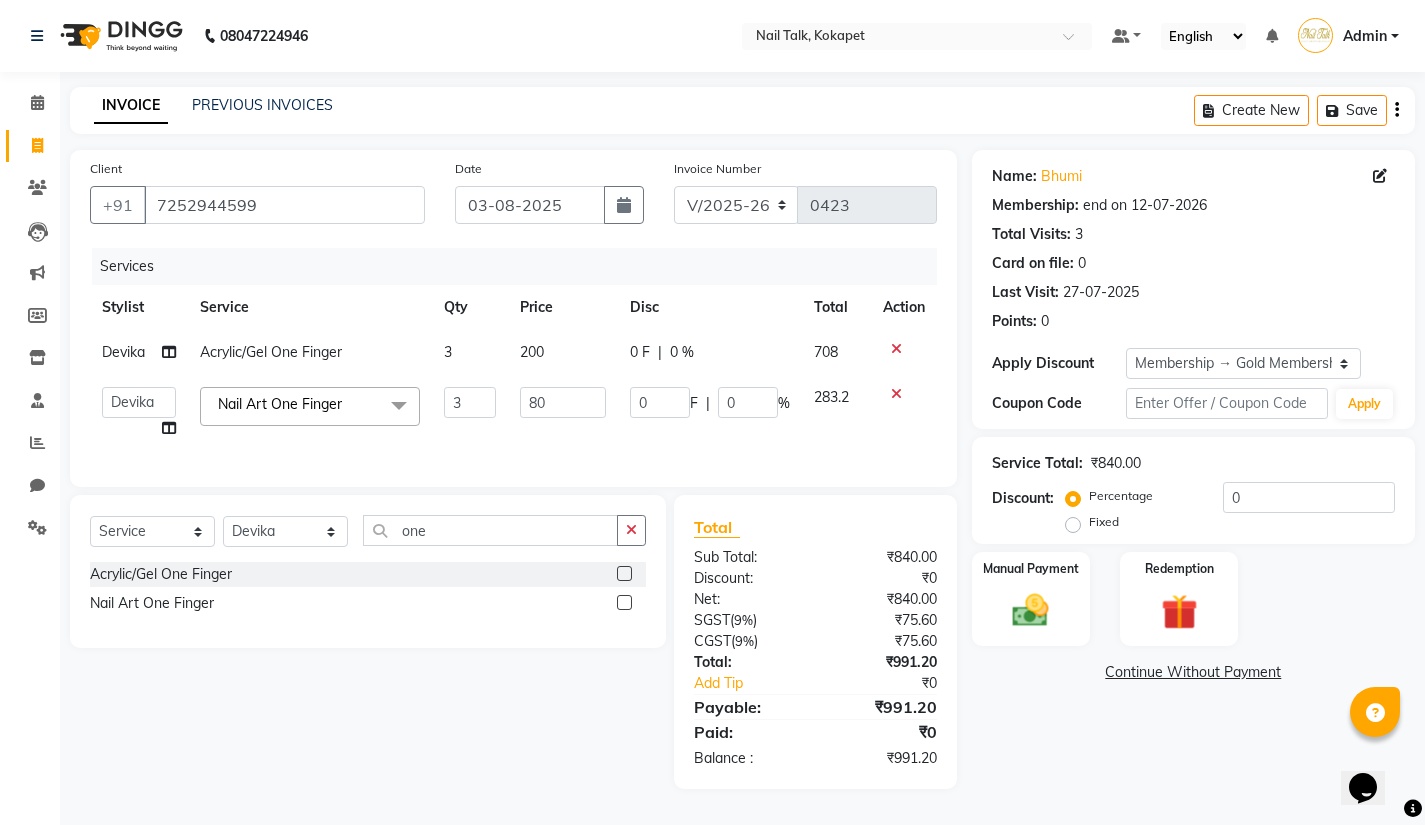 click on "200" 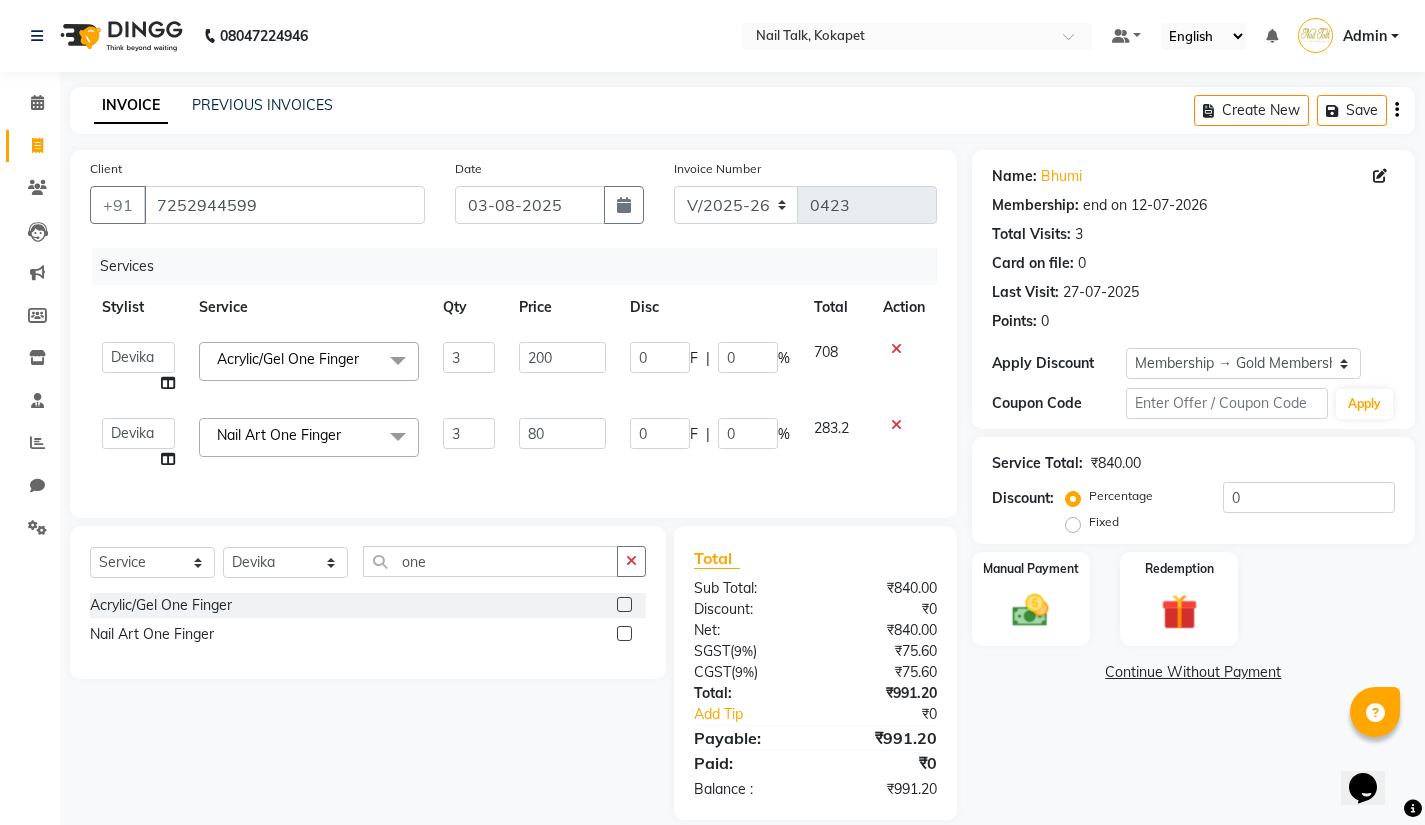 click on "Select Service Product Membership Package Voucher Prepaid Gift Card Select Stylist Admin [PERSON] [PERSON] [PERSON] [PERSON] [PERSON] [PERSON] [PERSON] one Acrylic/Gel One Finger Nail Art One Finger" 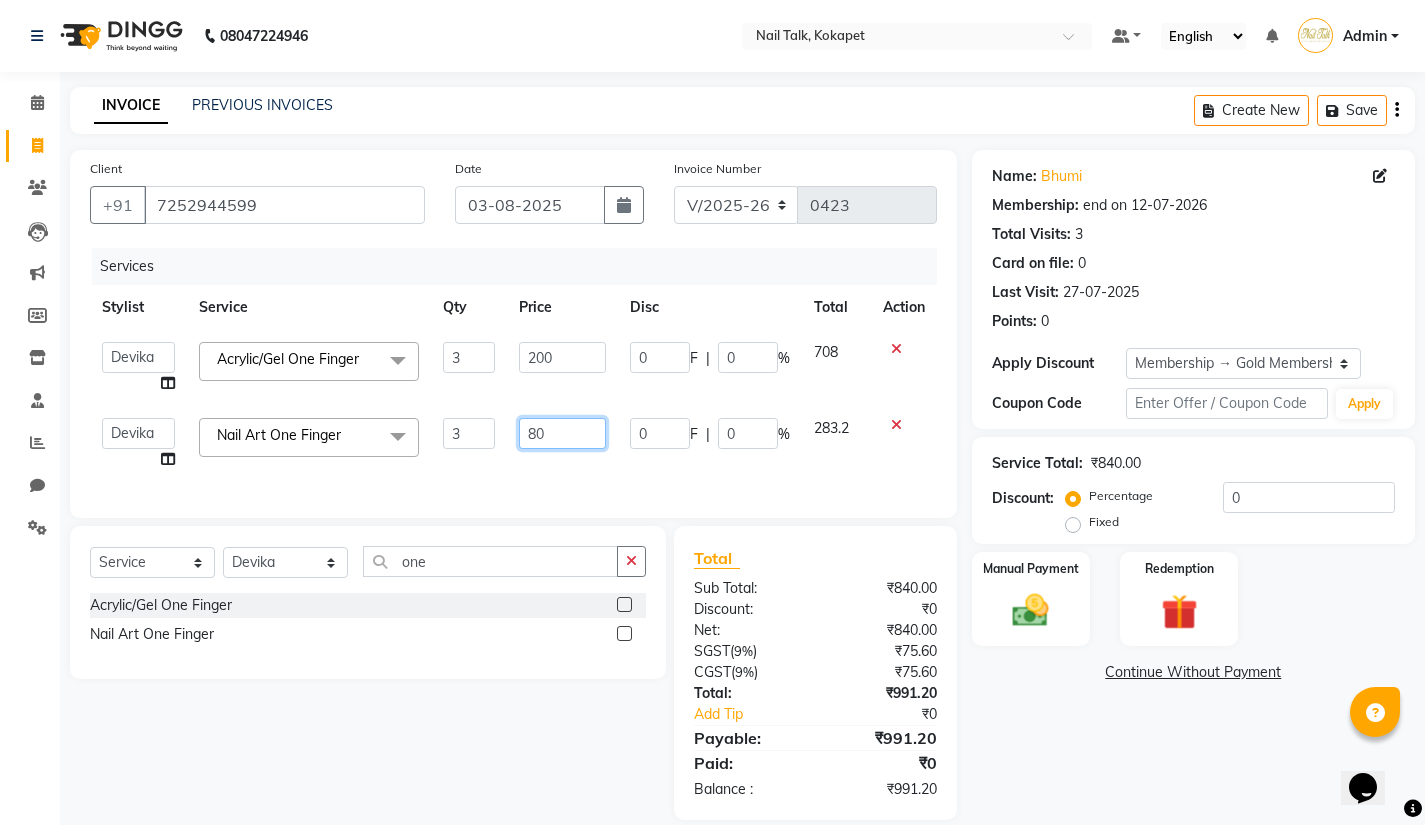 click on "80" 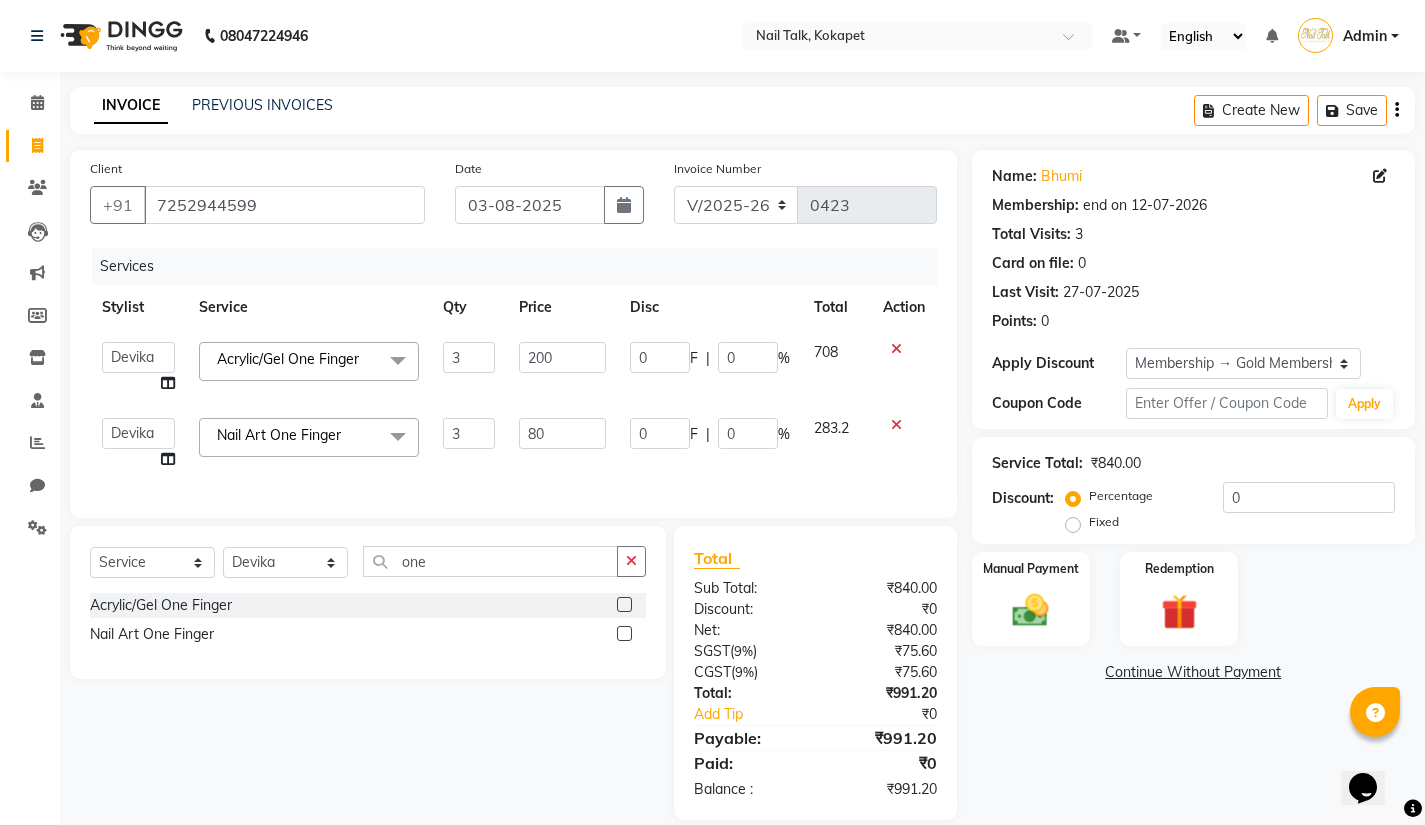 click on "Select Service Product Membership Package Voucher Prepaid Gift Card Select Stylist Admin [PERSON] [PERSON] [PERSON] [PERSON] [PERSON] [PERSON] [PERSON] one Acrylic/Gel One Finger Nail Art One Finger" 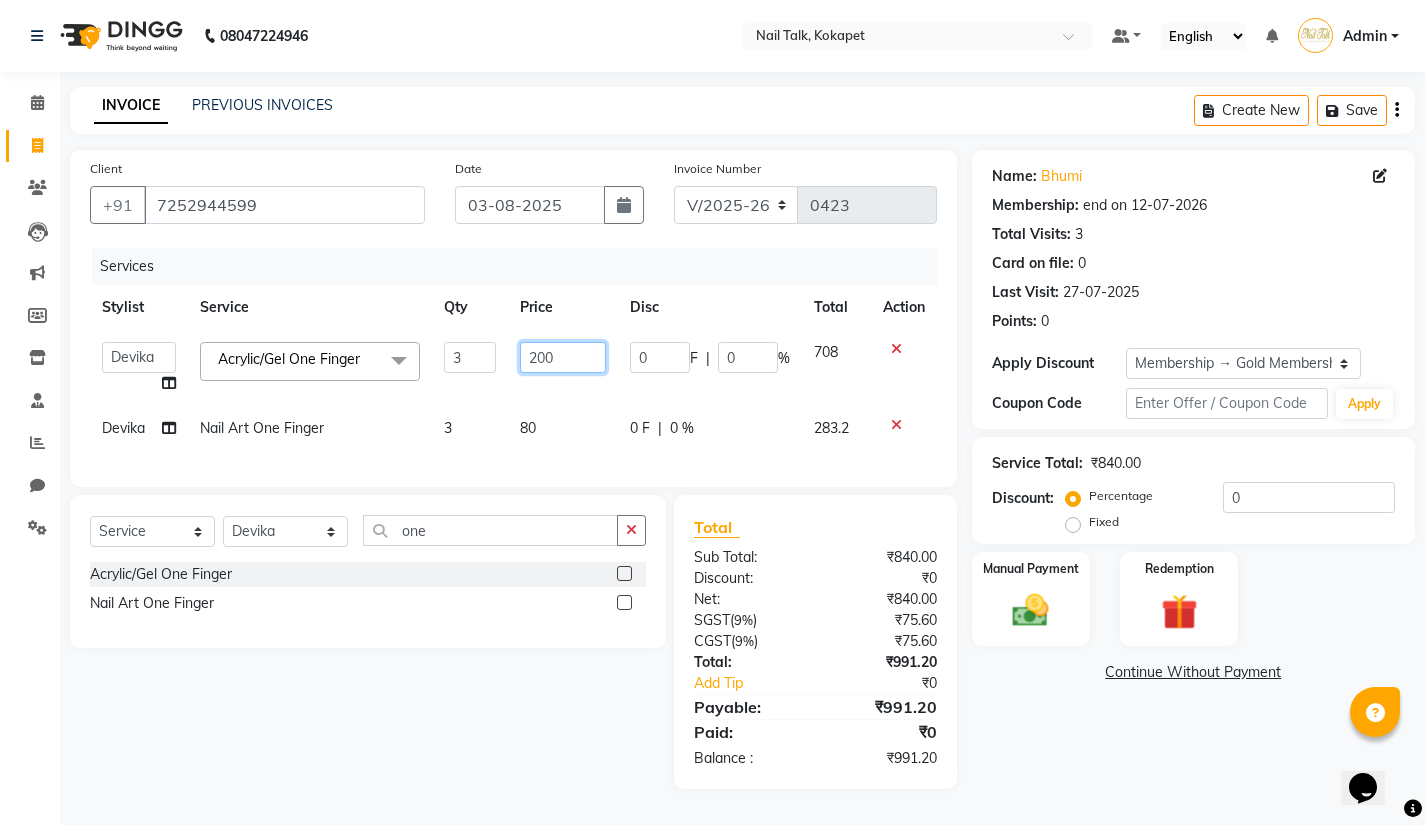 click on "200" 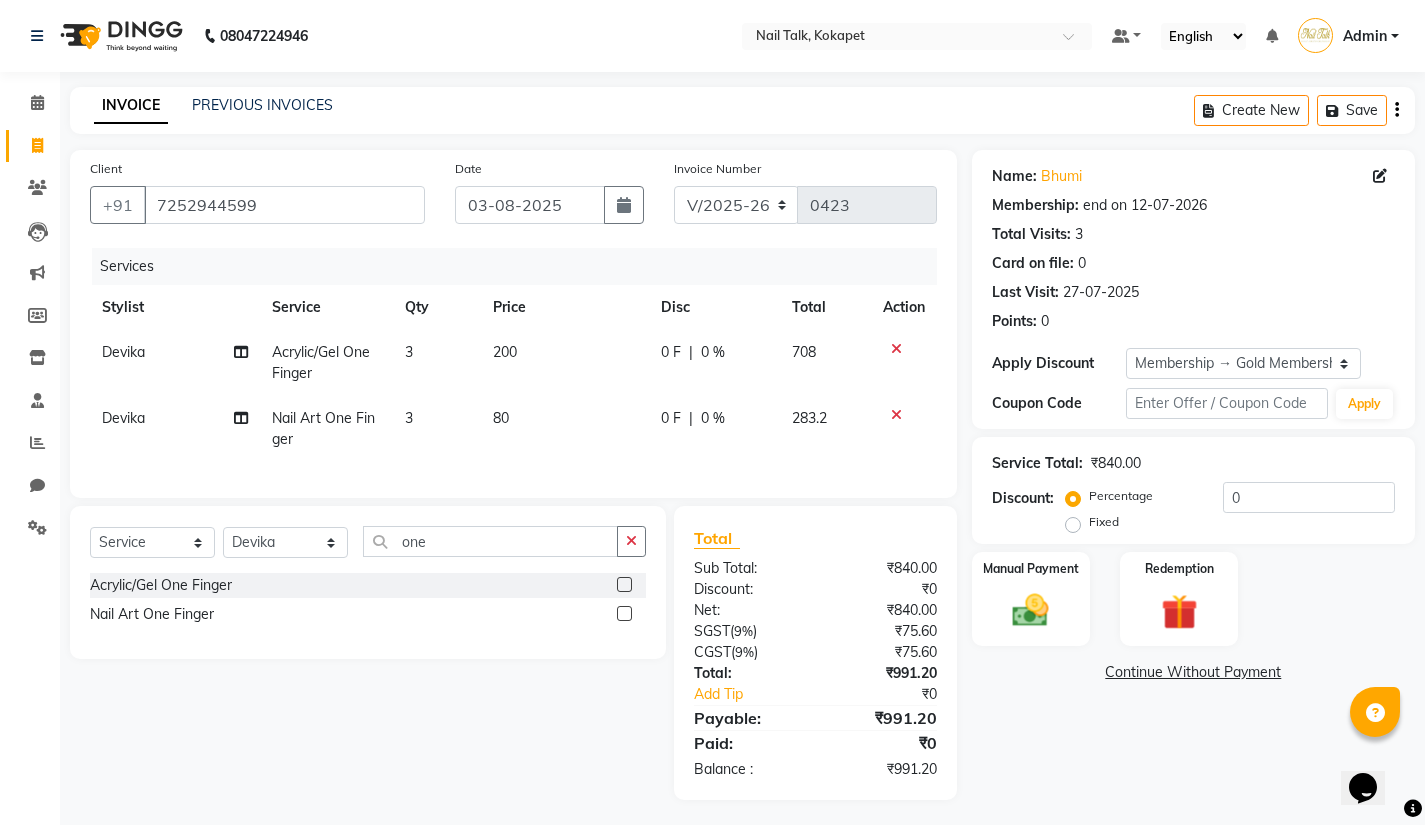 click on "Name: [PERSON] Membership: end on 12-07-2026 Total Visits: 3 Card on file: 0 Last Visit: 27-07-2025 Points: 0 Apply Discount Select Membership → Gold Membership Coupon Code Apply Service Total: ₹840.00 Discount: Percentage Fixed 0 Manual Payment Redemption Continue Without Payment" 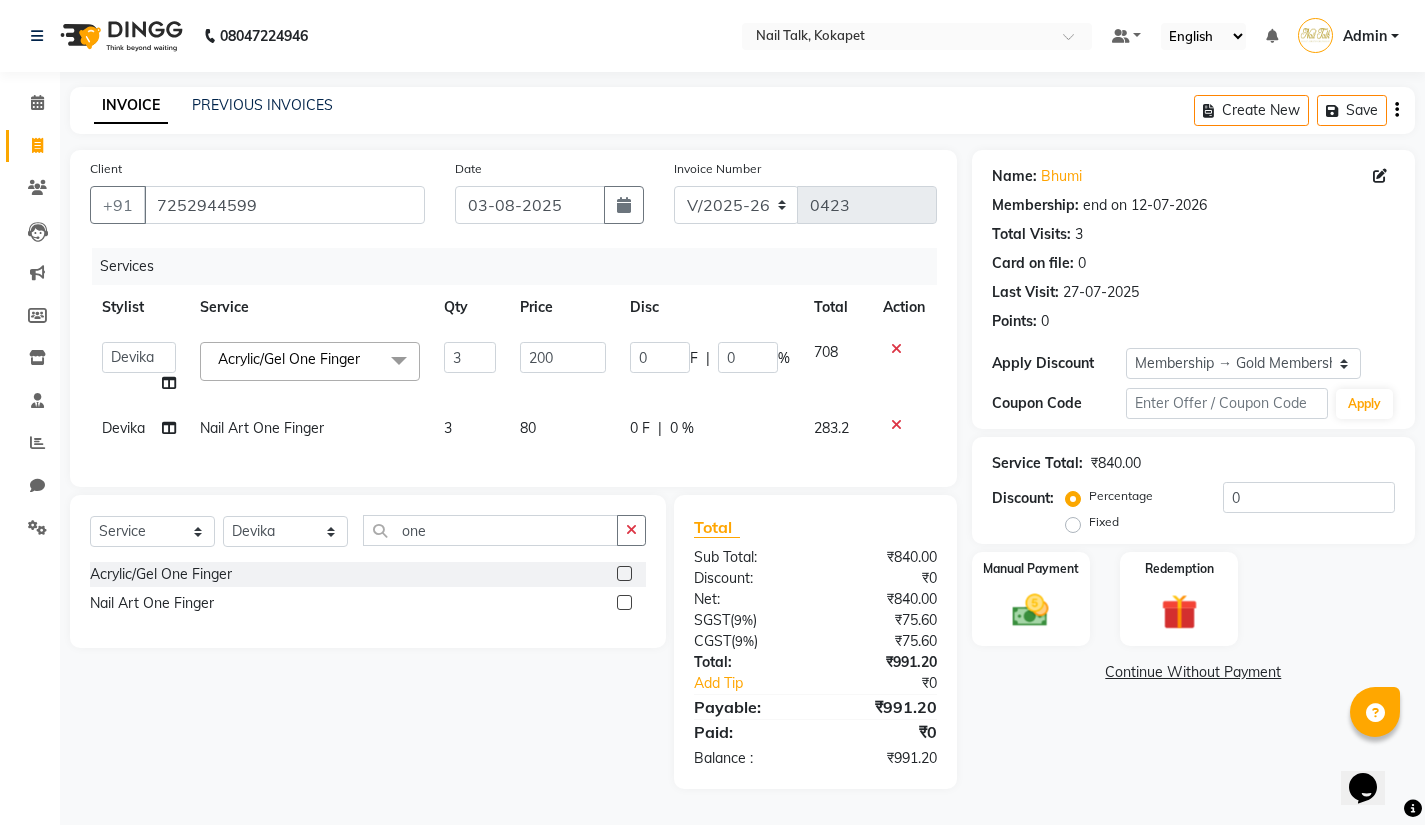 click on "Select Service Product Membership Package Voucher Prepaid Gift Card Select Stylist Admin [PERSON] [PERSON] [PERSON] [PERSON] [PERSON] [PERSON] [PERSON] one Acrylic/Gel One Finger Nail Art One Finger" 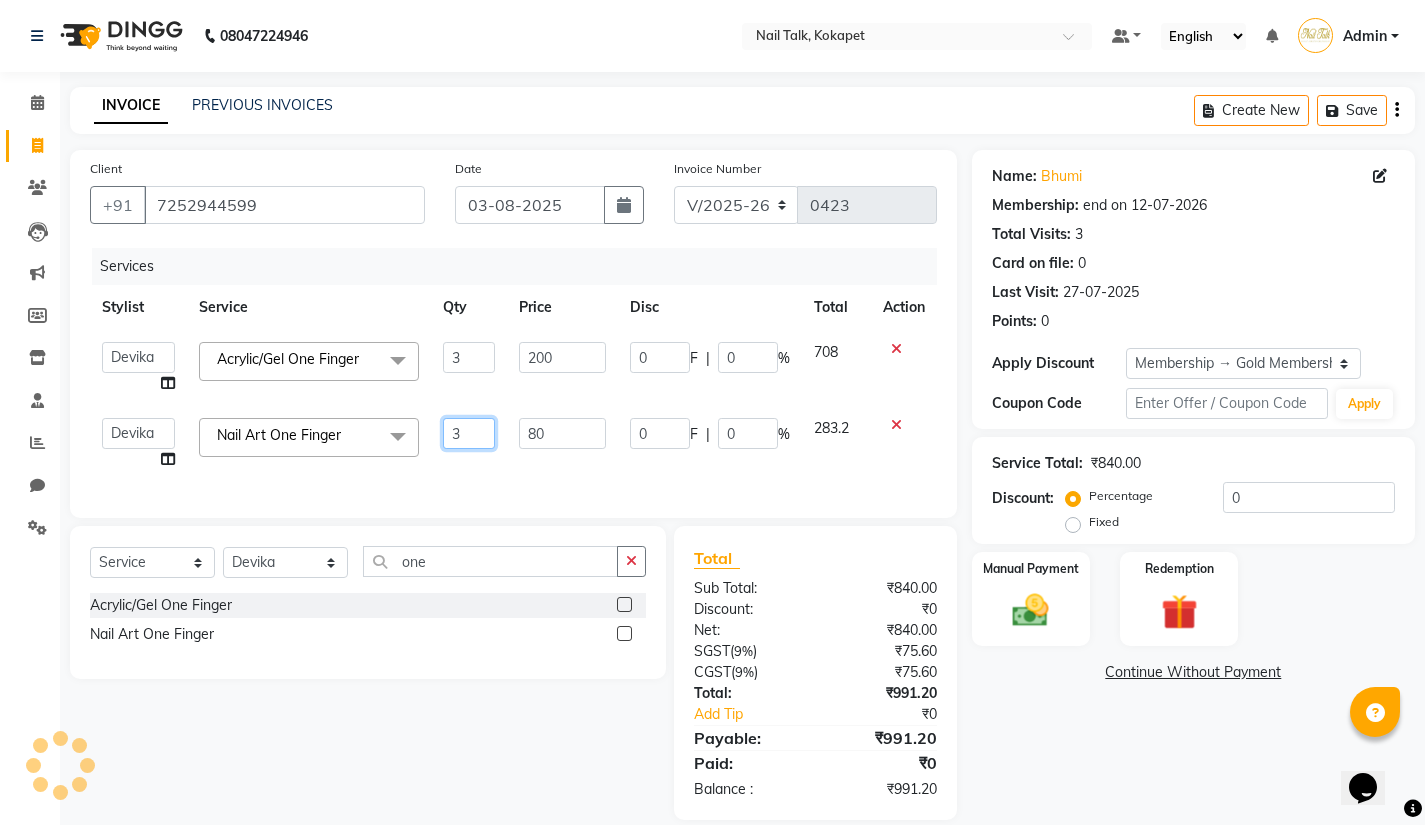 click on "3" 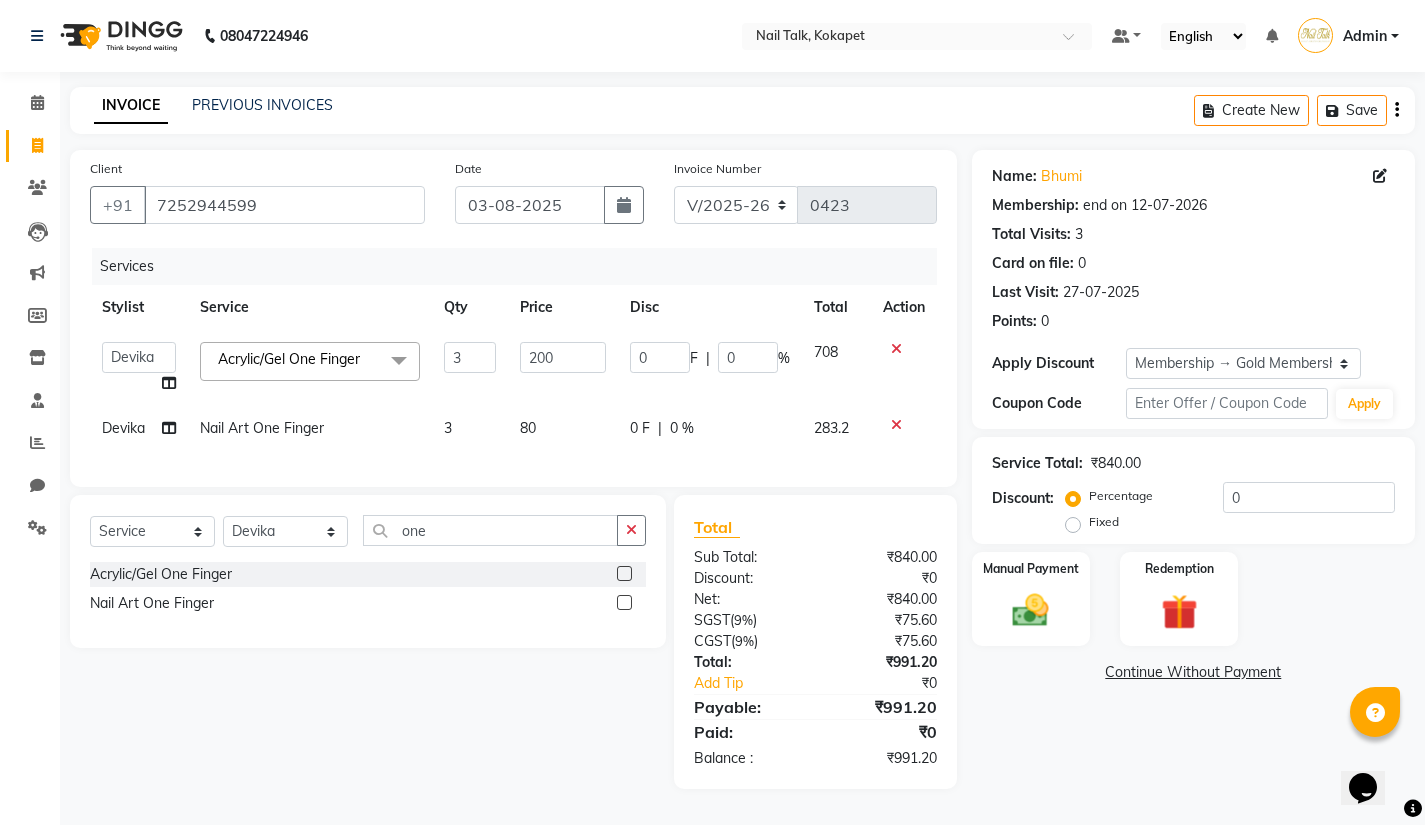 click on "Select Service Product Membership Package Voucher Prepaid Gift Card Select Stylist Admin [PERSON] [PERSON] [PERSON] [PERSON] [PERSON] [PERSON] [PERSON] one Acrylic/Gel One Finger Nail Art One Finger" 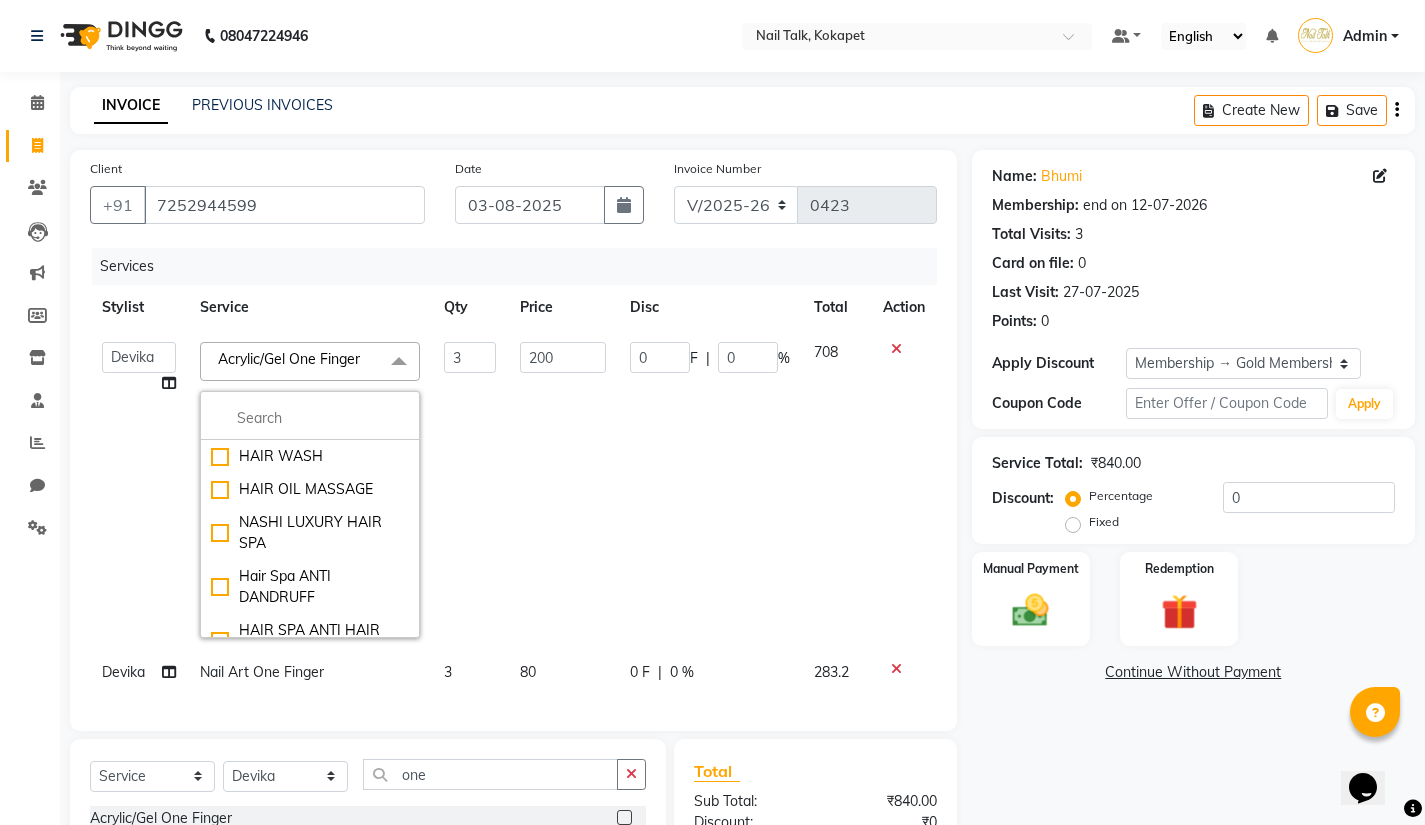click on "Acrylic/Gel One Finger x HAIR WASH HAIR OIL MASSAGE NASHI LUXURY HAIR SPA Hair Spa ANTI DANDRUFF HAIR SPA ANTI HAIR FALL HAIR SPA FILLER THERAPY Blow Dry Straight Blow Dry Straight Extra Long Blow Dry Curls Blow Dry Curls Extra Long Hair Setting 03 LUXURY FACIAL DERMABRASION BB GLOW FACIAL HYDRA FACIAL KOREAN GLASS SKIN FACIAL EYEBROWS RICA UNDER ARMS RICA FULL HANDS RICA FULL LEGS RICA BRAZILIAN WAX DTAN FACE & NECK DTAN FULL HANDS. DTAN FULL LEGS. Upper Lip Forehead Chin Rica Half Hands Rica Half Legs Dtan Half Hands Dtan Half Legs Acrylic/Gel Full Set Acrylic/Gel Overlay Acrylic French Tips Acrylic Pink & White Acrylic/Gel Refills Acrylic P/W Refills Acrylic/Gel Removals Acrylic File & Polish Gel Polish Gel French Polish Gel Ombre Polish Gel Chrome Polish Gel Cat Eye Polish Gel Polish Removals Dipping Powder Dipping Powder Removal Acrylic/Gel Half Overlay Acrylic Half French Tips Acrylic Half Pink & White Acrylic/Gel Half Refills Acrylic half P/W Refills Acrylic Half Removals Acrylic Half File & Polish" 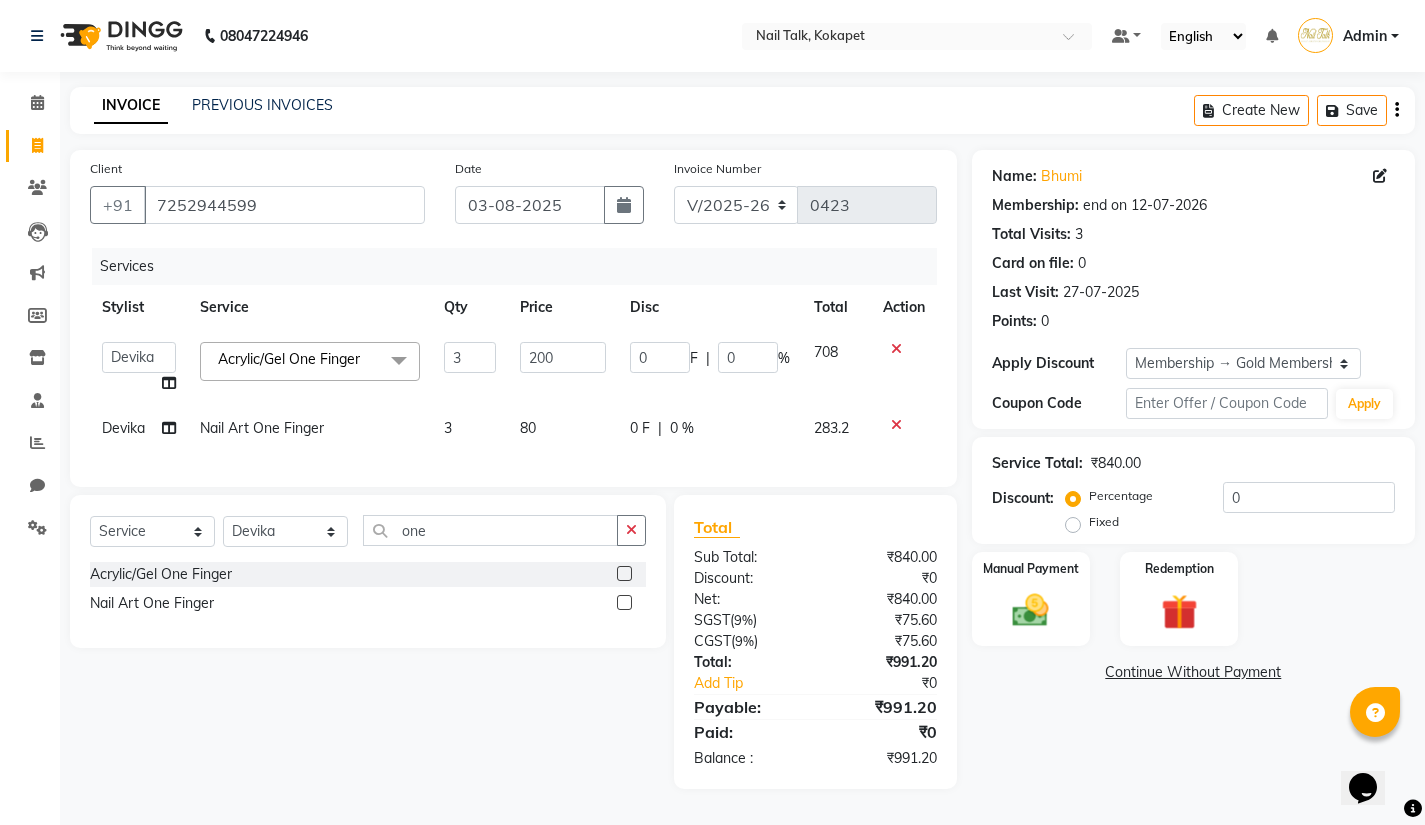 click on "Select Service Product Membership Package Voucher Prepaid Gift Card Select Stylist Admin [PERSON] [PERSON] [PERSON] [PERSON] [PERSON] [PERSON] [PERSON] one Acrylic/Gel One Finger Nail Art One Finger" 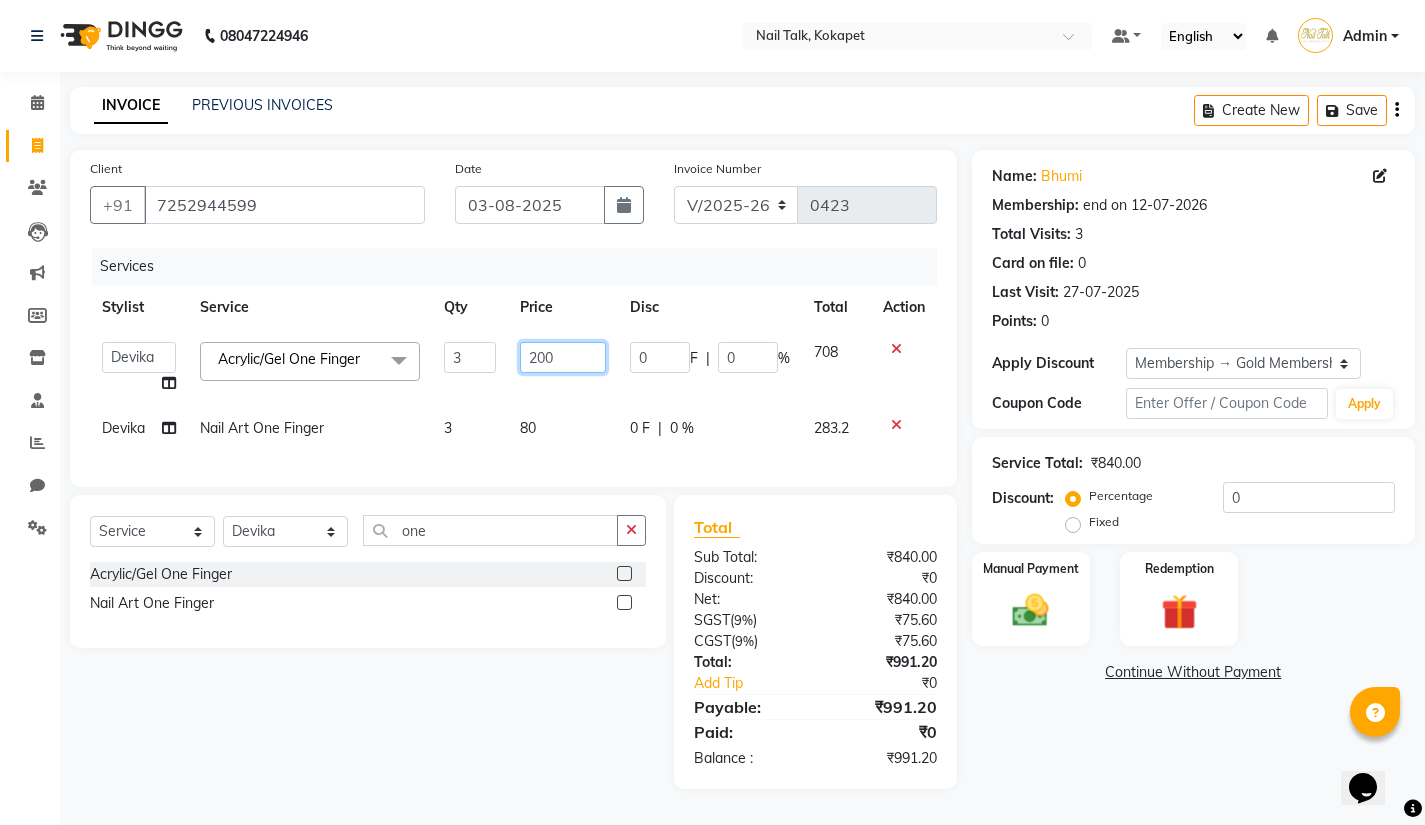 click on "200" 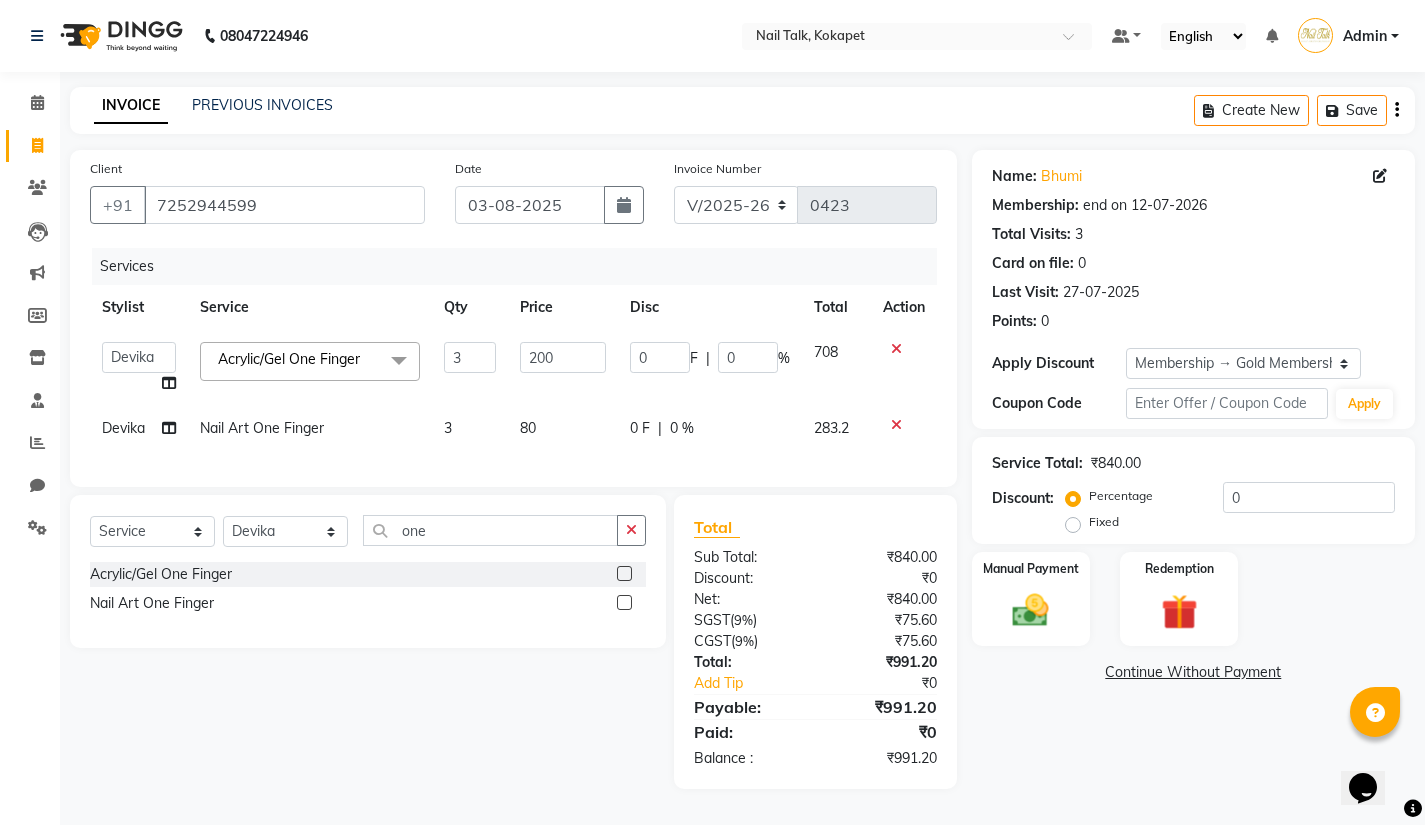 click on "80" 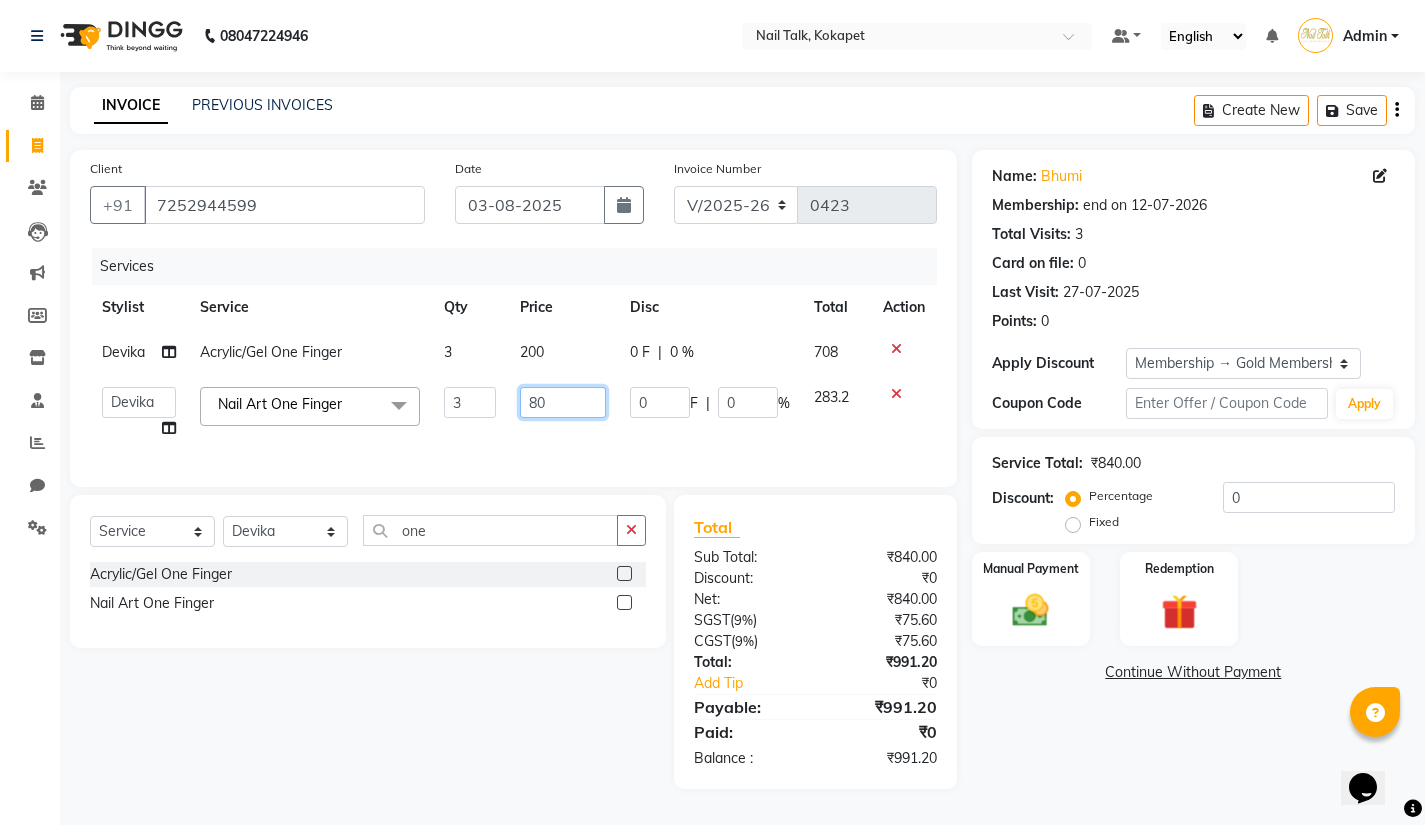 drag, startPoint x: 561, startPoint y: 408, endPoint x: 524, endPoint y: 405, distance: 37.12142 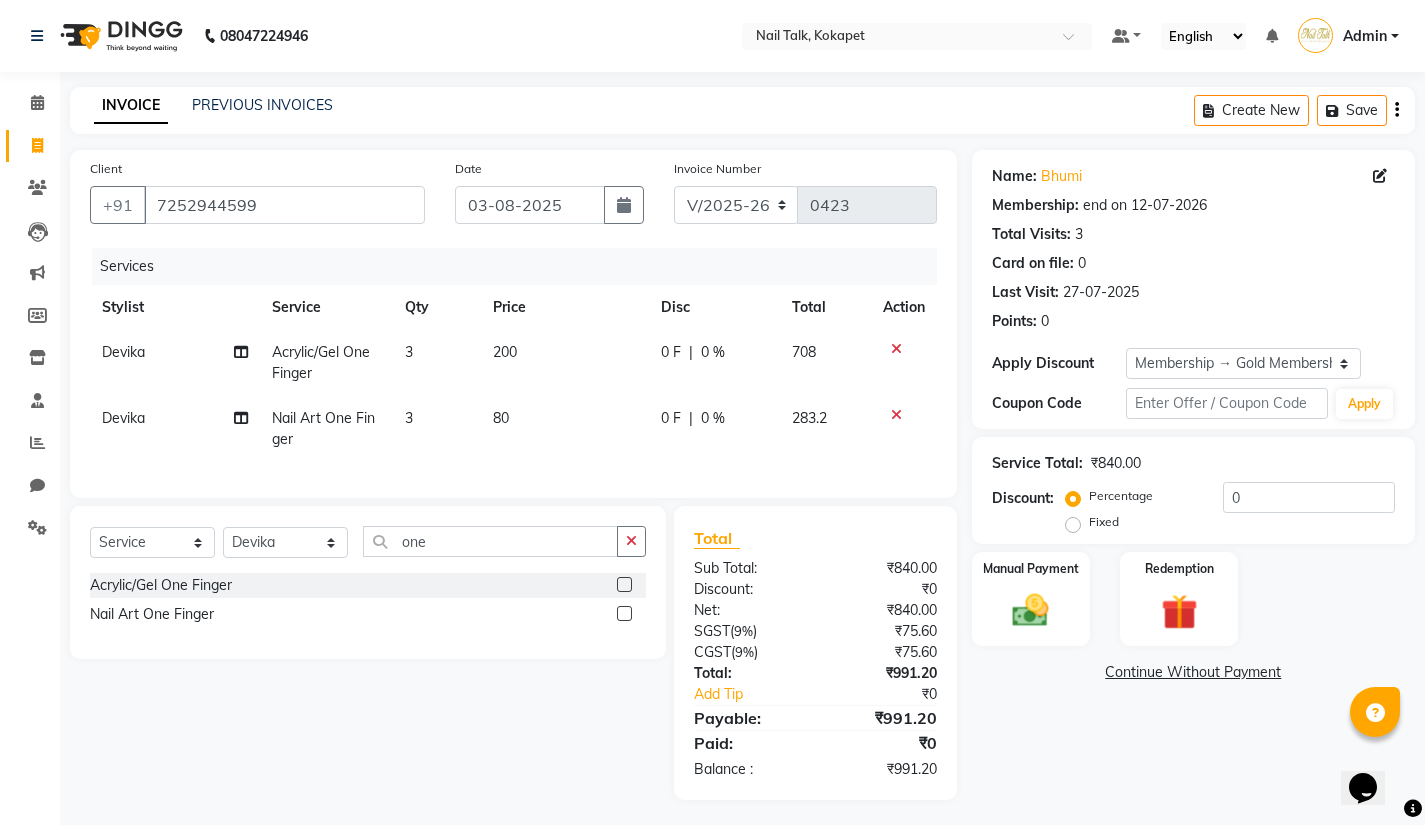 click on "80" 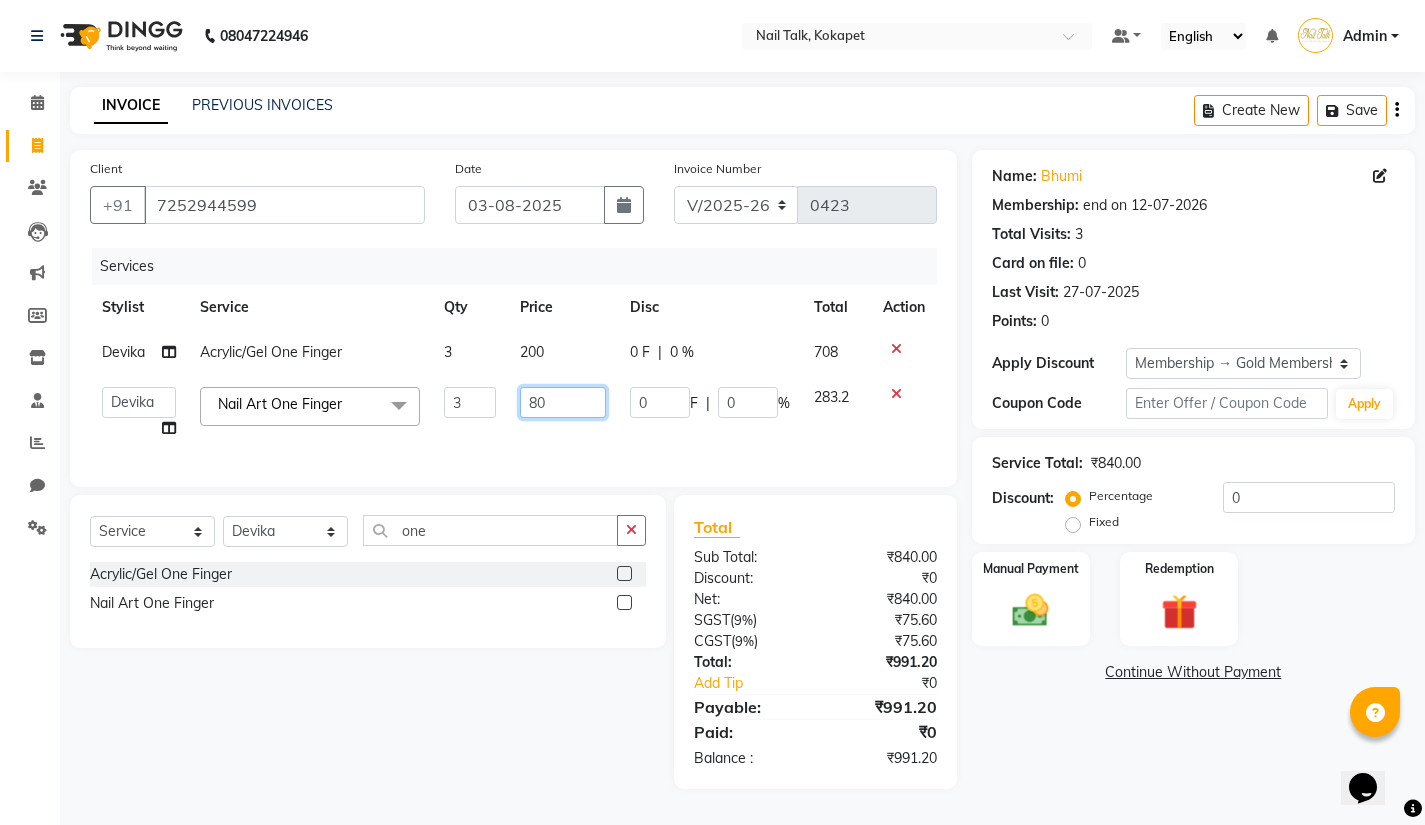 click on "80" 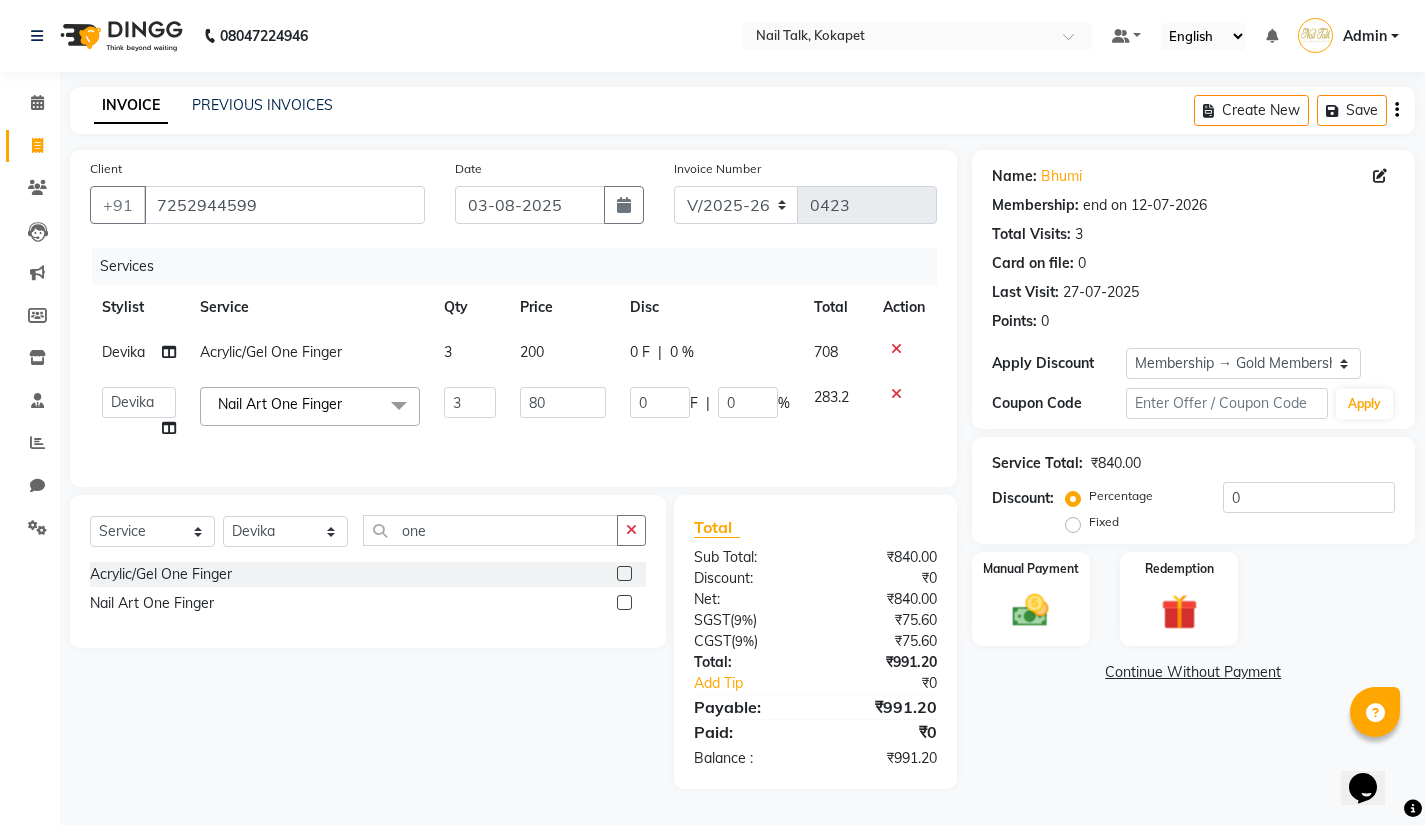 click on "Select Service Product Membership Package Voucher Prepaid Gift Card Select Stylist Admin [PERSON] [PERSON] [PERSON] [PERSON] [PERSON] [PERSON] [PERSON] one Acrylic/Gel One Finger Nail Art One Finger" 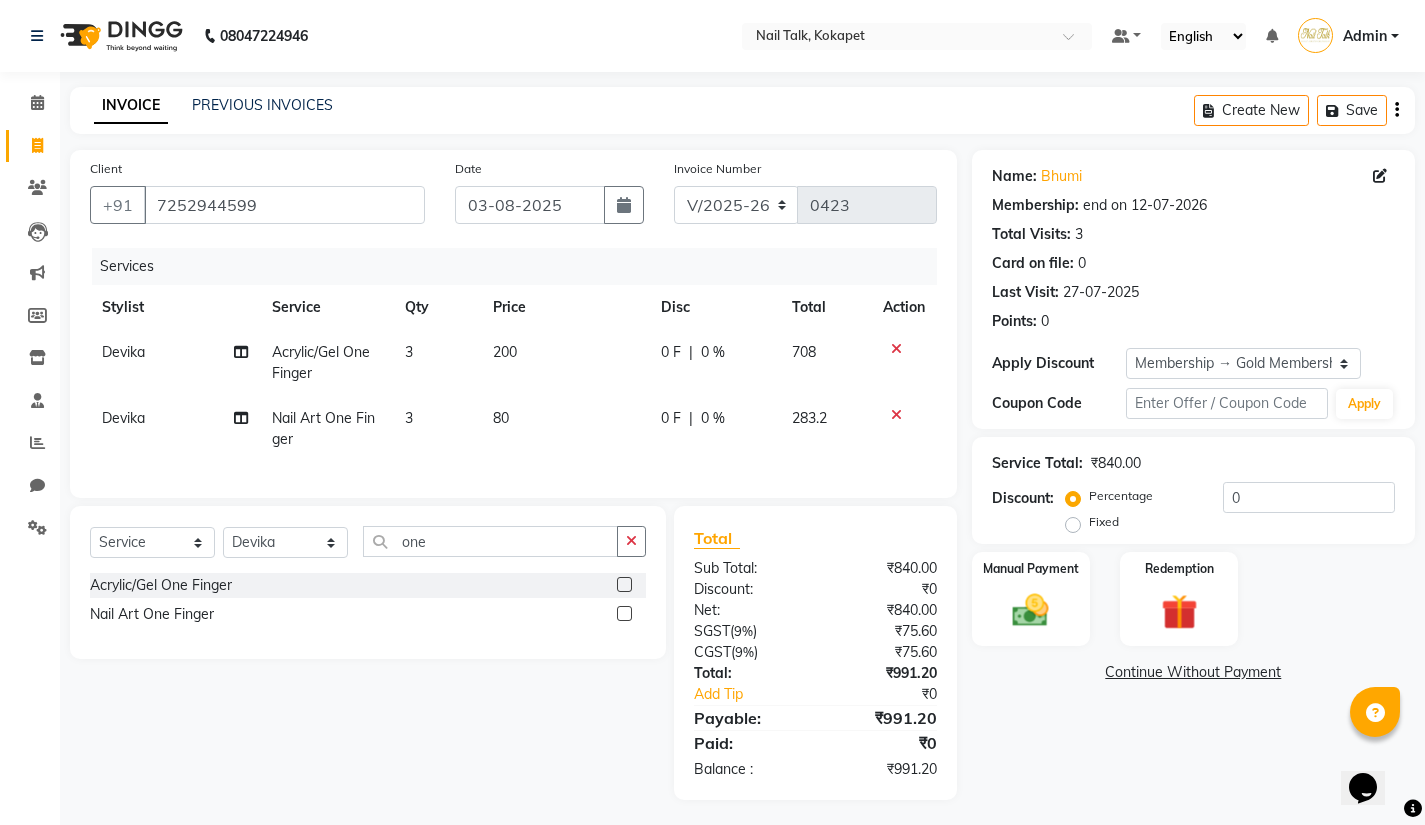 click on "80" 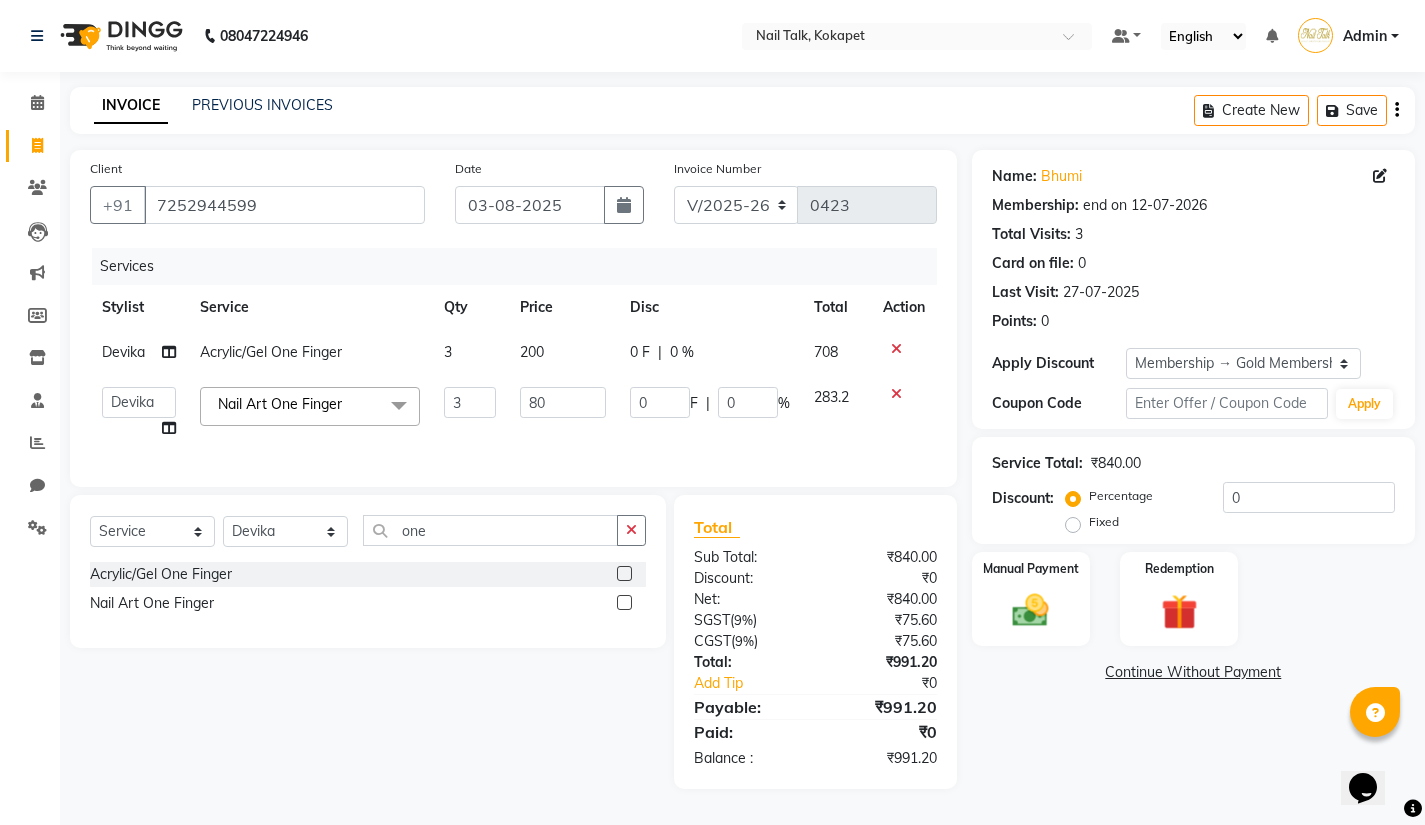 click on "Select Service Product Membership Package Voucher Prepaid Gift Card Select Stylist Admin [PERSON] [PERSON] [PERSON] [PERSON] [PERSON] [PERSON] [PERSON] one Acrylic/Gel One Finger Nail Art One Finger" 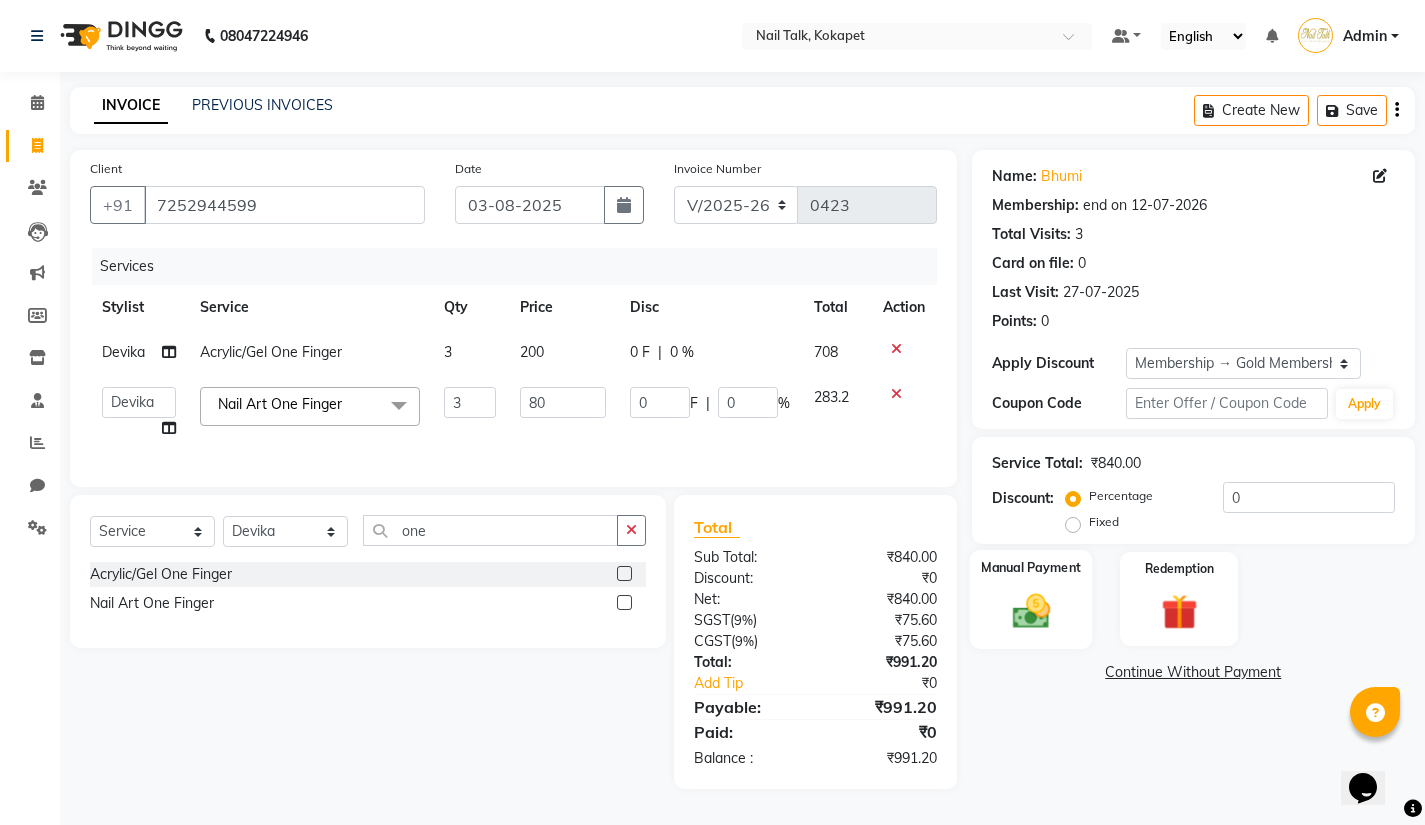 click on "Manual Payment" 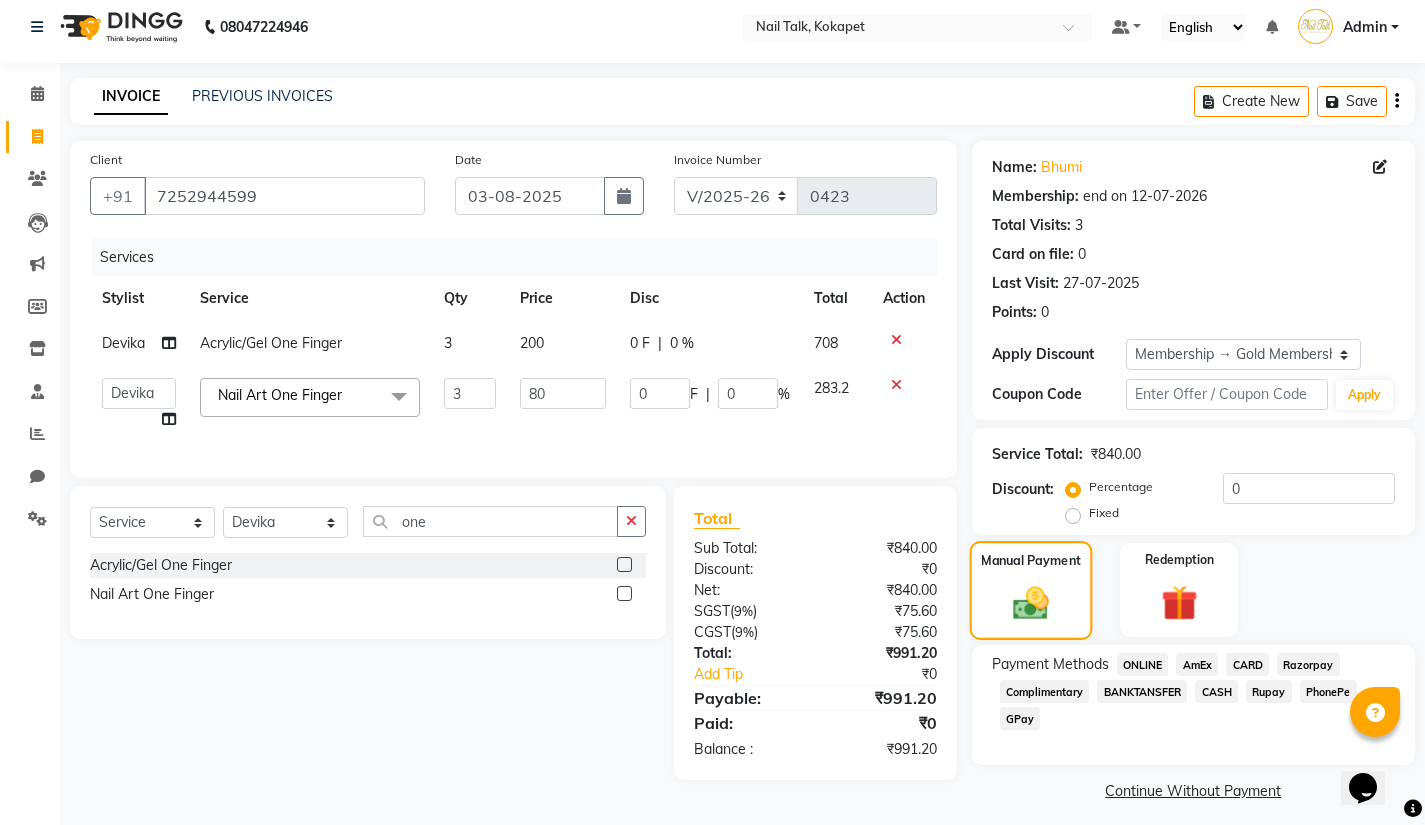 scroll, scrollTop: 20, scrollLeft: 0, axis: vertical 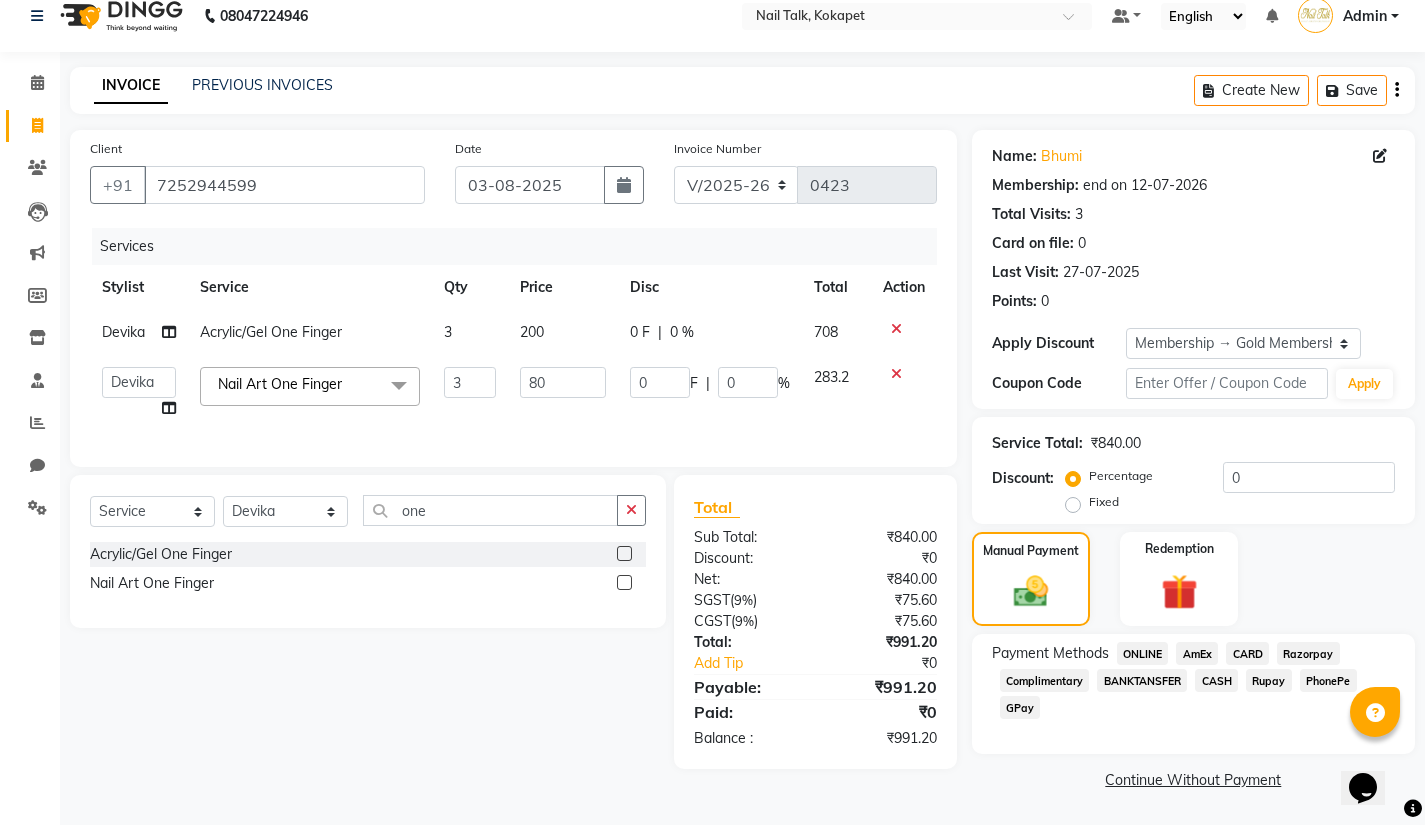 click on "GPay" 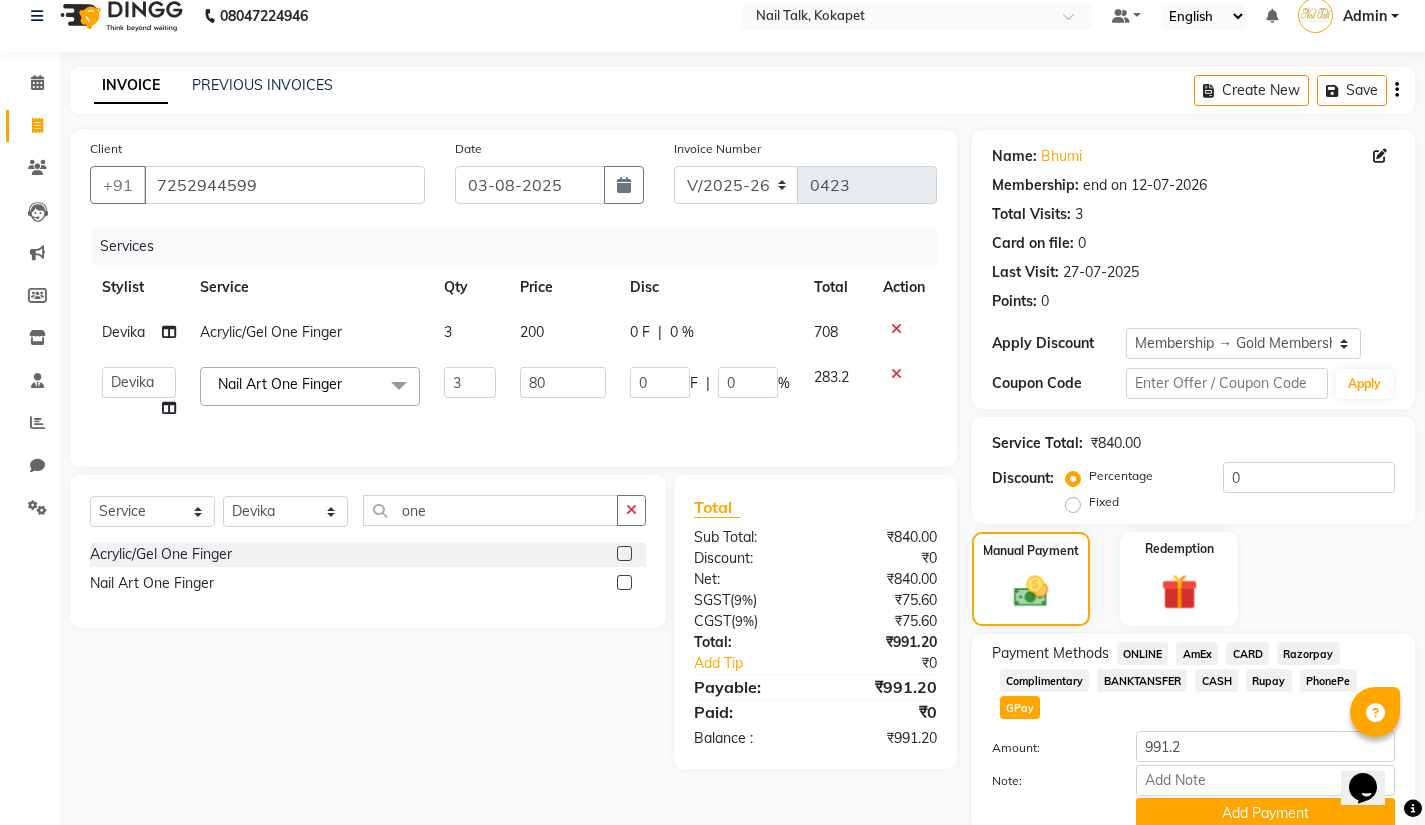 scroll, scrollTop: 103, scrollLeft: 0, axis: vertical 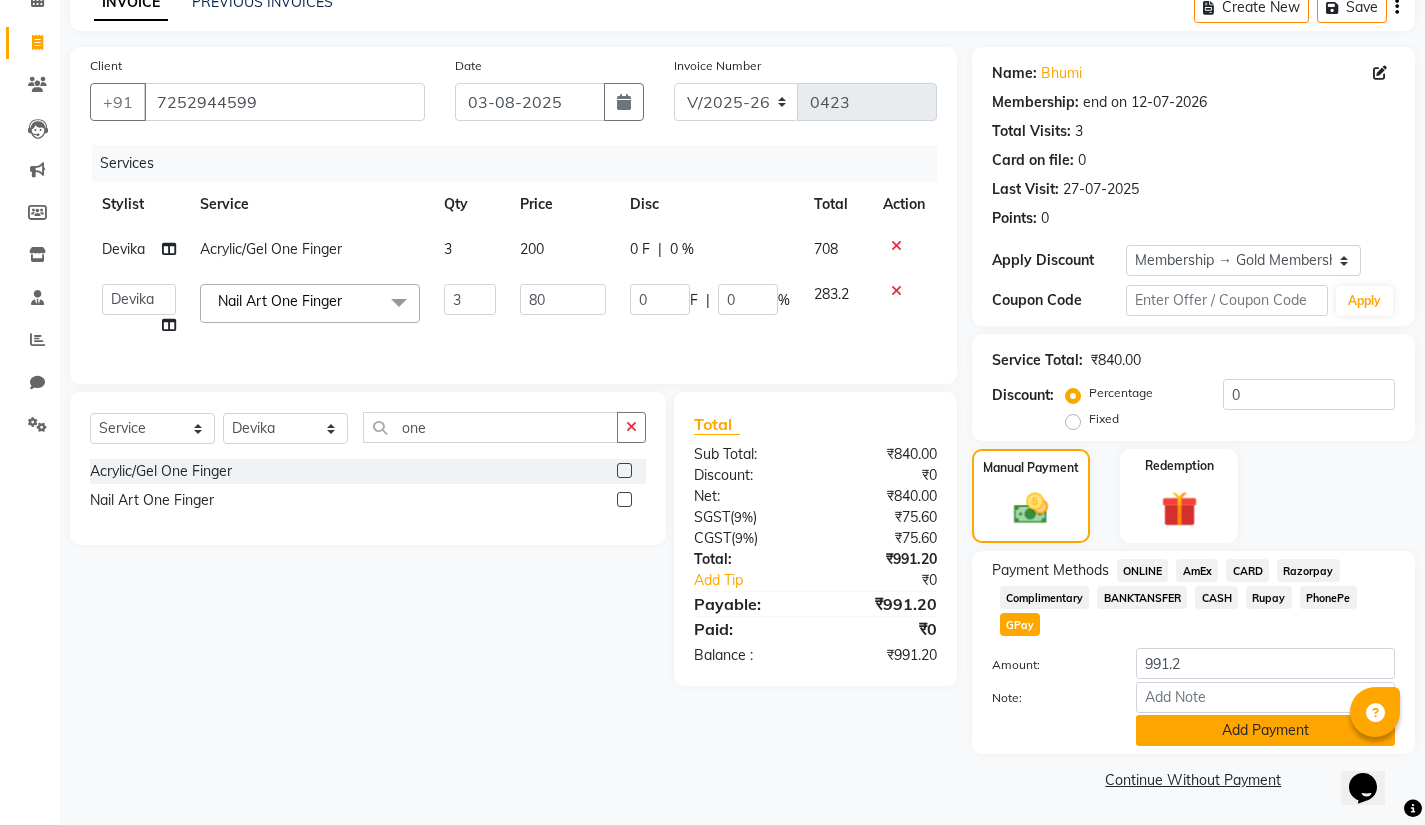 click on "Add Payment" 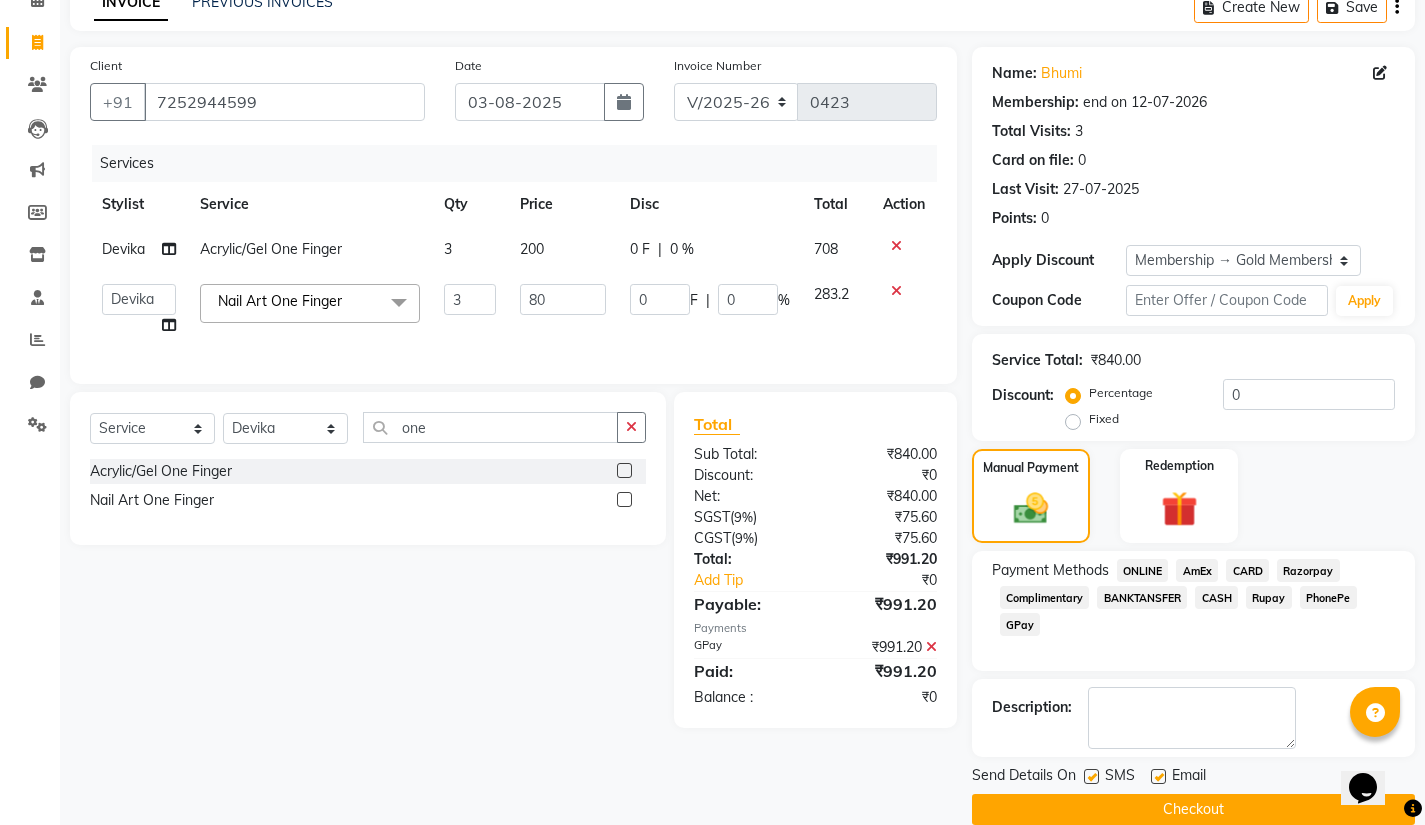 scroll, scrollTop: 133, scrollLeft: 0, axis: vertical 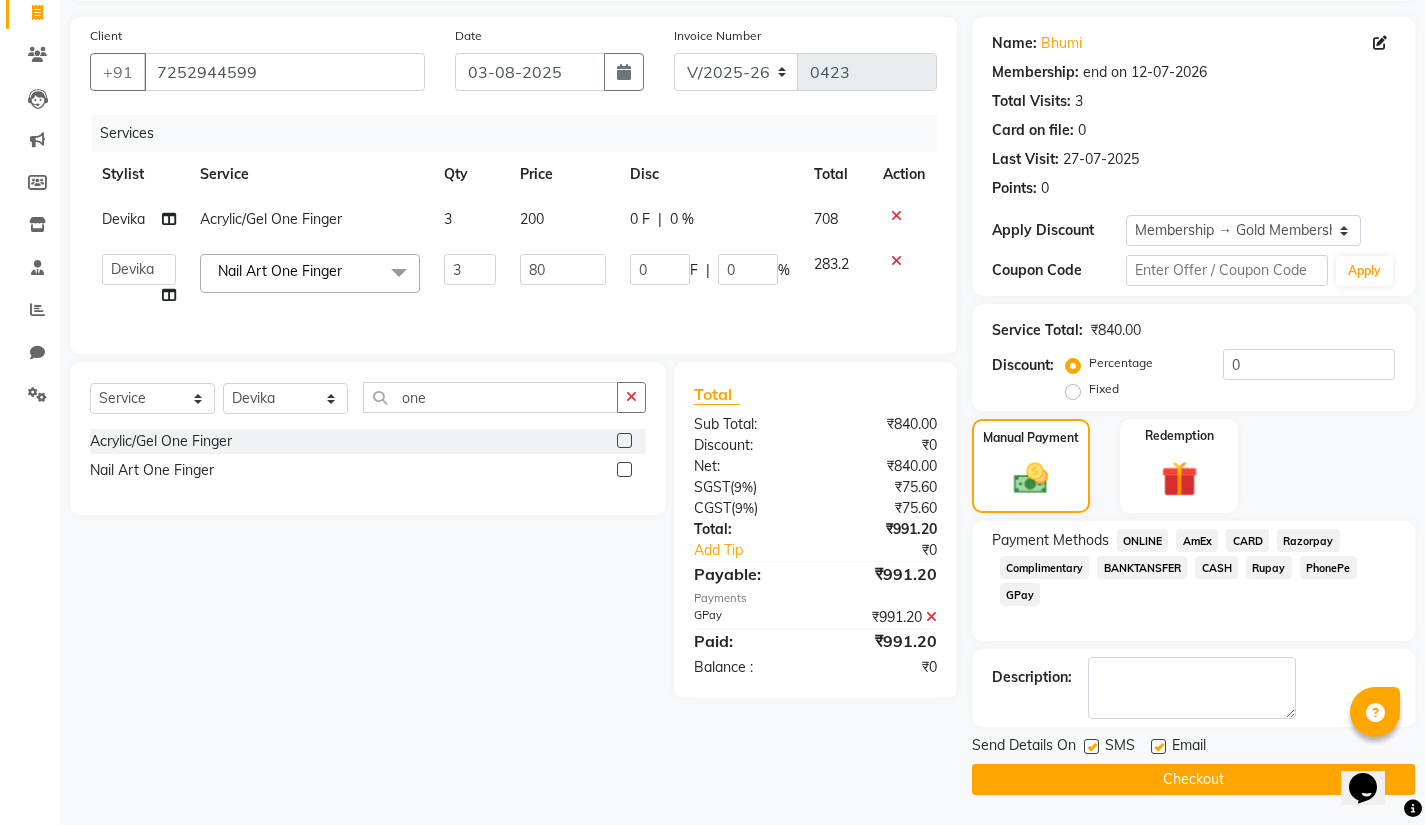 click on "Checkout" 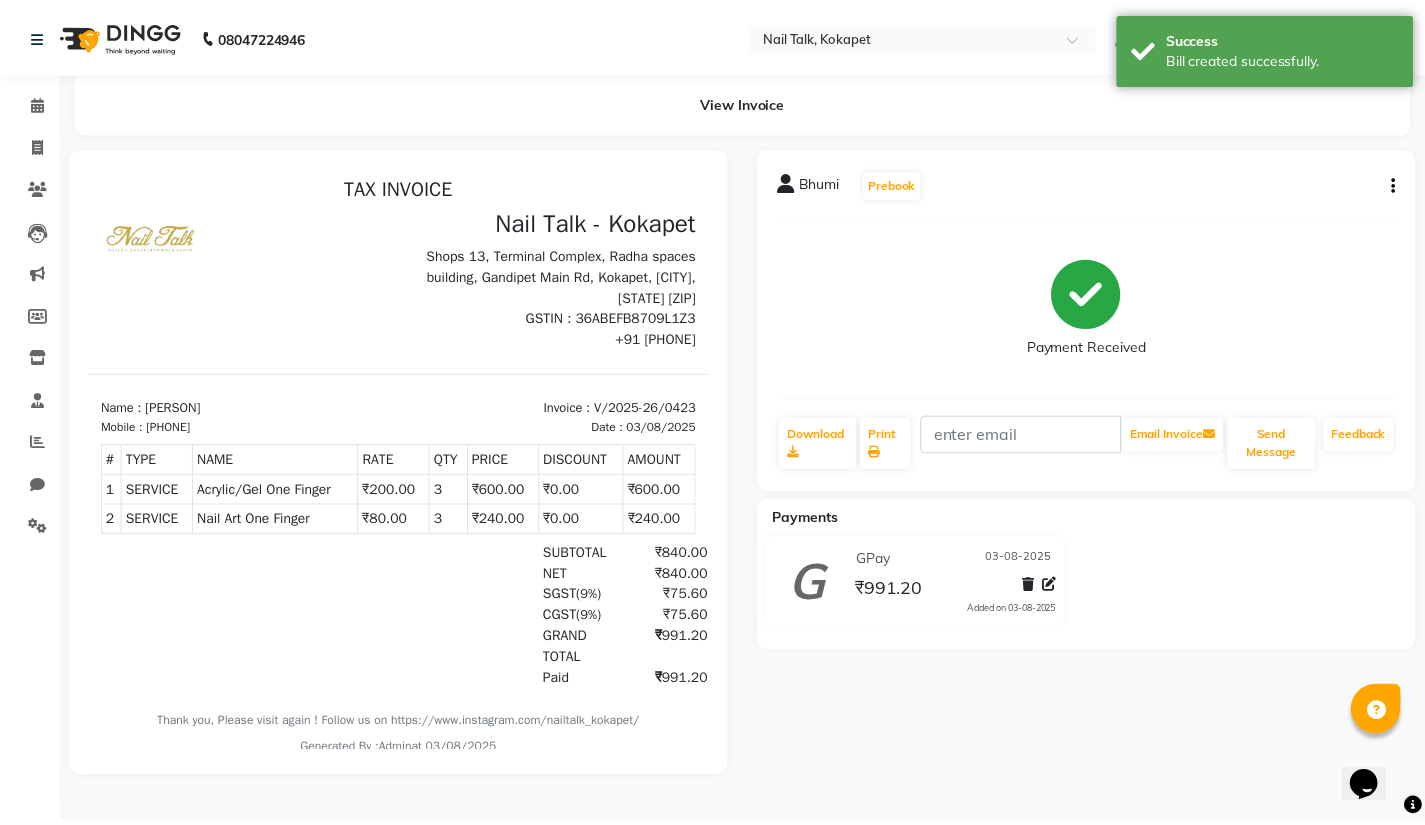 scroll, scrollTop: 0, scrollLeft: 0, axis: both 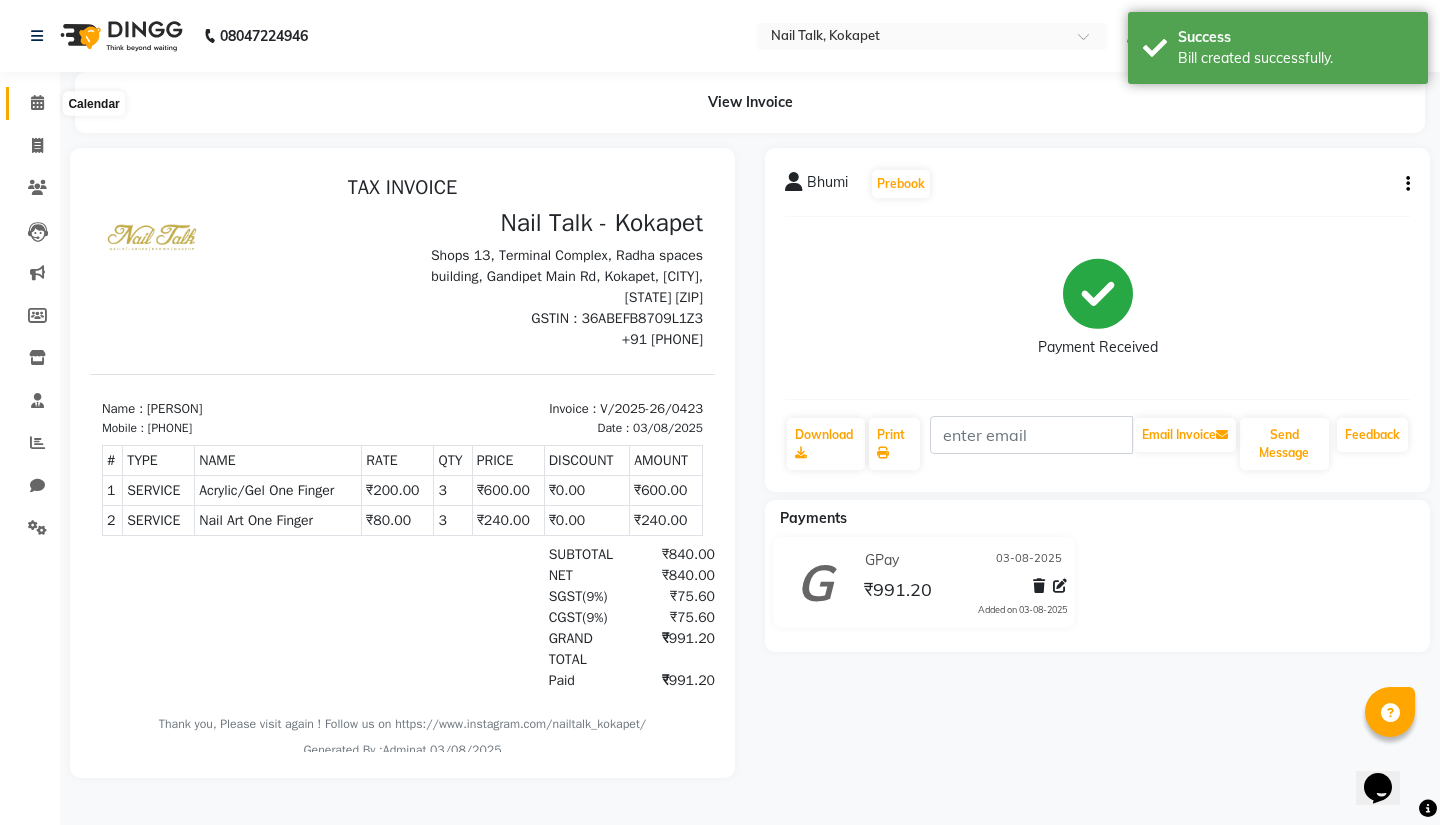 click 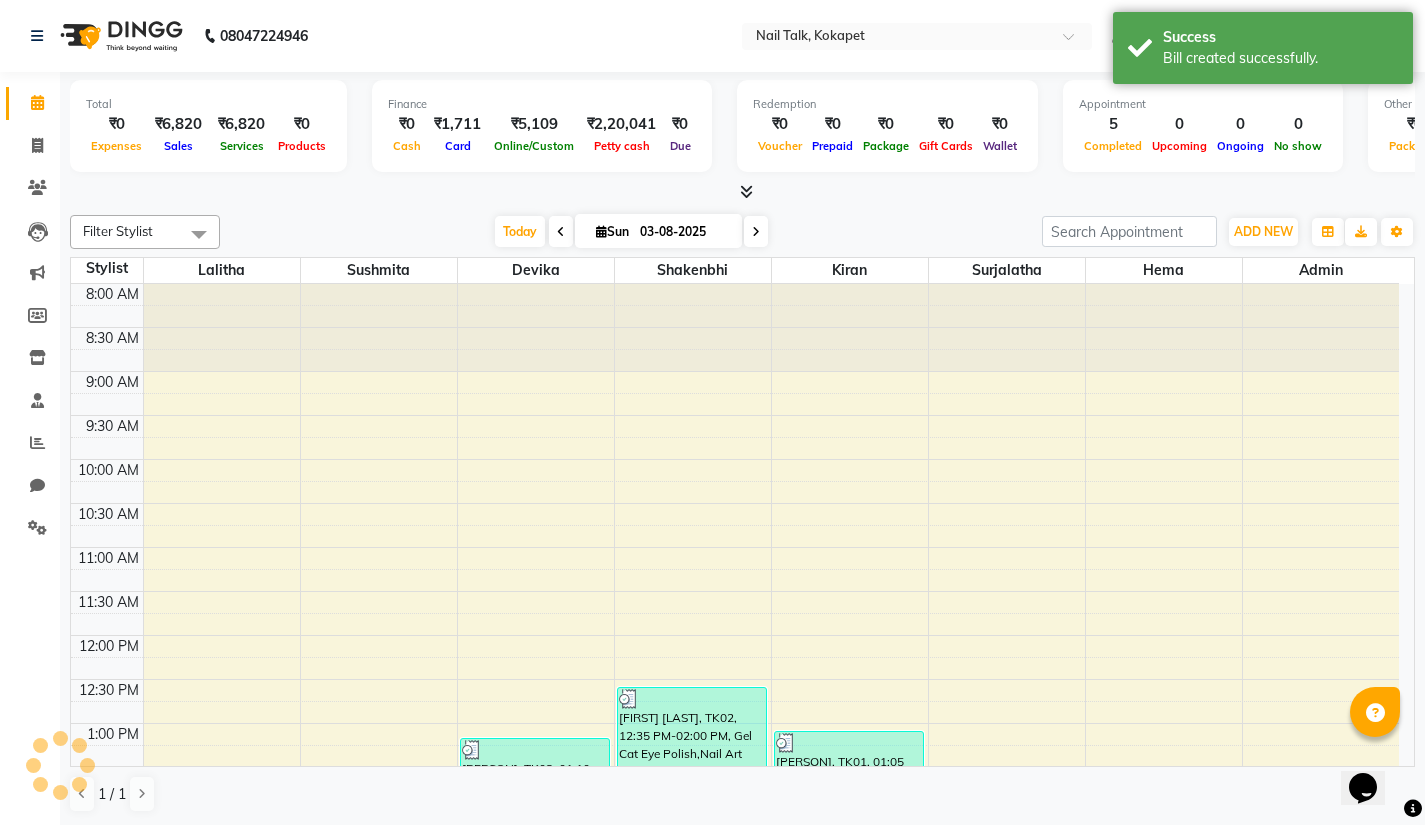 scroll, scrollTop: 622, scrollLeft: 0, axis: vertical 